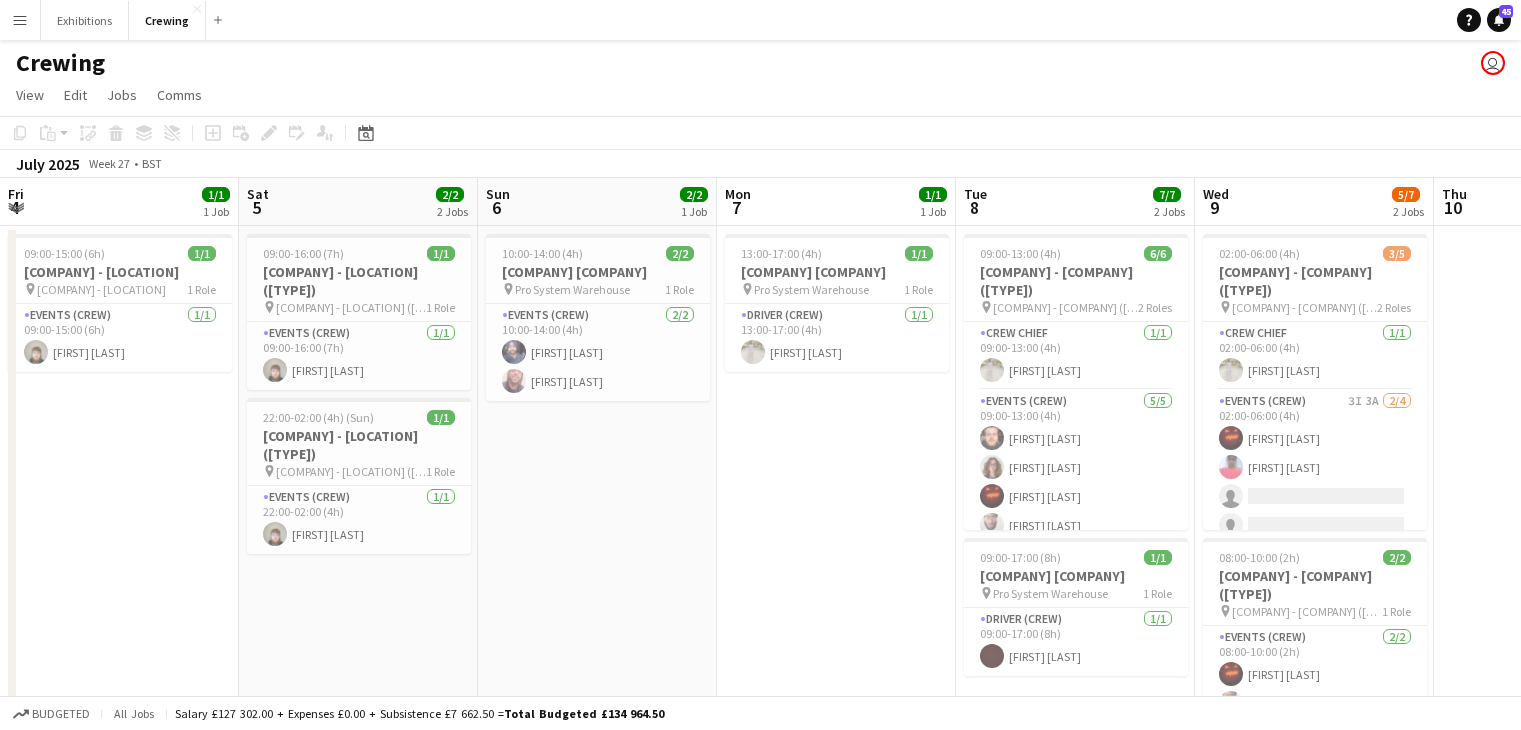 scroll, scrollTop: 0, scrollLeft: 0, axis: both 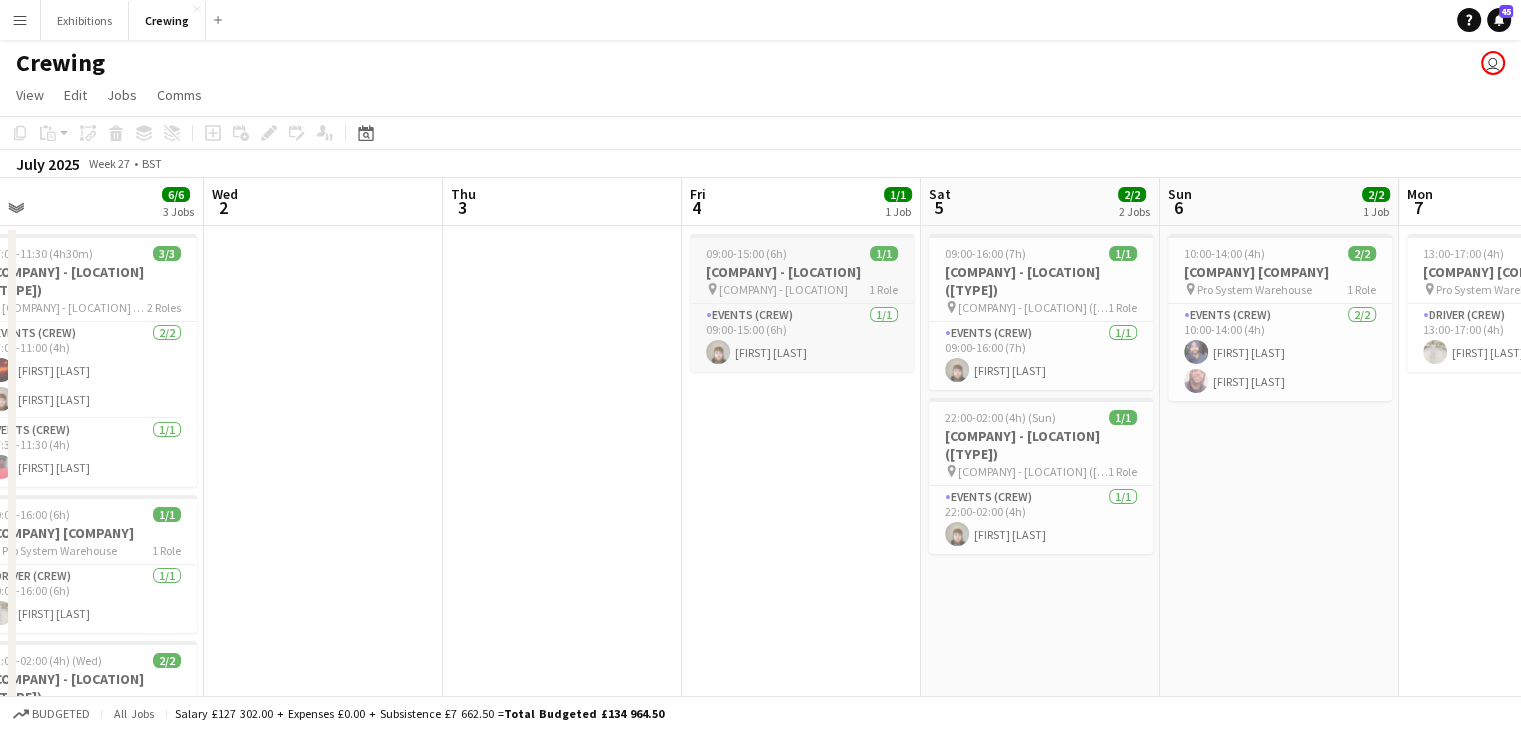 click on "[COMPANY] - [LOCATION]" at bounding box center (802, 272) 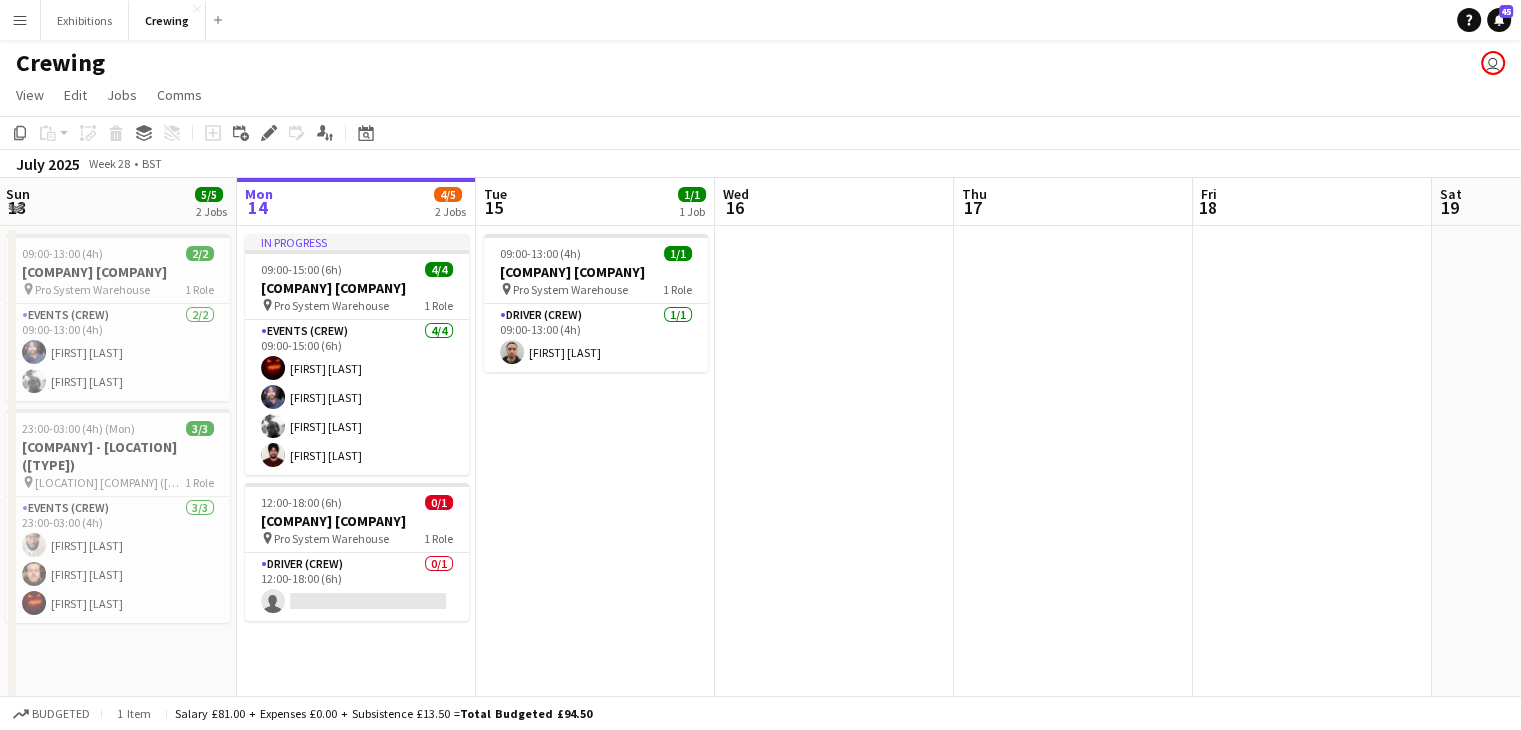 scroll, scrollTop: 0, scrollLeft: 627, axis: horizontal 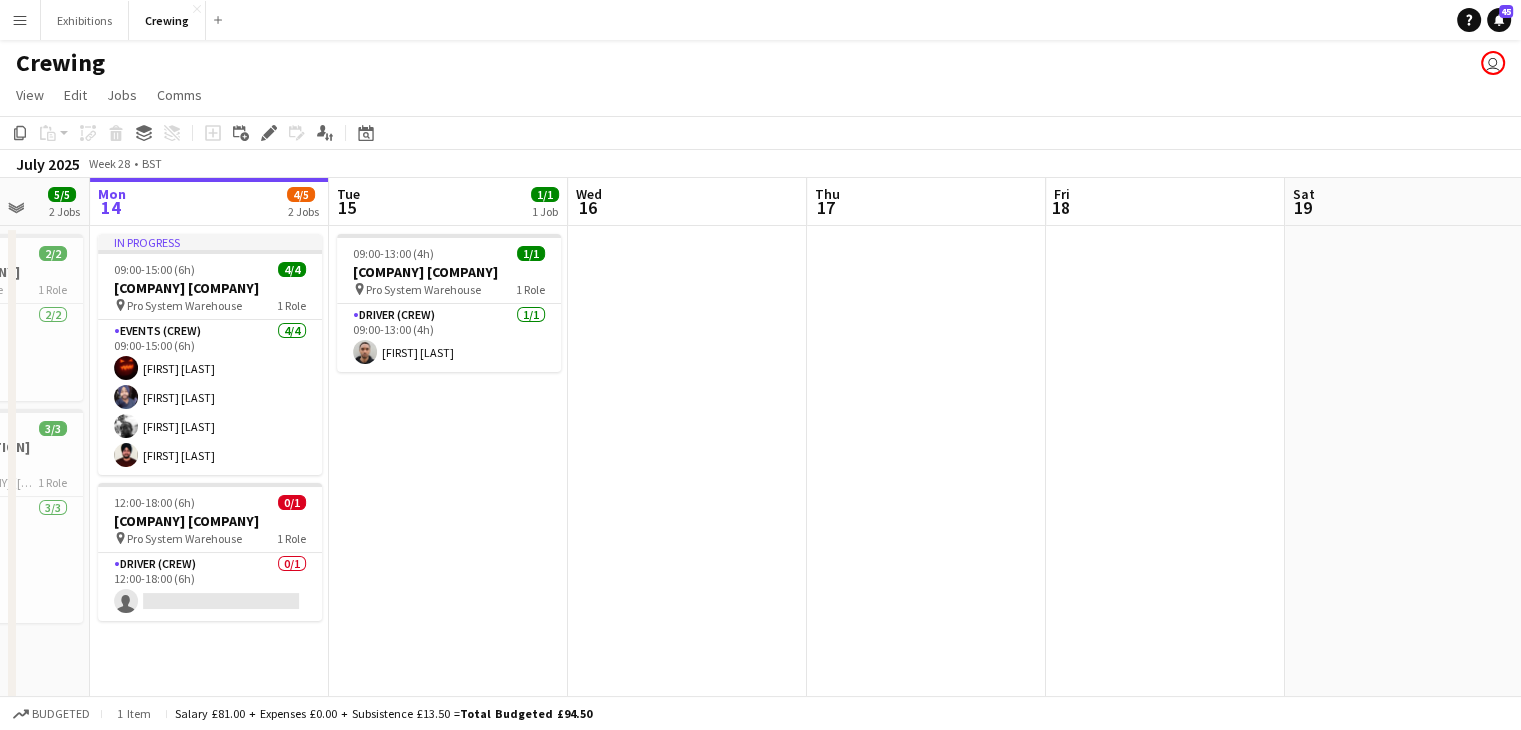 click at bounding box center [926, 557] 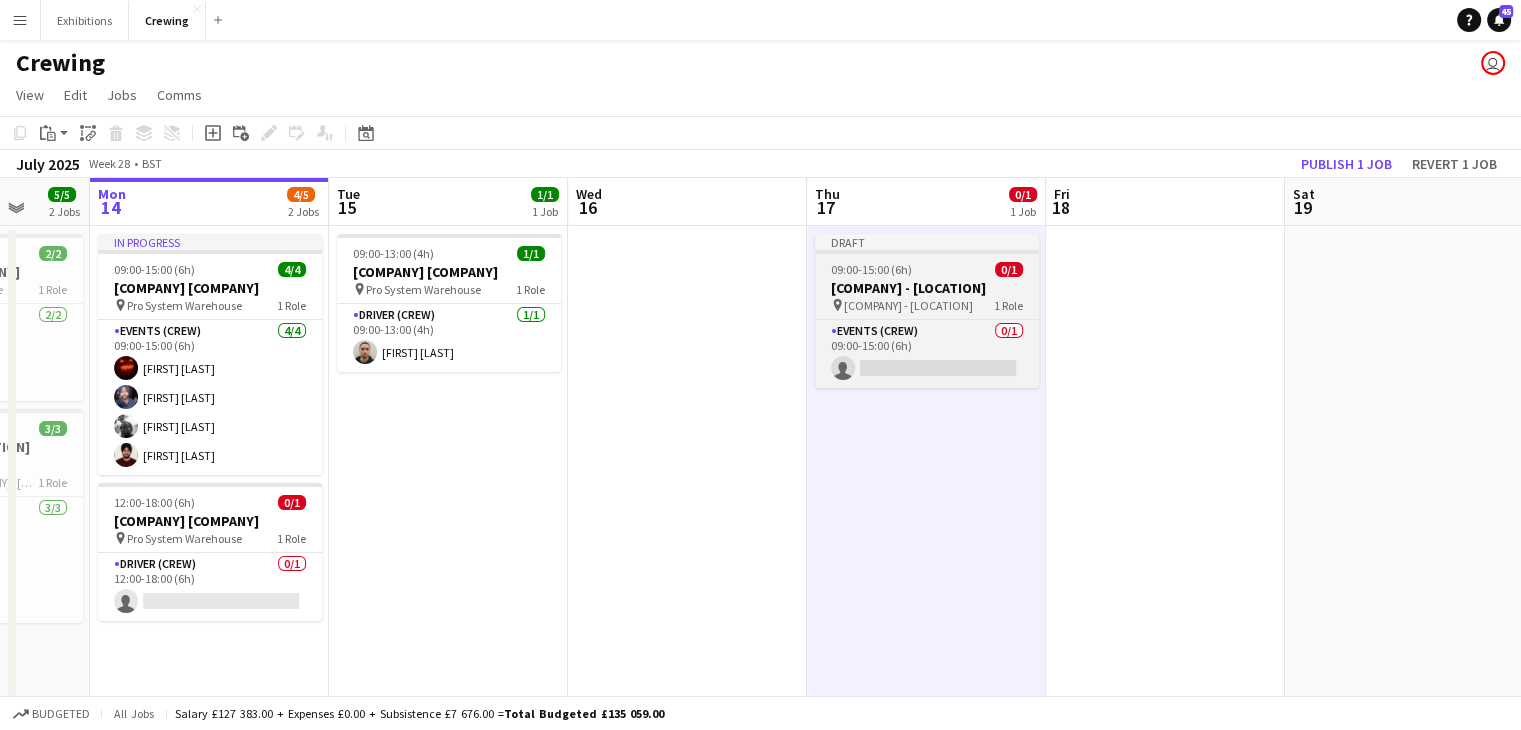 click on "[COMPANY] - [LOCATION]" at bounding box center [927, 288] 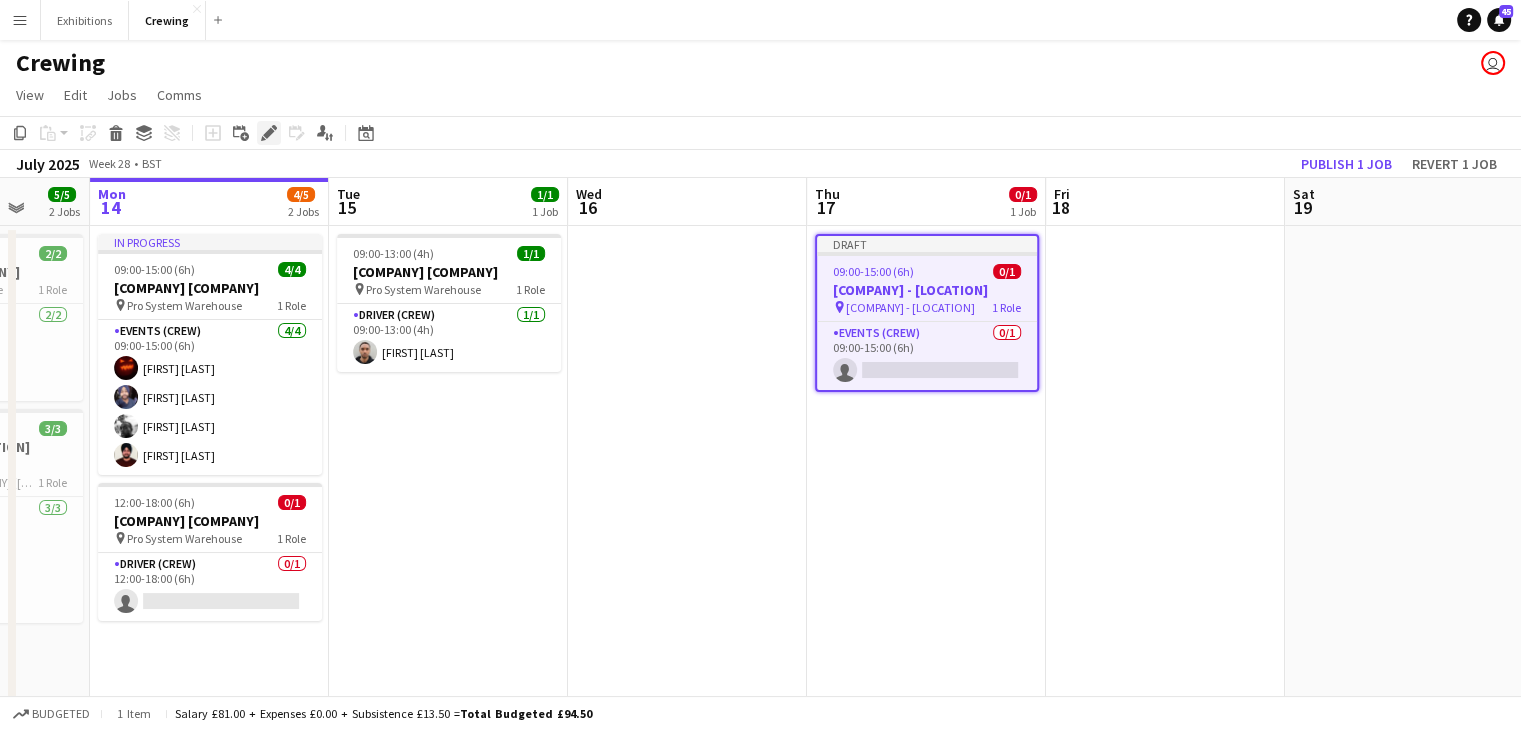 click 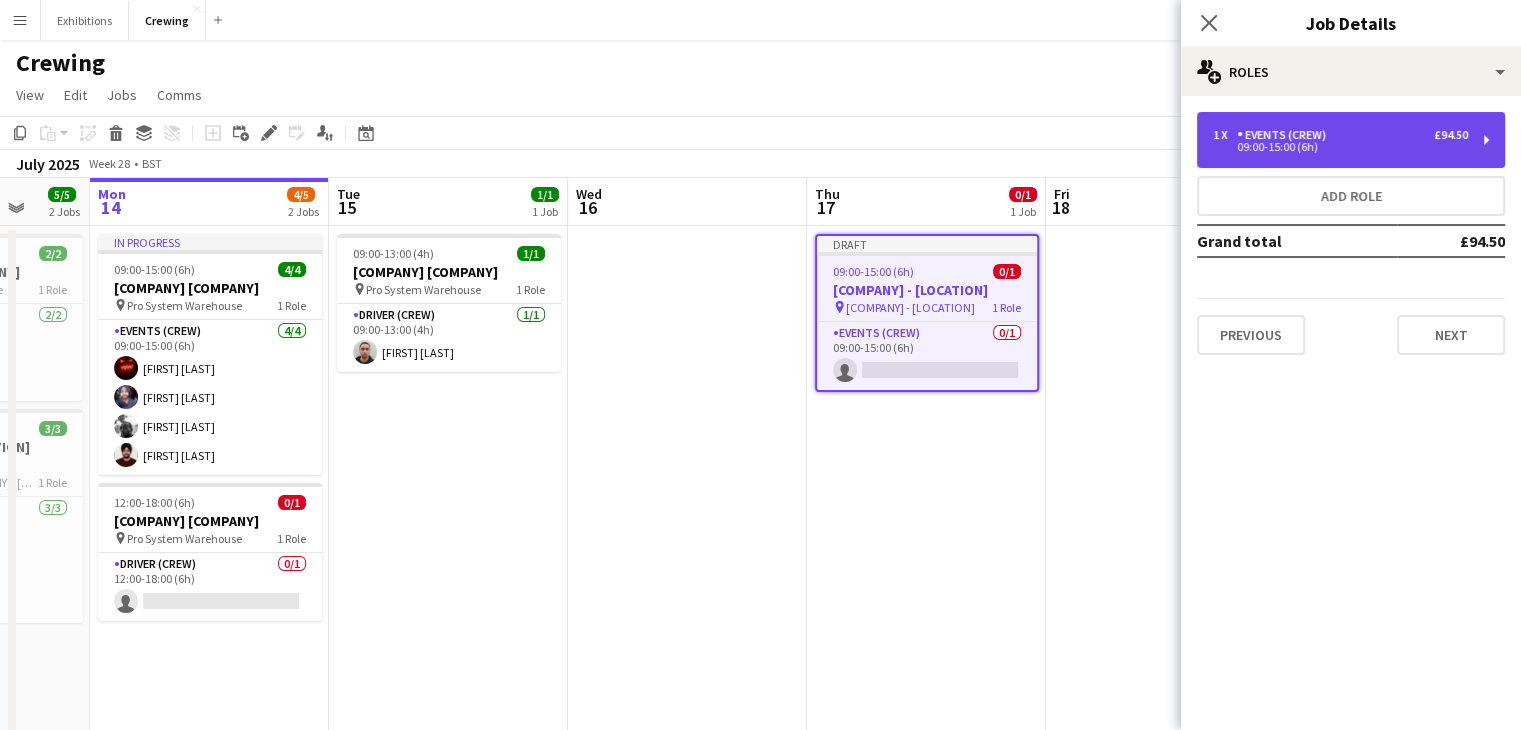 click on "1 x   Events (Crew)   £94.50   09:00-15:00 (6h)" at bounding box center (1351, 140) 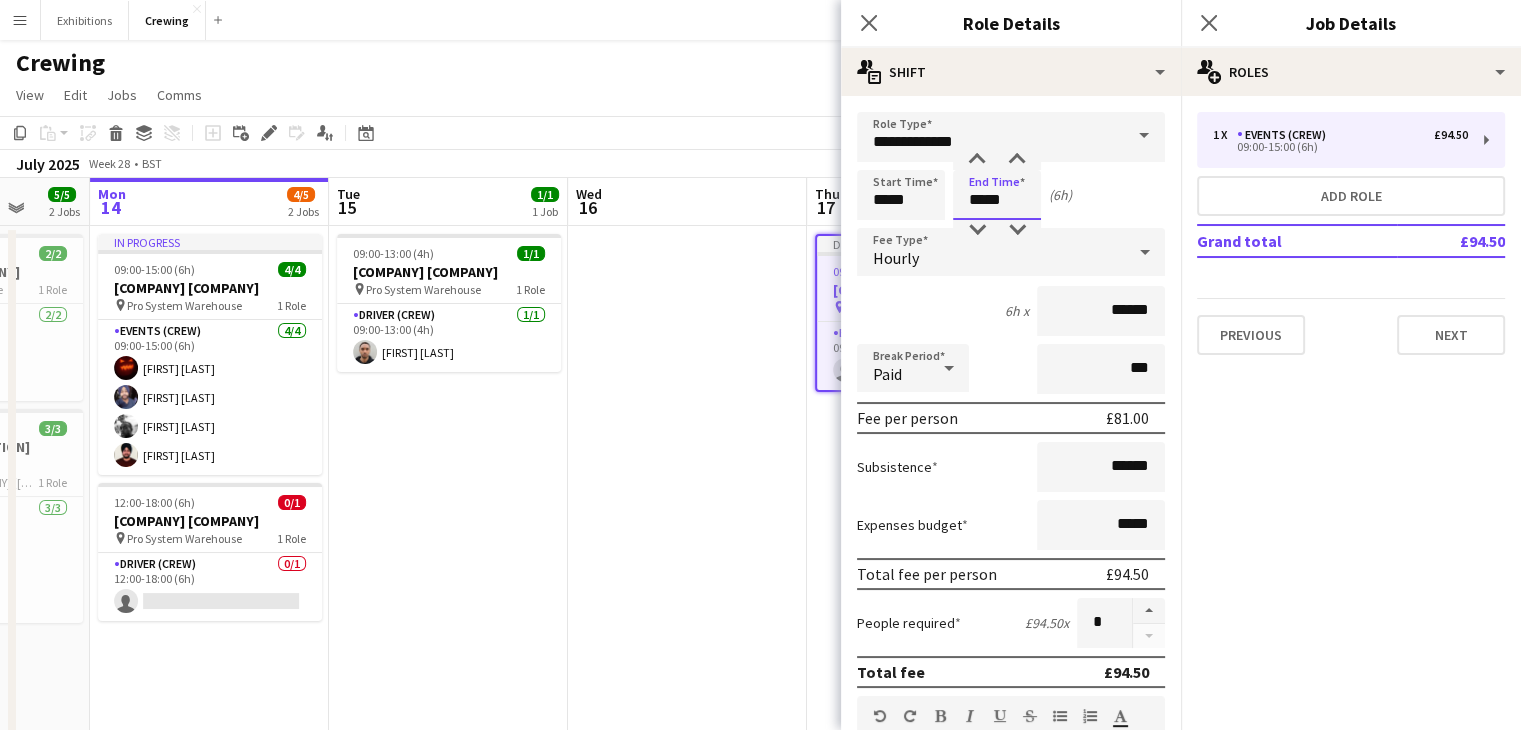 click on "*****" at bounding box center (997, 195) 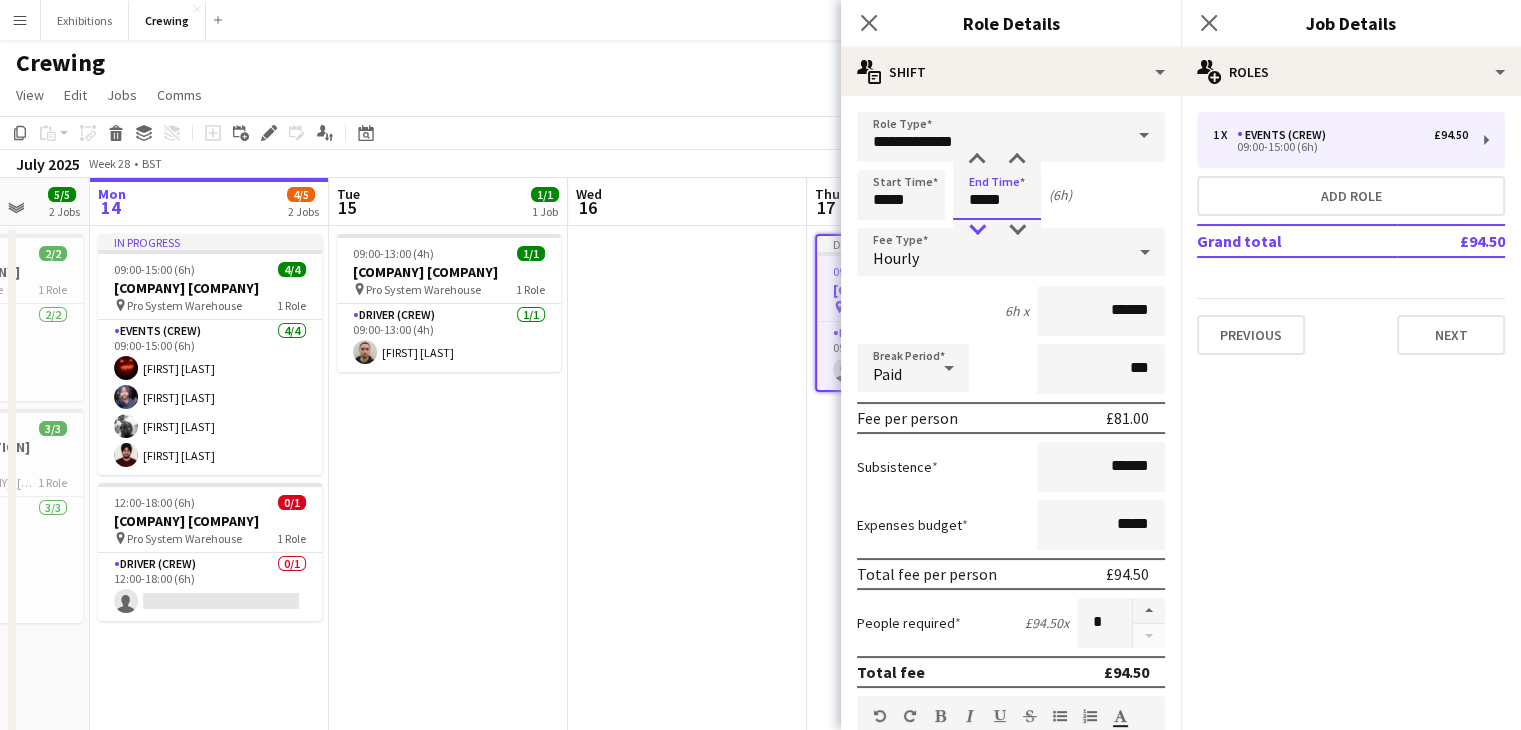 click at bounding box center [977, 230] 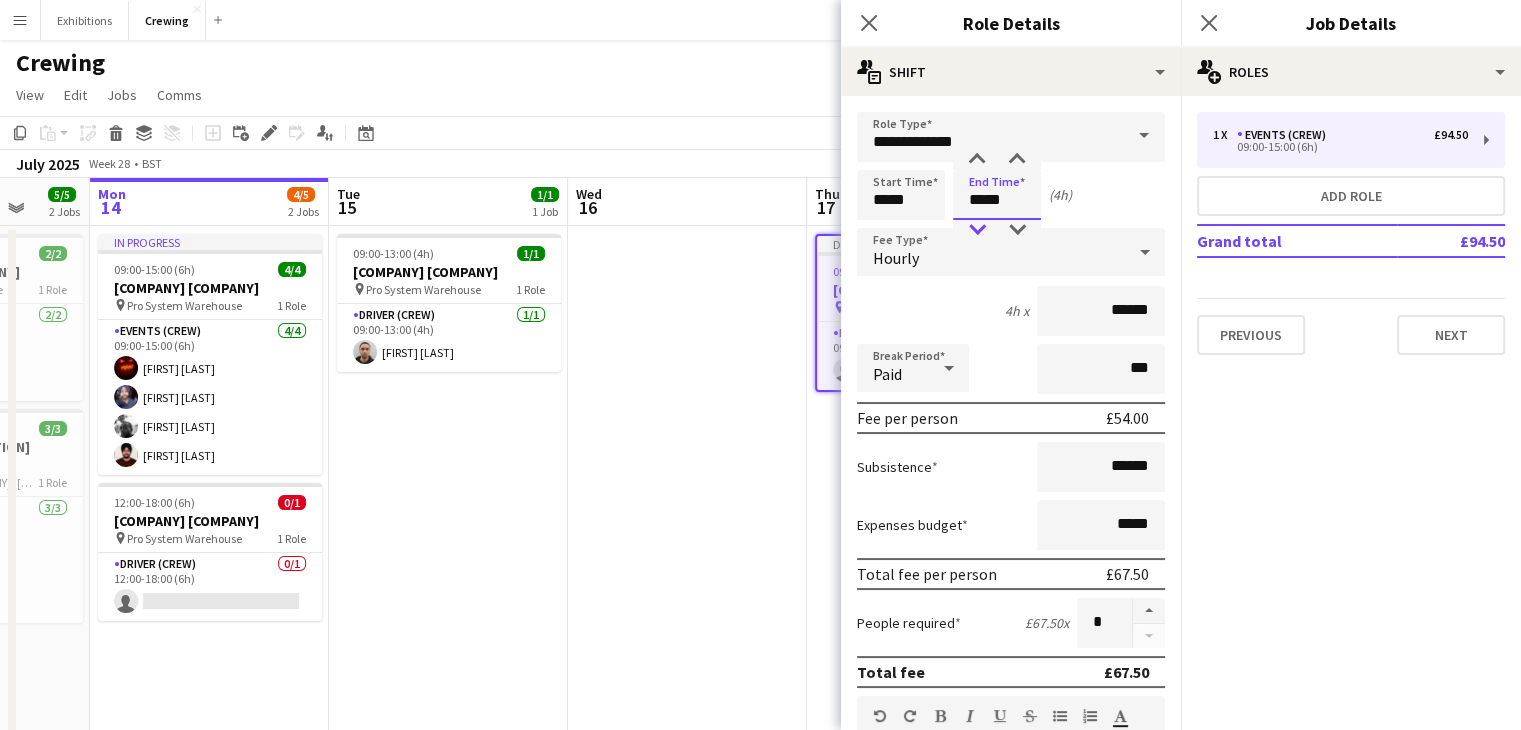 click at bounding box center [977, 230] 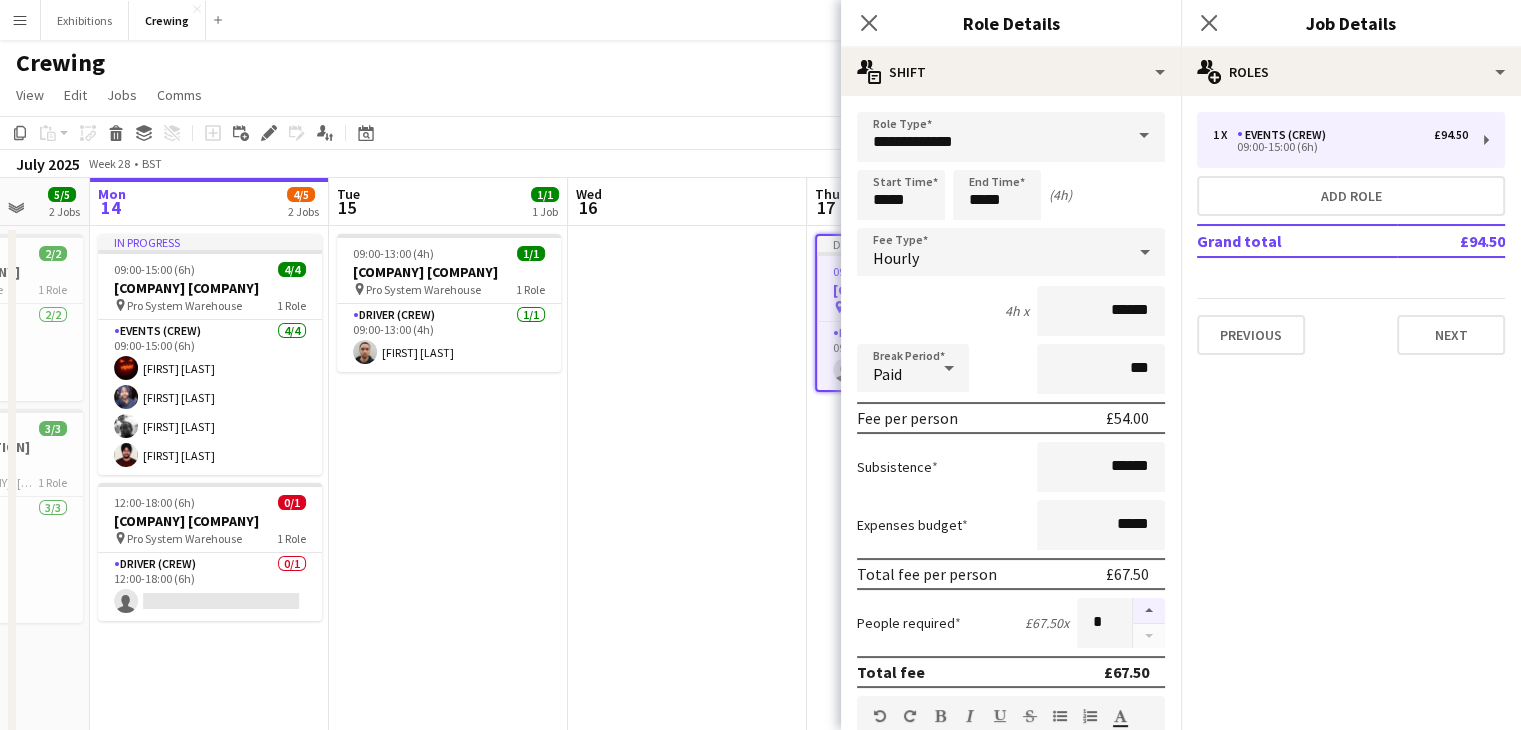 click at bounding box center [1149, 611] 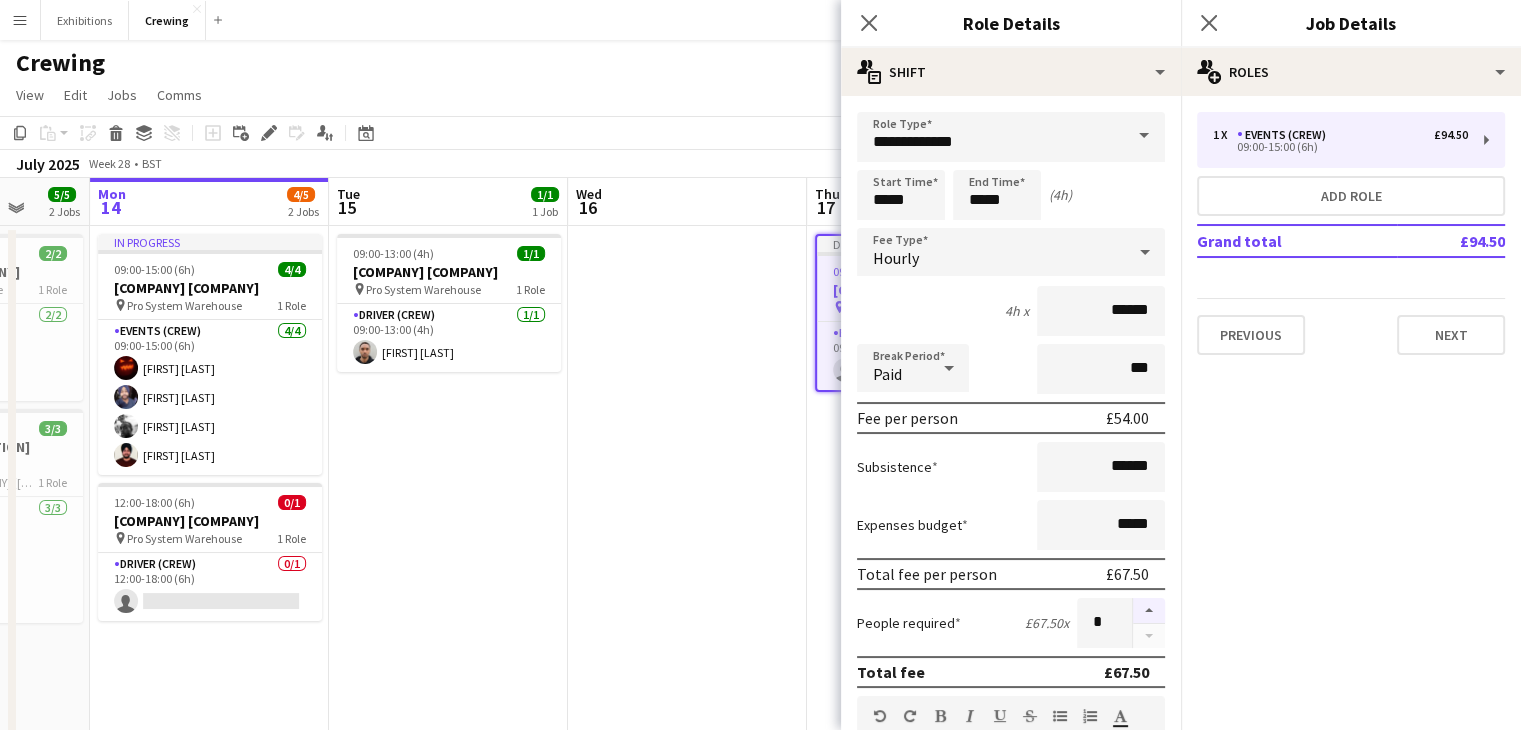 click at bounding box center (1149, 611) 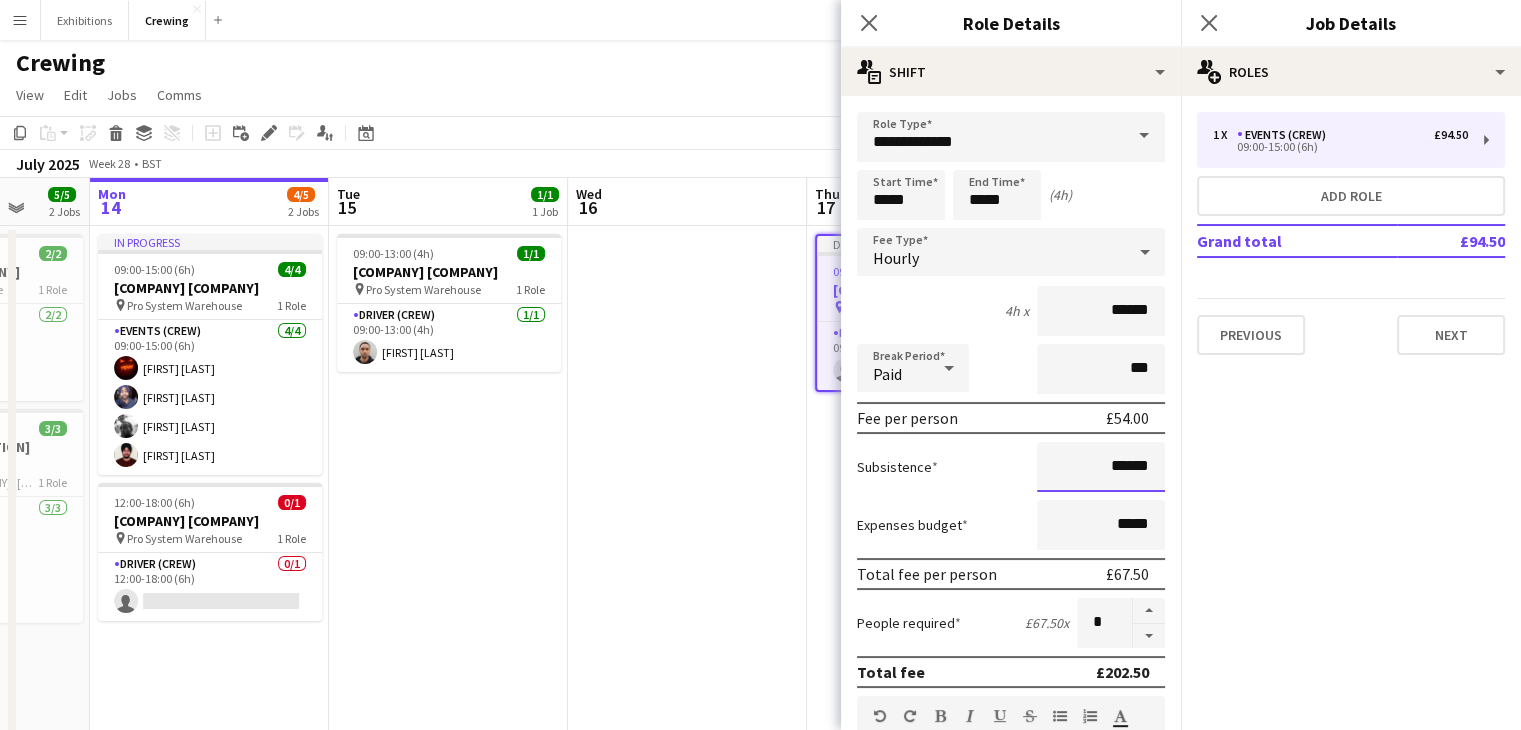 click on "******" at bounding box center [1101, 467] 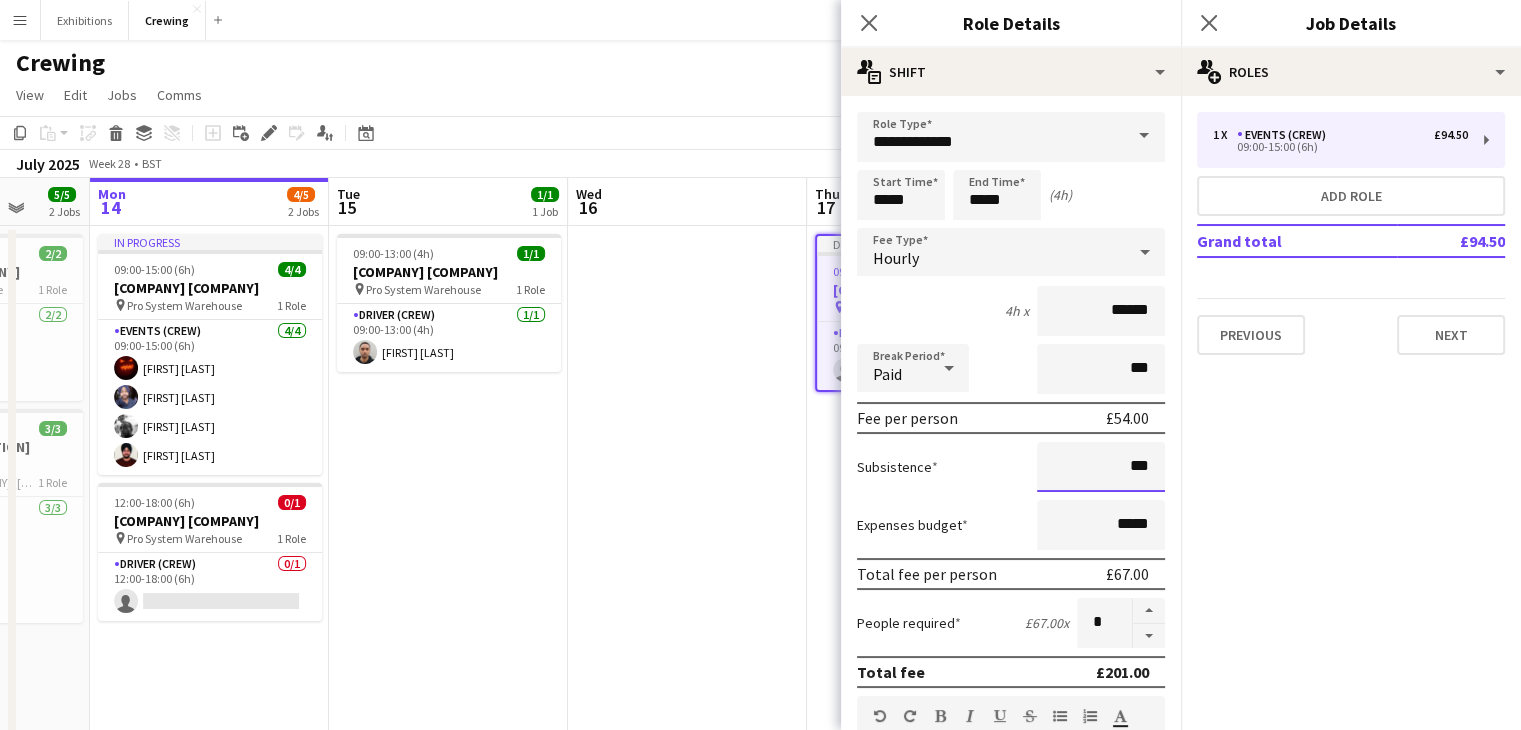 type on "**" 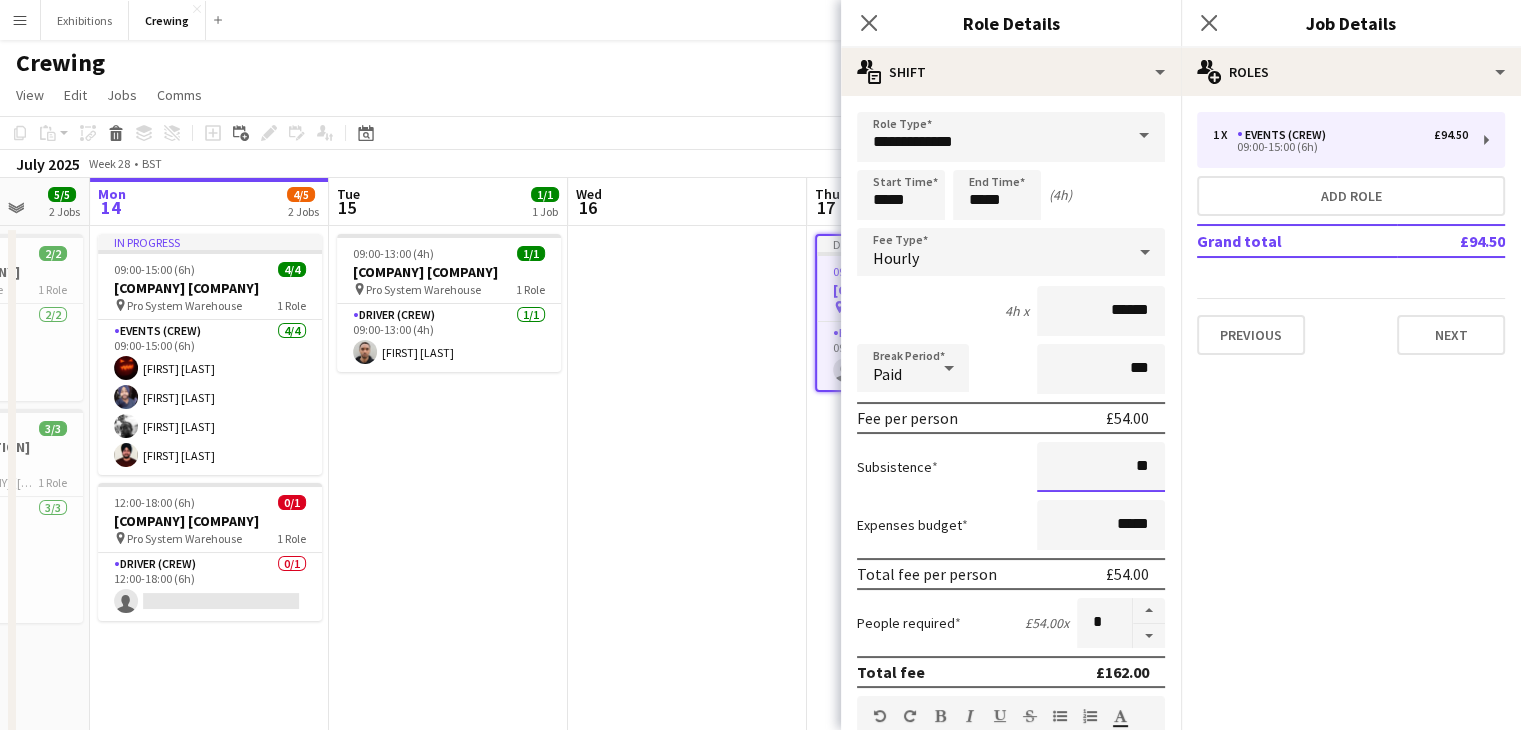 type on "**" 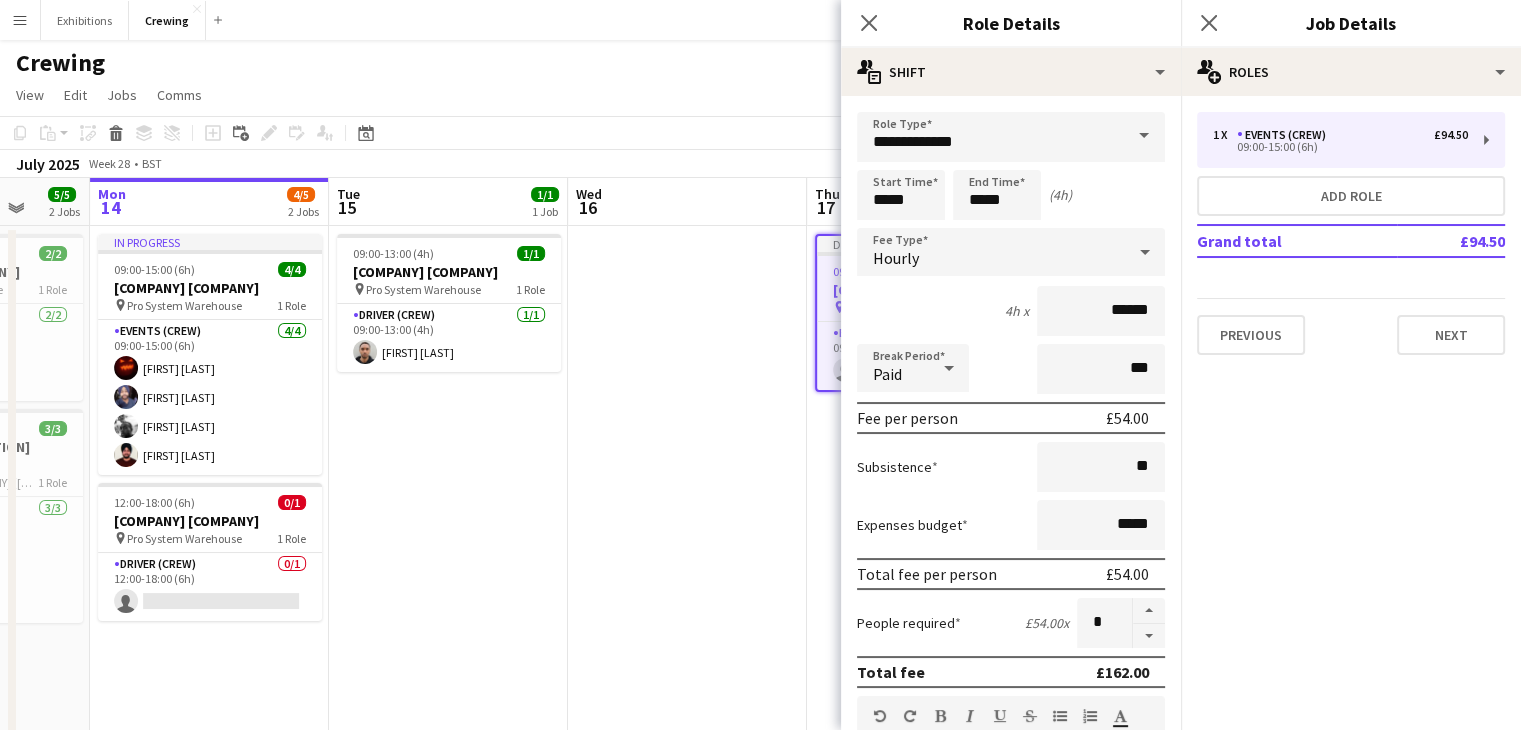 click on "Subsistence  **" at bounding box center (1011, 467) 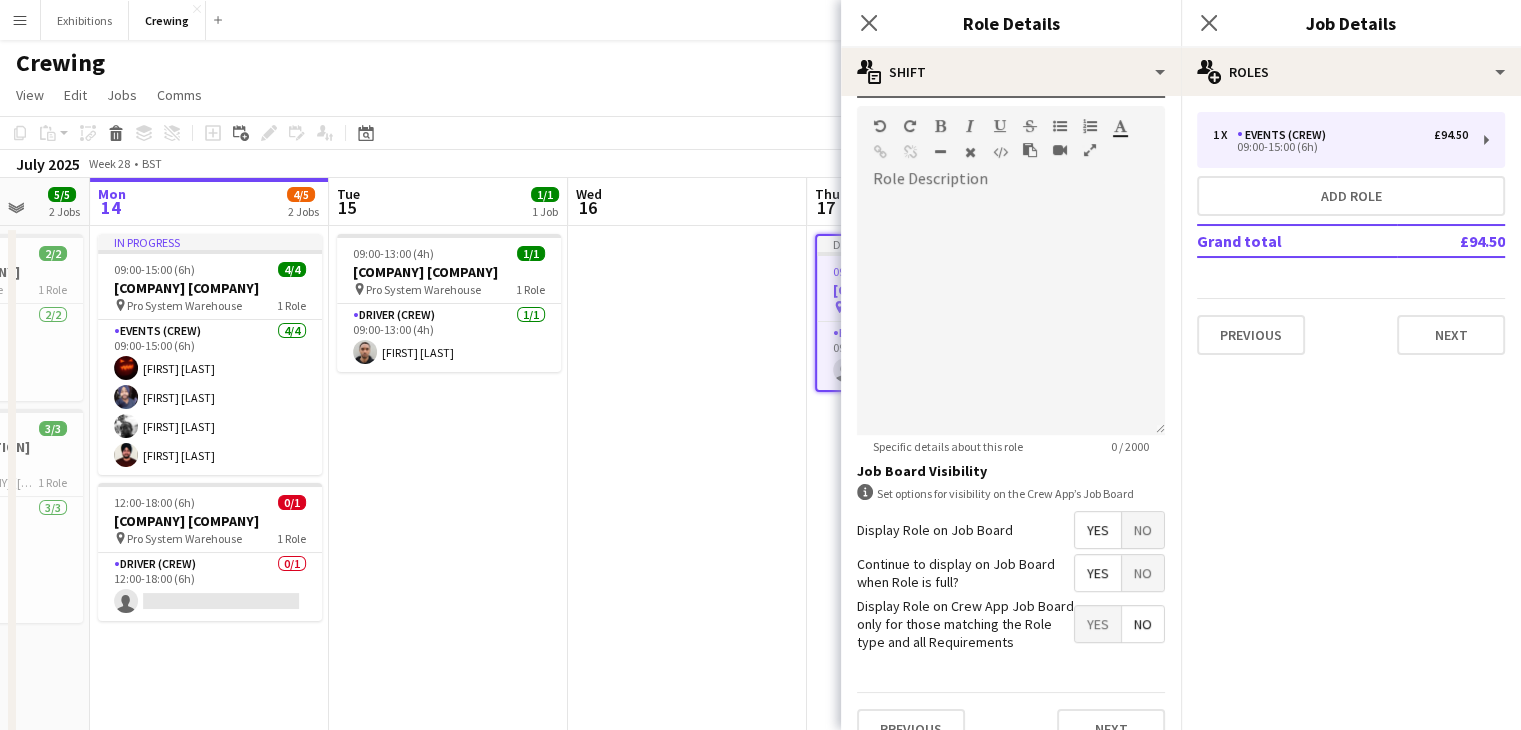 scroll, scrollTop: 620, scrollLeft: 0, axis: vertical 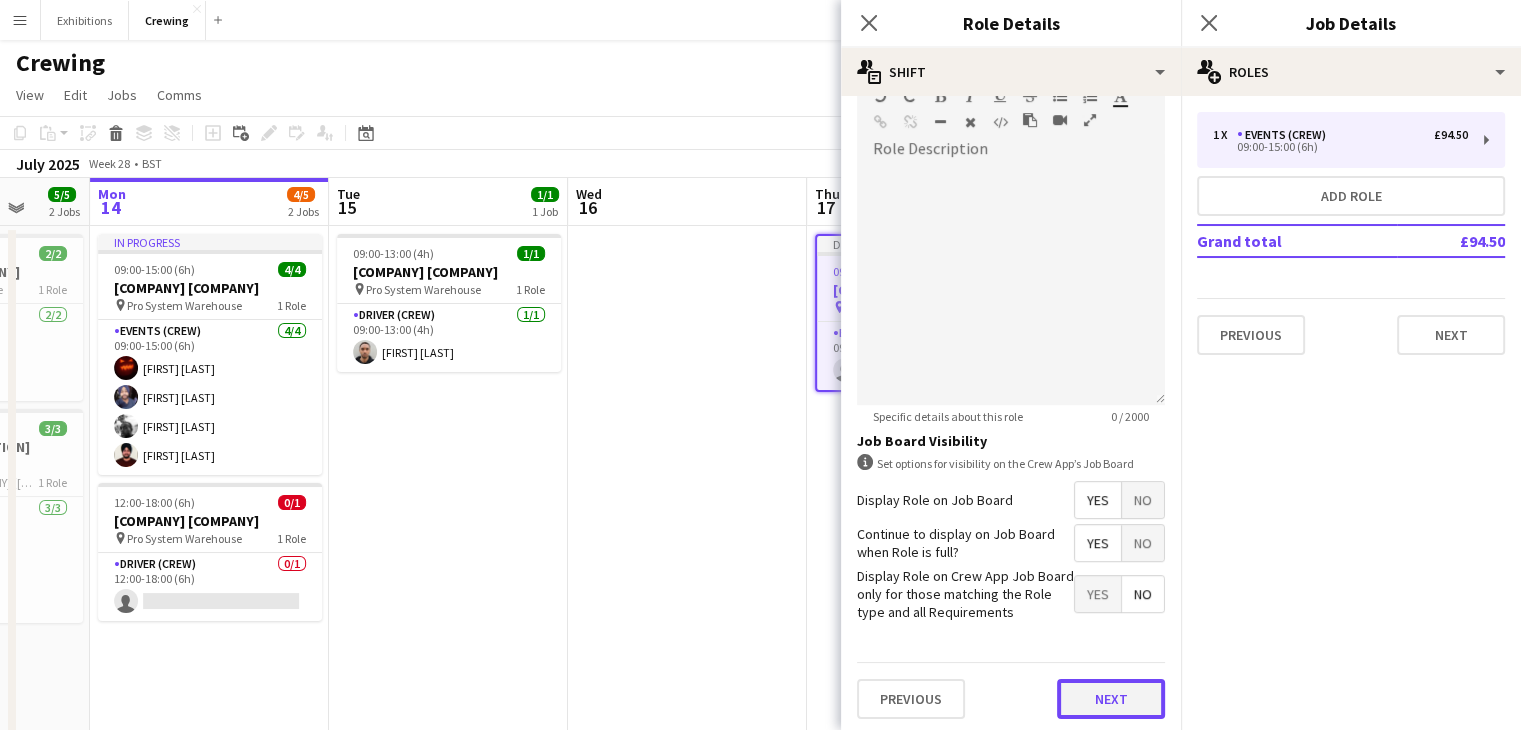 click on "Next" at bounding box center (1111, 699) 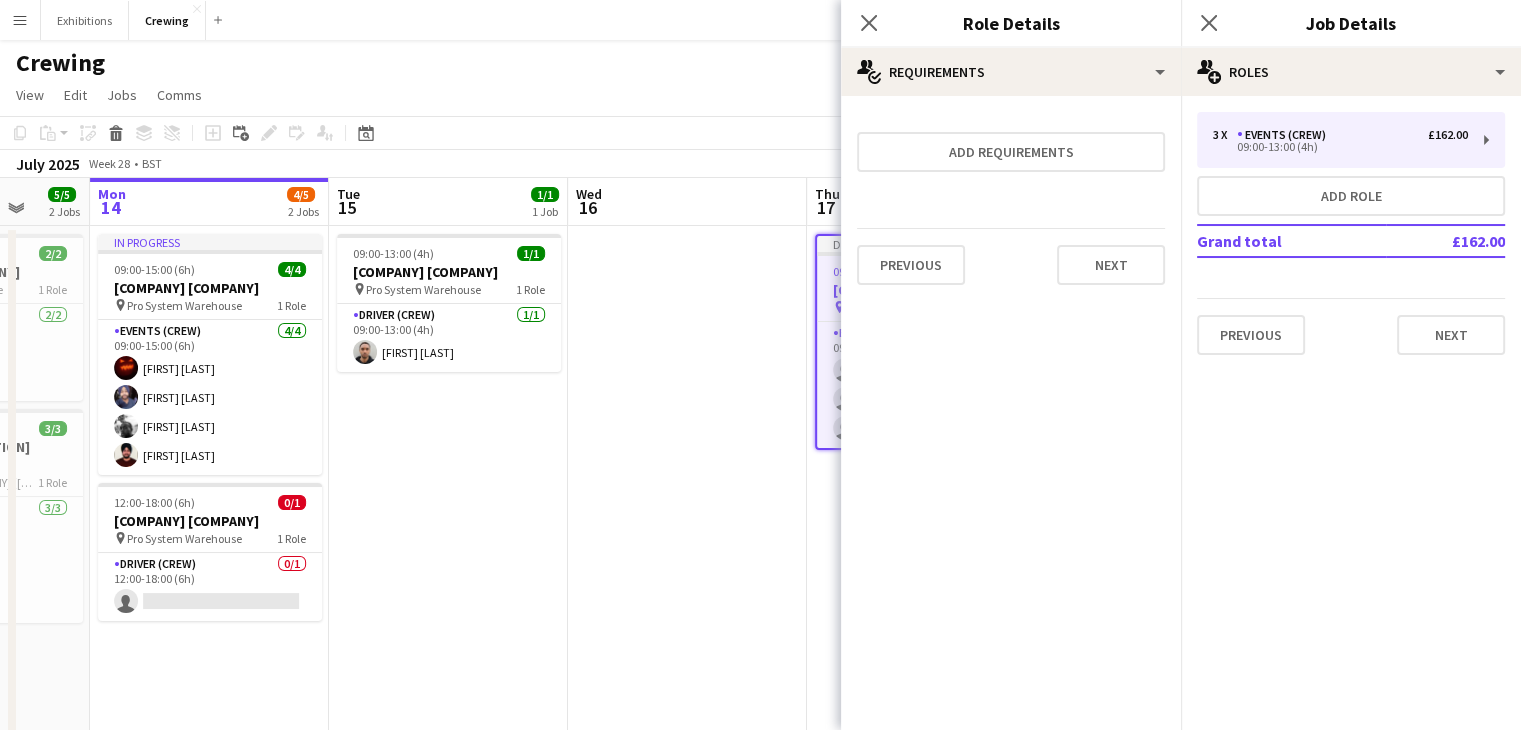 scroll, scrollTop: 0, scrollLeft: 0, axis: both 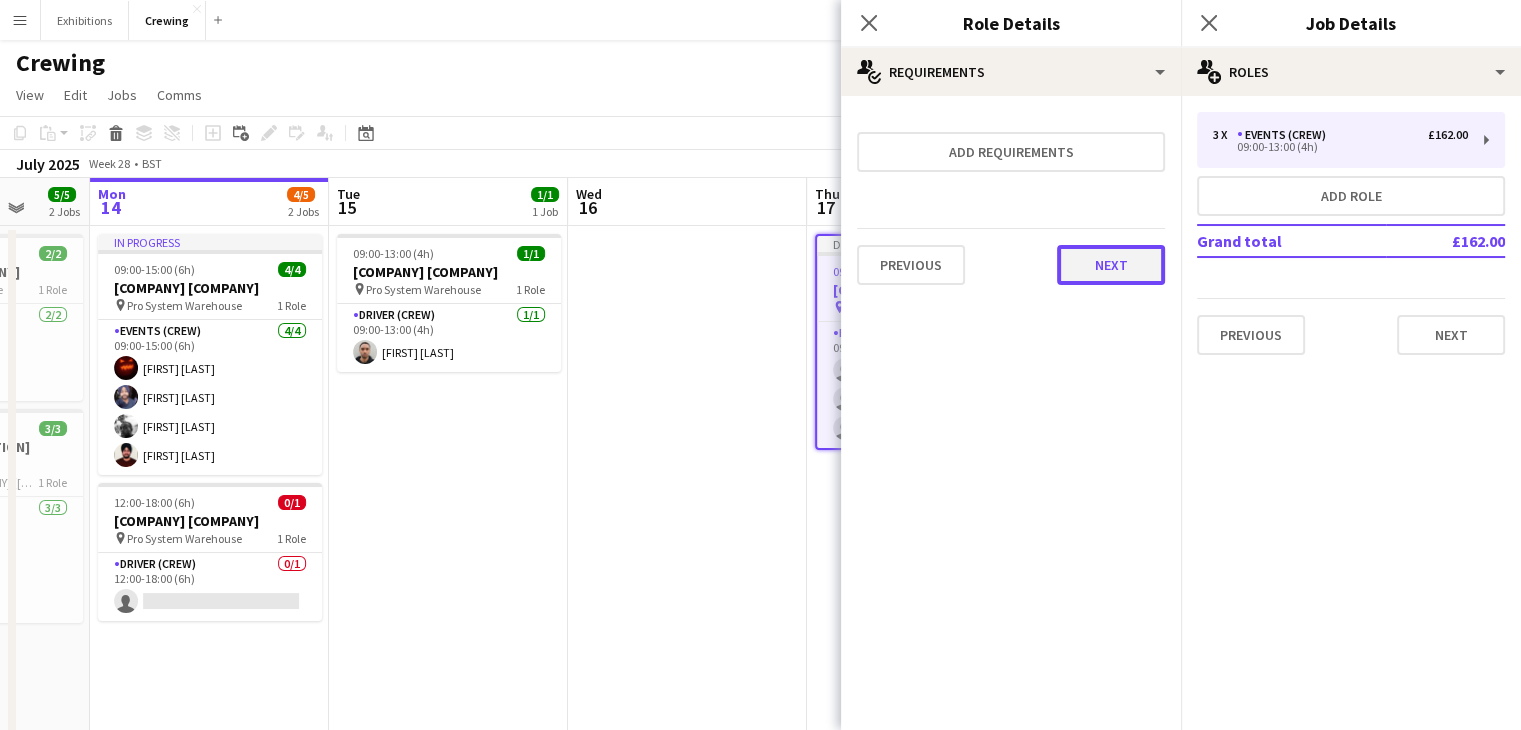 click on "Next" at bounding box center (1111, 265) 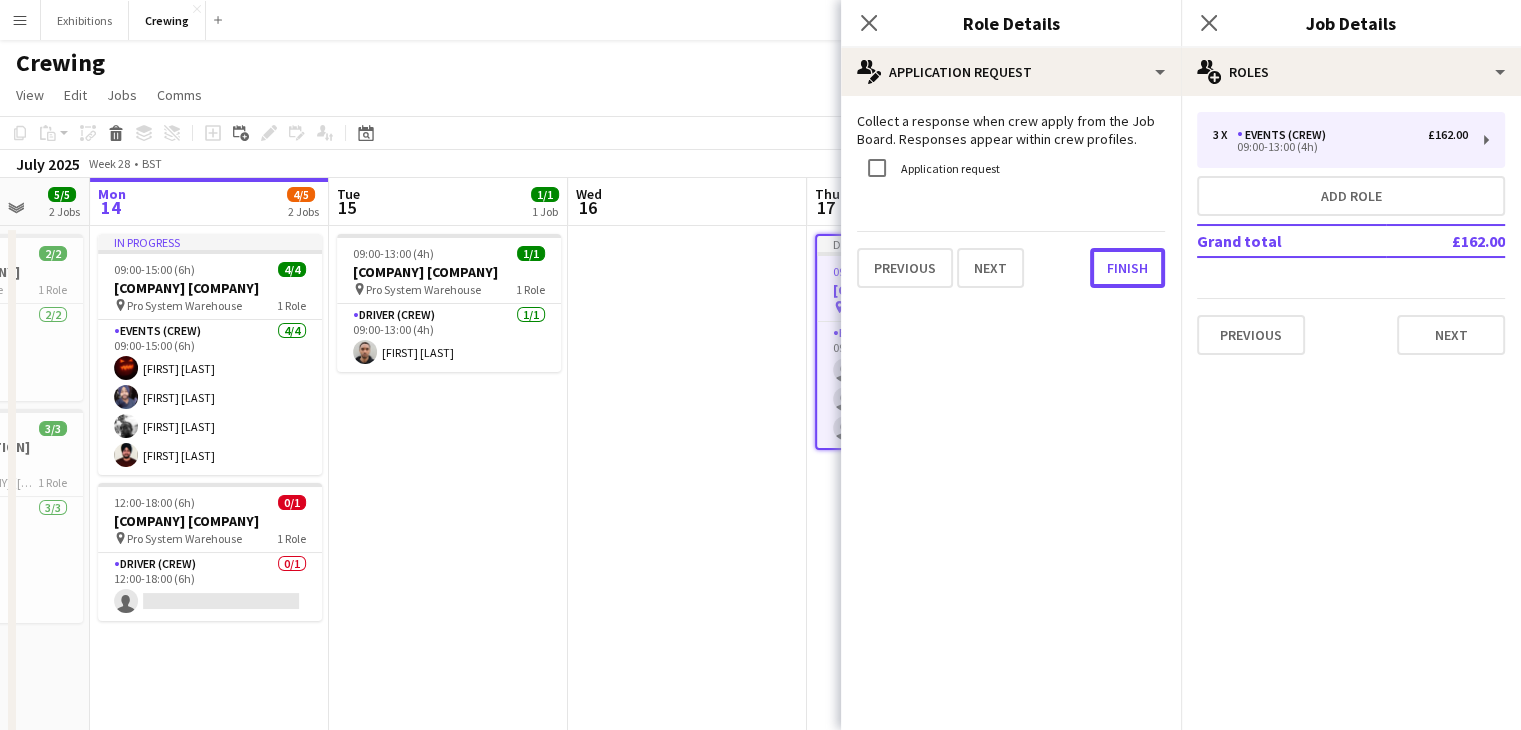 click on "Finish" at bounding box center (1127, 268) 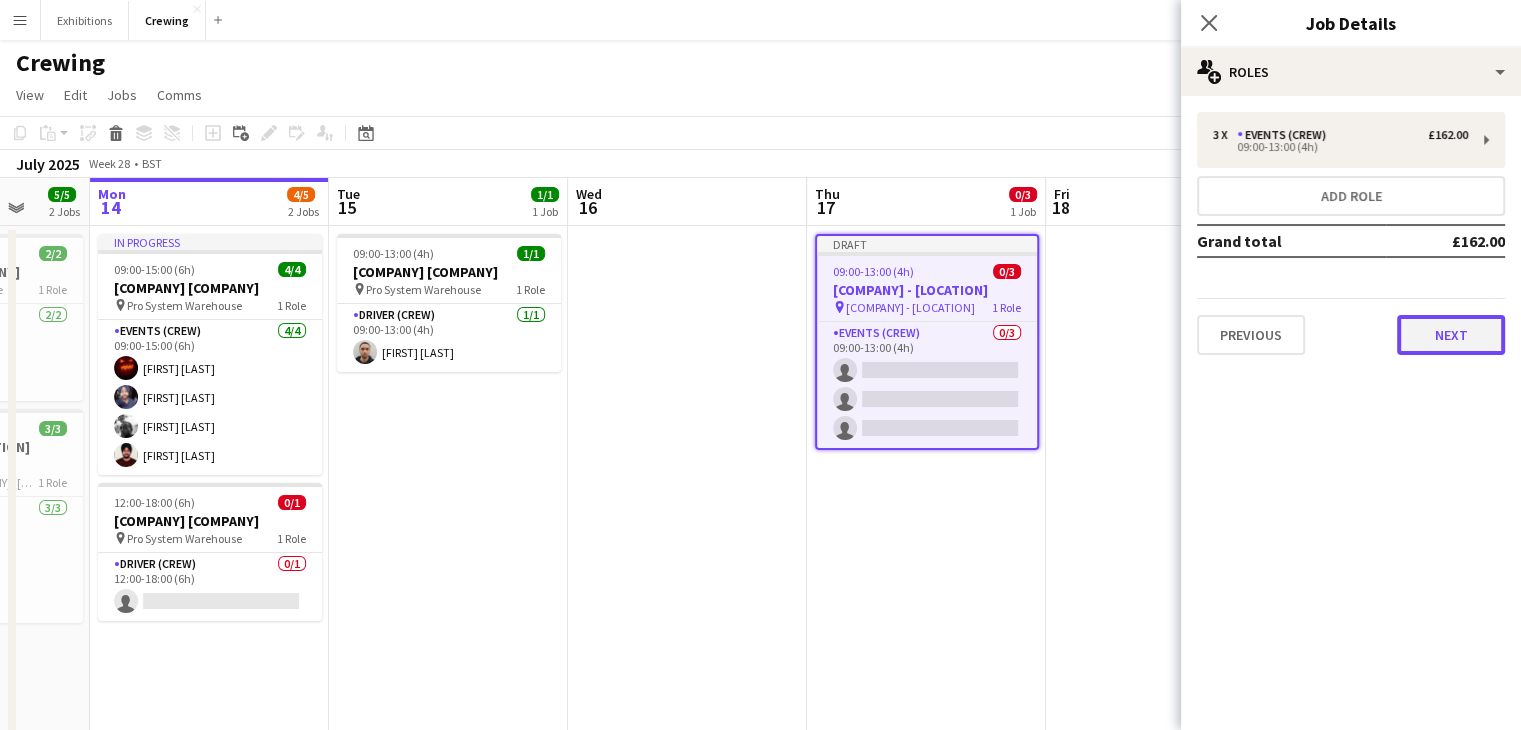 click on "Next" at bounding box center (1451, 335) 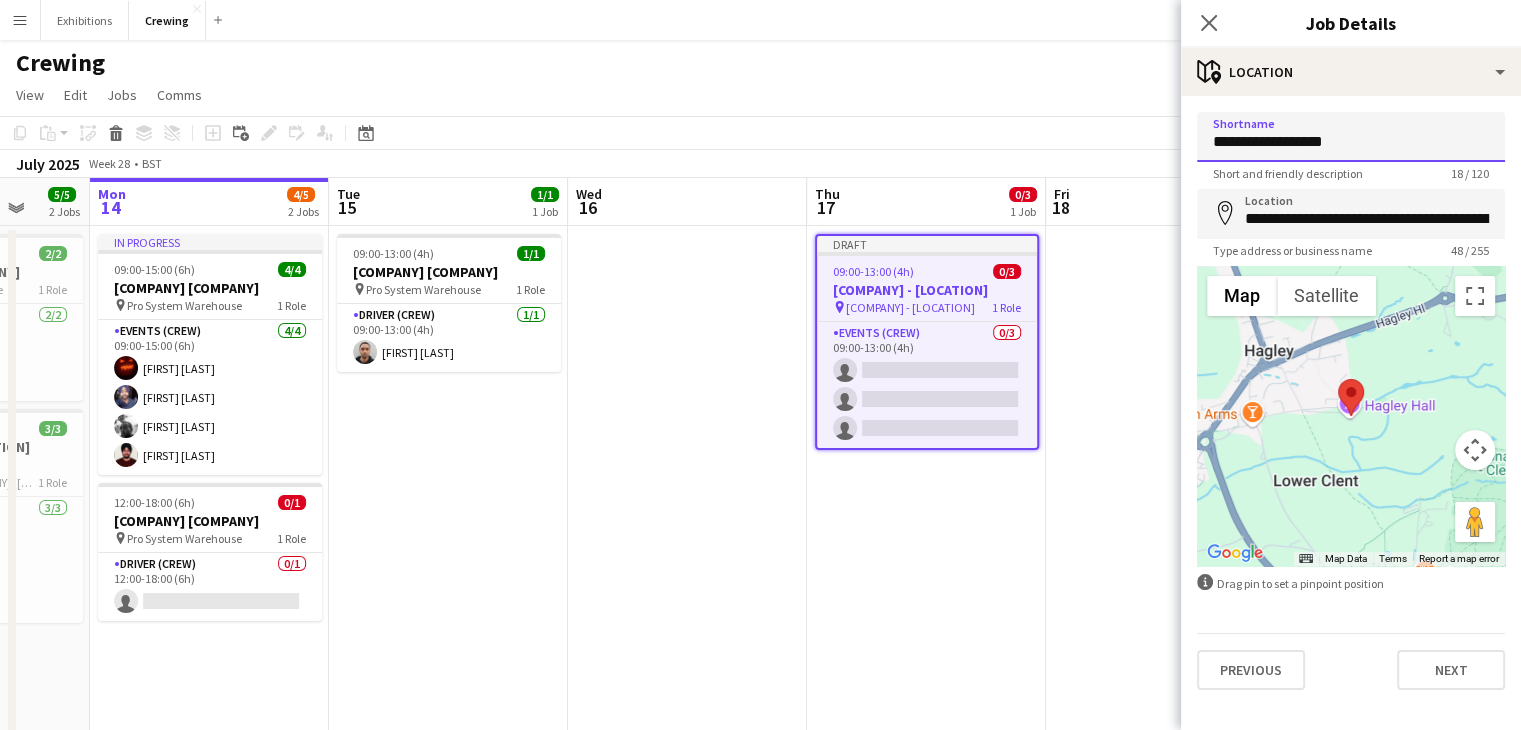 click on "**********" at bounding box center (1351, 137) 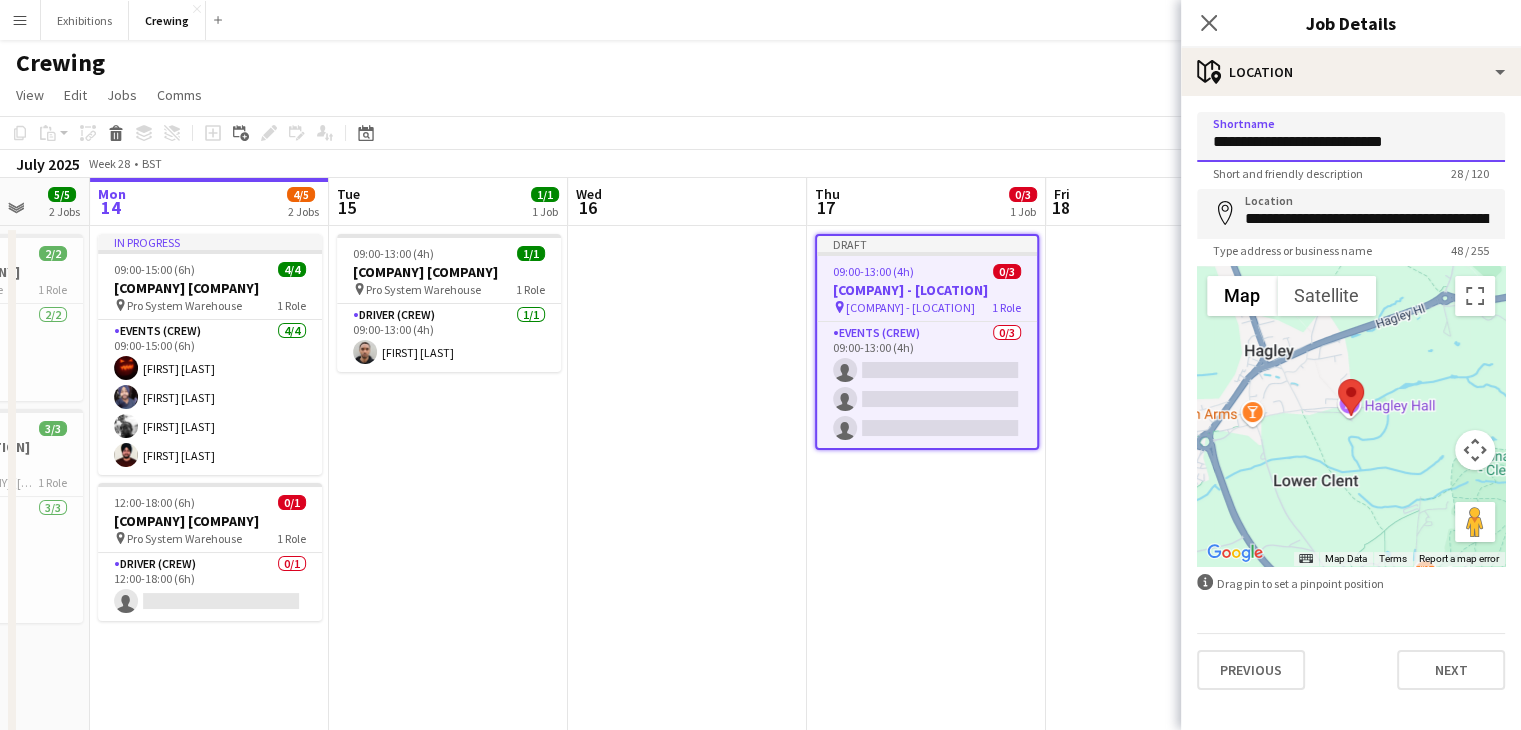 type on "**********" 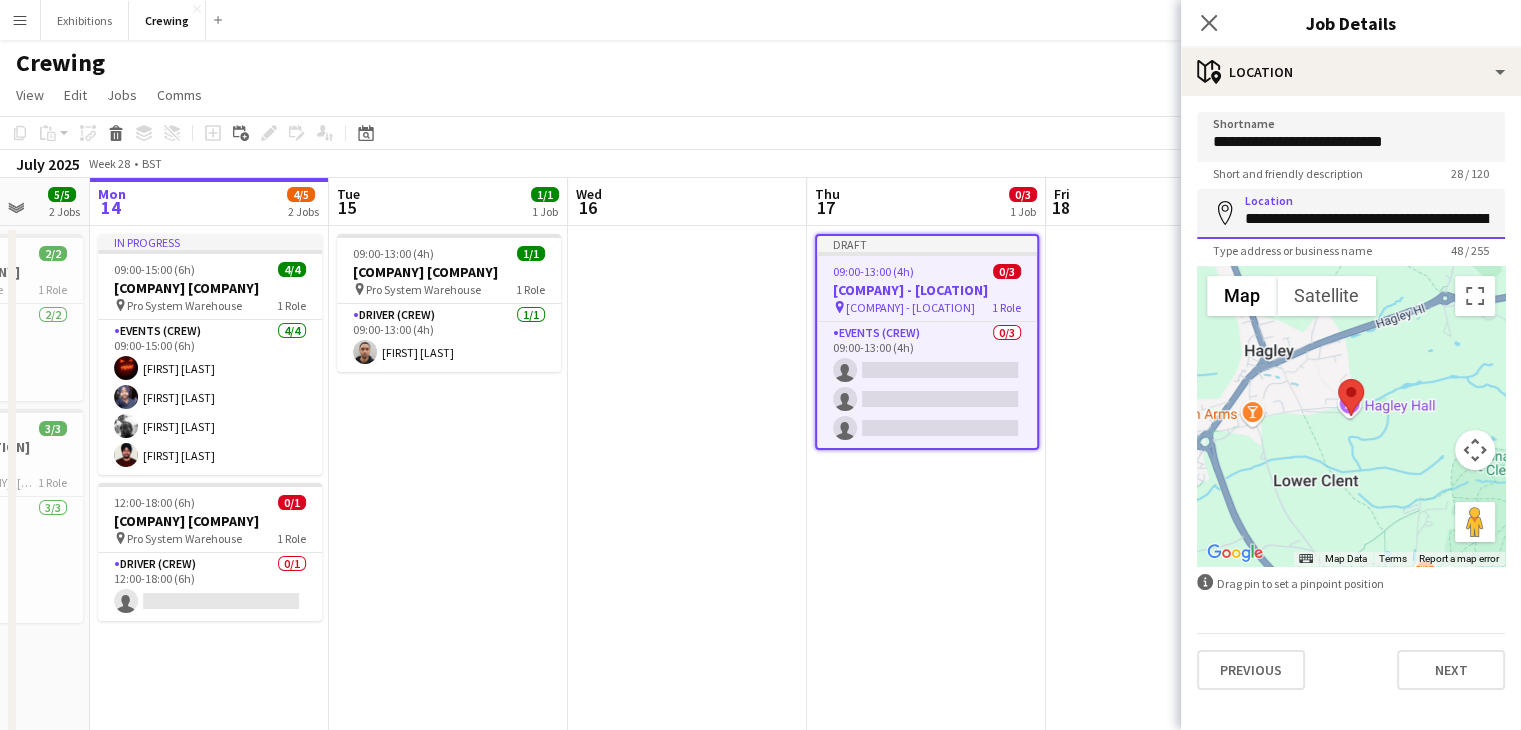 scroll, scrollTop: 0, scrollLeft: 69, axis: horizontal 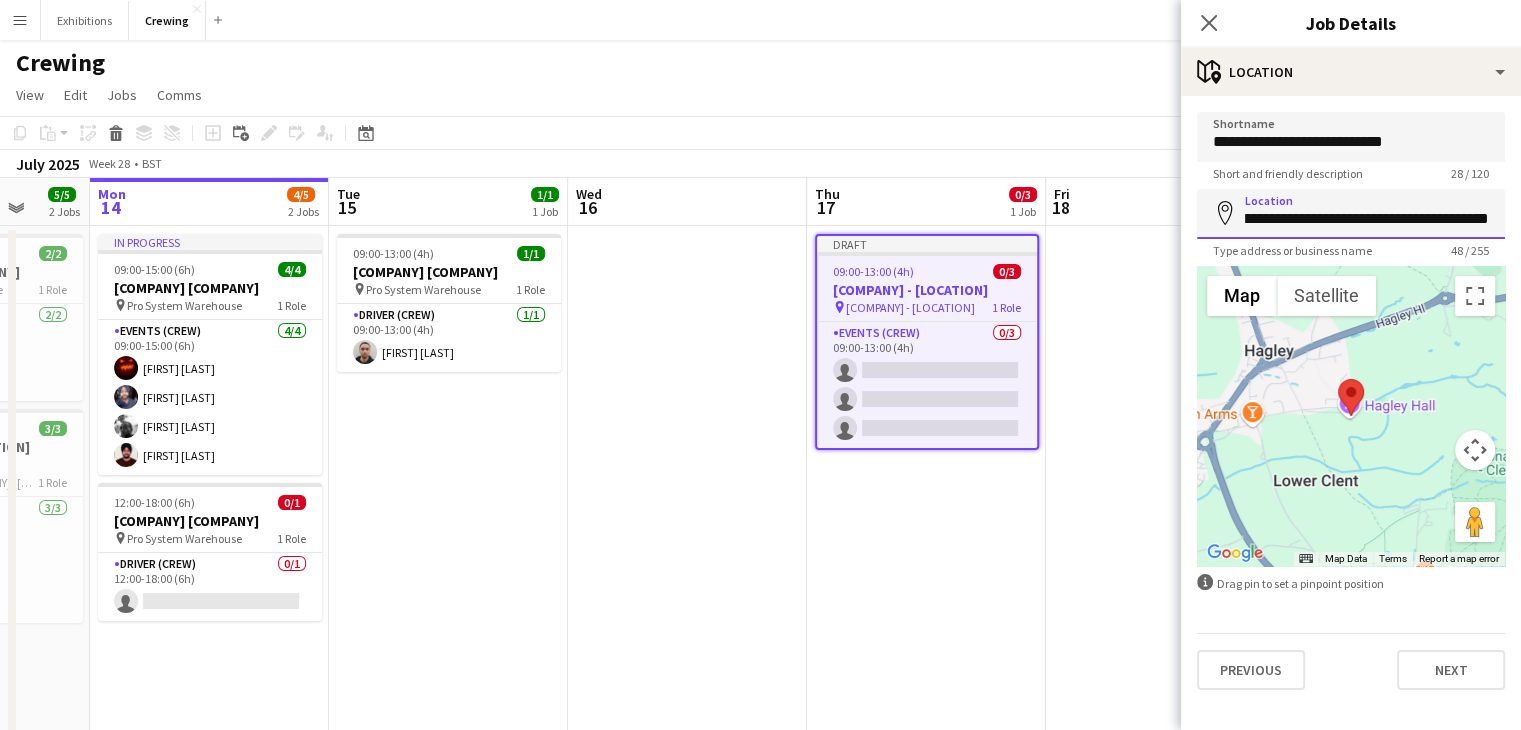 drag, startPoint x: 1241, startPoint y: 221, endPoint x: 1535, endPoint y: 253, distance: 295.73636 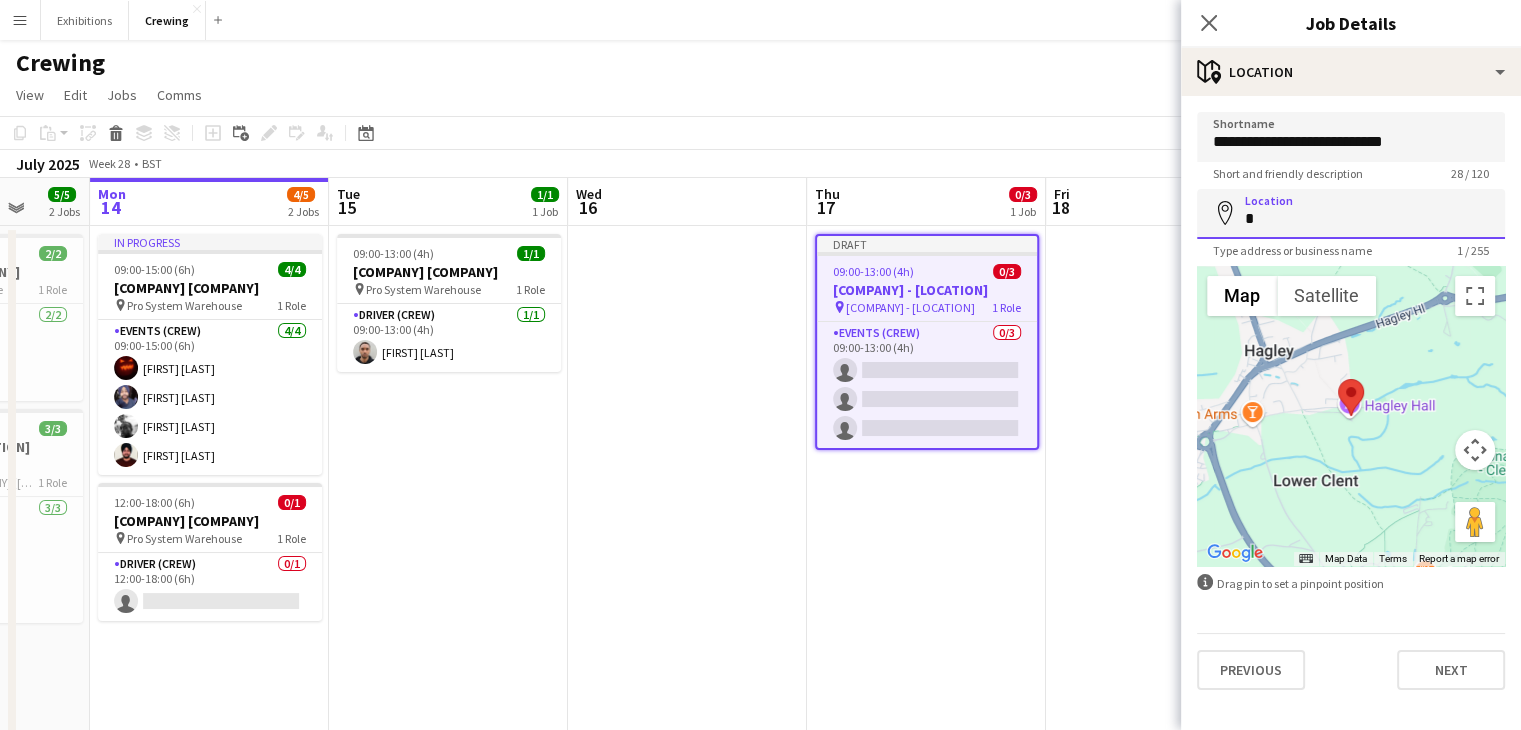 scroll, scrollTop: 0, scrollLeft: 0, axis: both 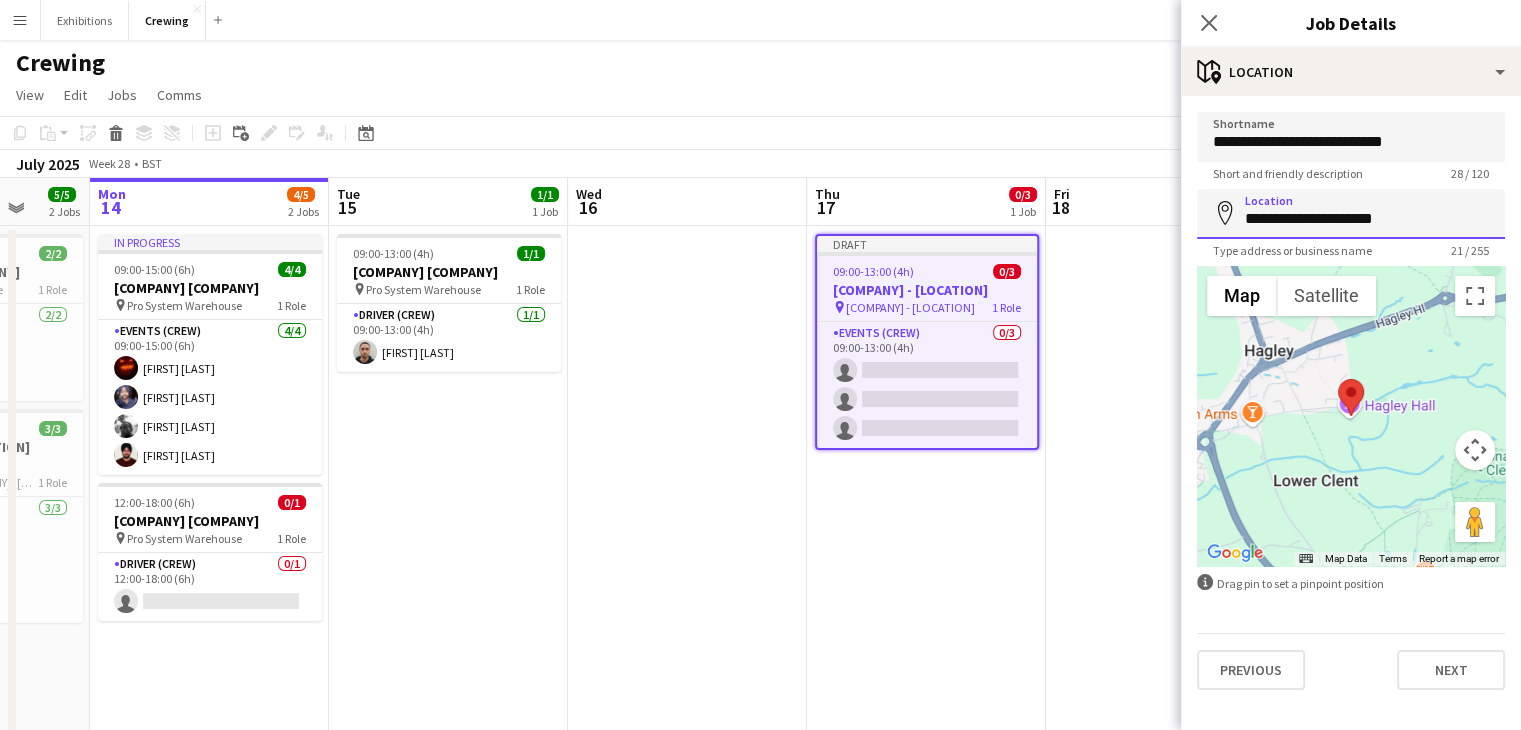 type on "**********" 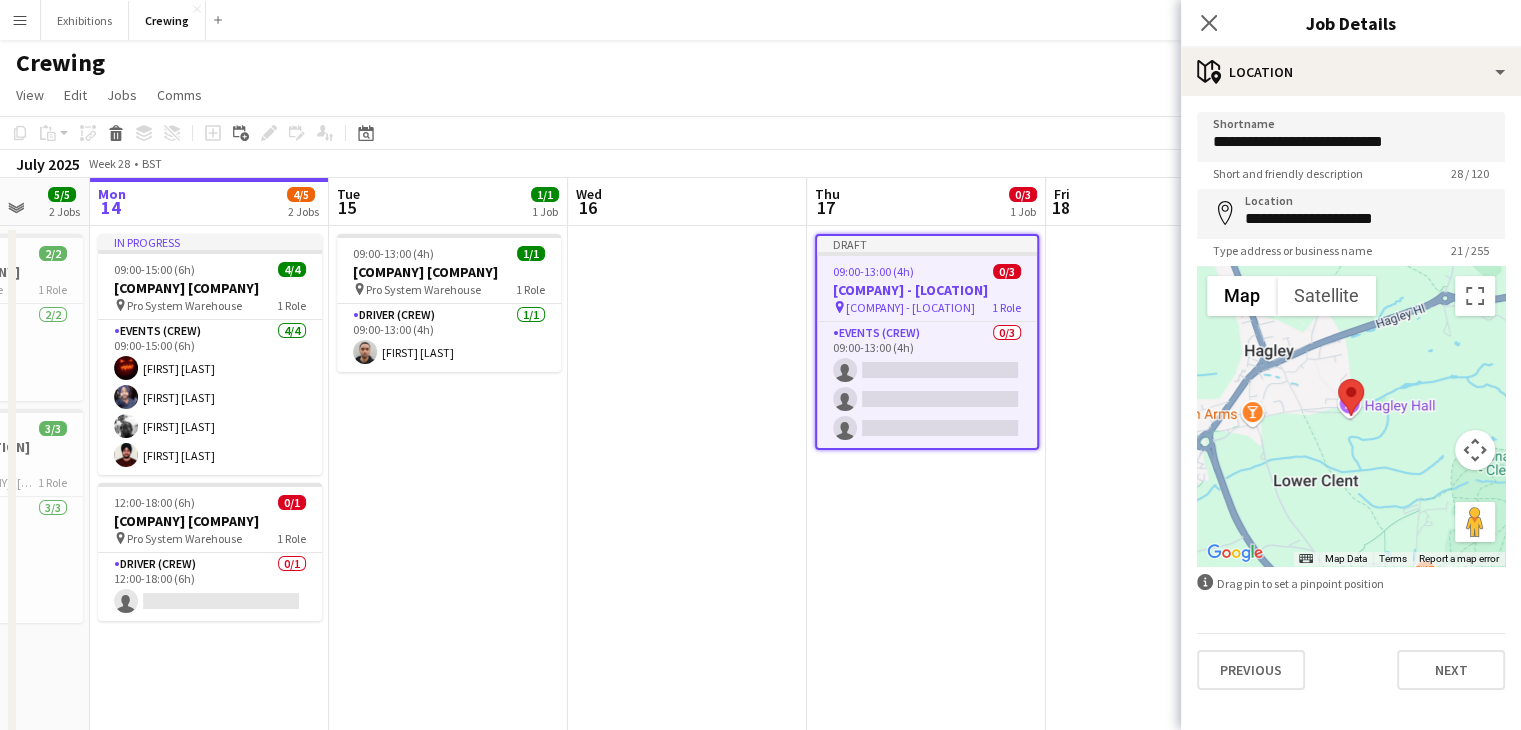 click at bounding box center [1165, 557] 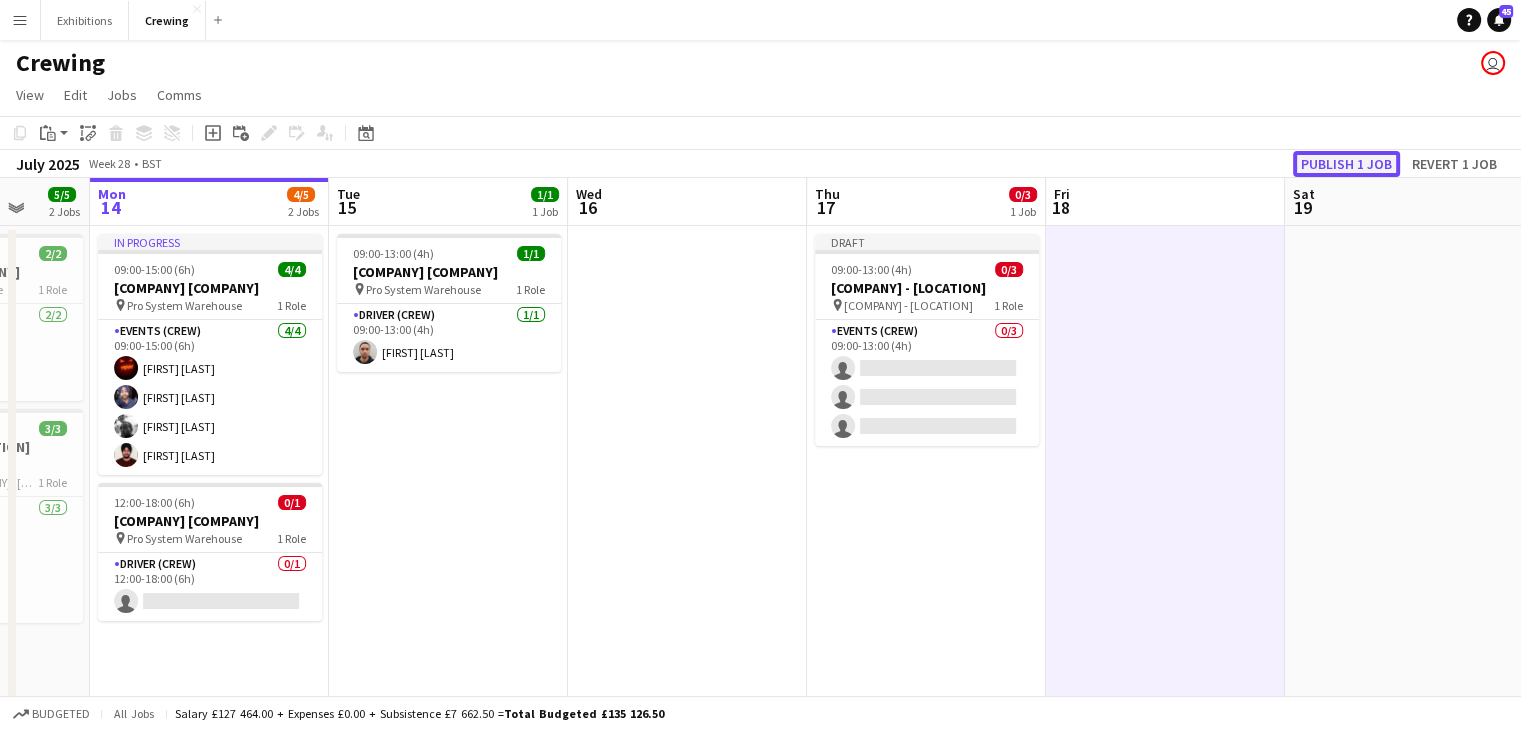 click on "Publish 1 job" 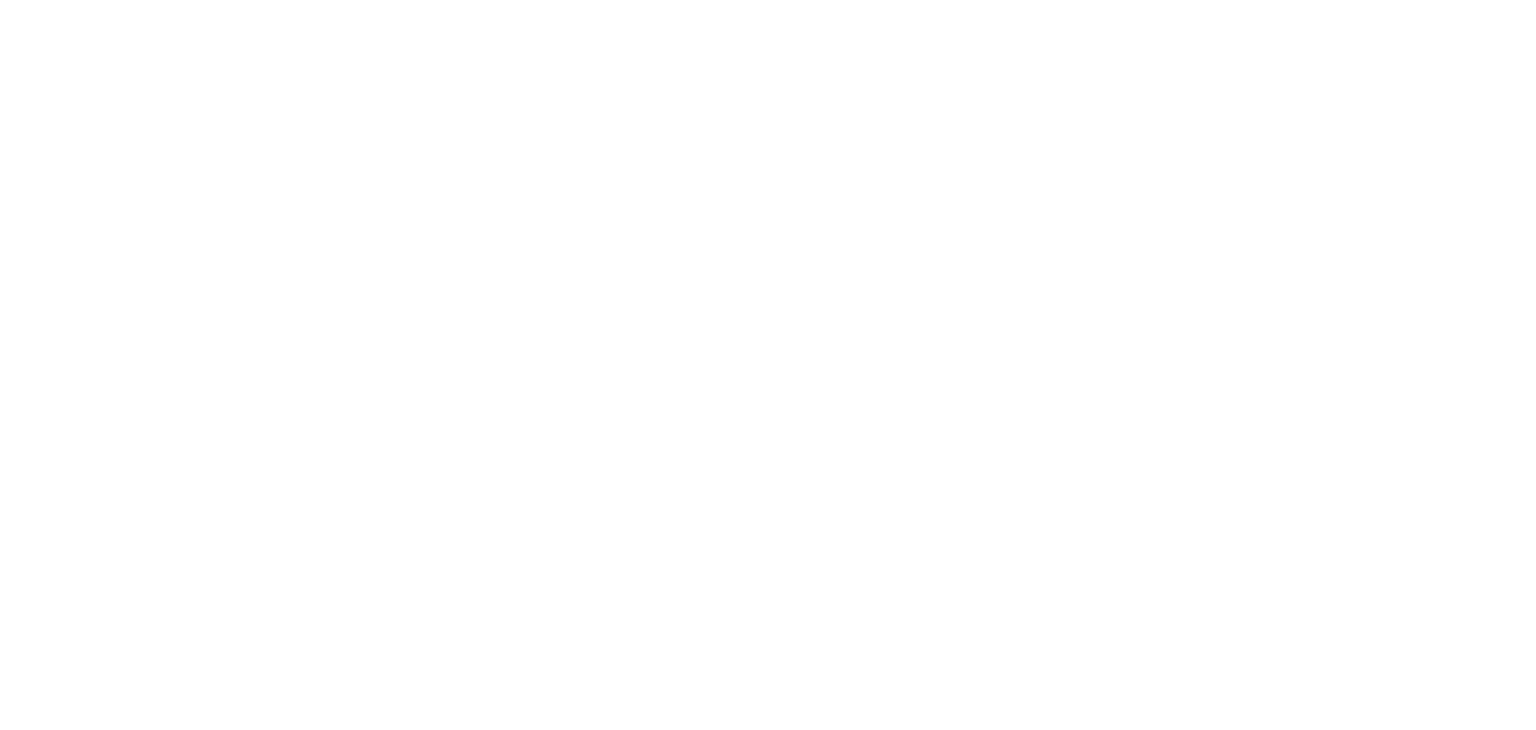 scroll, scrollTop: 0, scrollLeft: 0, axis: both 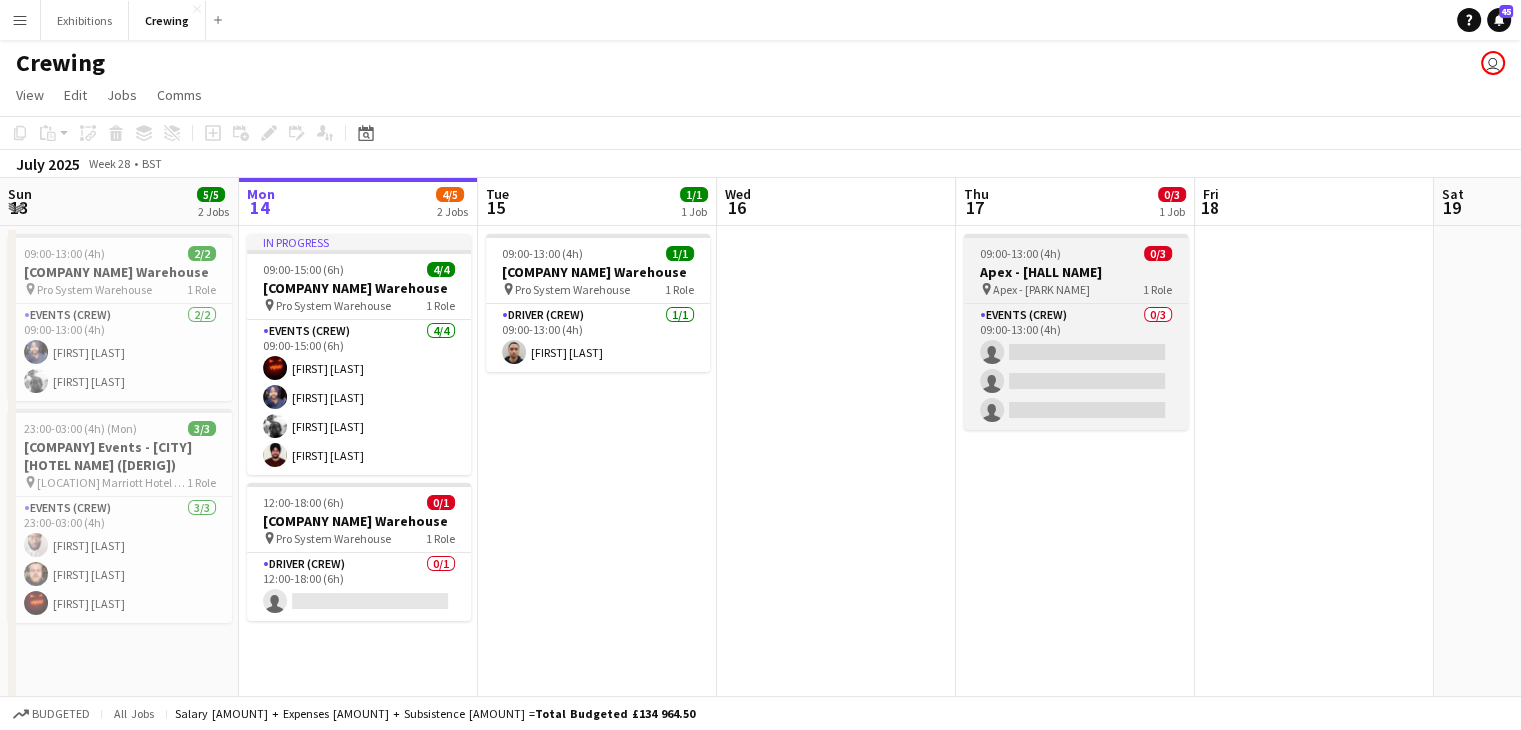 click on "Apex - [HALL NAME]" at bounding box center [1076, 272] 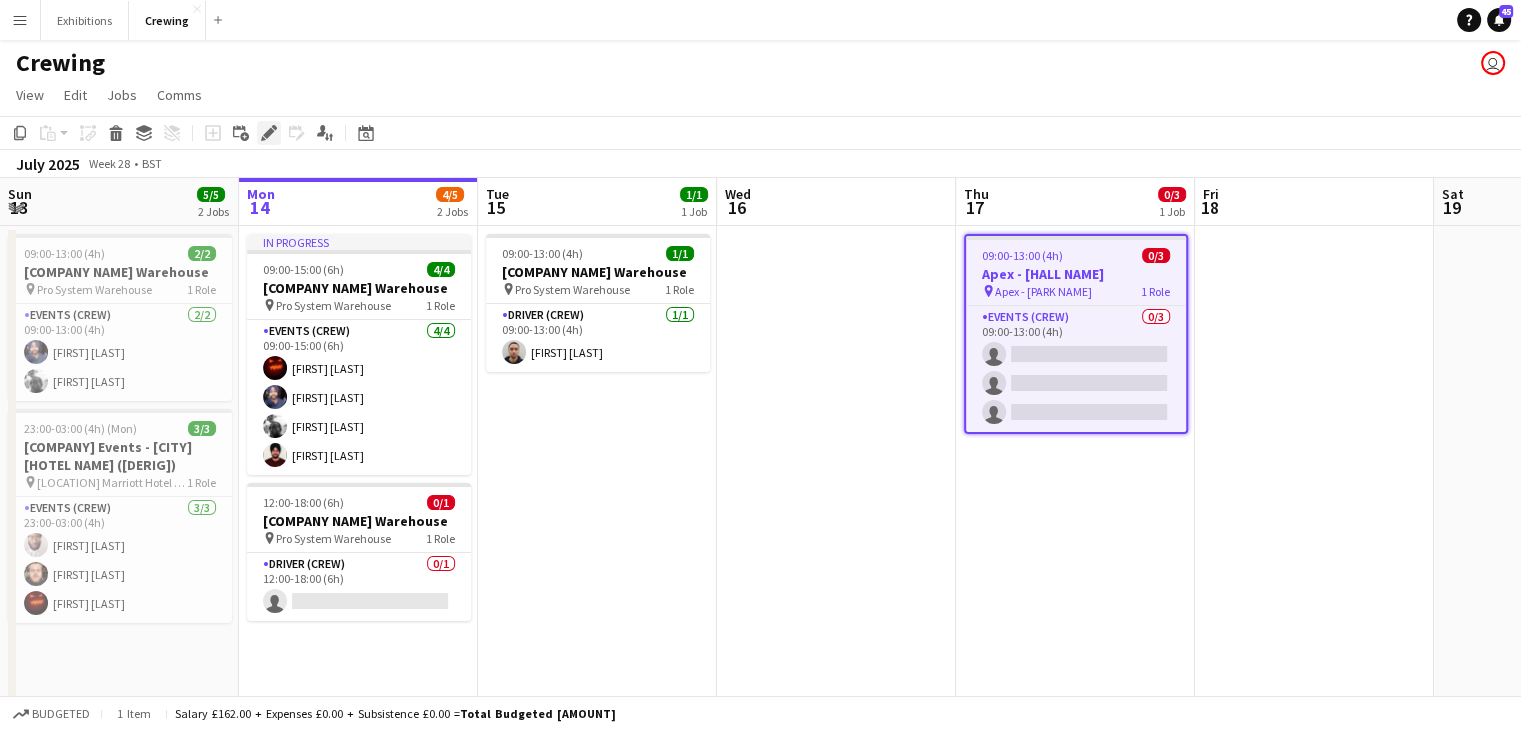 click on "Edit" at bounding box center [269, 133] 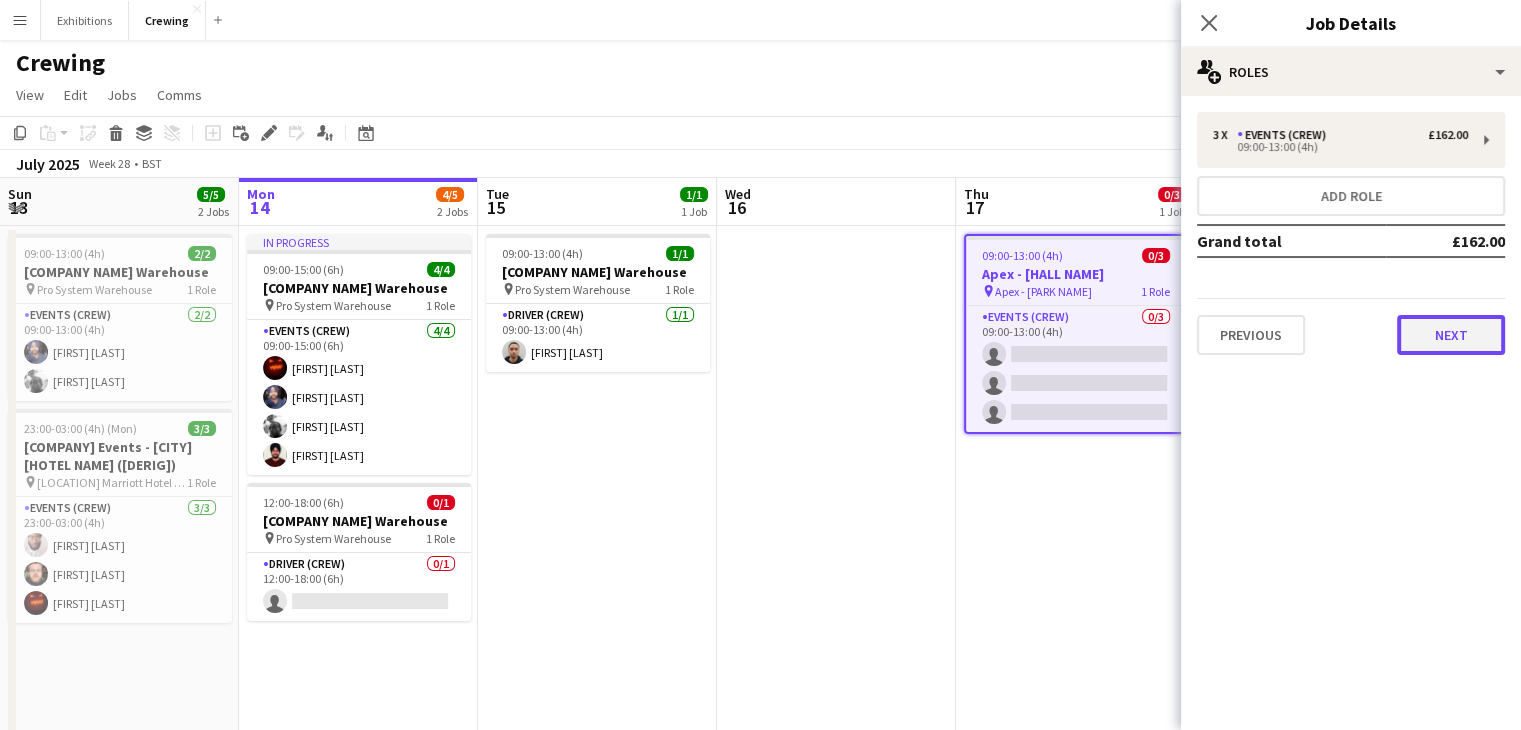 click on "Next" at bounding box center [1451, 335] 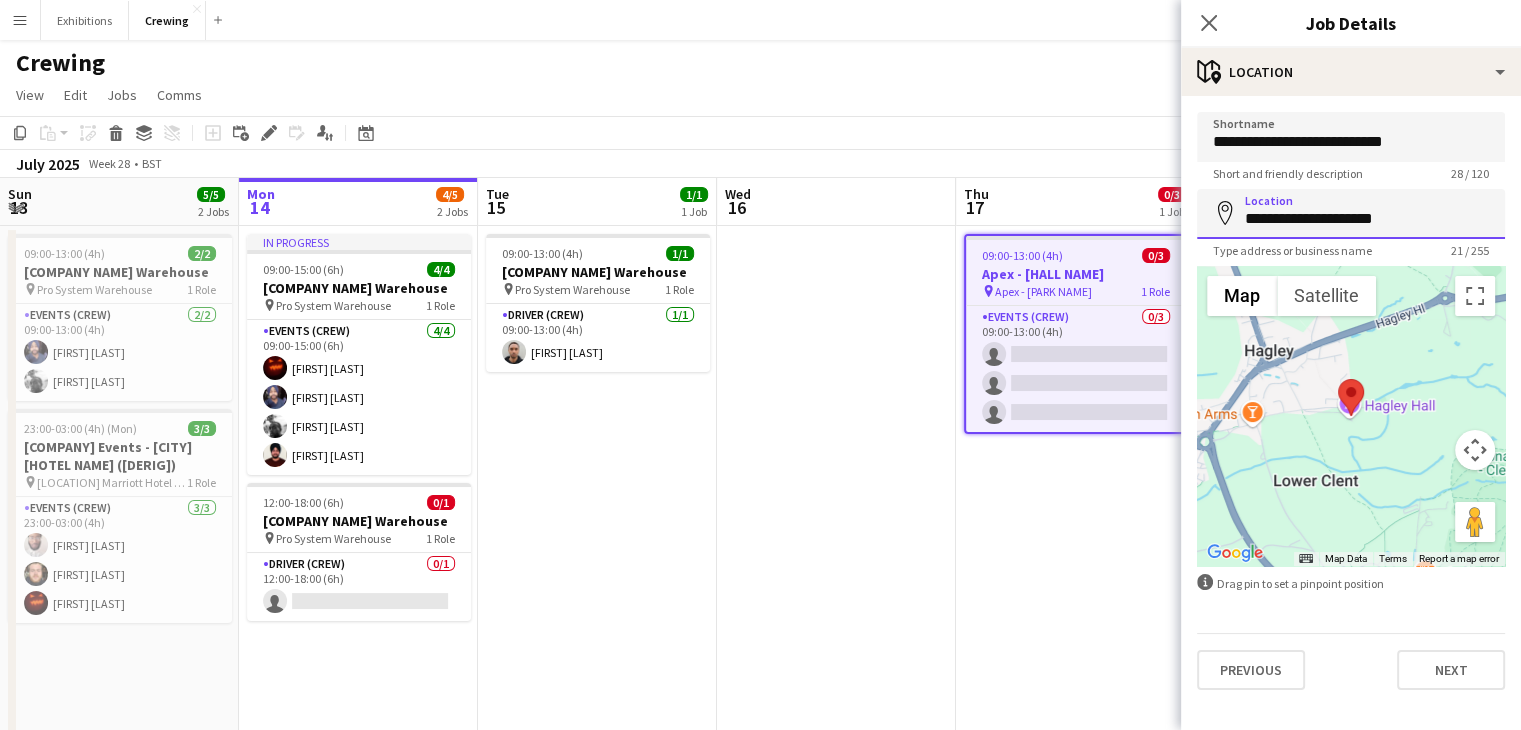 click on "**********" at bounding box center [1351, 214] 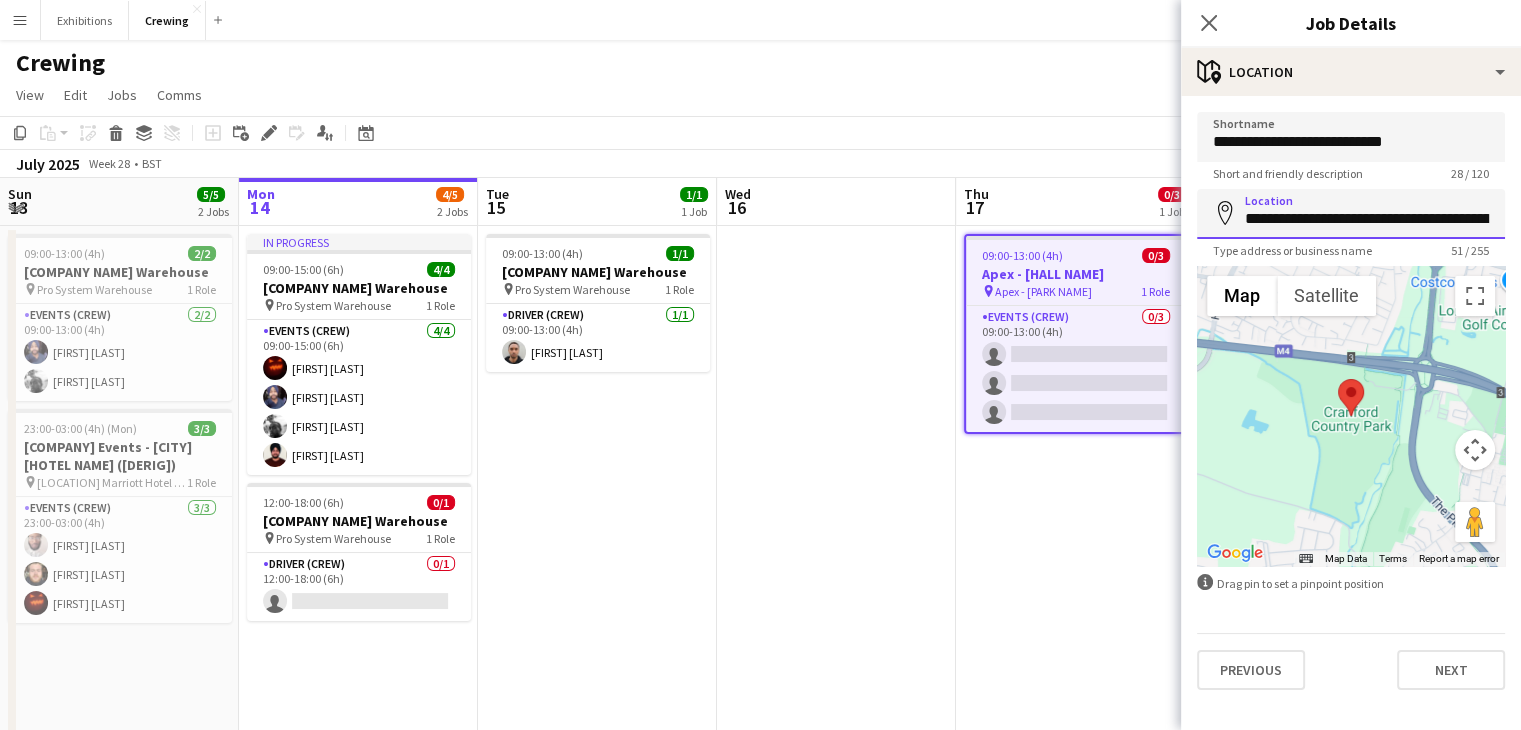 click on "**********" at bounding box center (1351, 214) 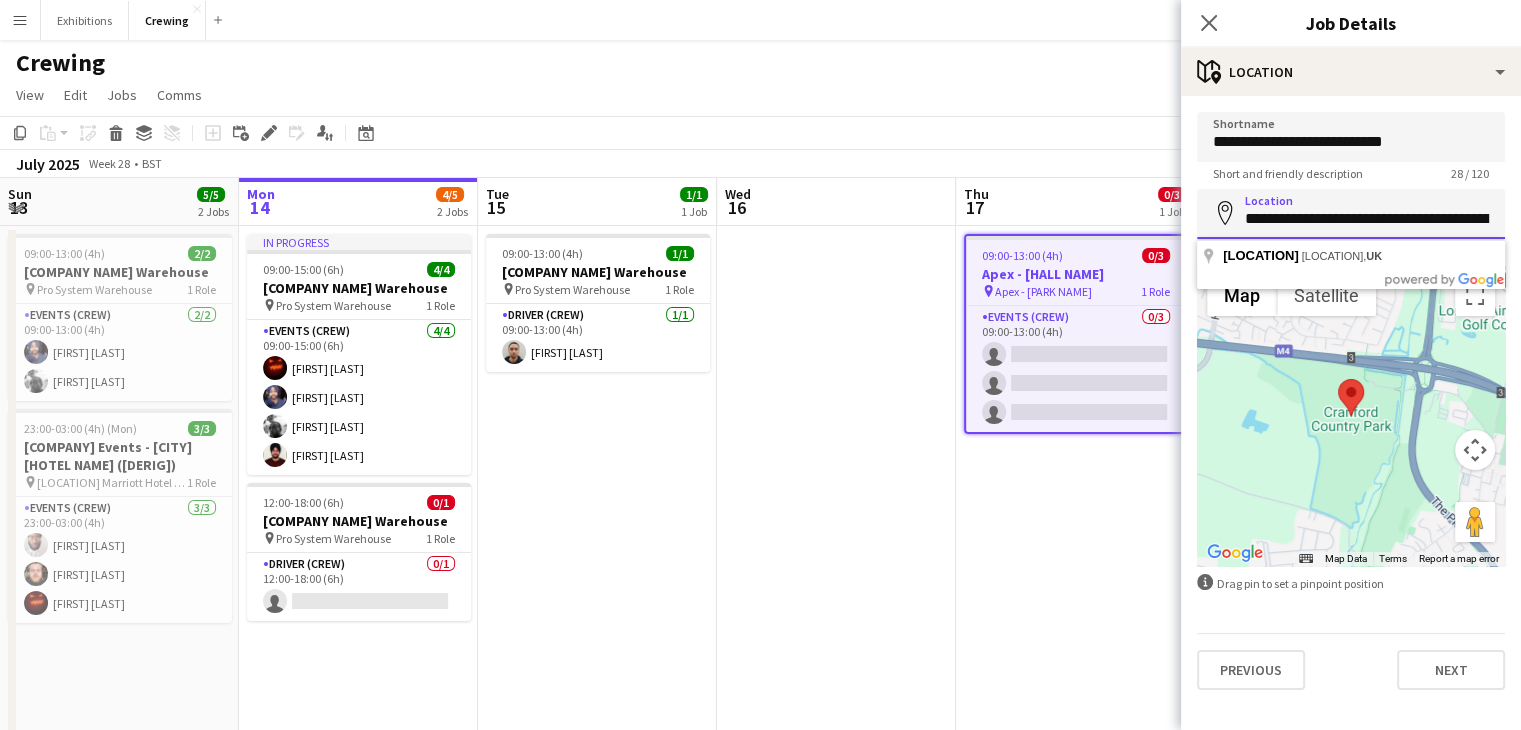 scroll, scrollTop: 0, scrollLeft: 117, axis: horizontal 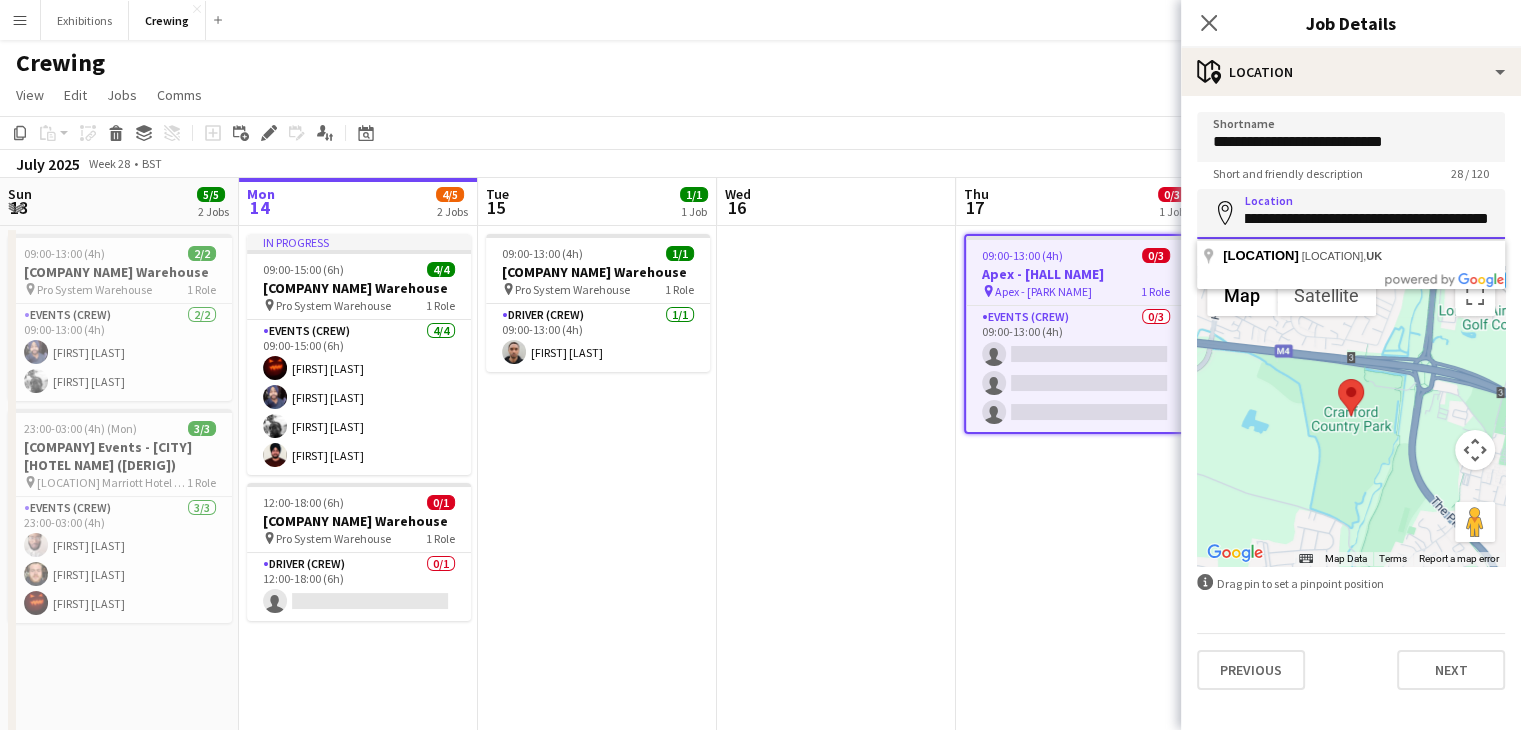 click on "**********" at bounding box center (1351, 214) 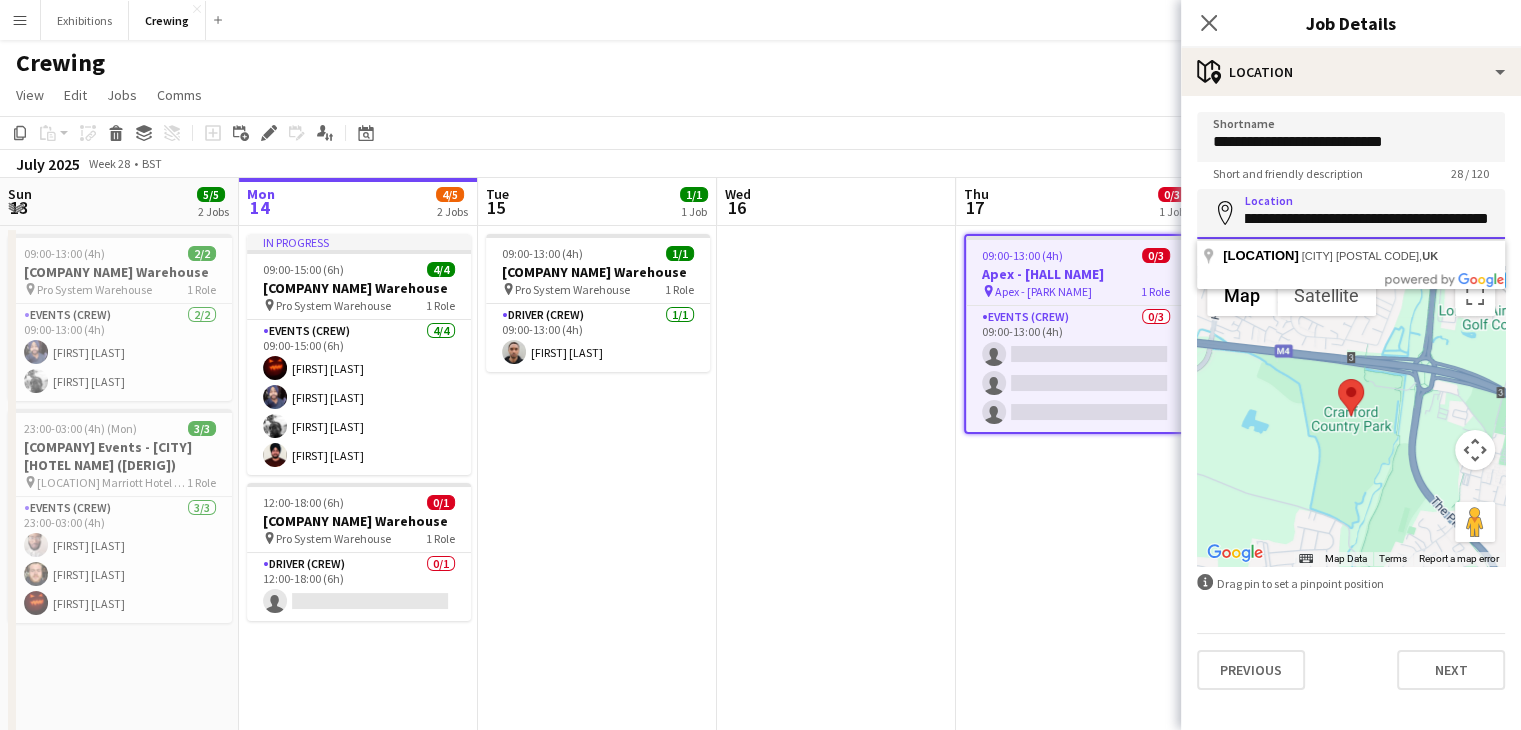 scroll, scrollTop: 0, scrollLeft: 100, axis: horizontal 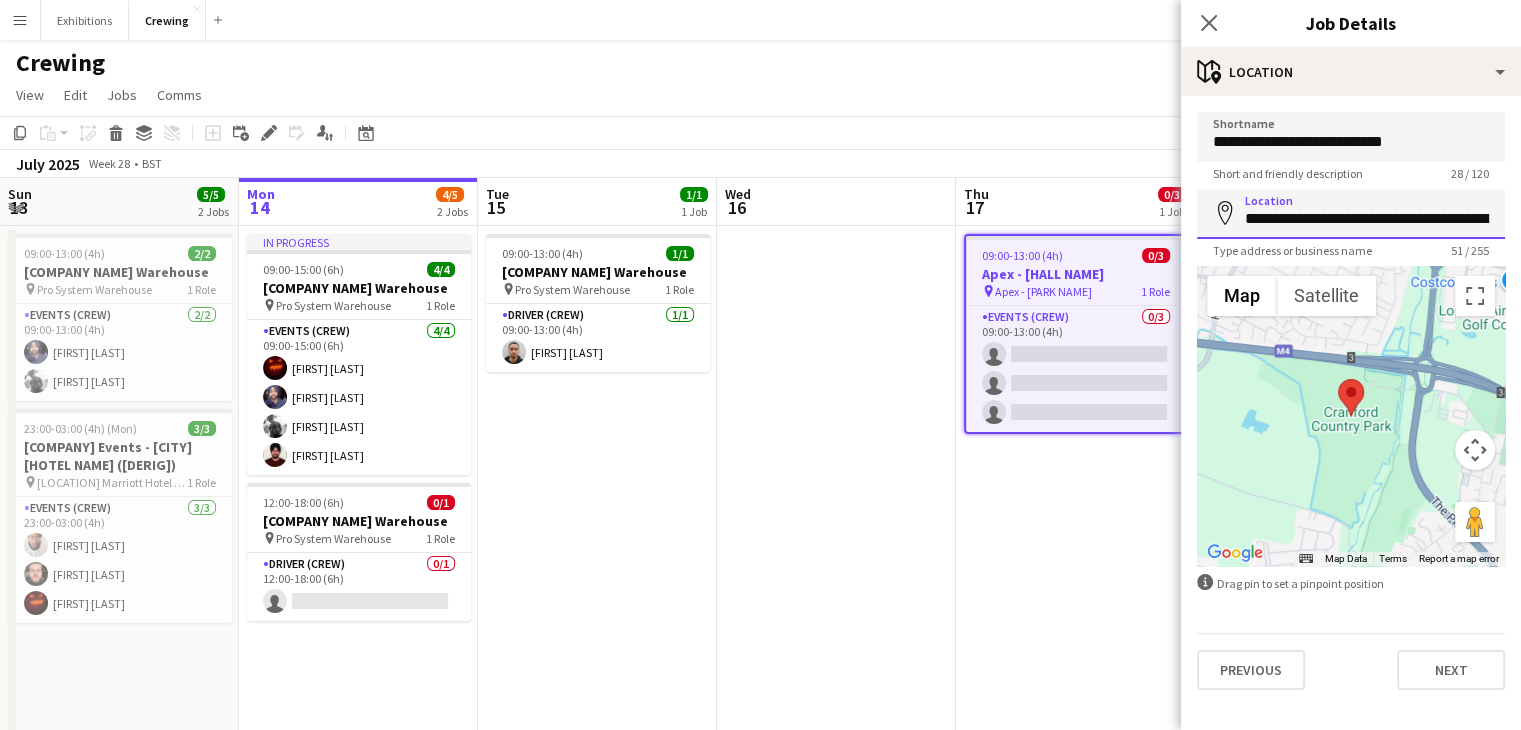 click on "**********" at bounding box center [1351, 214] 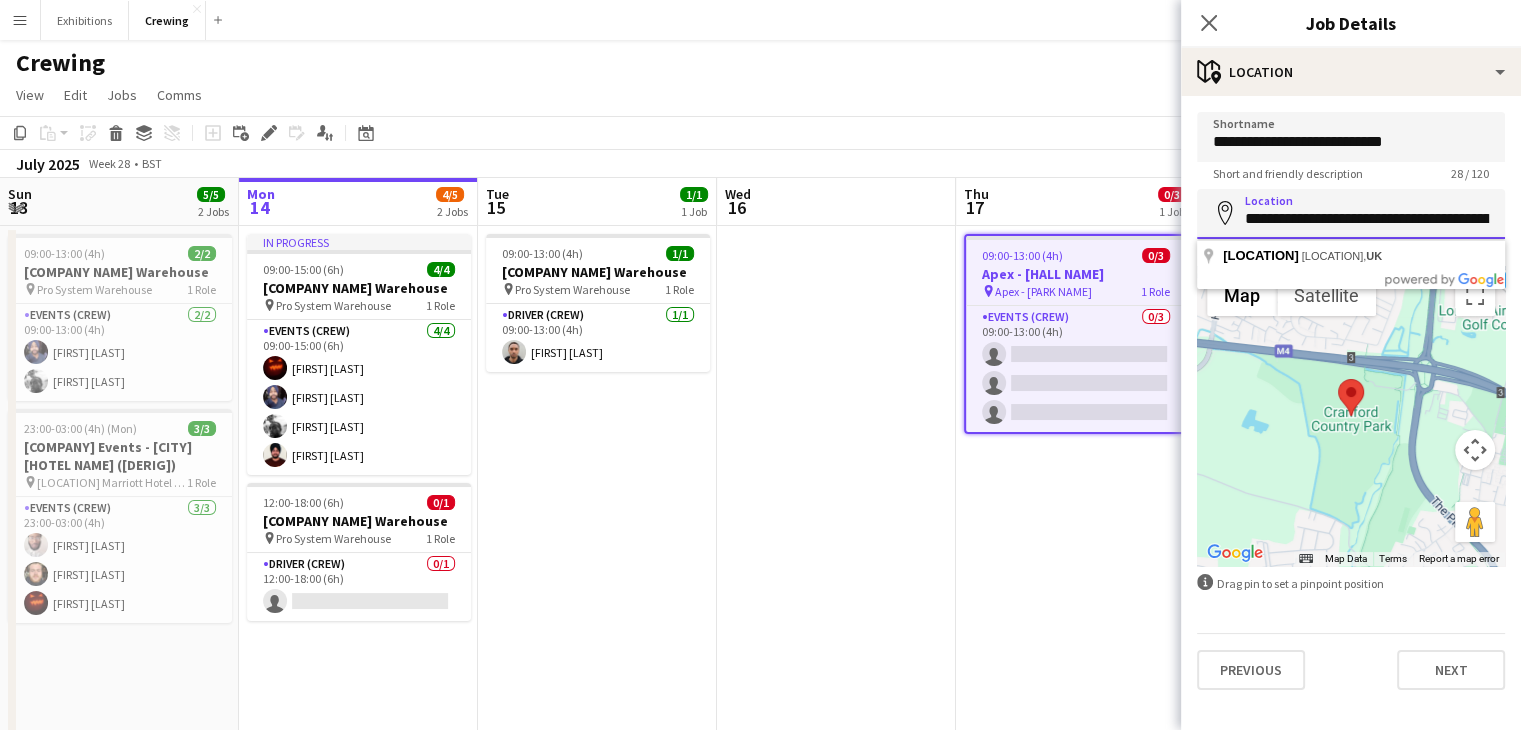 scroll, scrollTop: 0, scrollLeft: 117, axis: horizontal 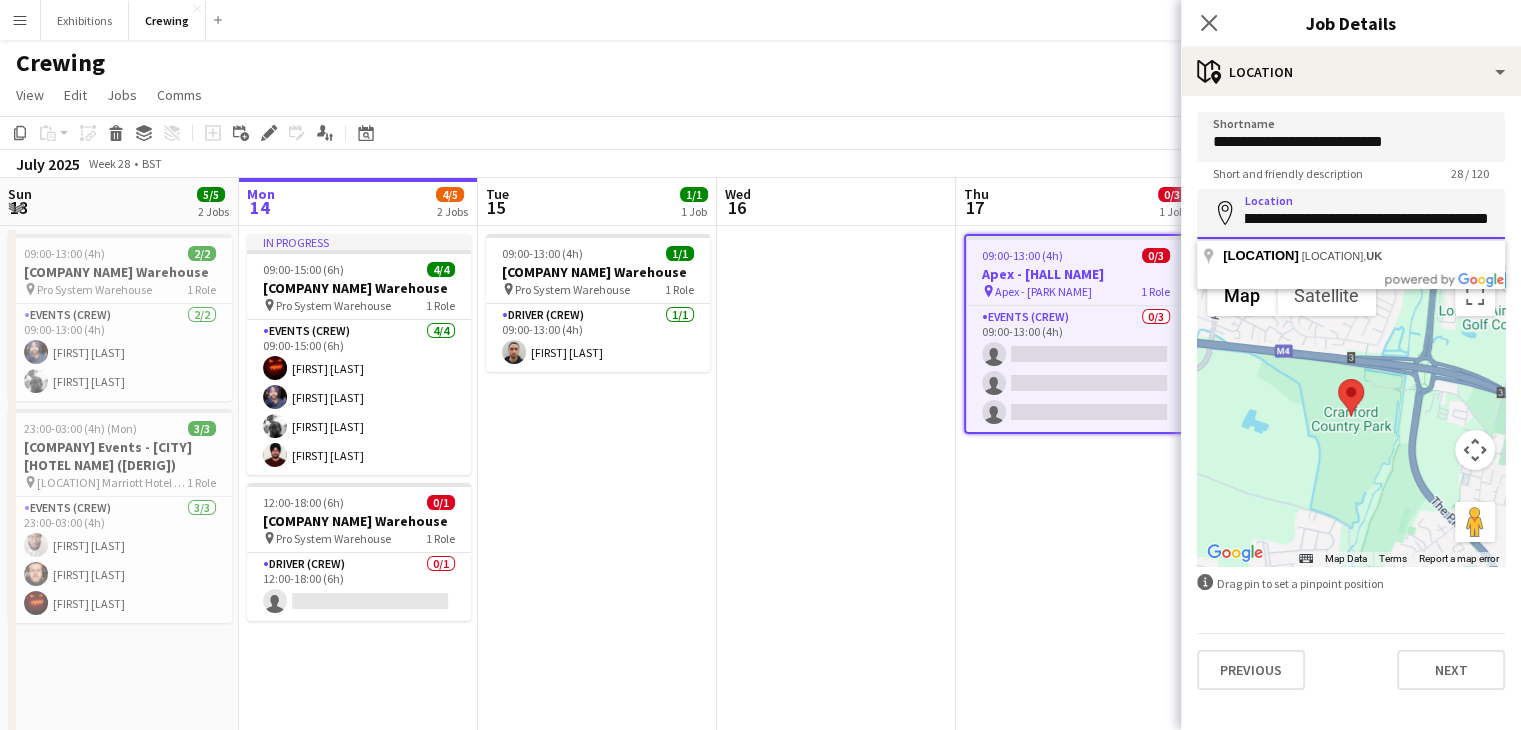 click on "**********" at bounding box center (1351, 214) 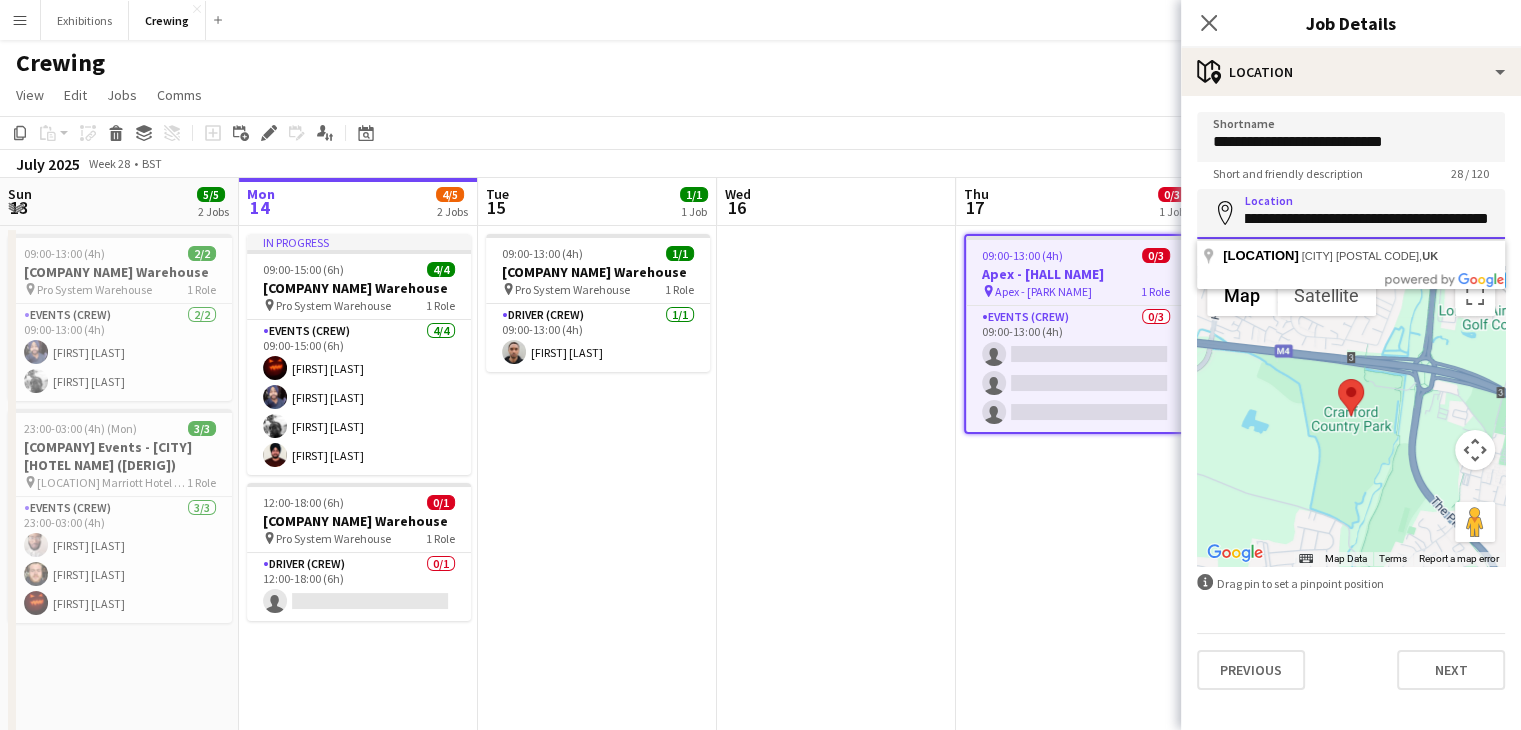 scroll, scrollTop: 0, scrollLeft: 100, axis: horizontal 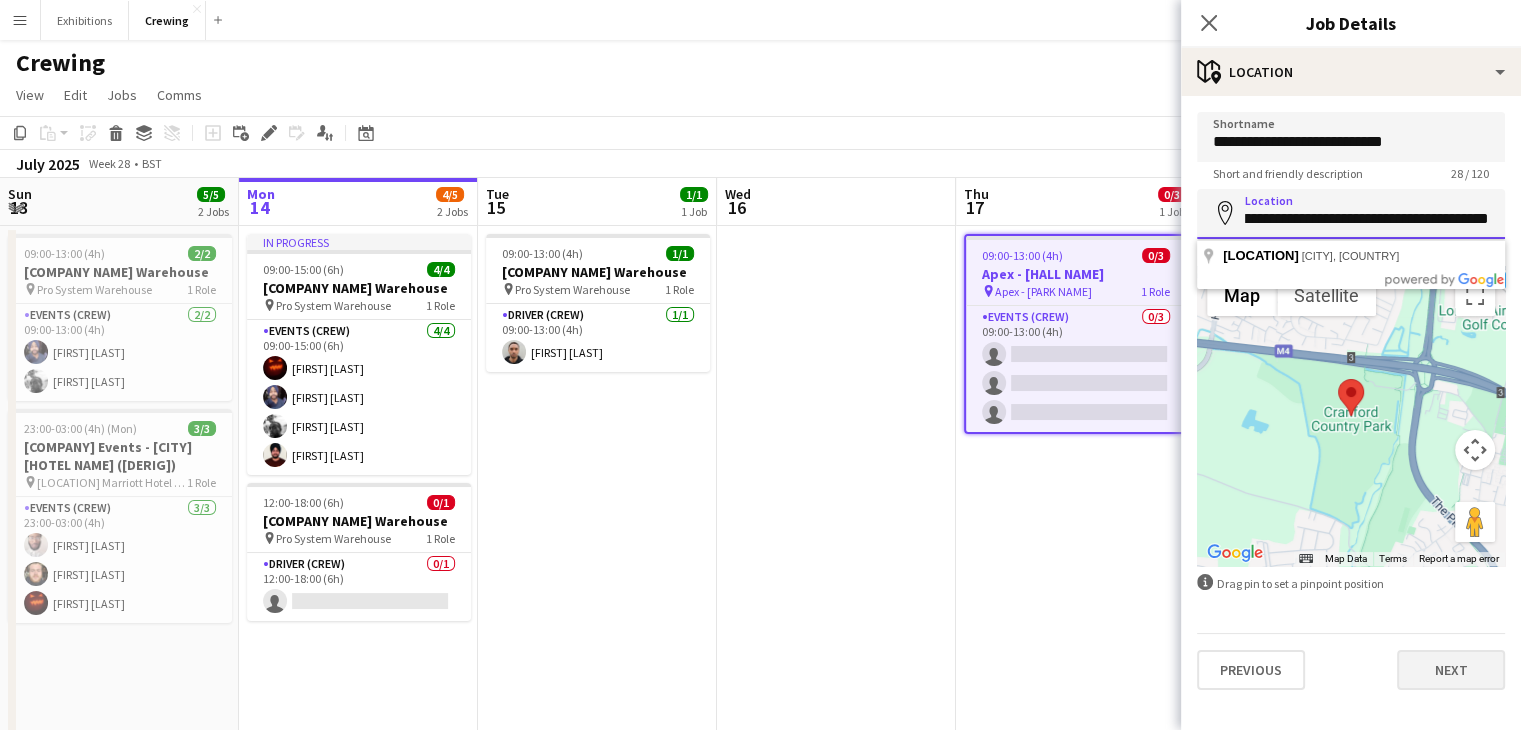 type on "**********" 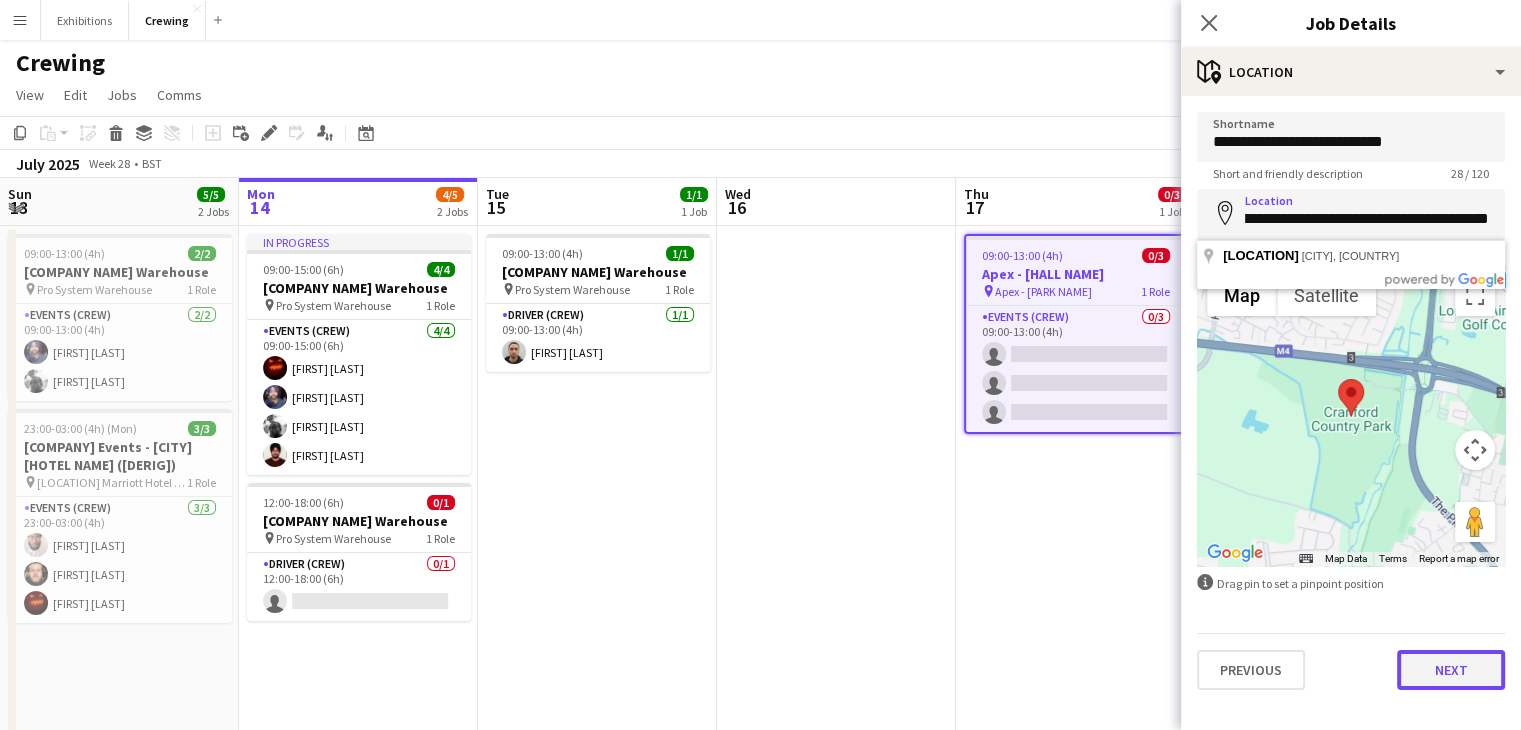scroll, scrollTop: 0, scrollLeft: 0, axis: both 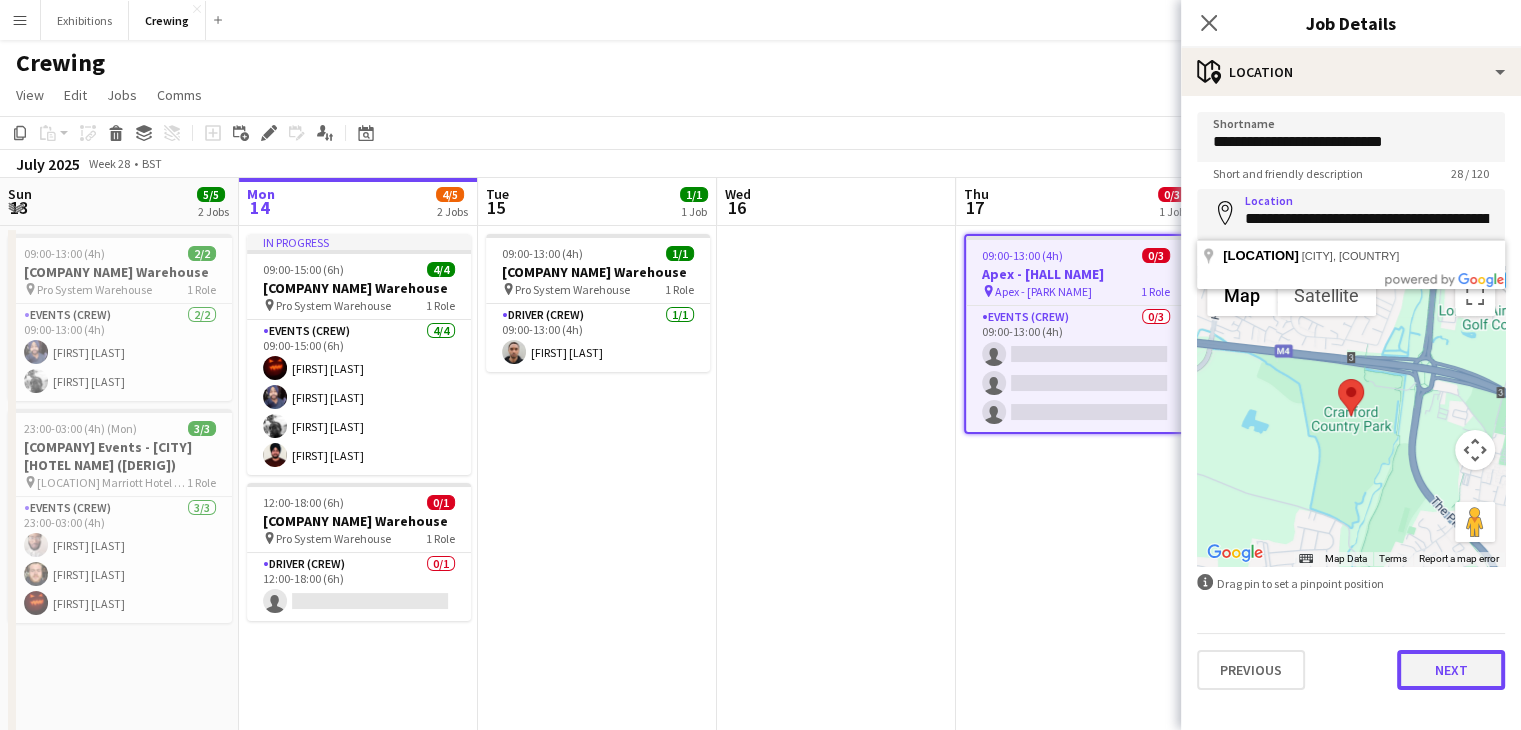 click on "Next" at bounding box center [1451, 670] 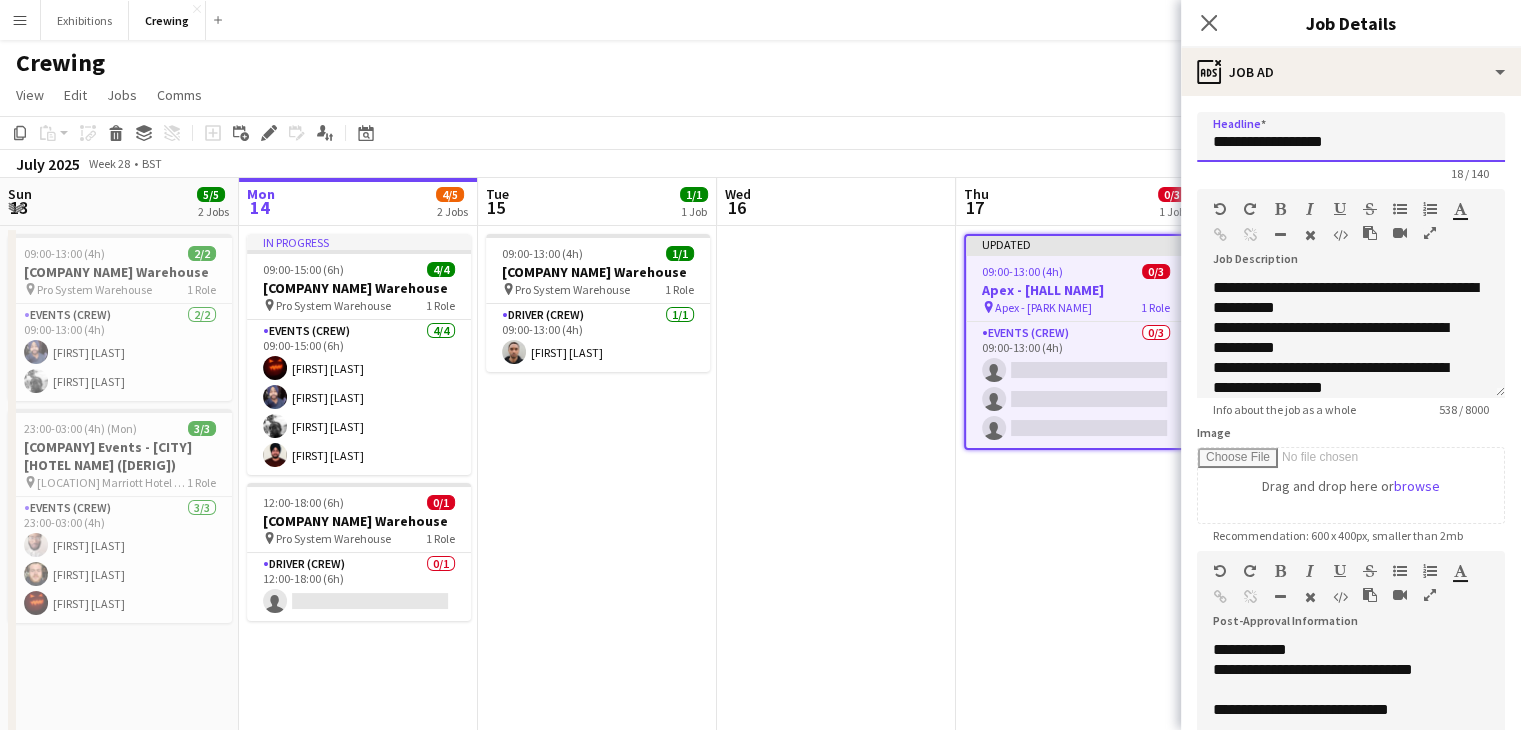click on "**********" at bounding box center (1351, 137) 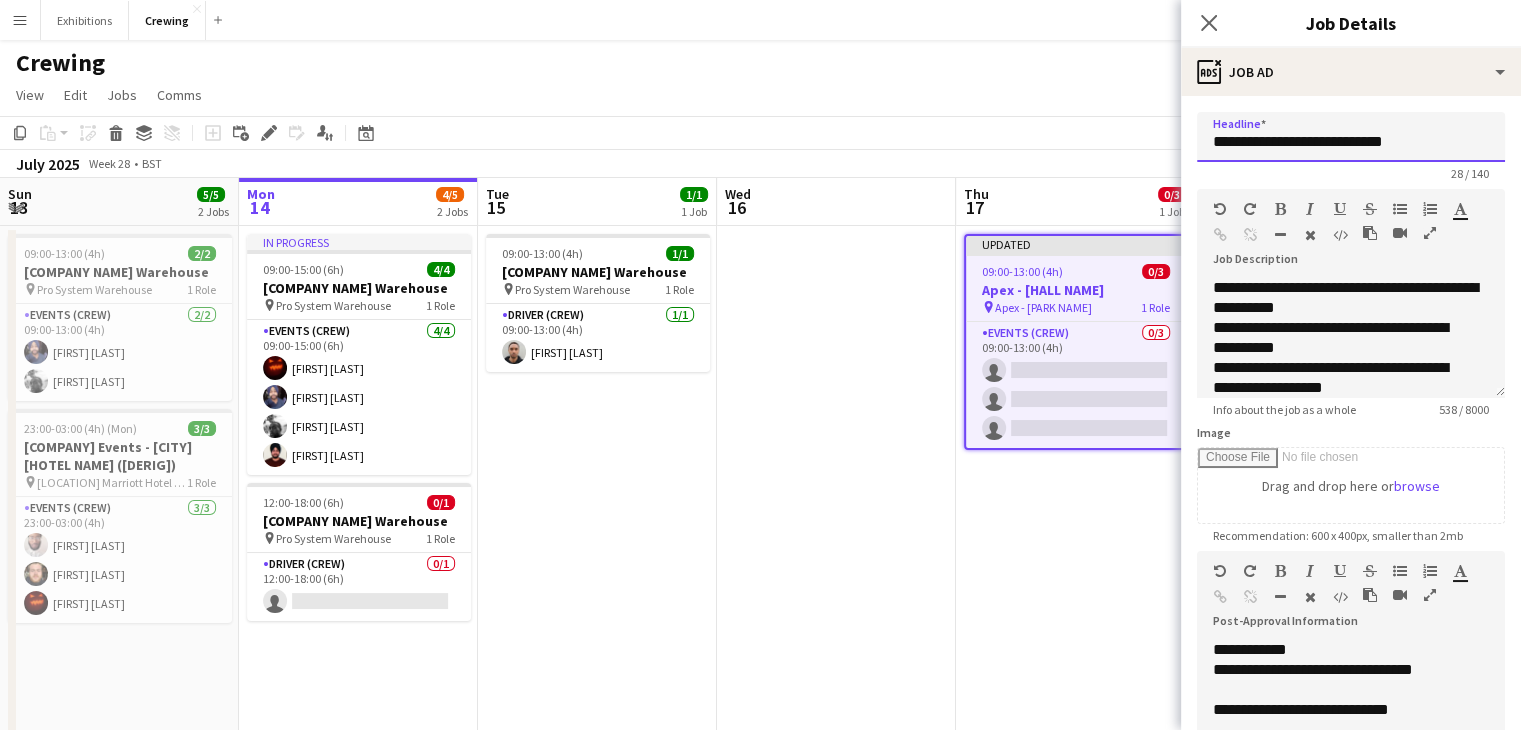 type on "**********" 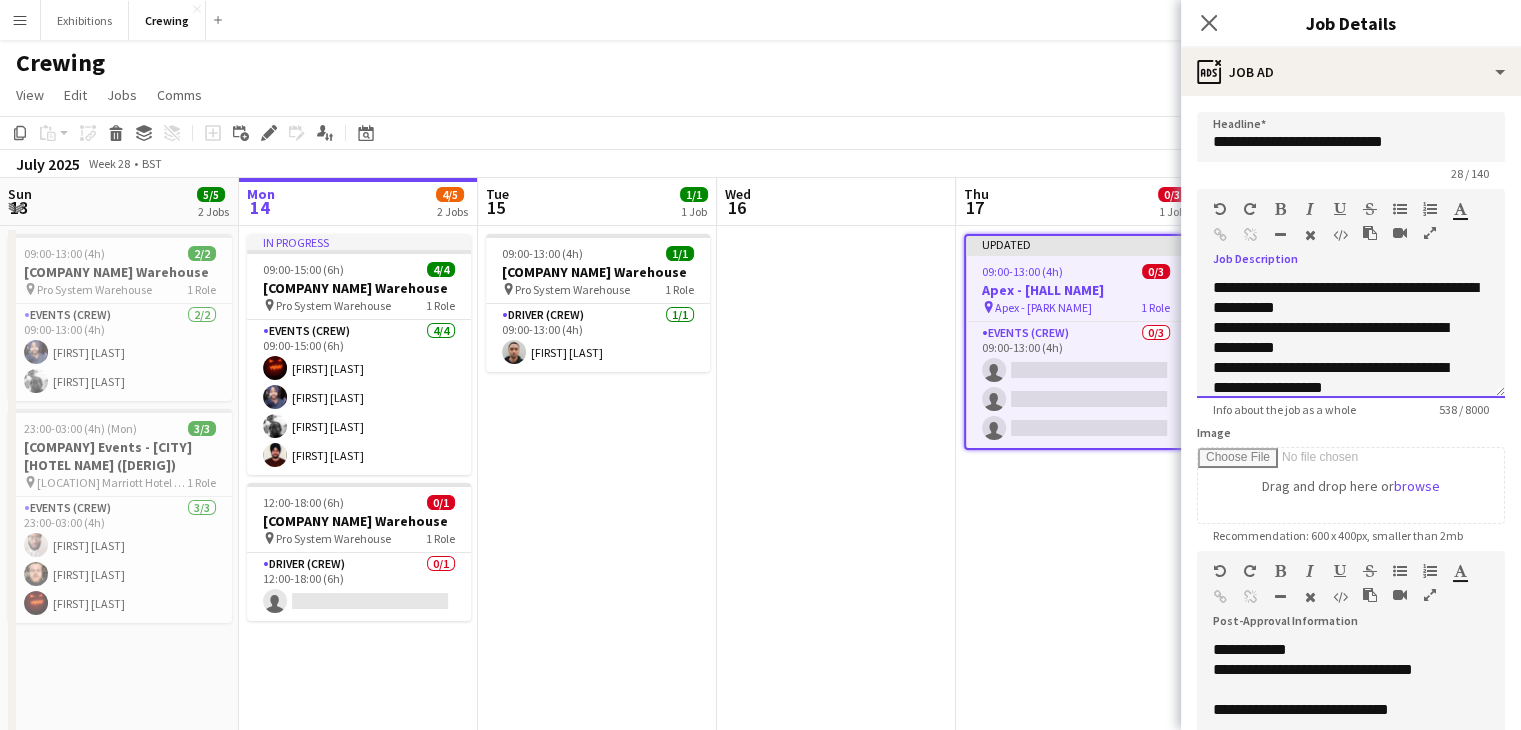 click on "**********" at bounding box center [1345, 297] 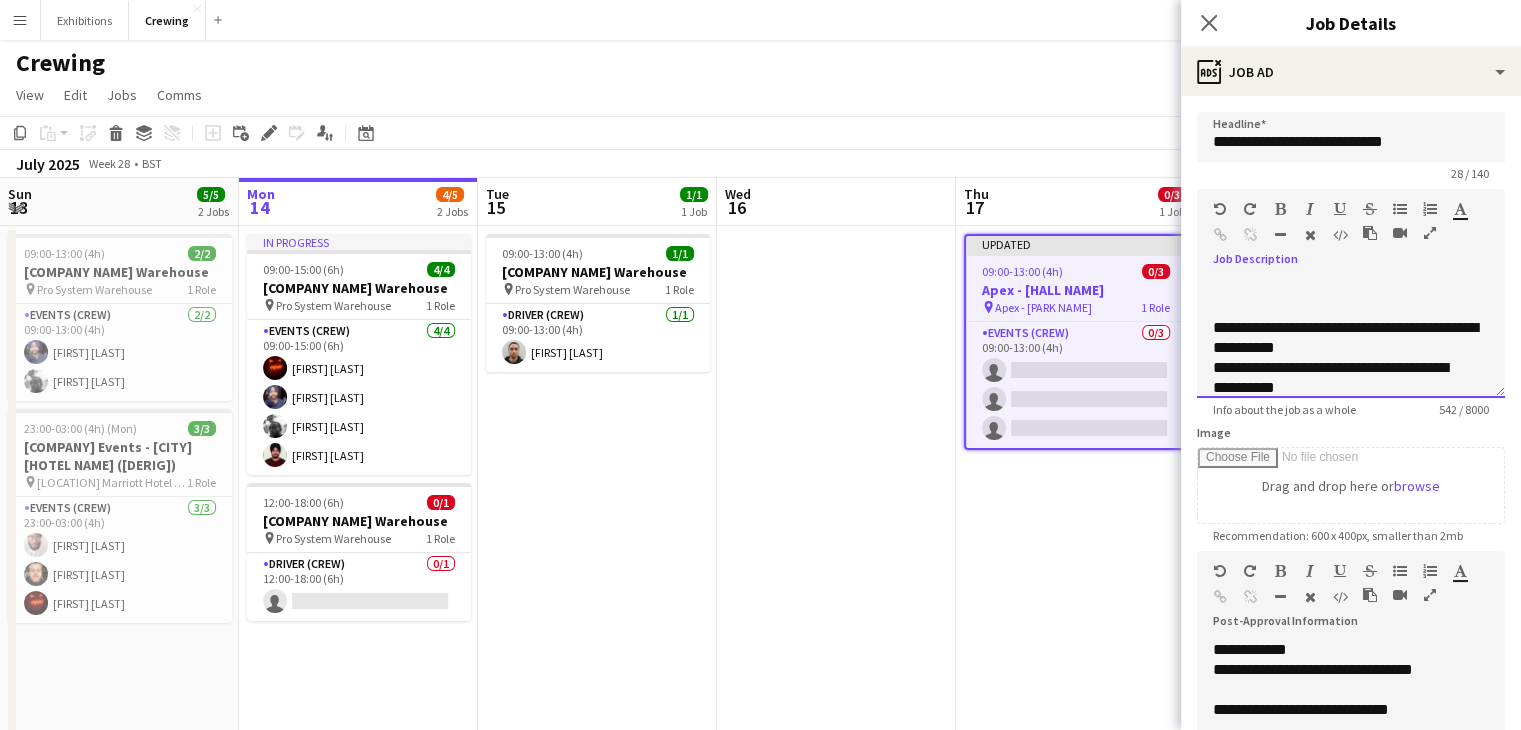 click at bounding box center (1351, 288) 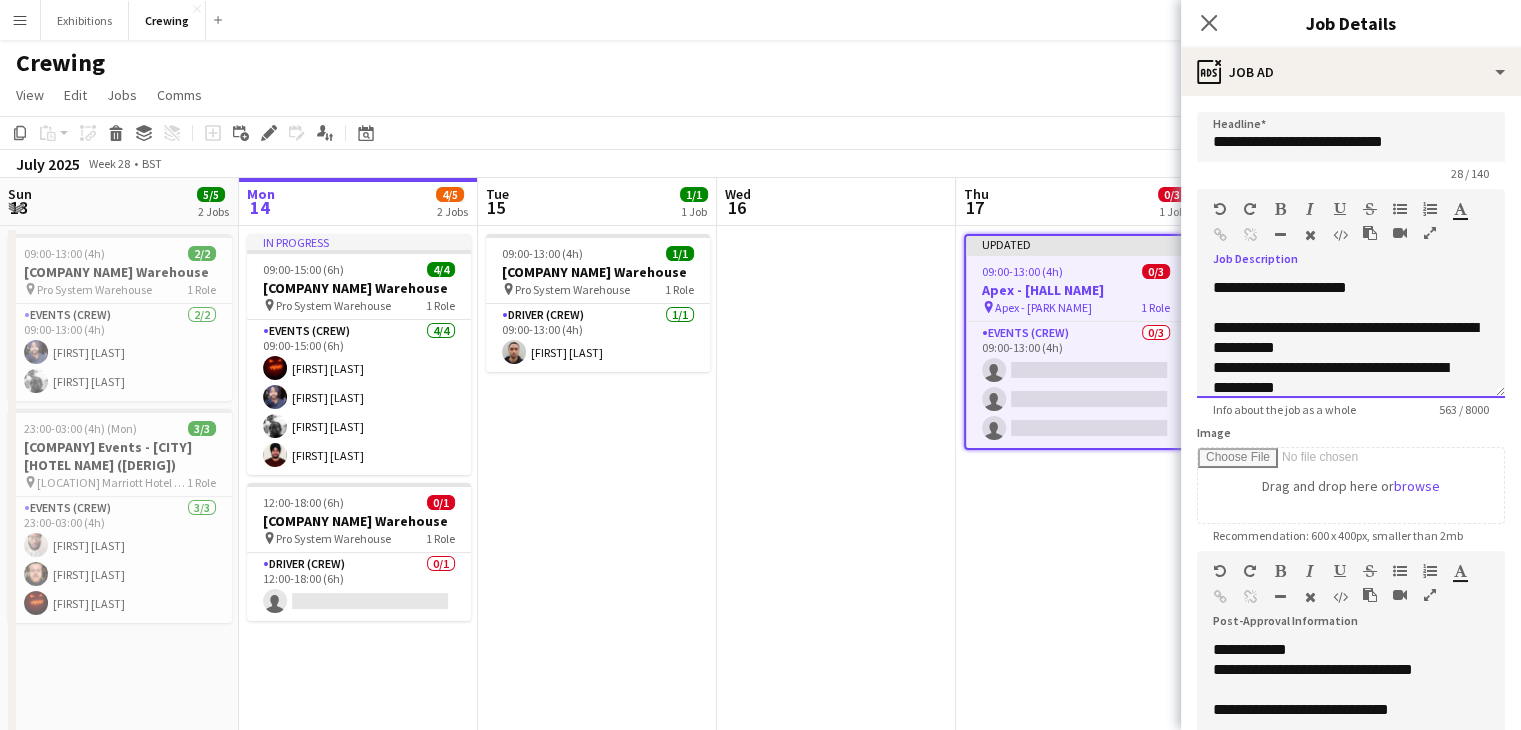 scroll, scrollTop: 256, scrollLeft: 0, axis: vertical 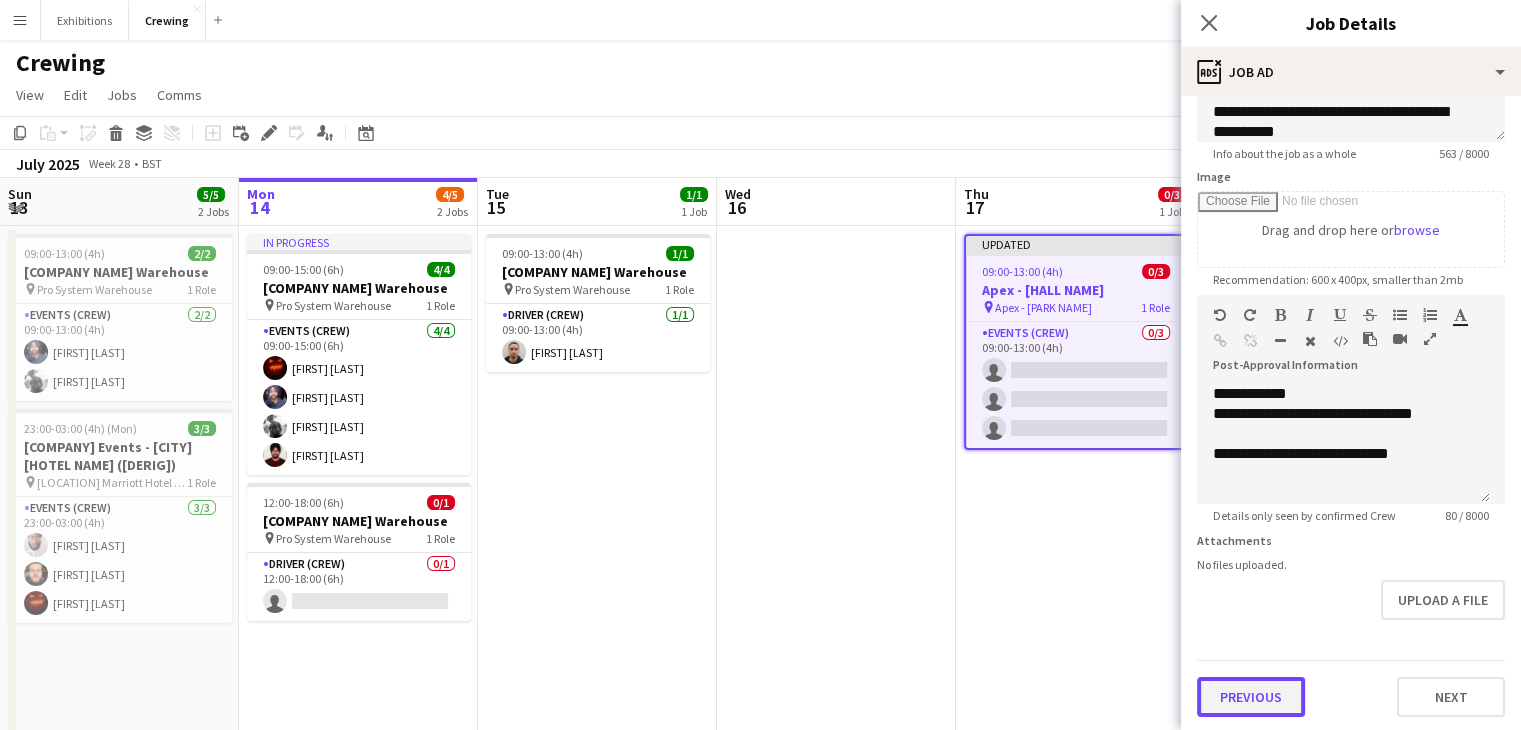 click on "Previous" at bounding box center (1251, 697) 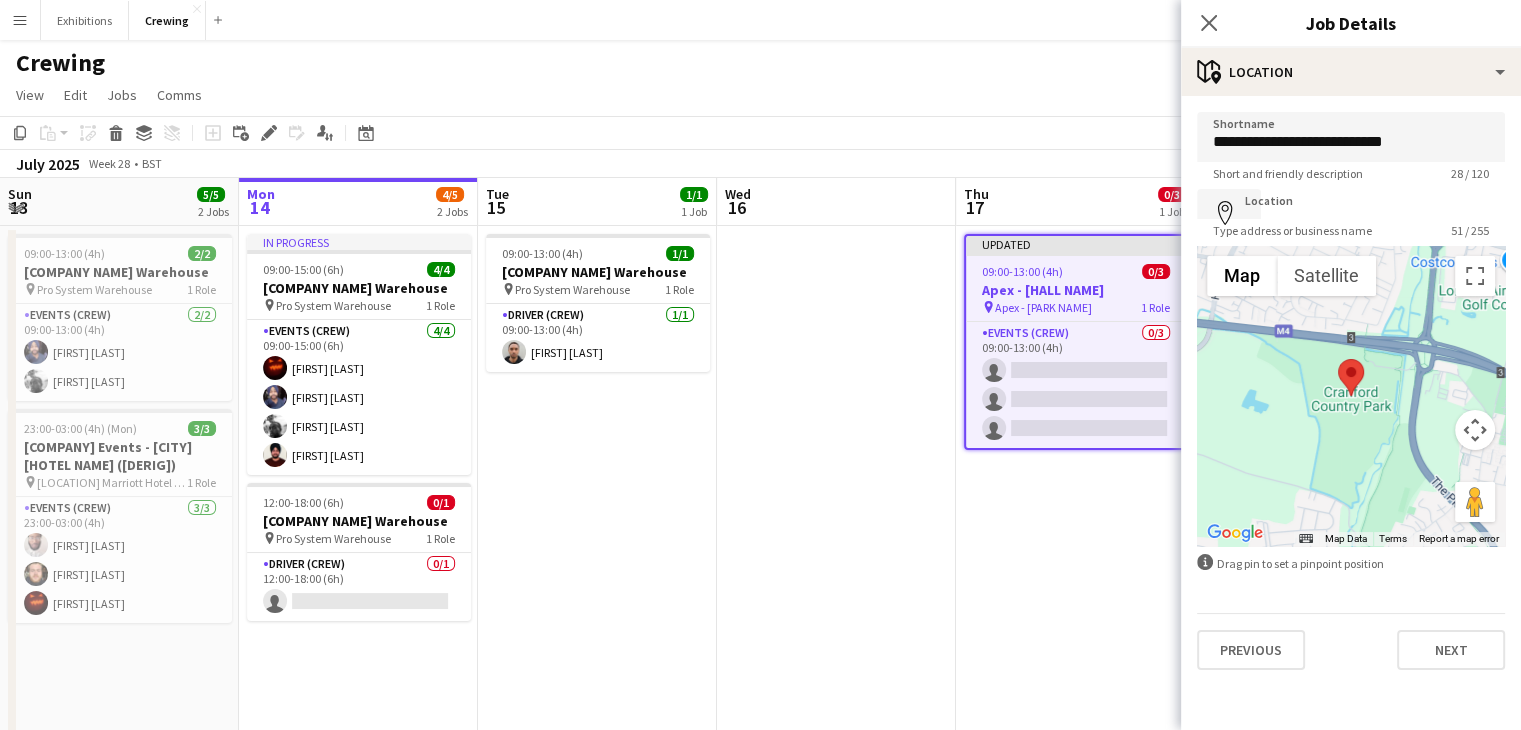 scroll, scrollTop: 0, scrollLeft: 0, axis: both 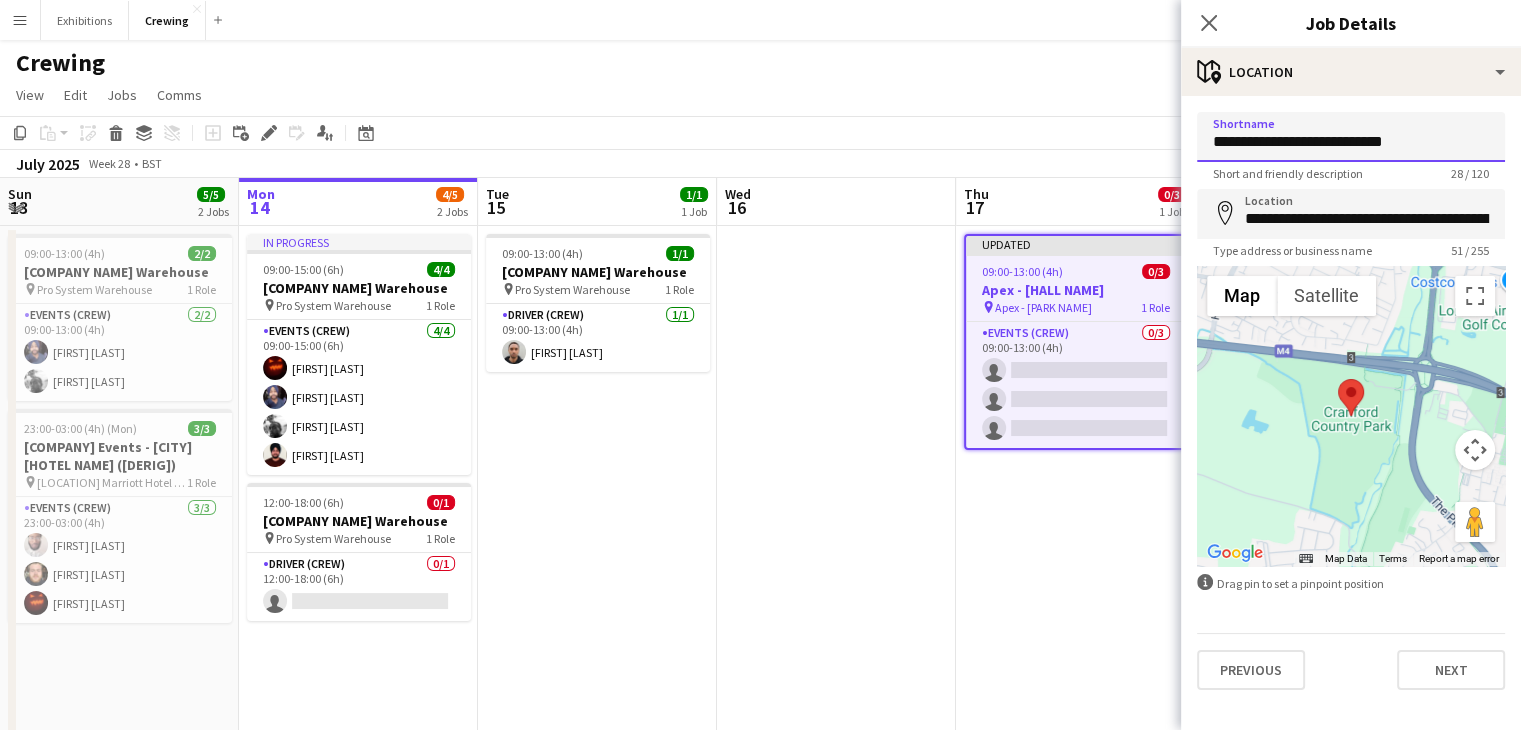 click on "**********" at bounding box center (1351, 137) 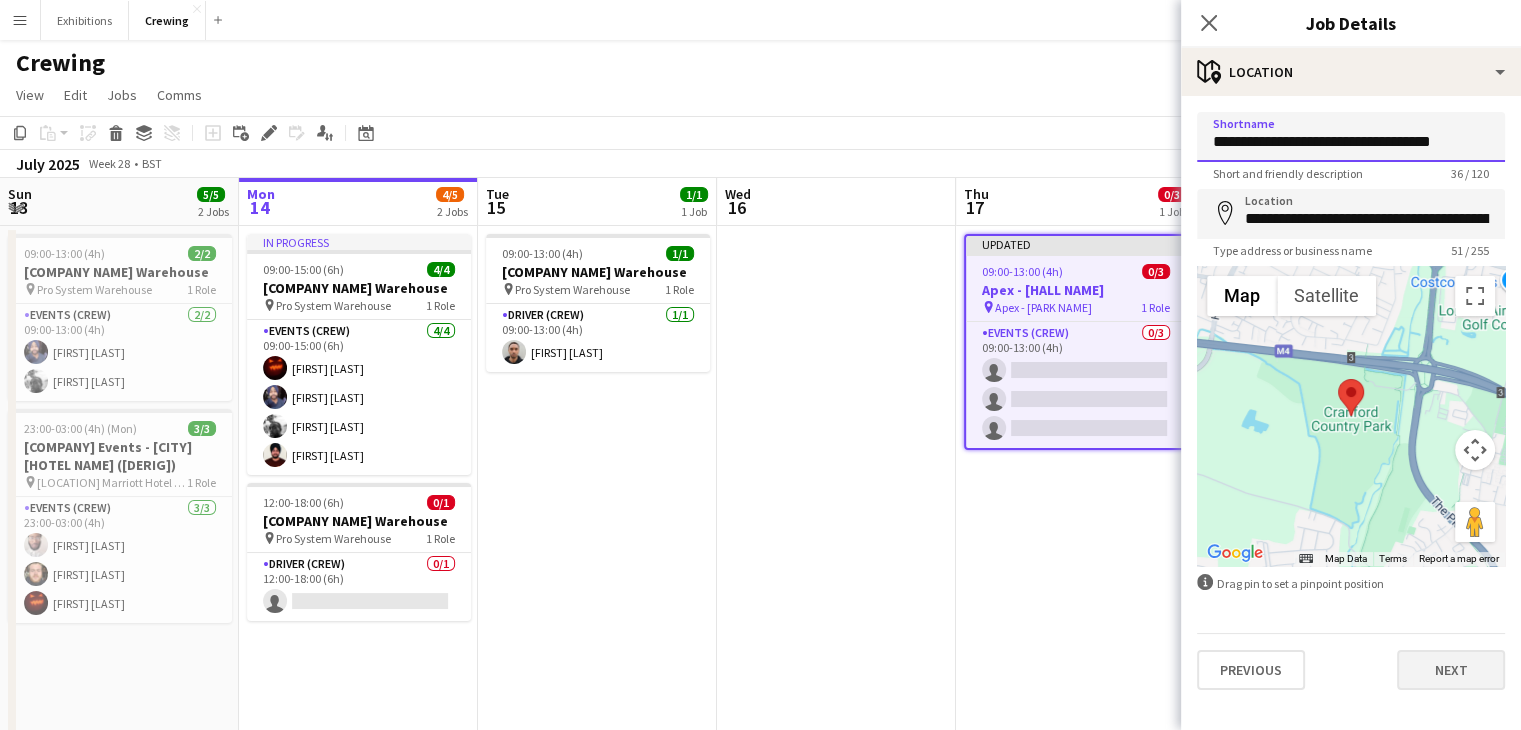type on "**********" 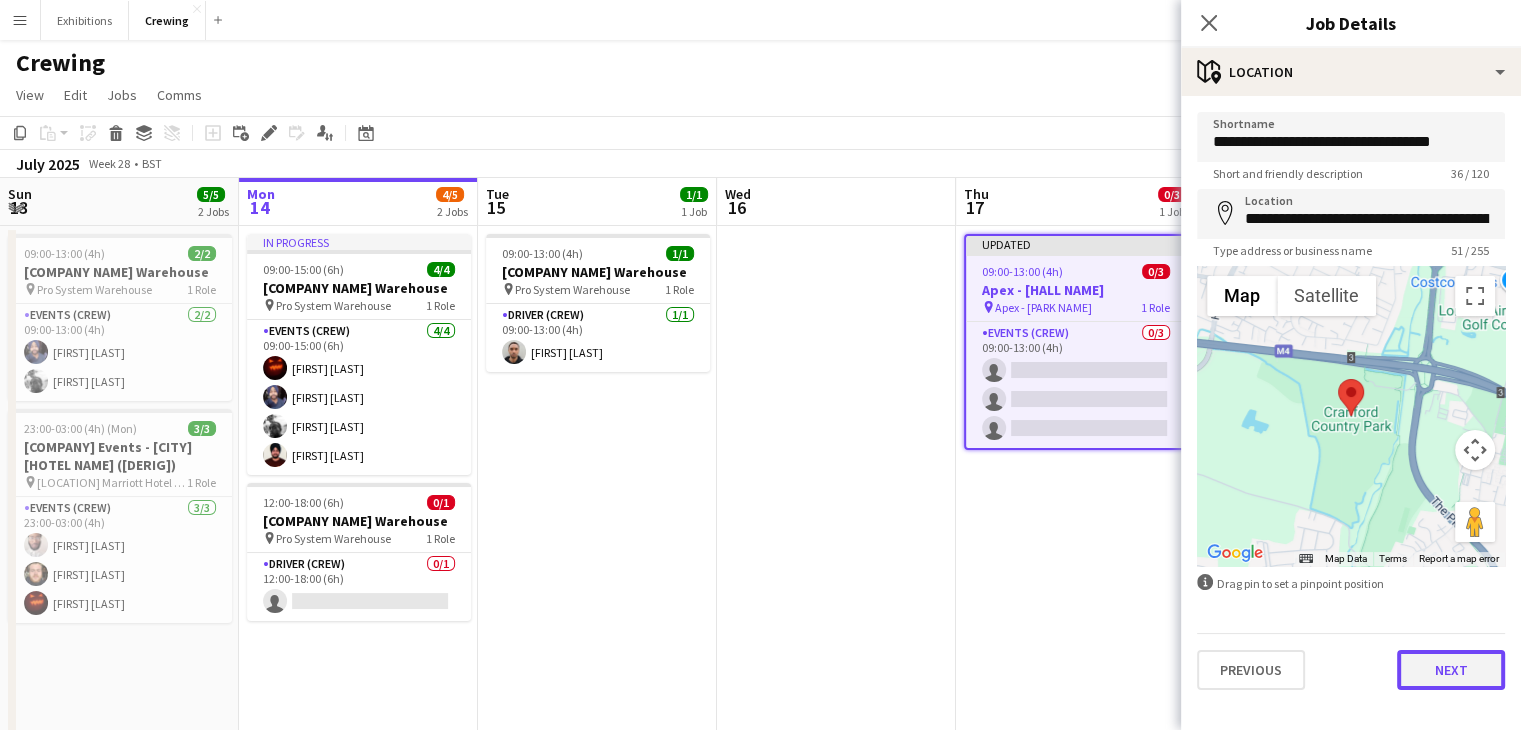 click on "Next" at bounding box center [1451, 670] 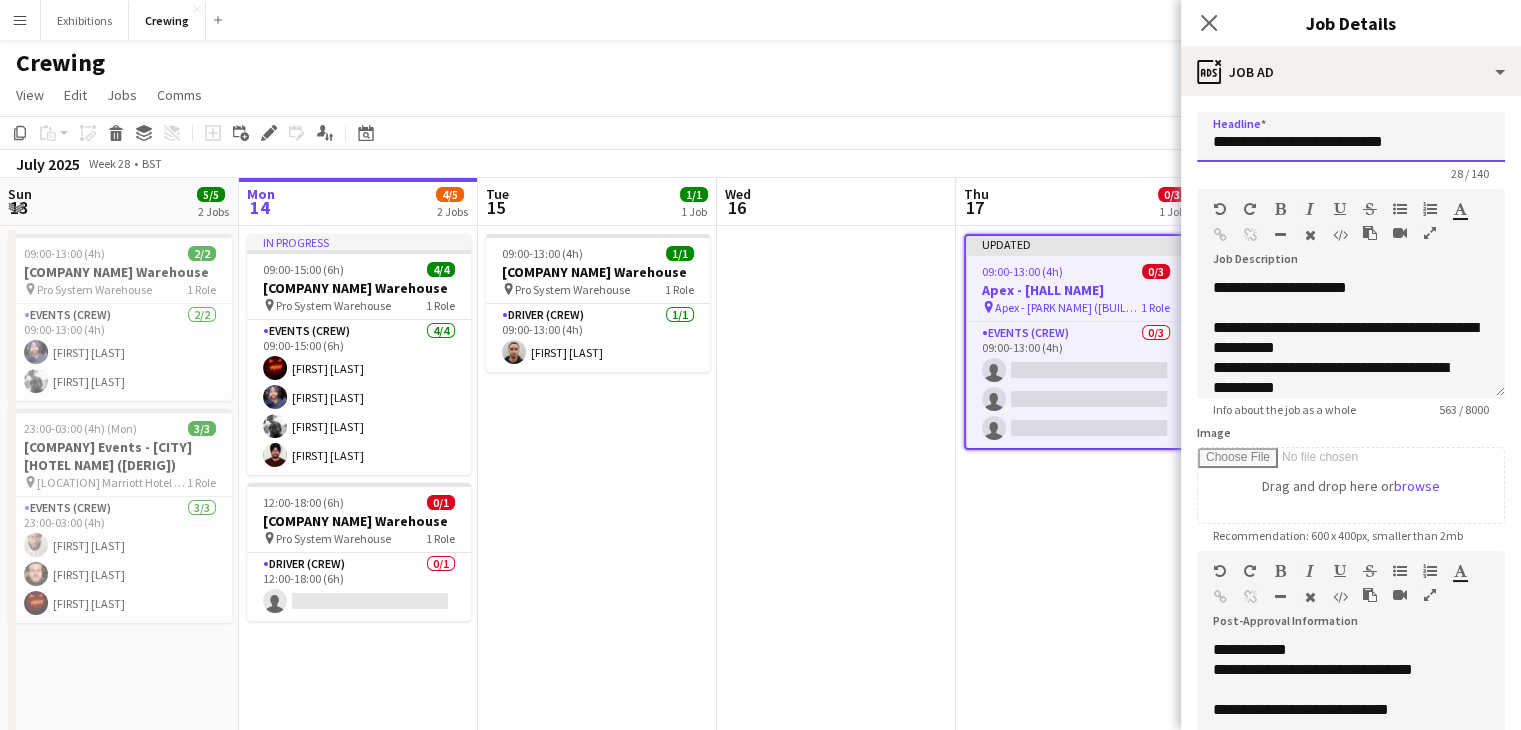 click on "**********" at bounding box center [1351, 137] 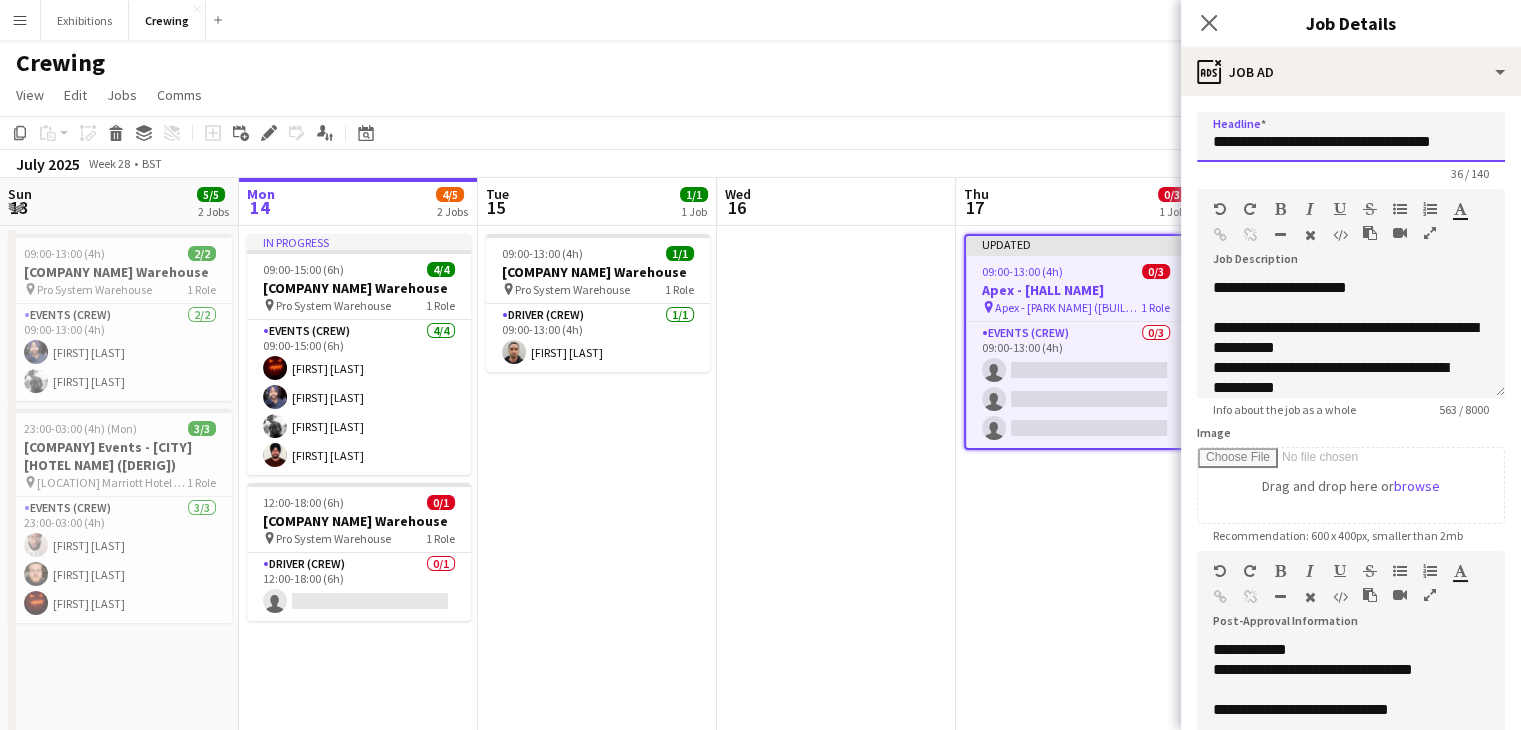 scroll, scrollTop: 256, scrollLeft: 0, axis: vertical 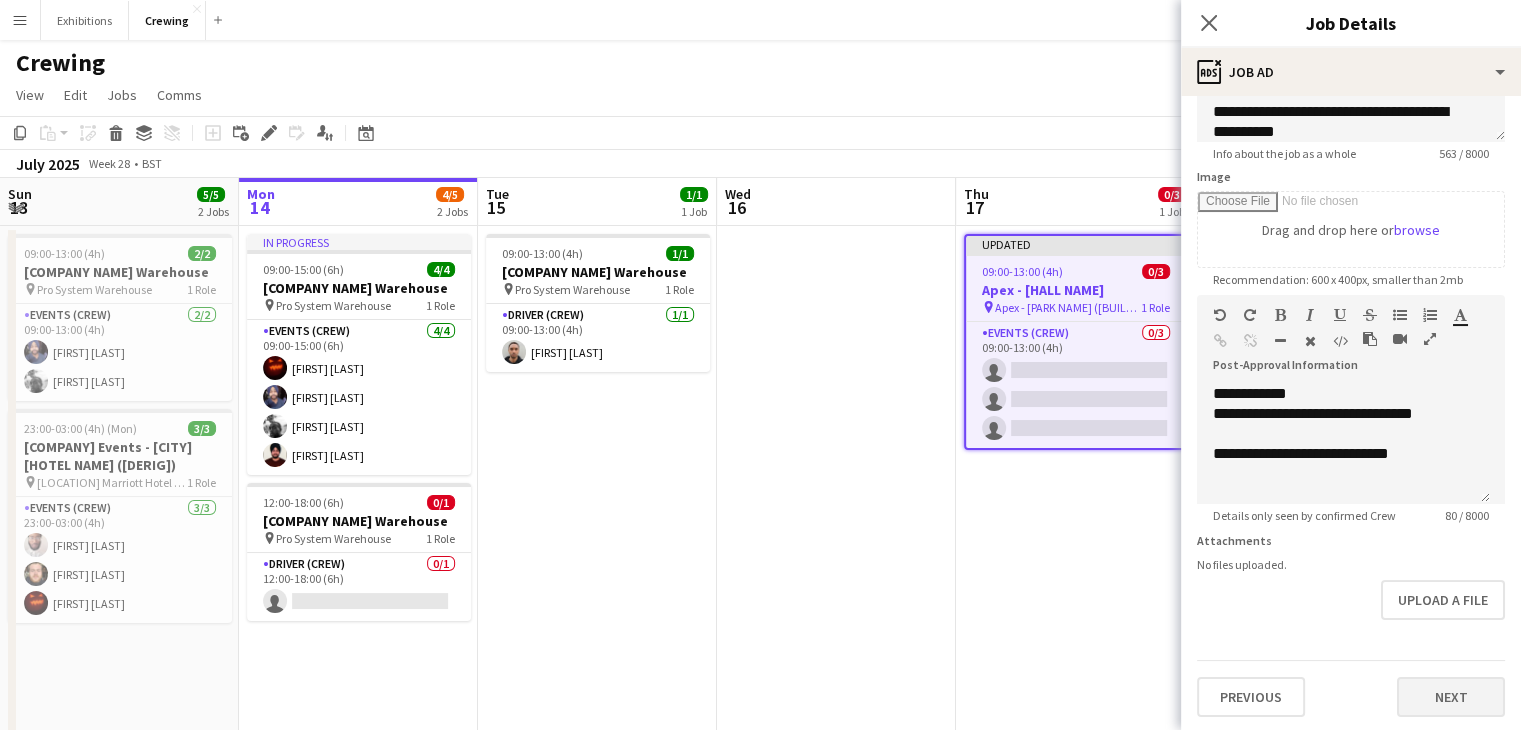type on "**********" 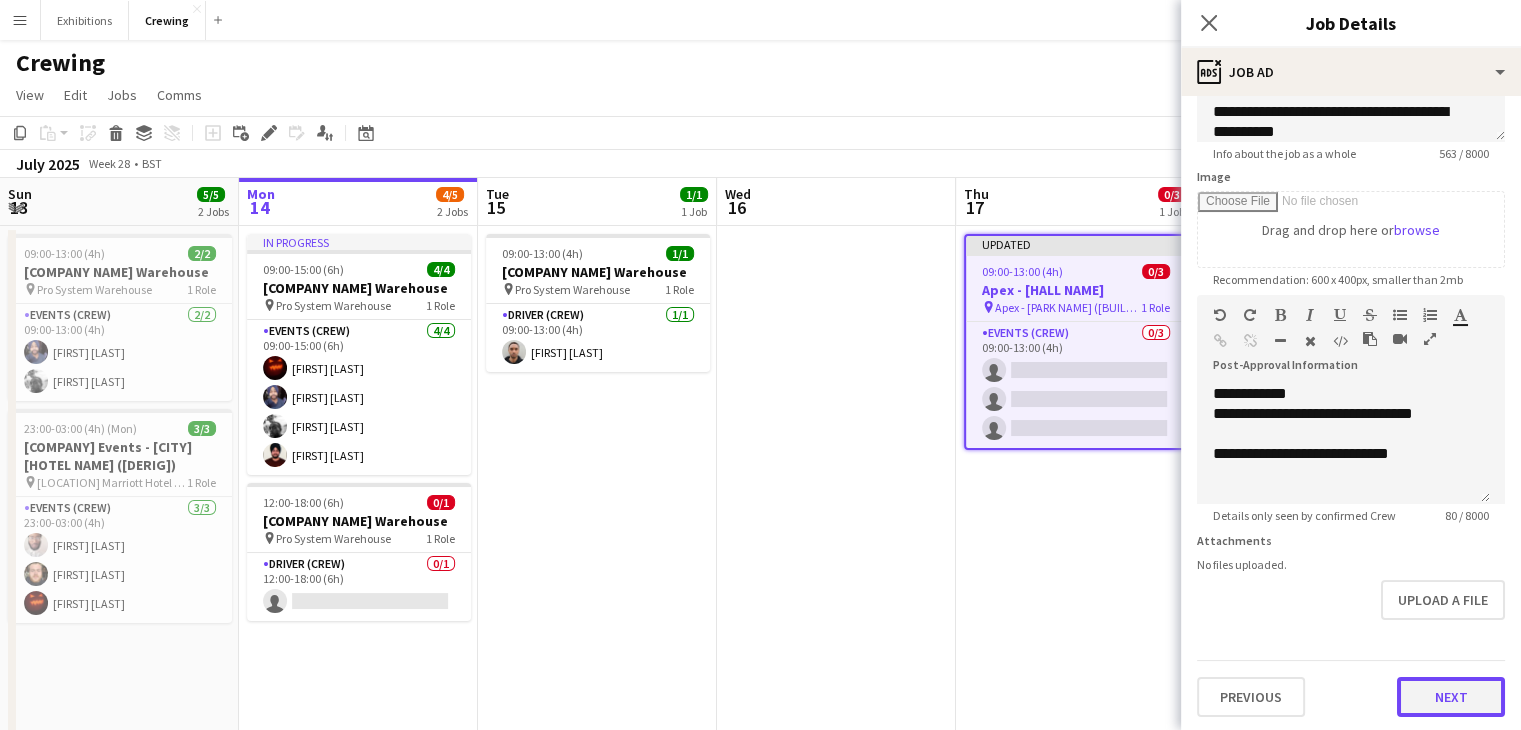 click on "Next" at bounding box center (1451, 697) 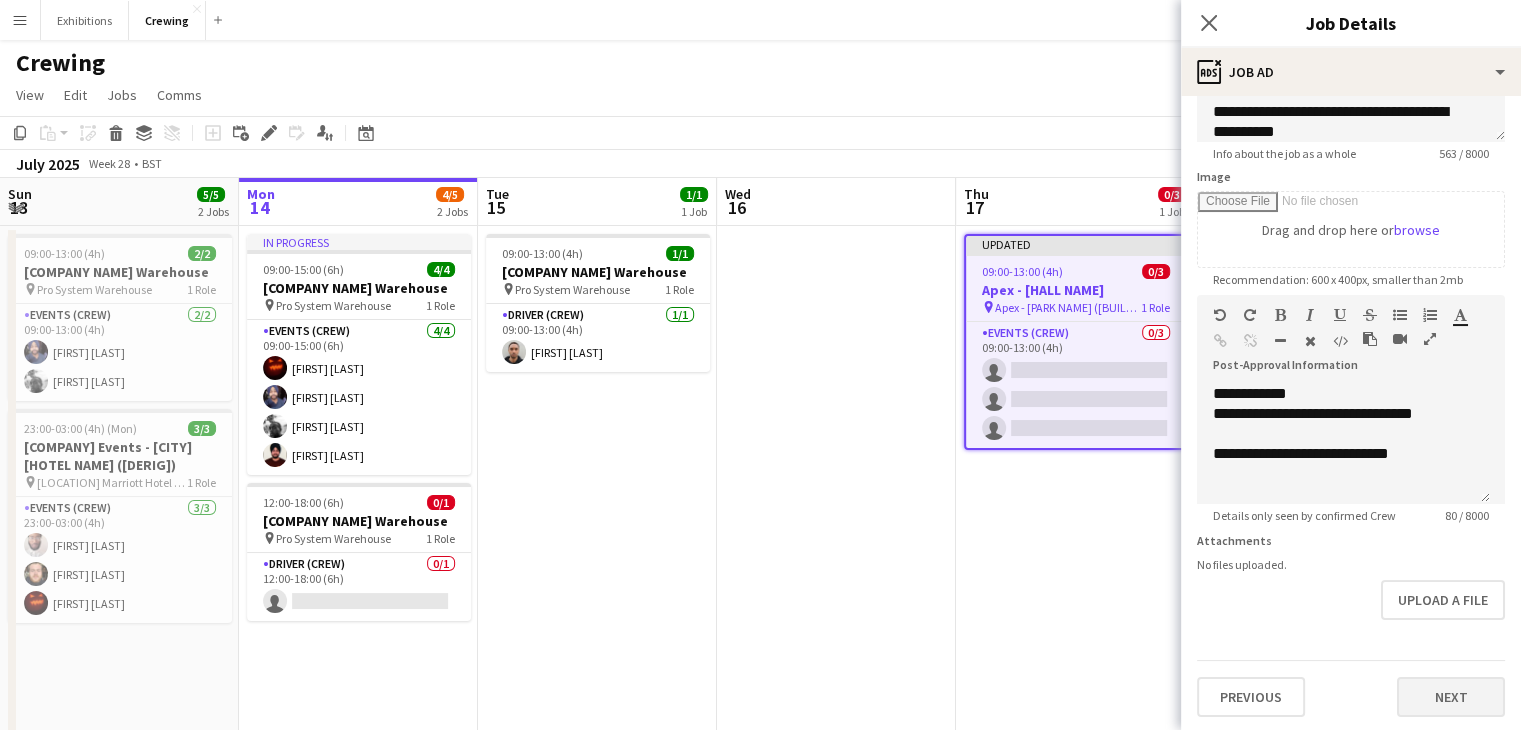 scroll, scrollTop: 0, scrollLeft: 0, axis: both 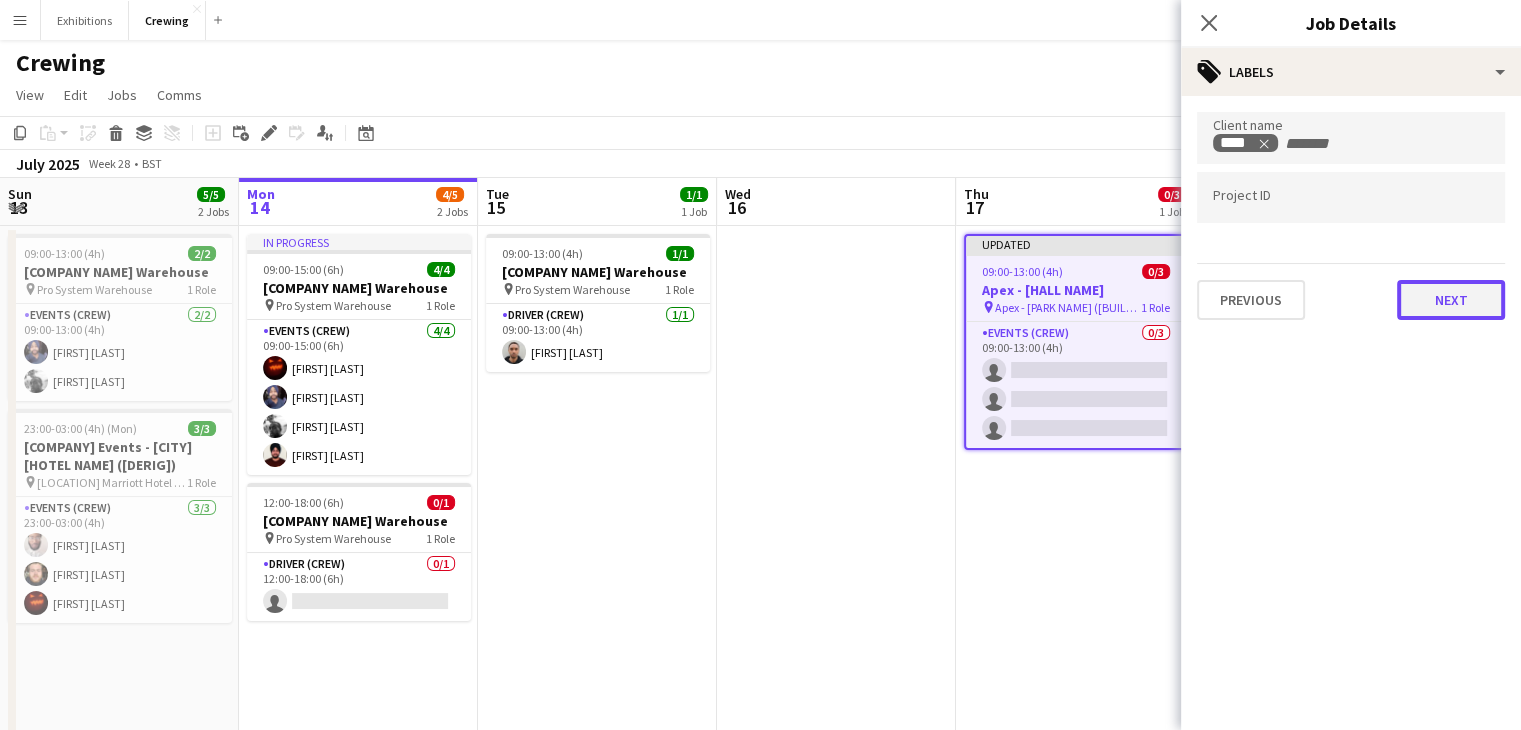 click on "Next" at bounding box center [1451, 300] 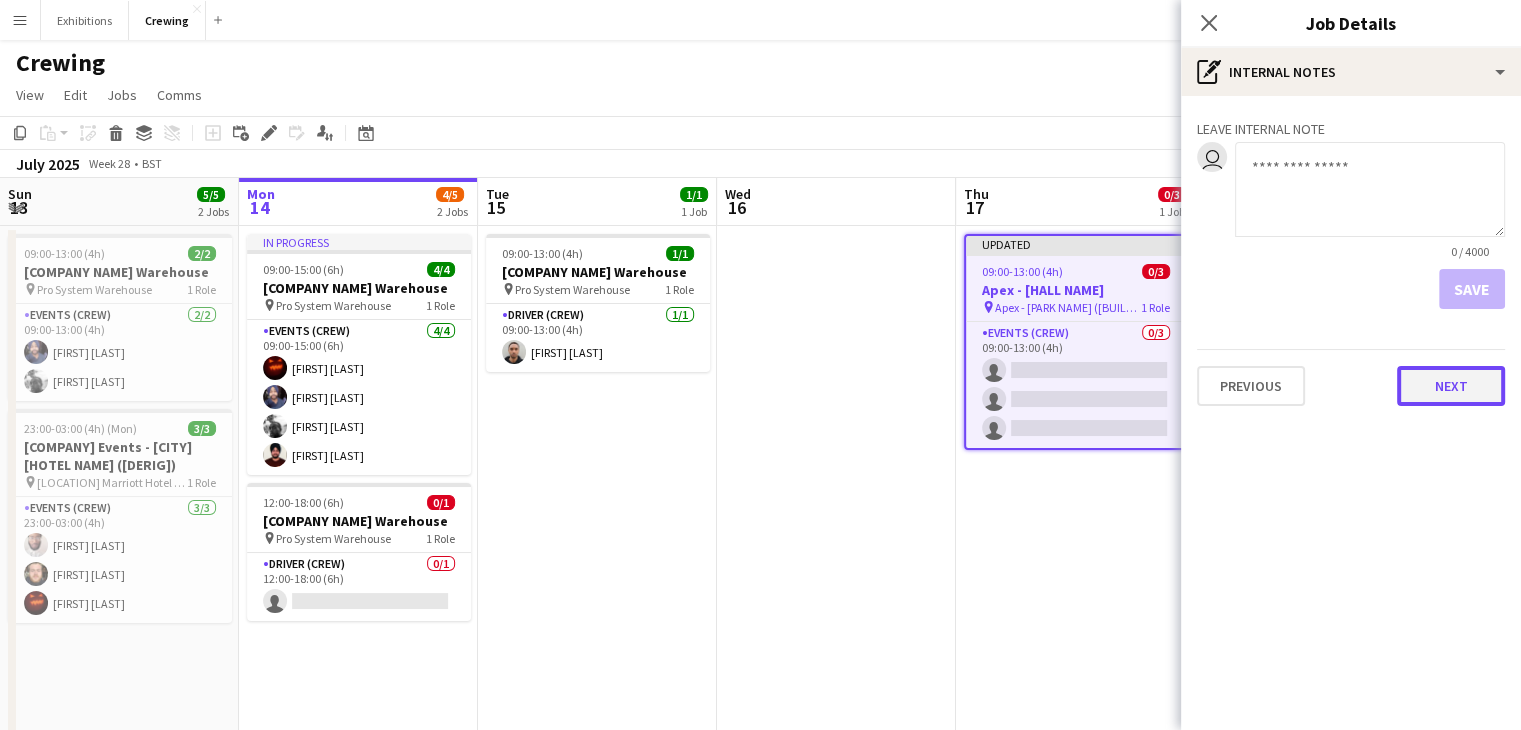 click on "Next" at bounding box center [1451, 386] 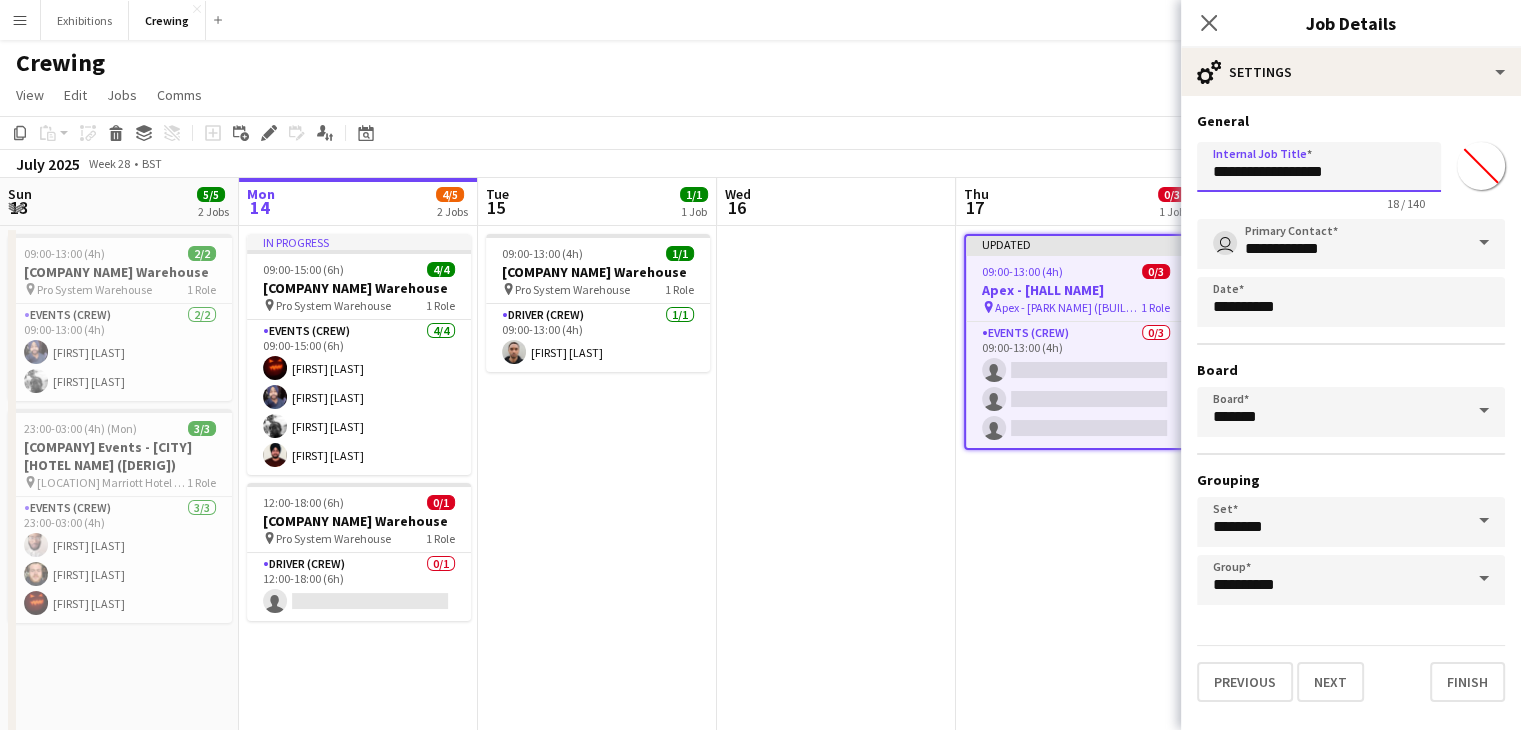 click on "**********" at bounding box center [1319, 167] 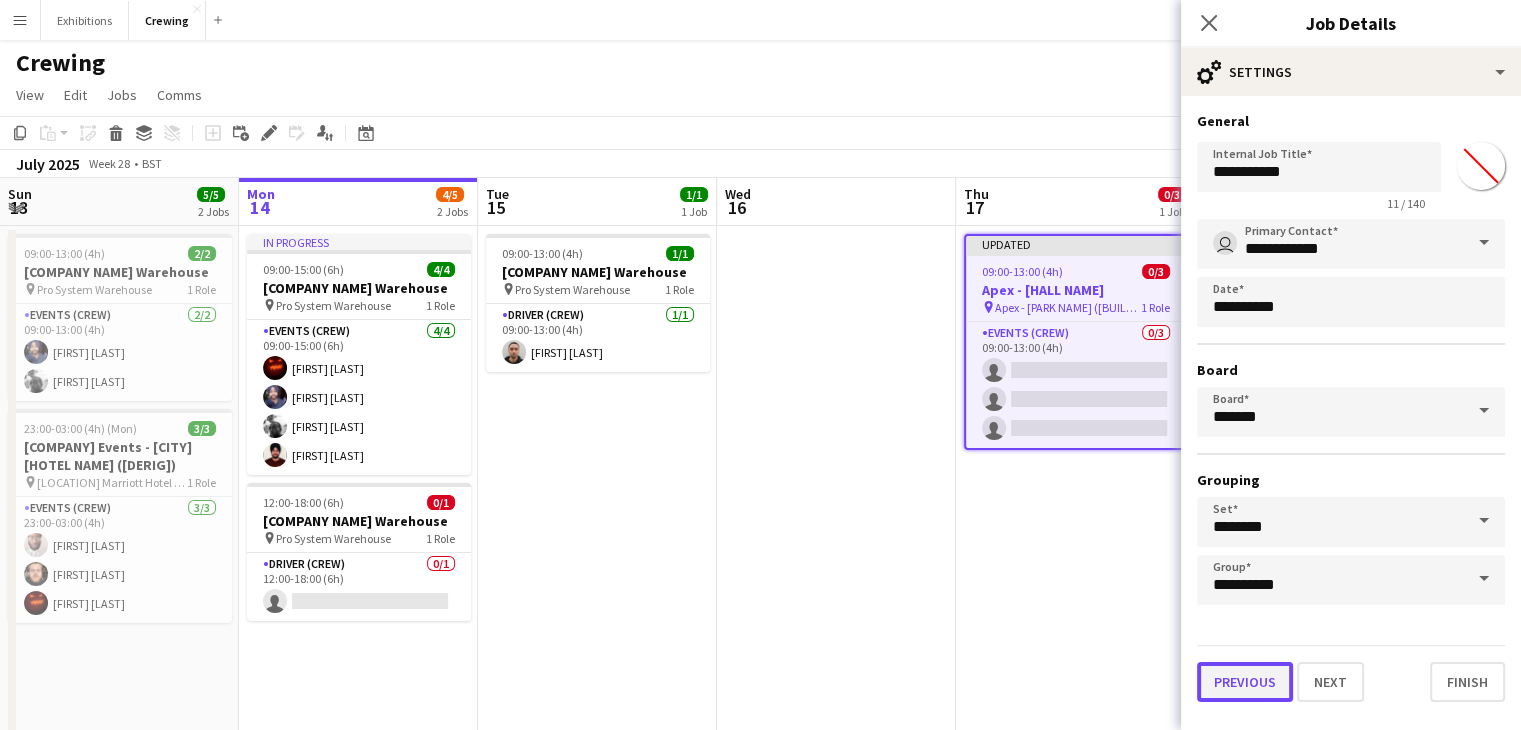 click on "Previous" at bounding box center [1245, 682] 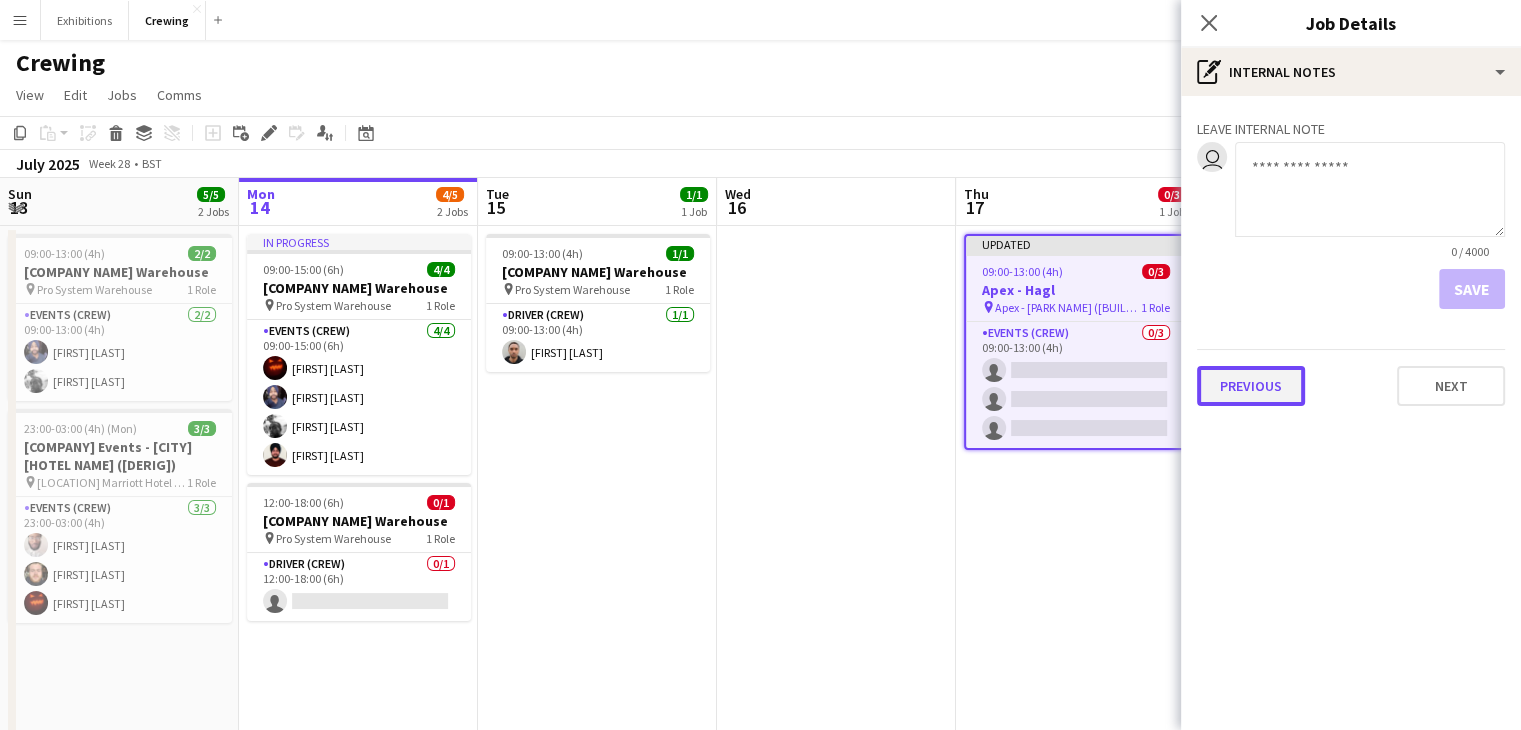 click on "Previous" at bounding box center [1251, 386] 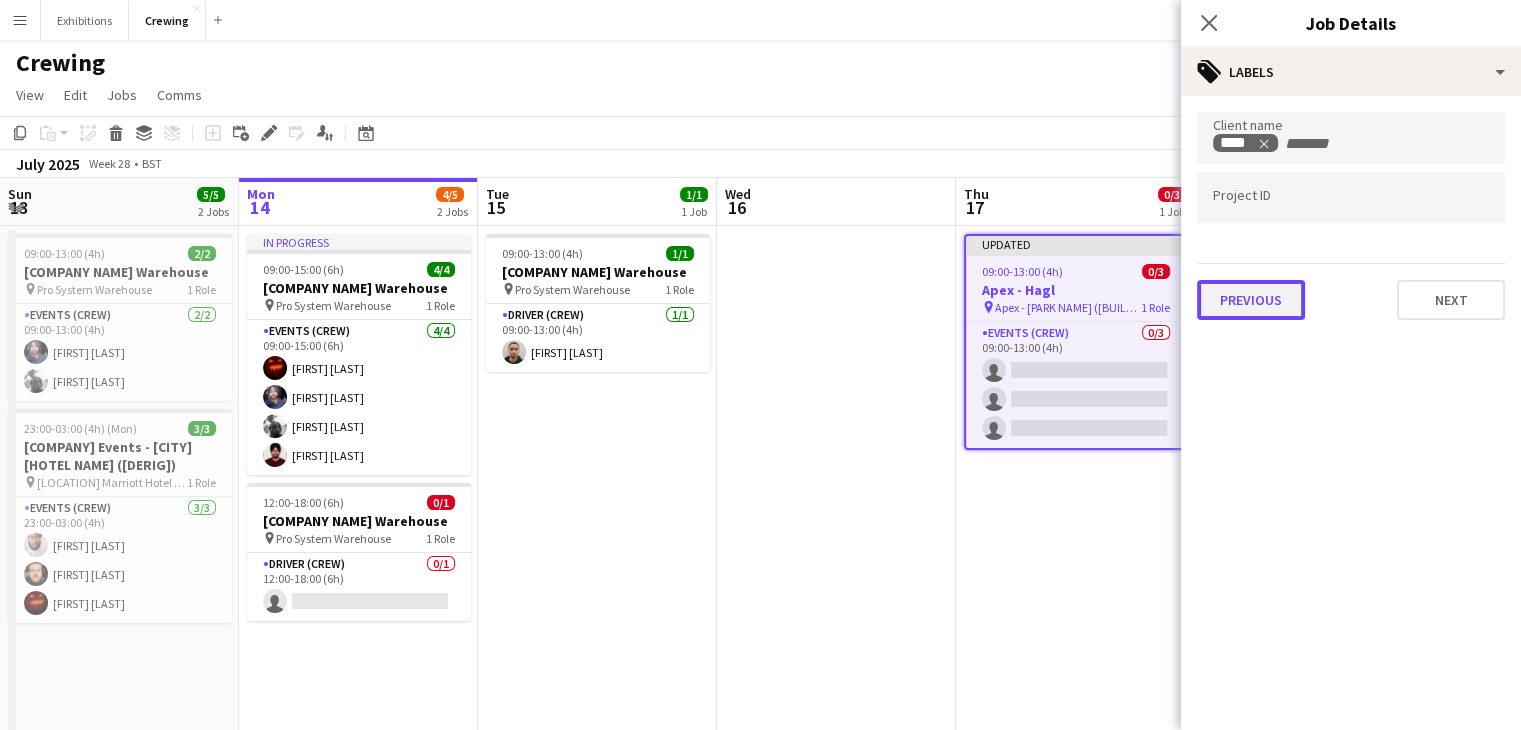 click on "Previous" at bounding box center [1251, 300] 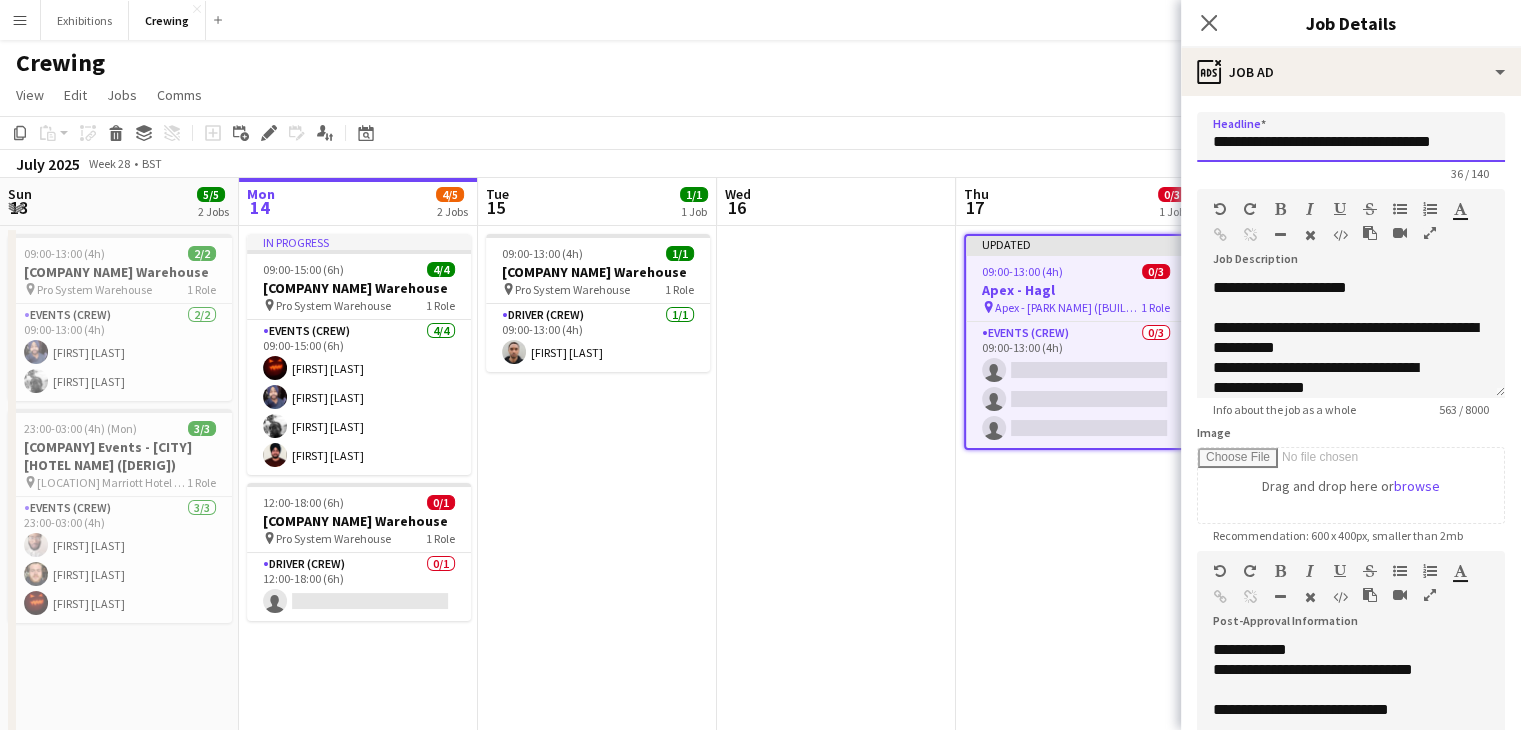 drag, startPoint x: 1259, startPoint y: 144, endPoint x: 1535, endPoint y: 181, distance: 278.46902 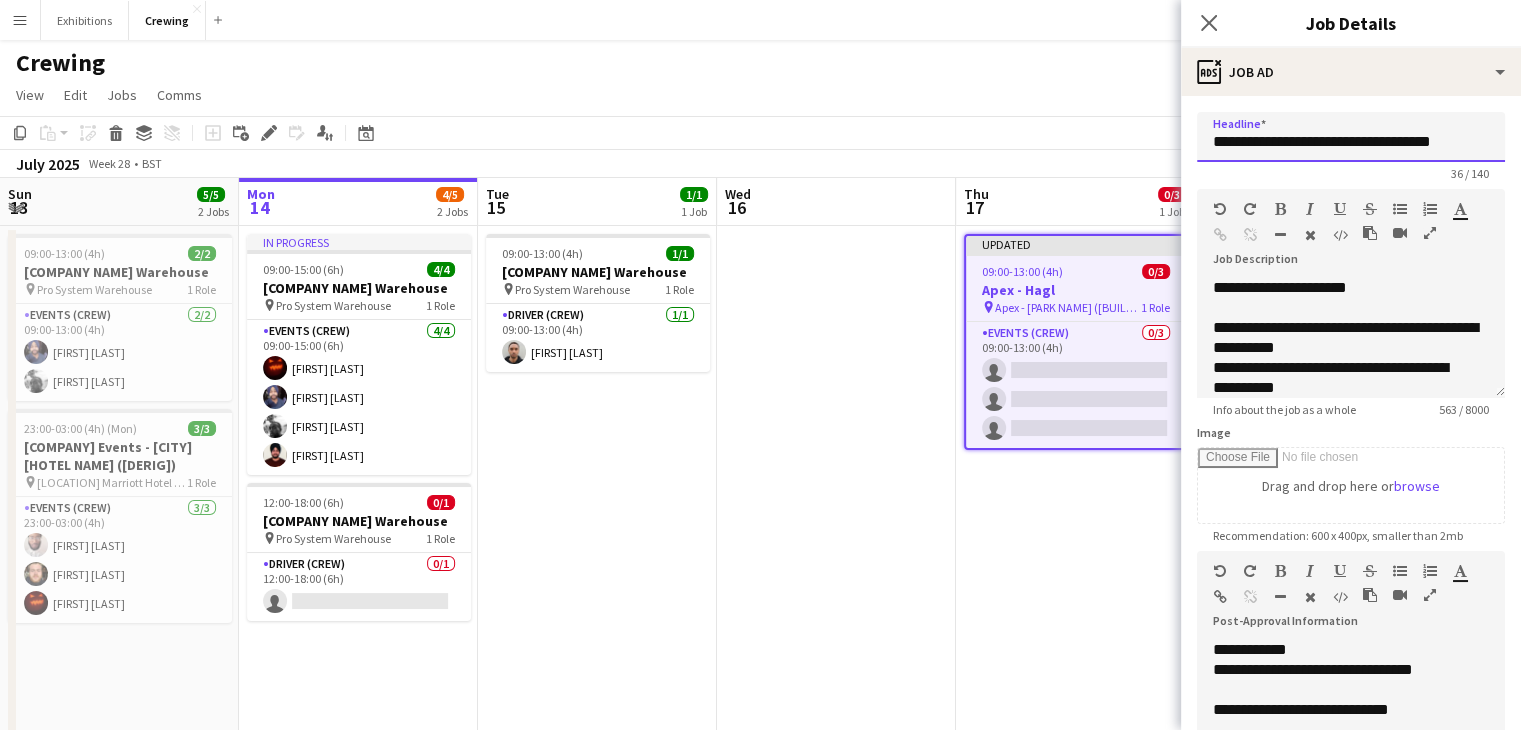 scroll, scrollTop: 0, scrollLeft: 0, axis: both 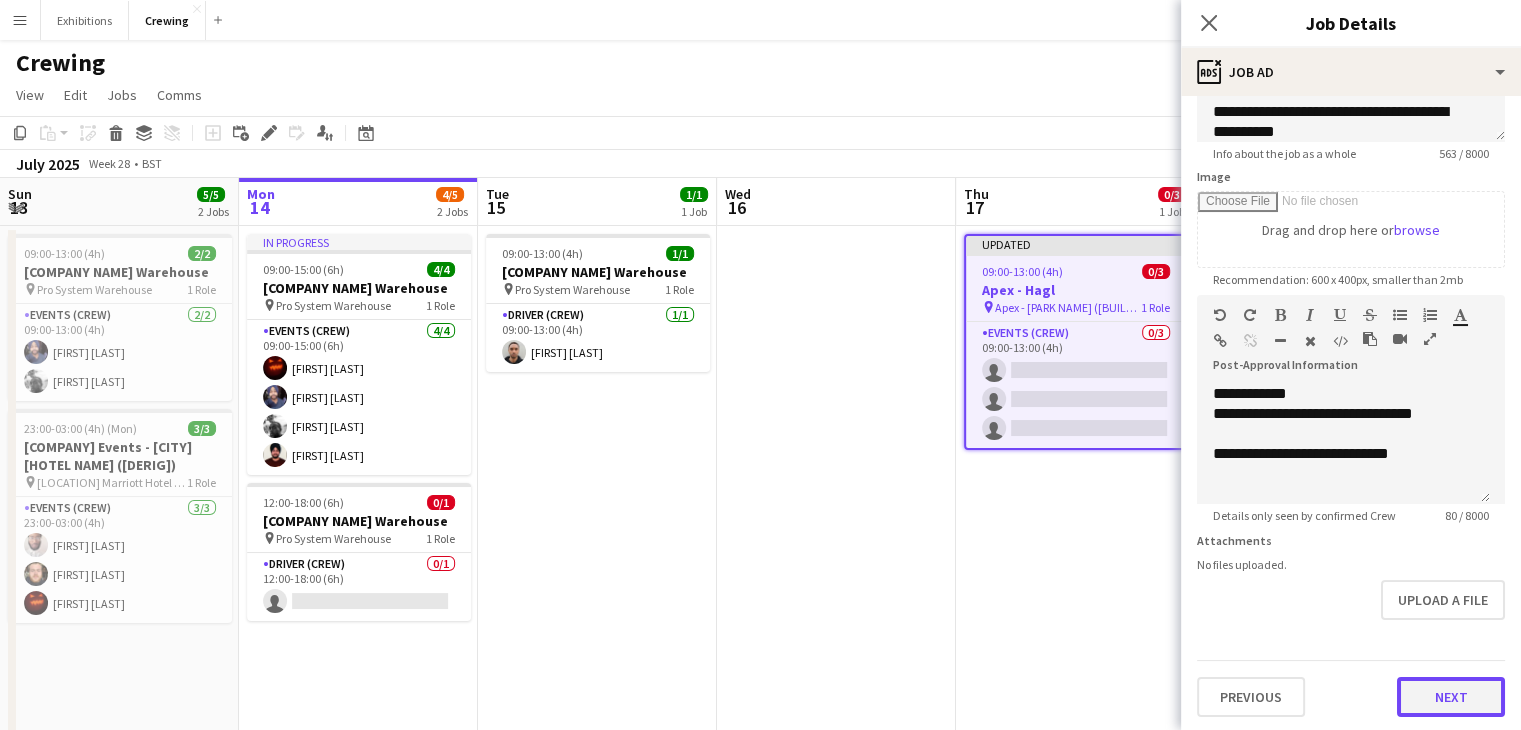 click on "Next" at bounding box center [1451, 697] 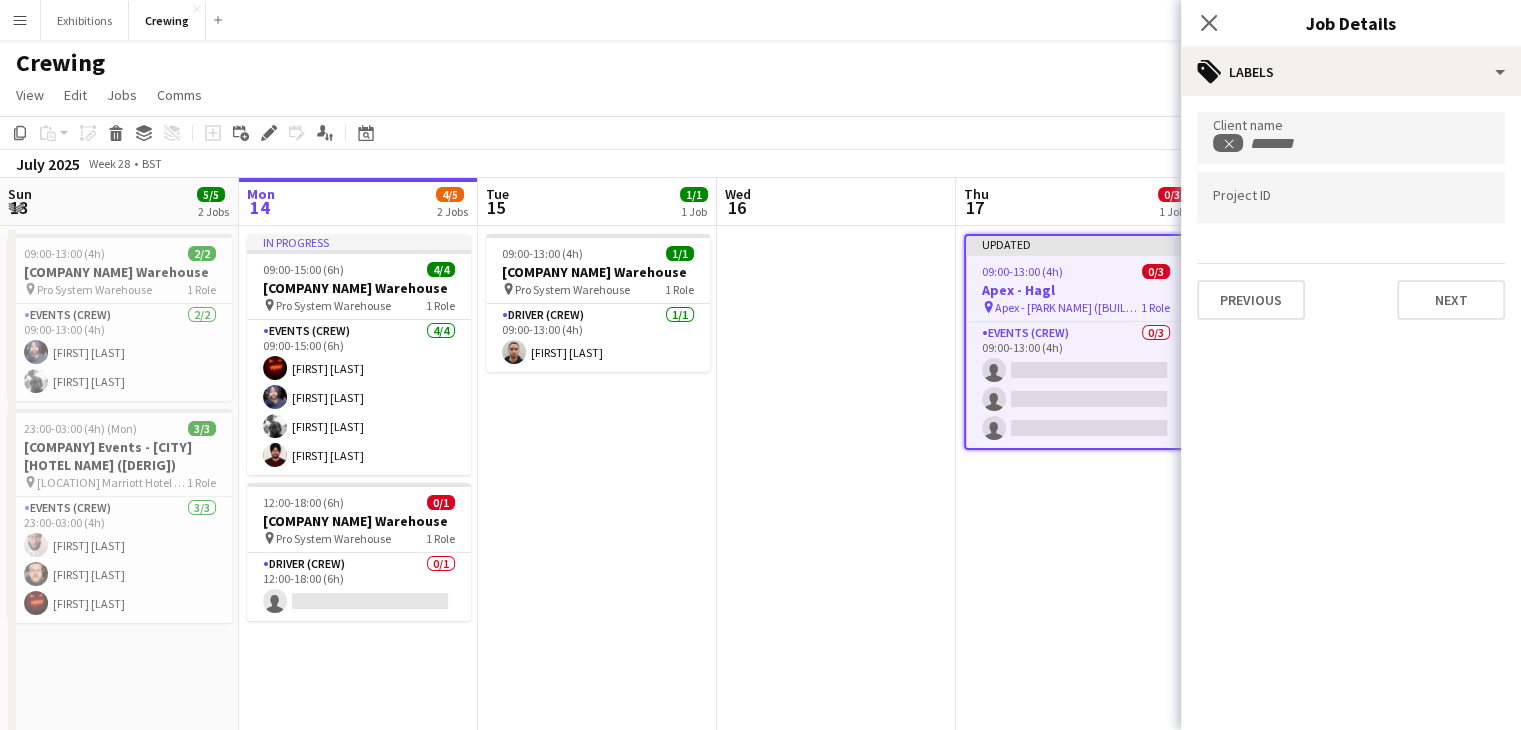 scroll, scrollTop: 0, scrollLeft: 0, axis: both 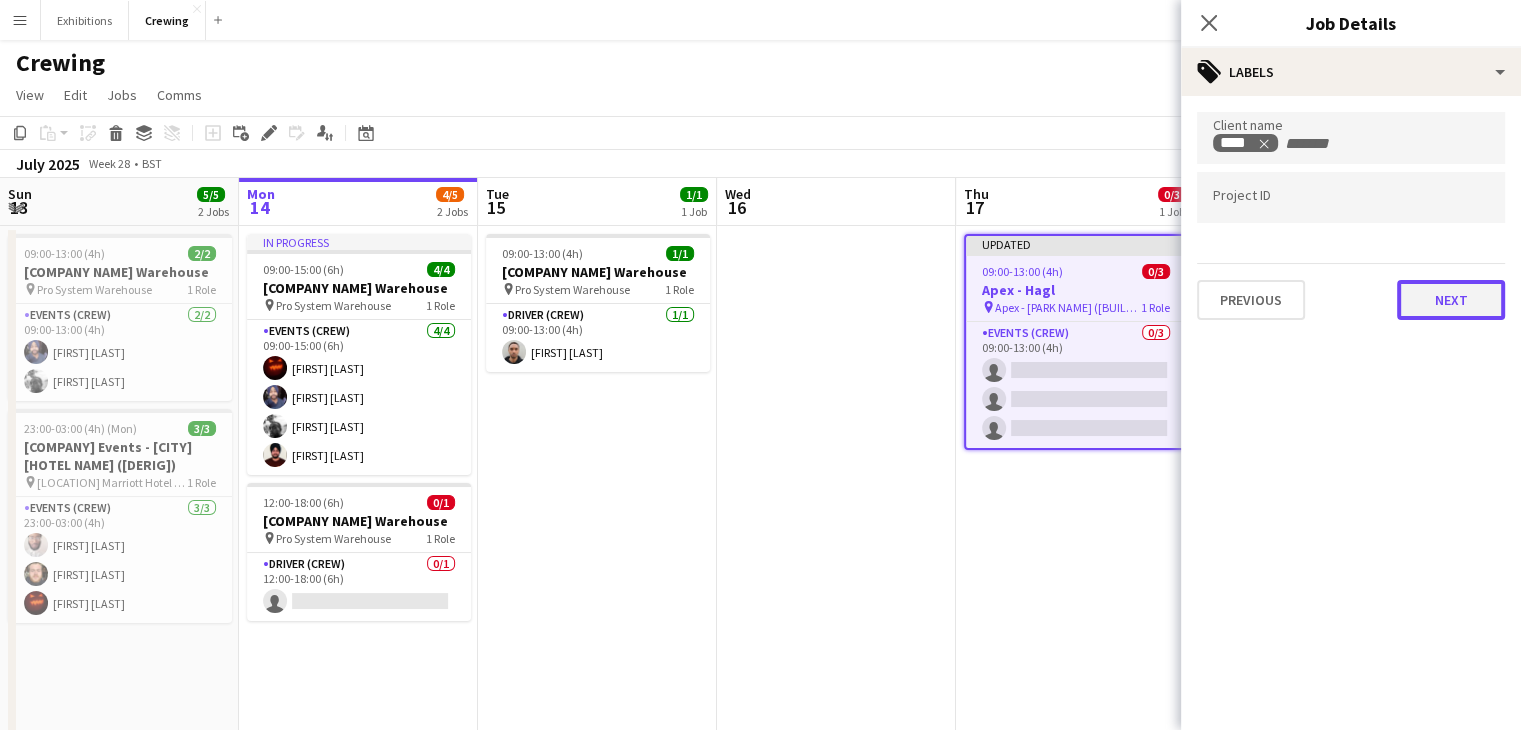 click on "Next" at bounding box center [1451, 300] 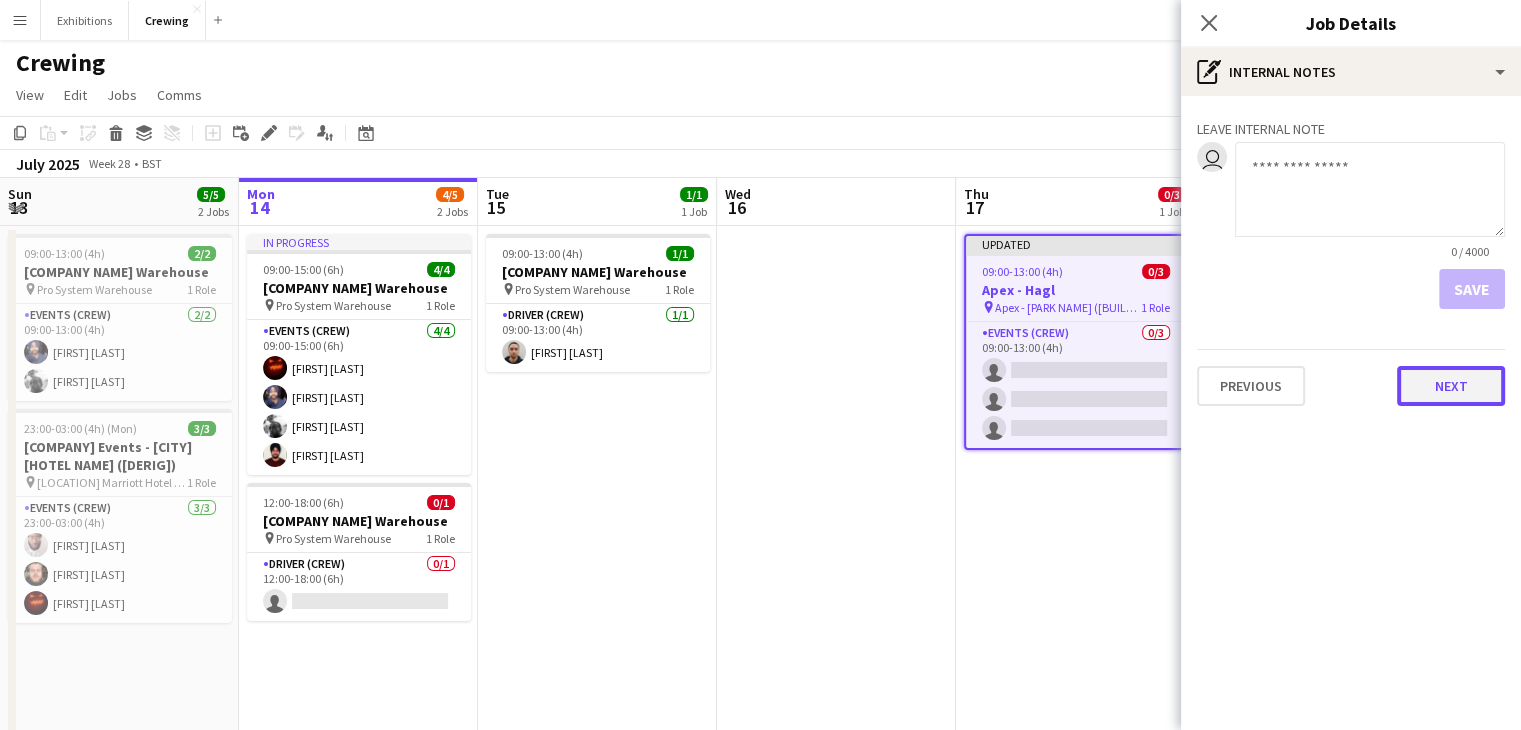 click on "Next" at bounding box center (1451, 386) 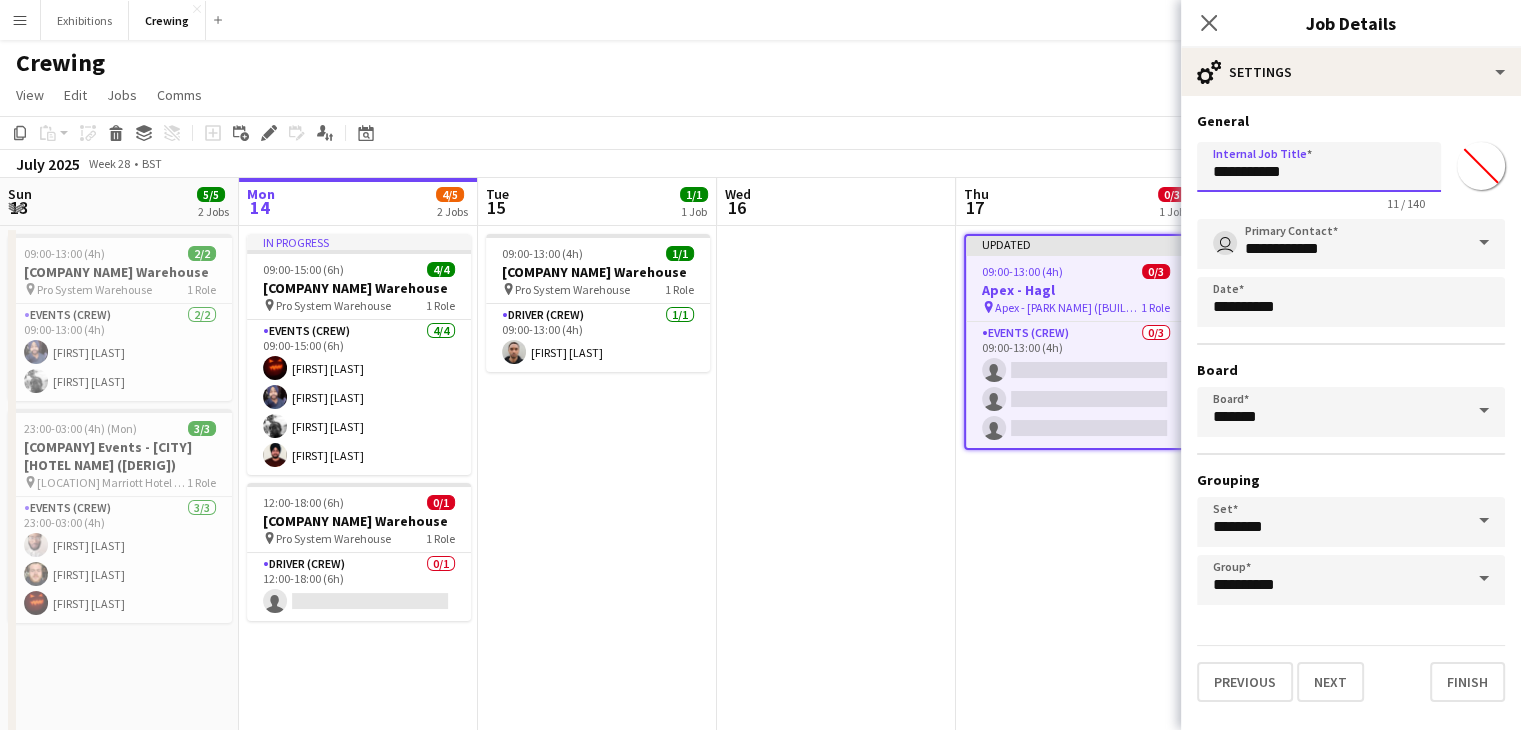 click on "**********" at bounding box center [1319, 167] 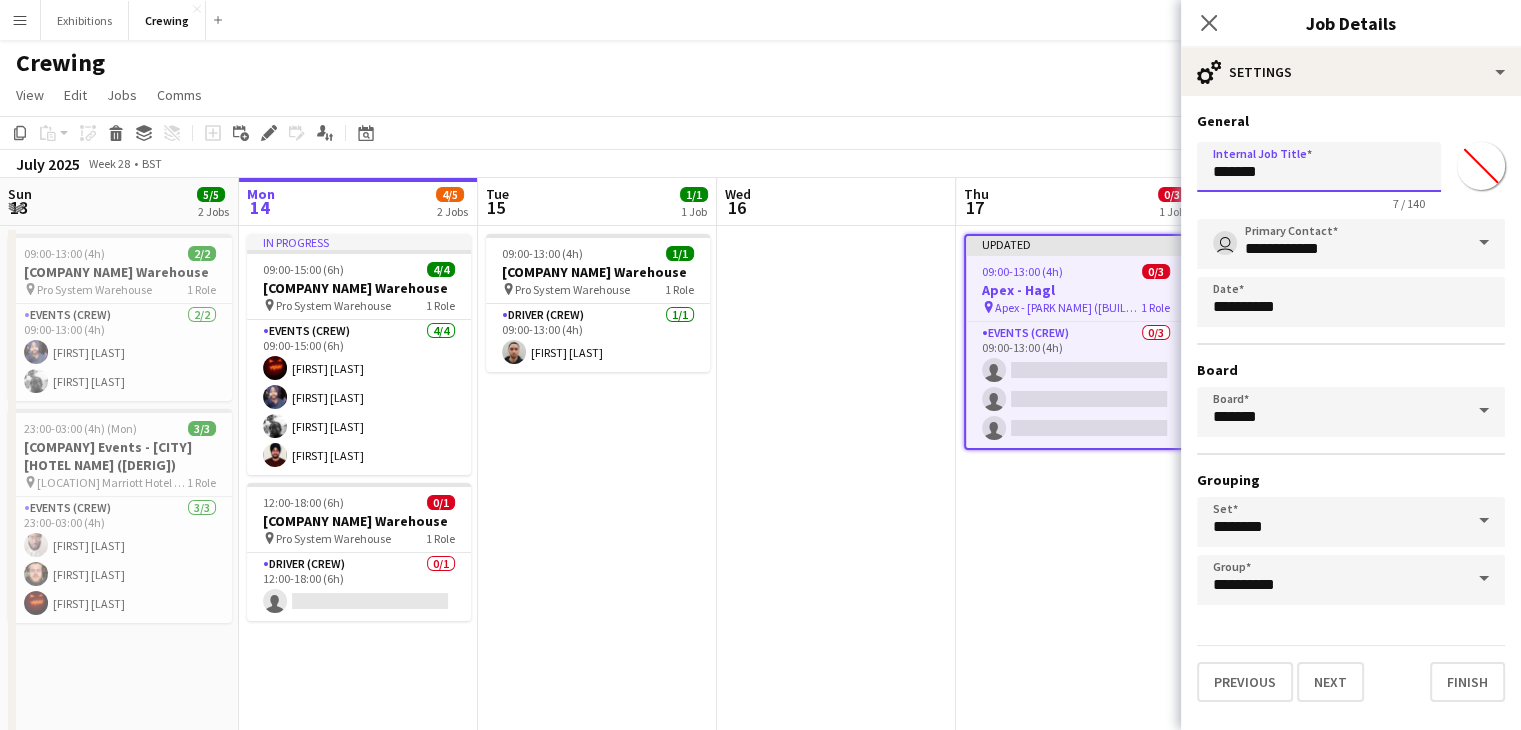 paste on "**********" 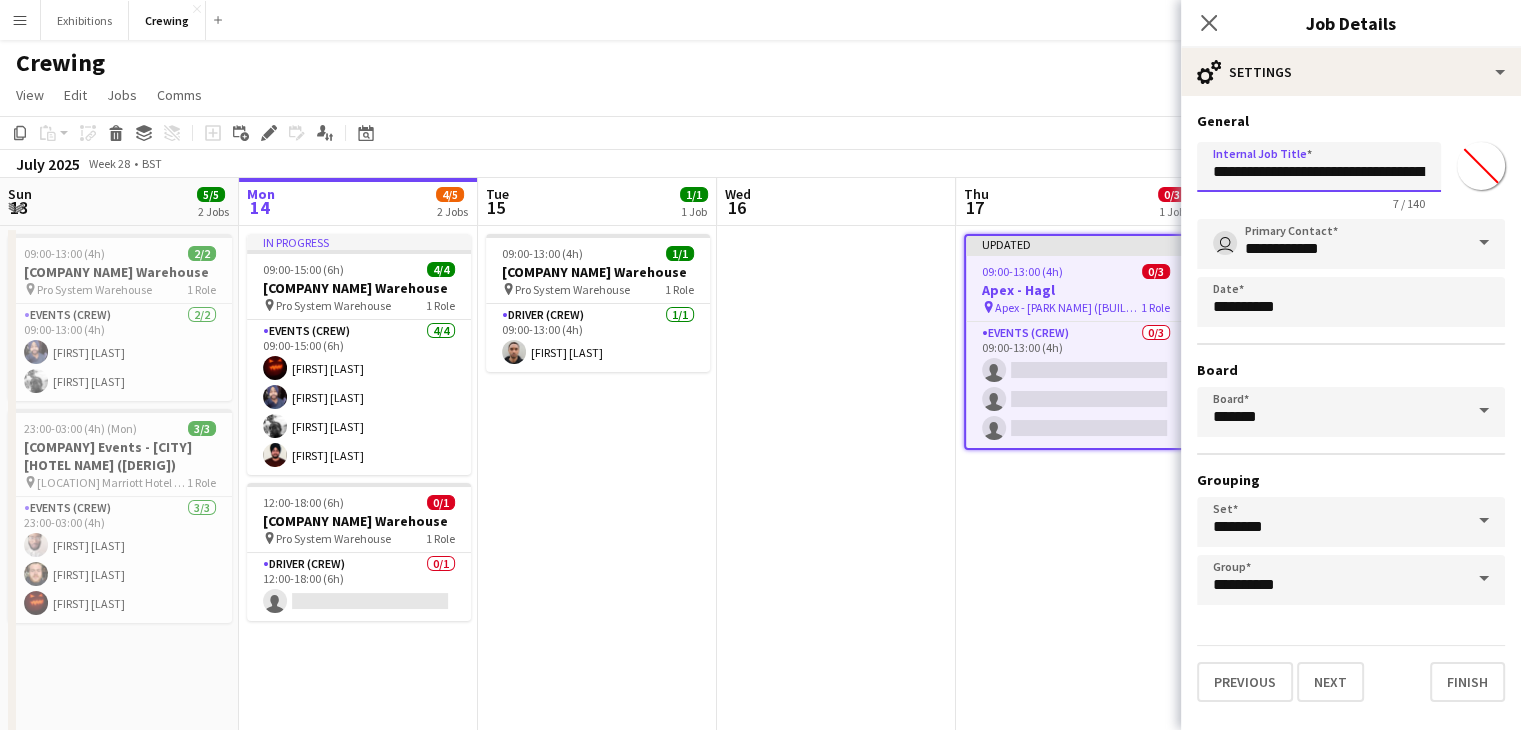 scroll, scrollTop: 0, scrollLeft: 28, axis: horizontal 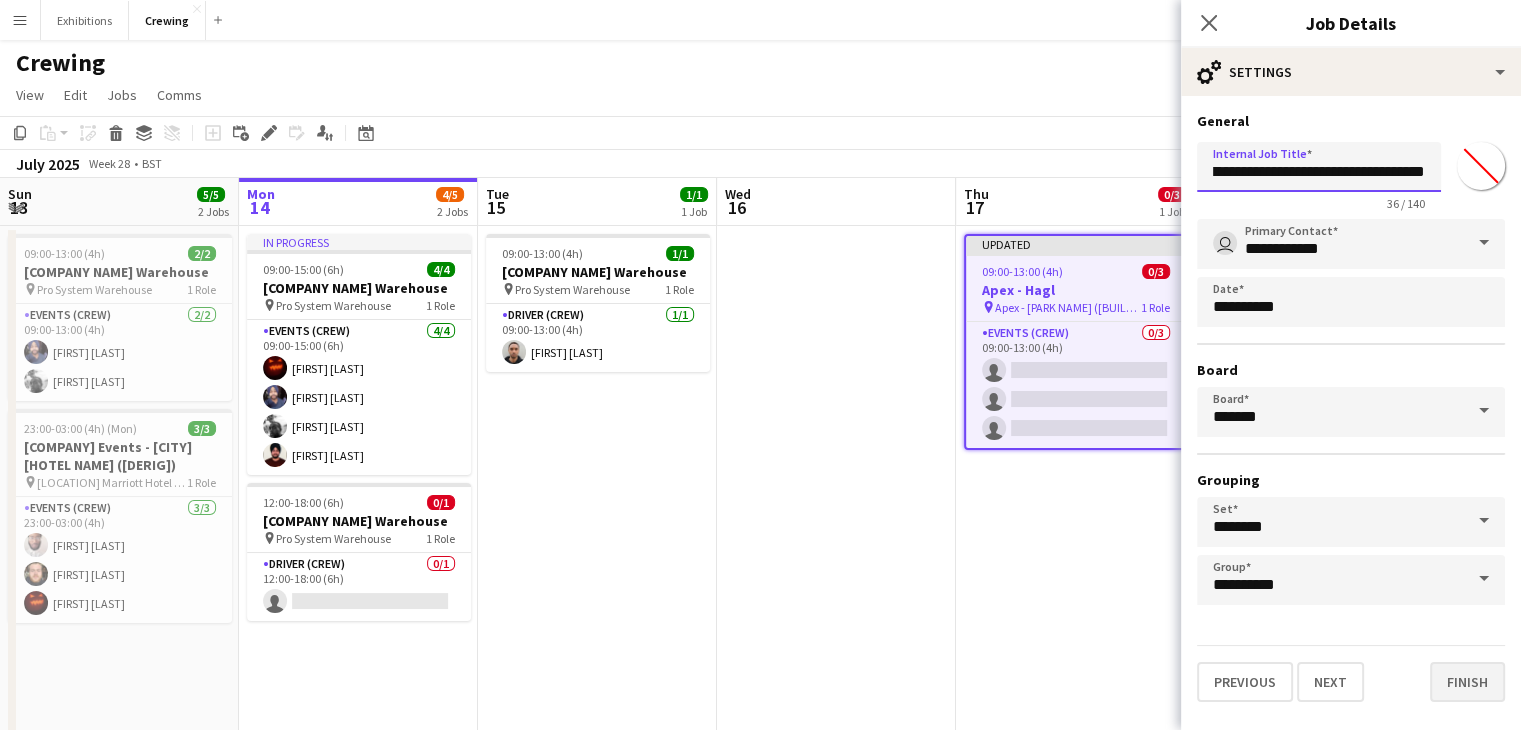 type on "**********" 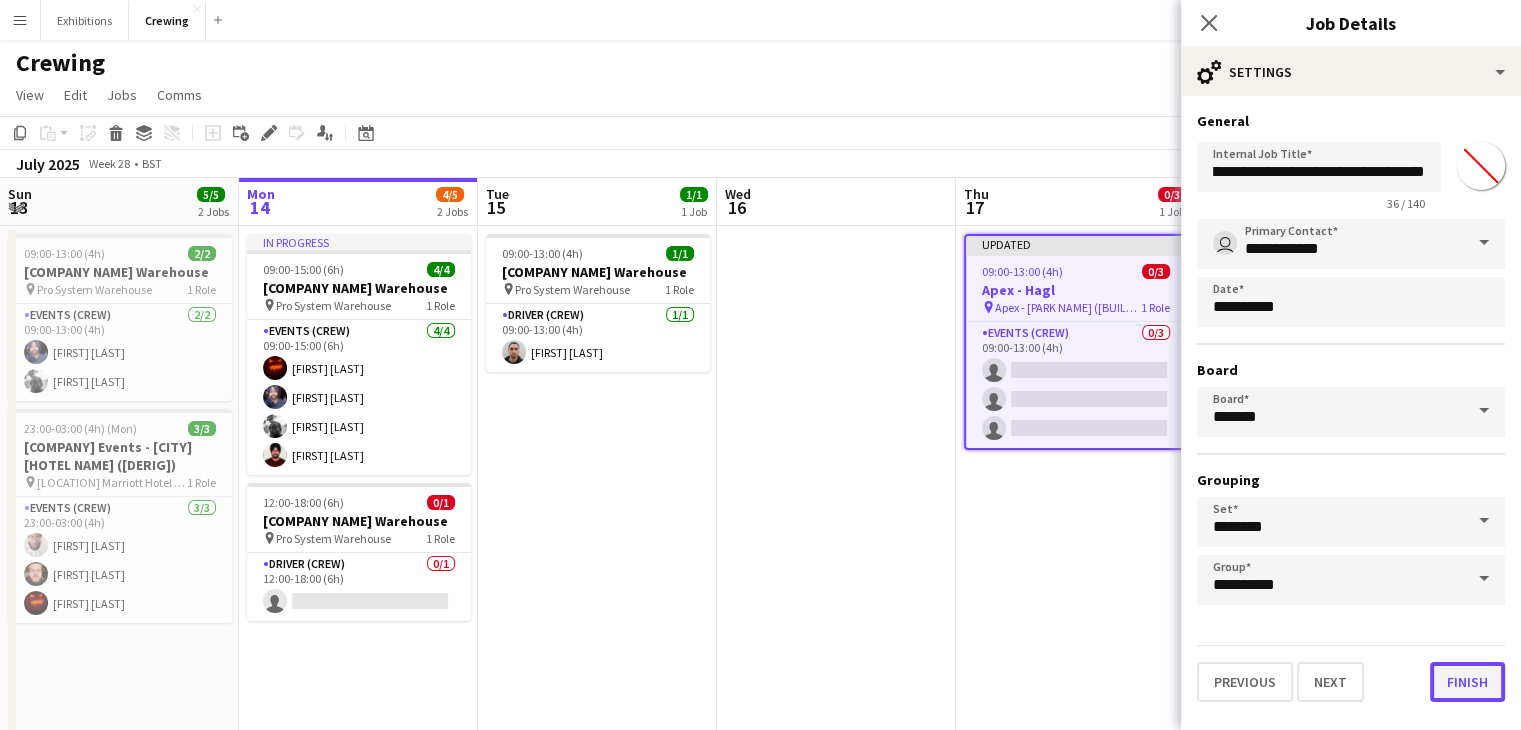 scroll, scrollTop: 0, scrollLeft: 0, axis: both 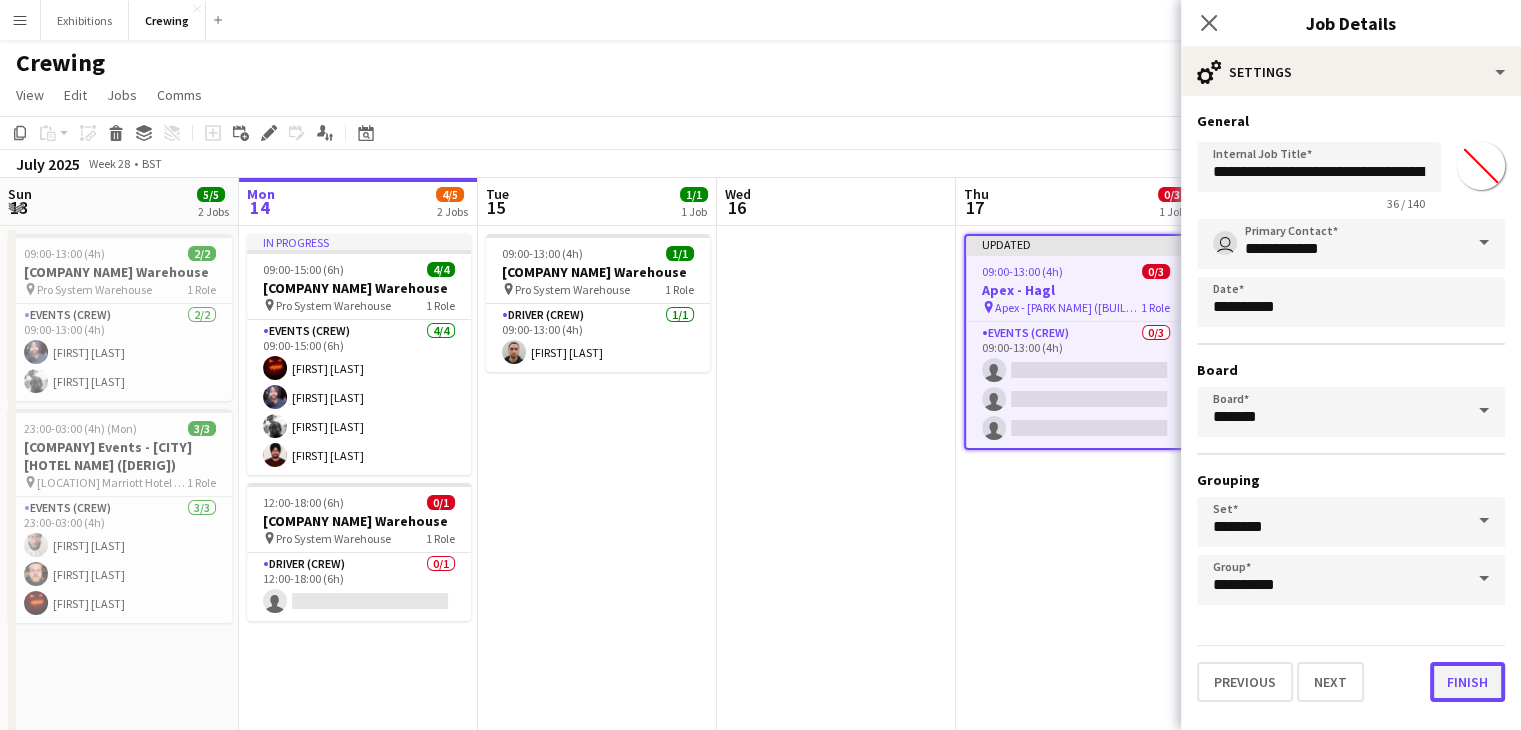 click on "Finish" at bounding box center (1467, 682) 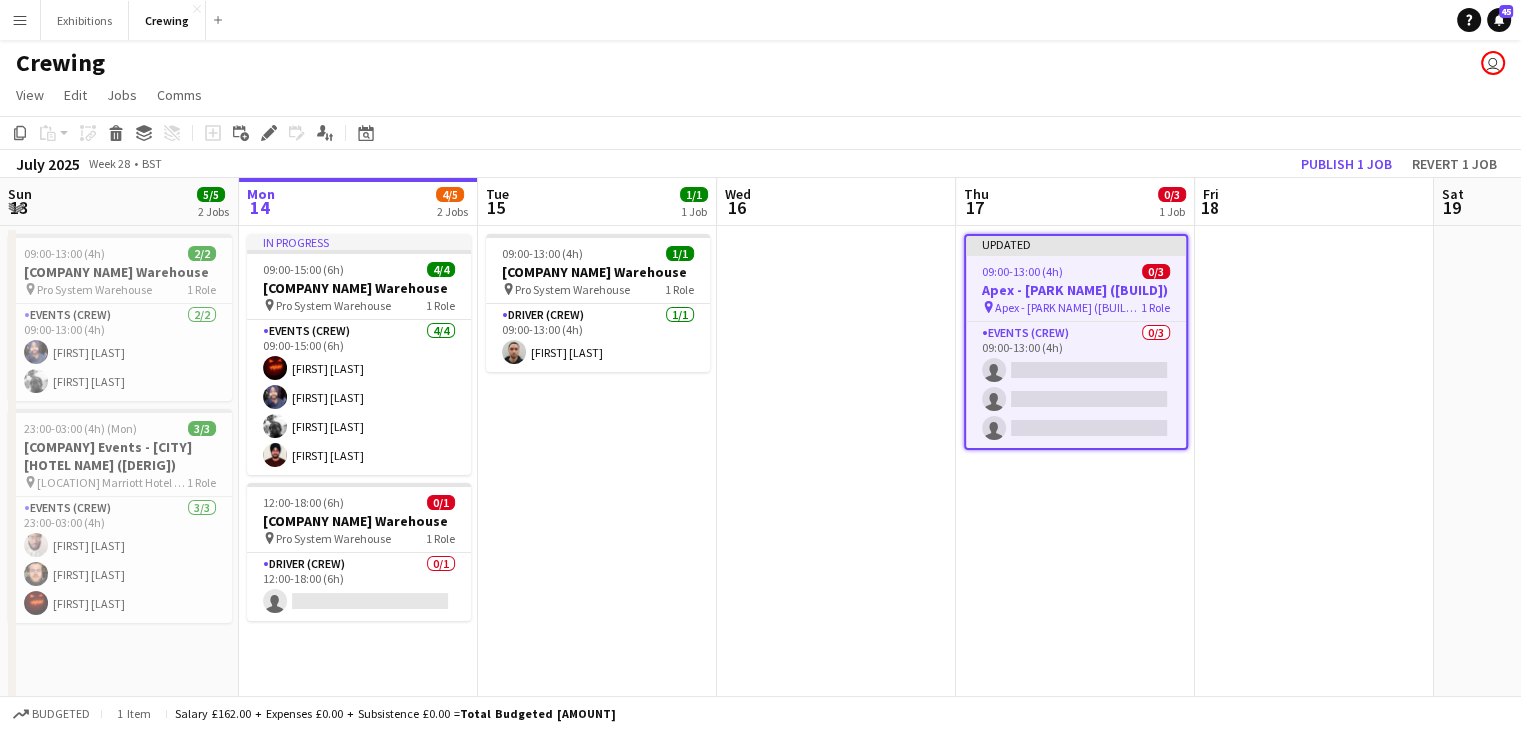 click at bounding box center (1314, 520) 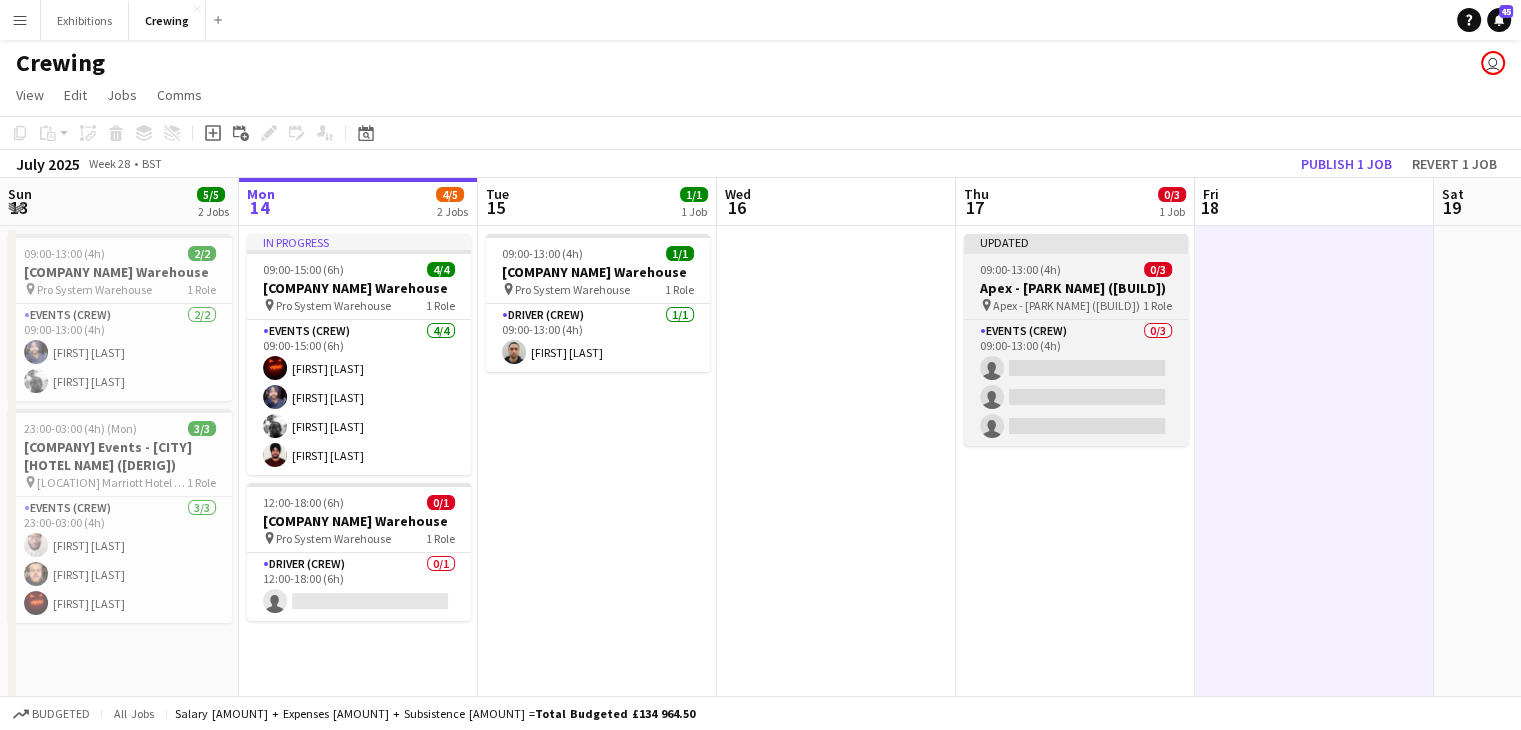 click on "Apex - Cranford Country Park (Build)" at bounding box center [1076, 288] 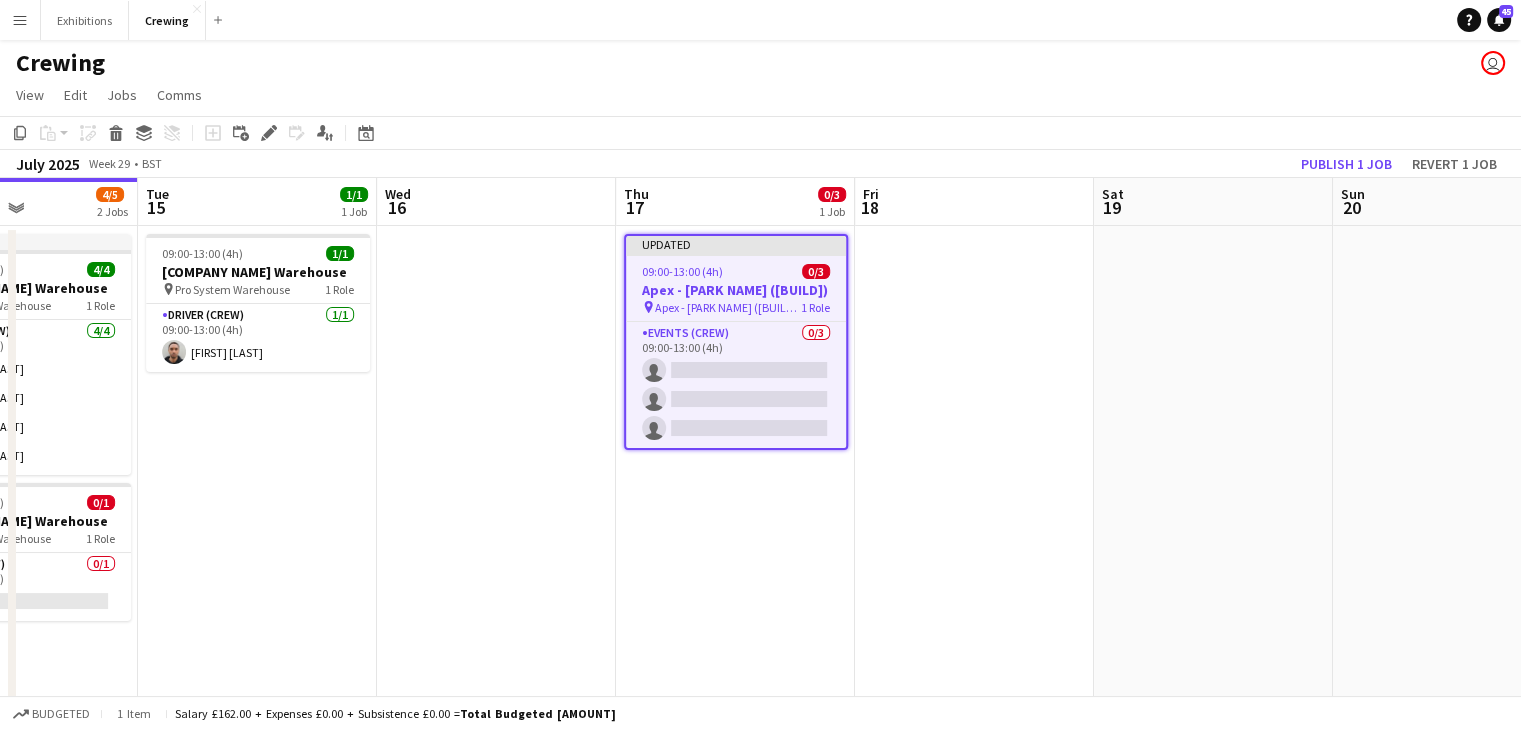scroll, scrollTop: 0, scrollLeft: 819, axis: horizontal 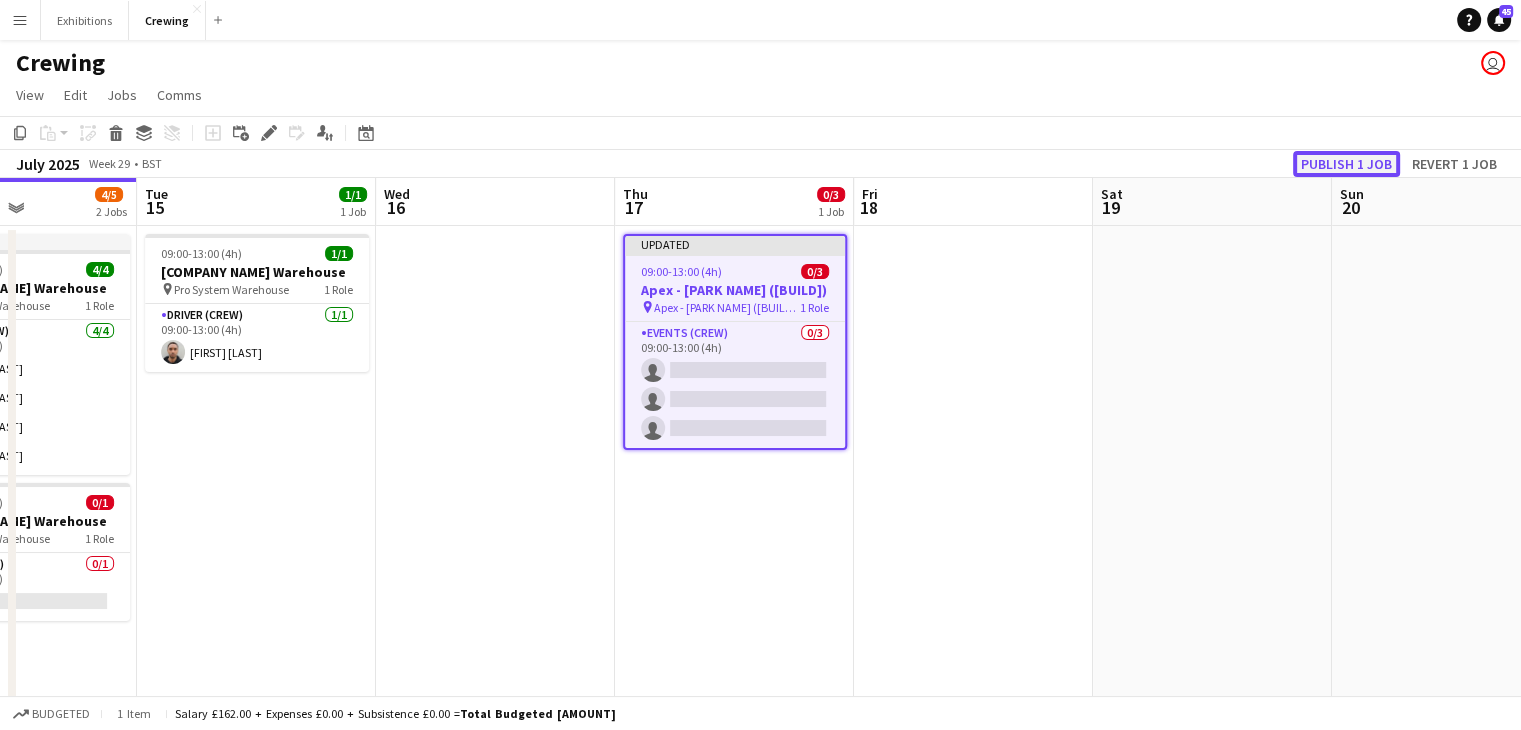 click on "Publish 1 job" 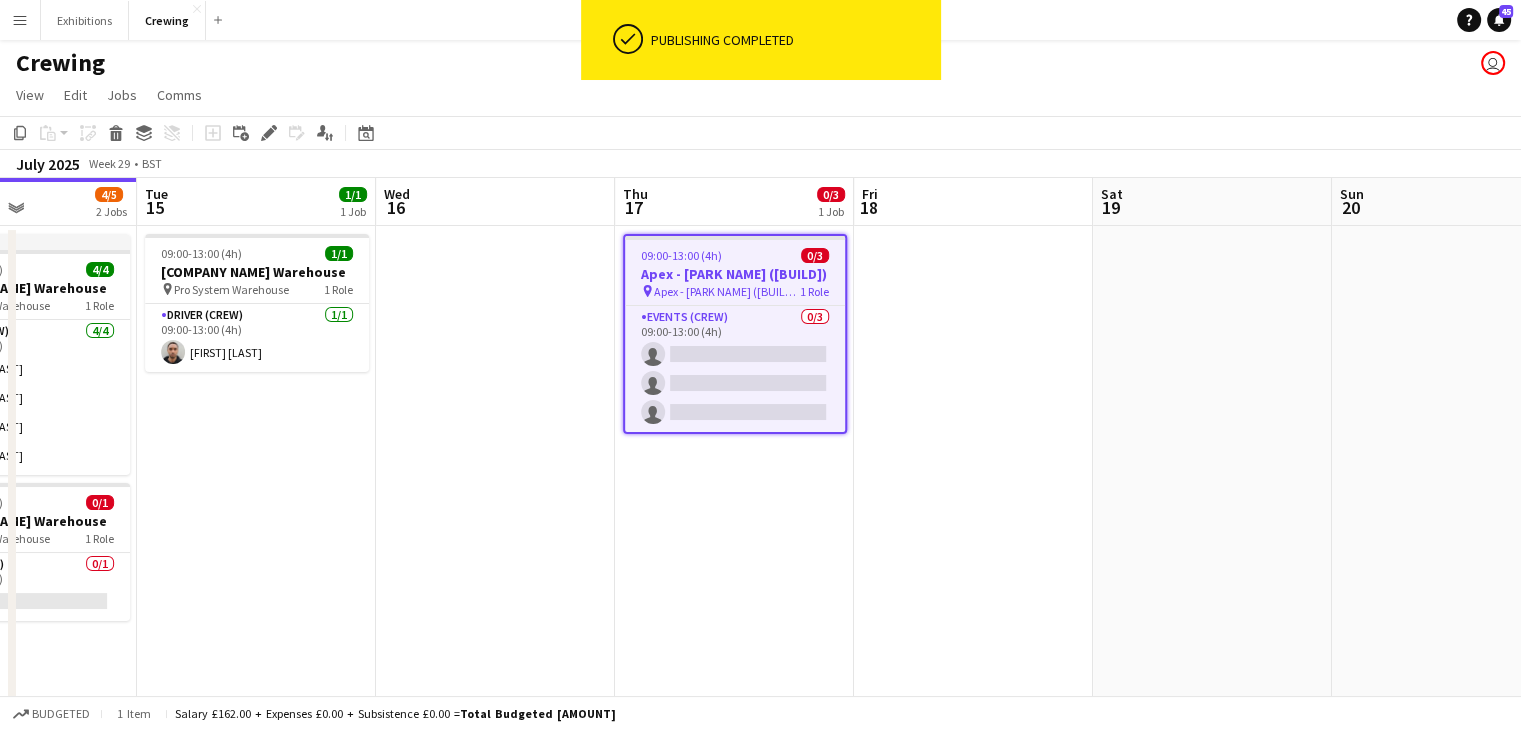 click at bounding box center [973, 520] 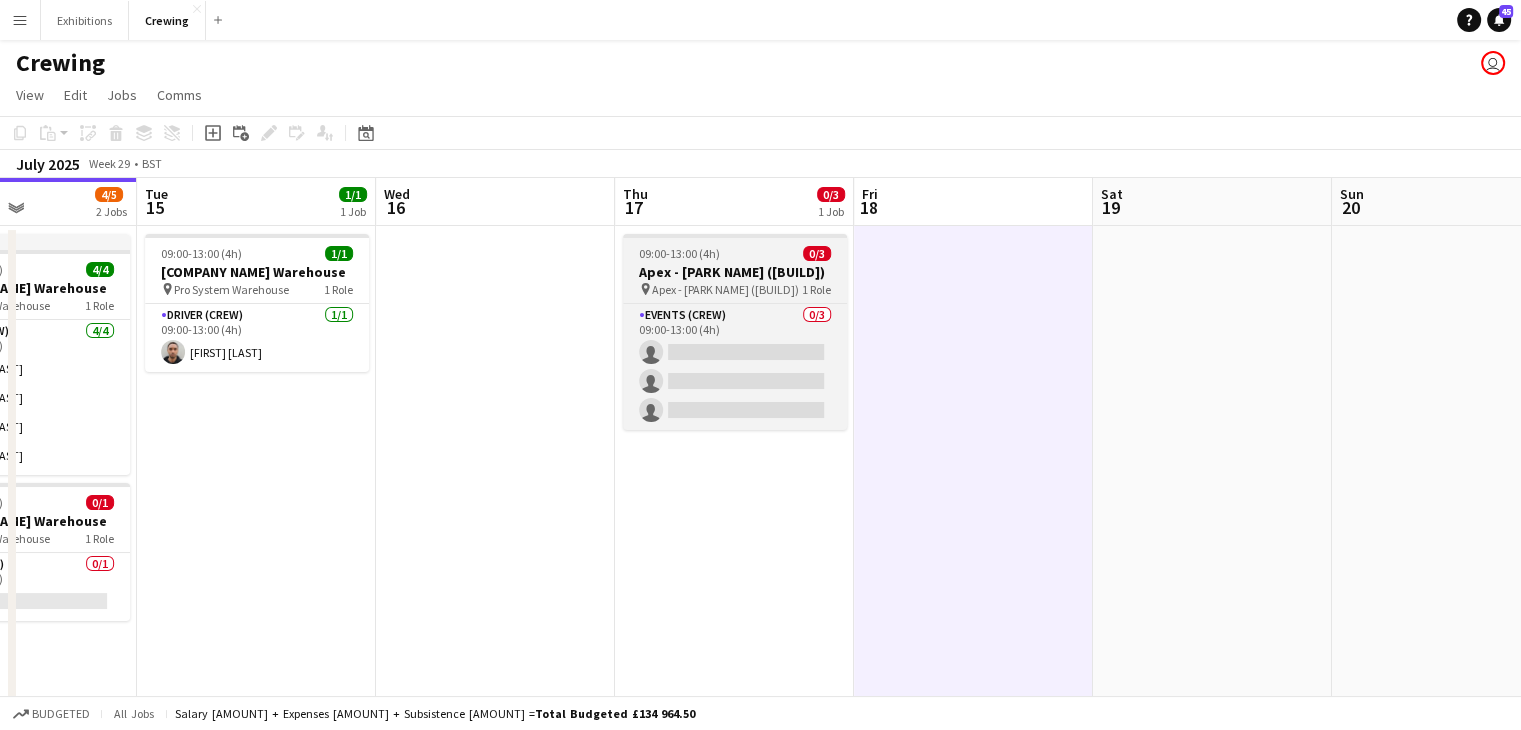click on "Apex - Cranford Country Park (Build)" at bounding box center [735, 272] 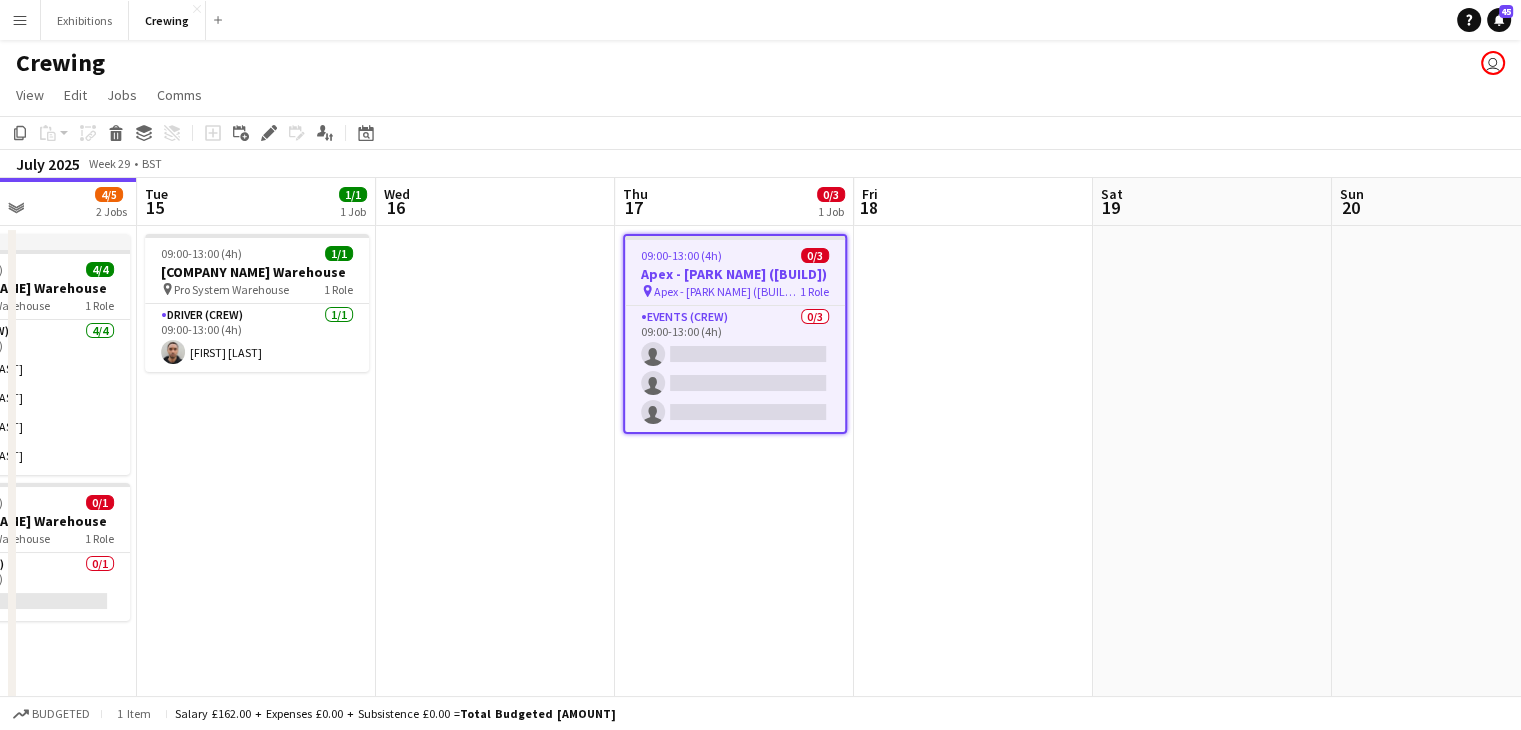 click at bounding box center [1212, 520] 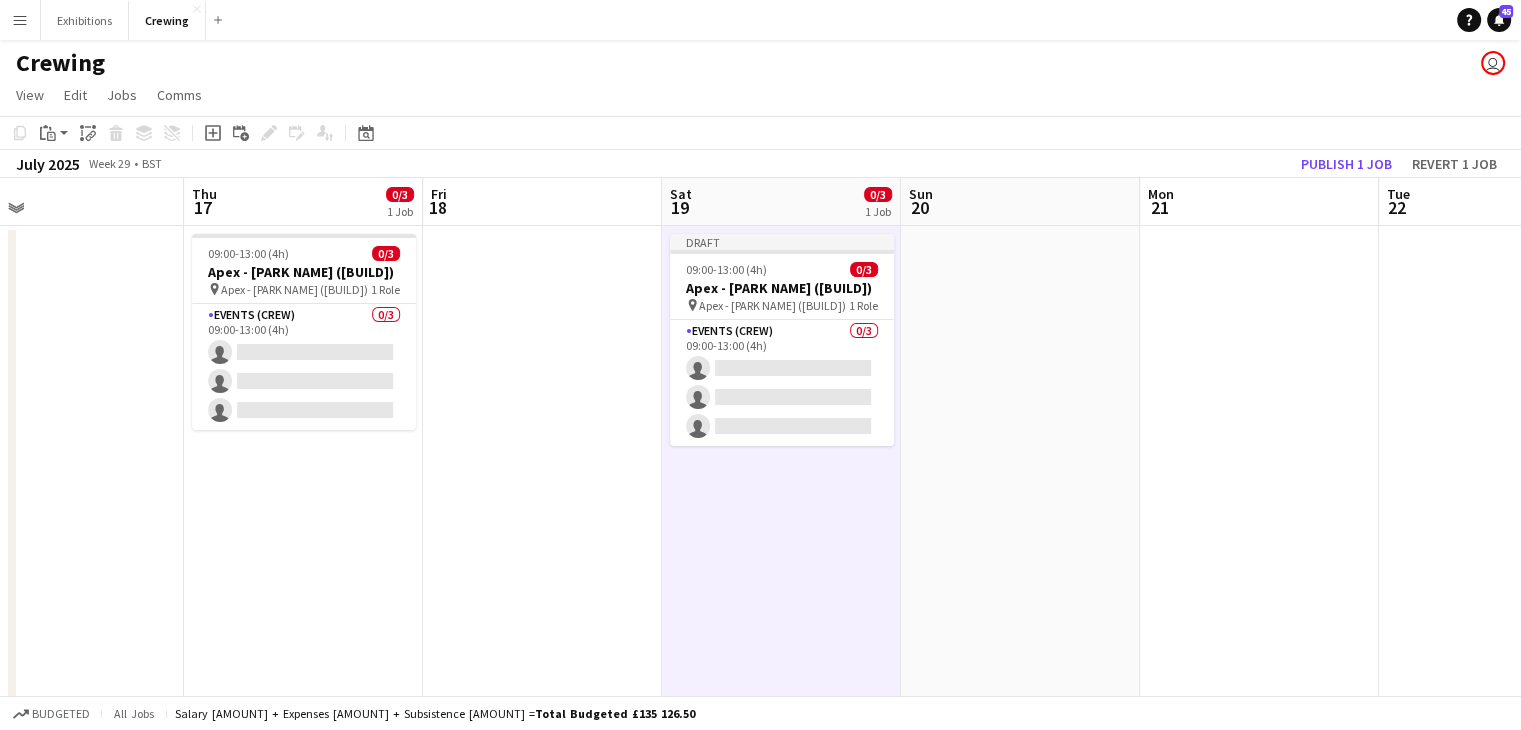 scroll, scrollTop: 0, scrollLeft: 875, axis: horizontal 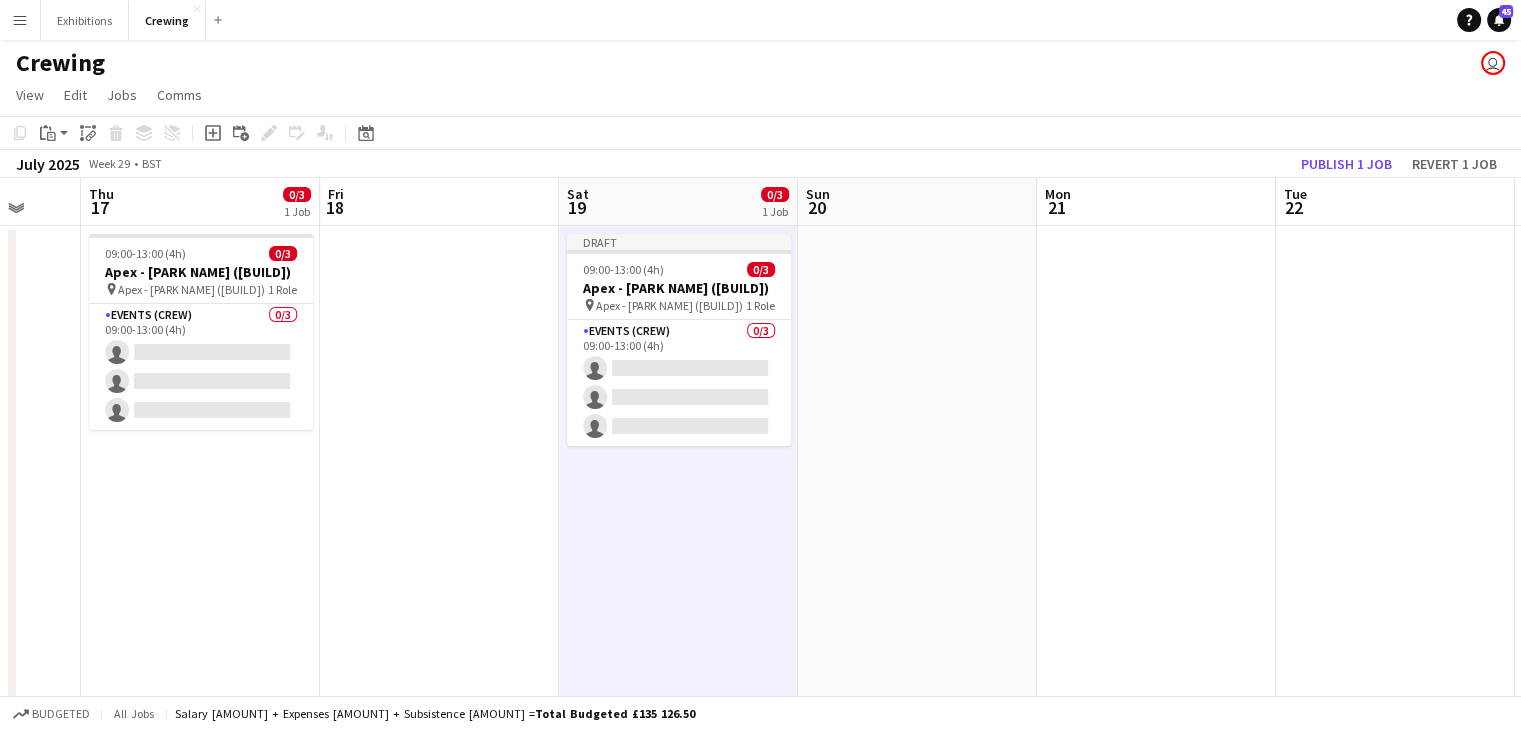 click at bounding box center (1156, 520) 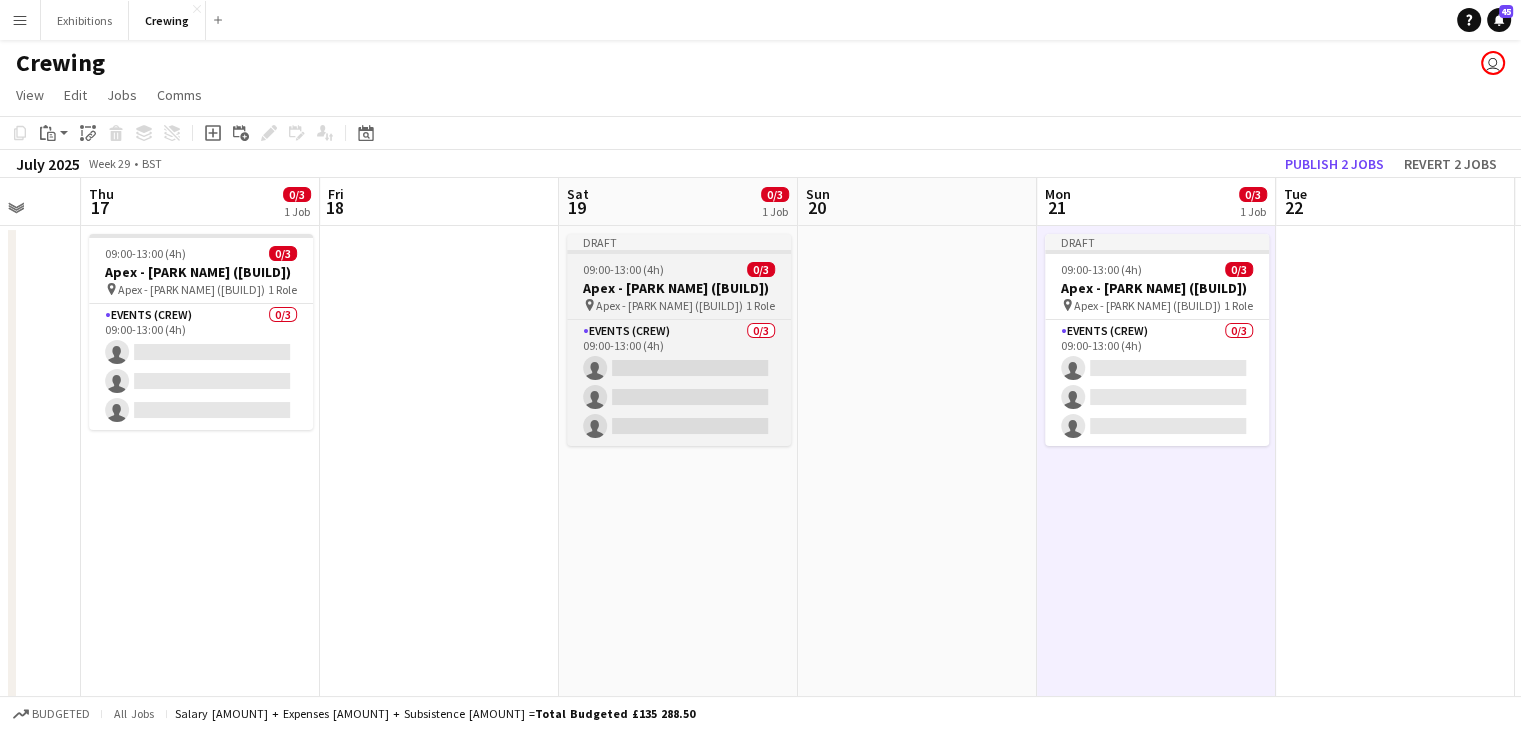 click on "Apex - Cranford Country Park (Build)" at bounding box center [679, 288] 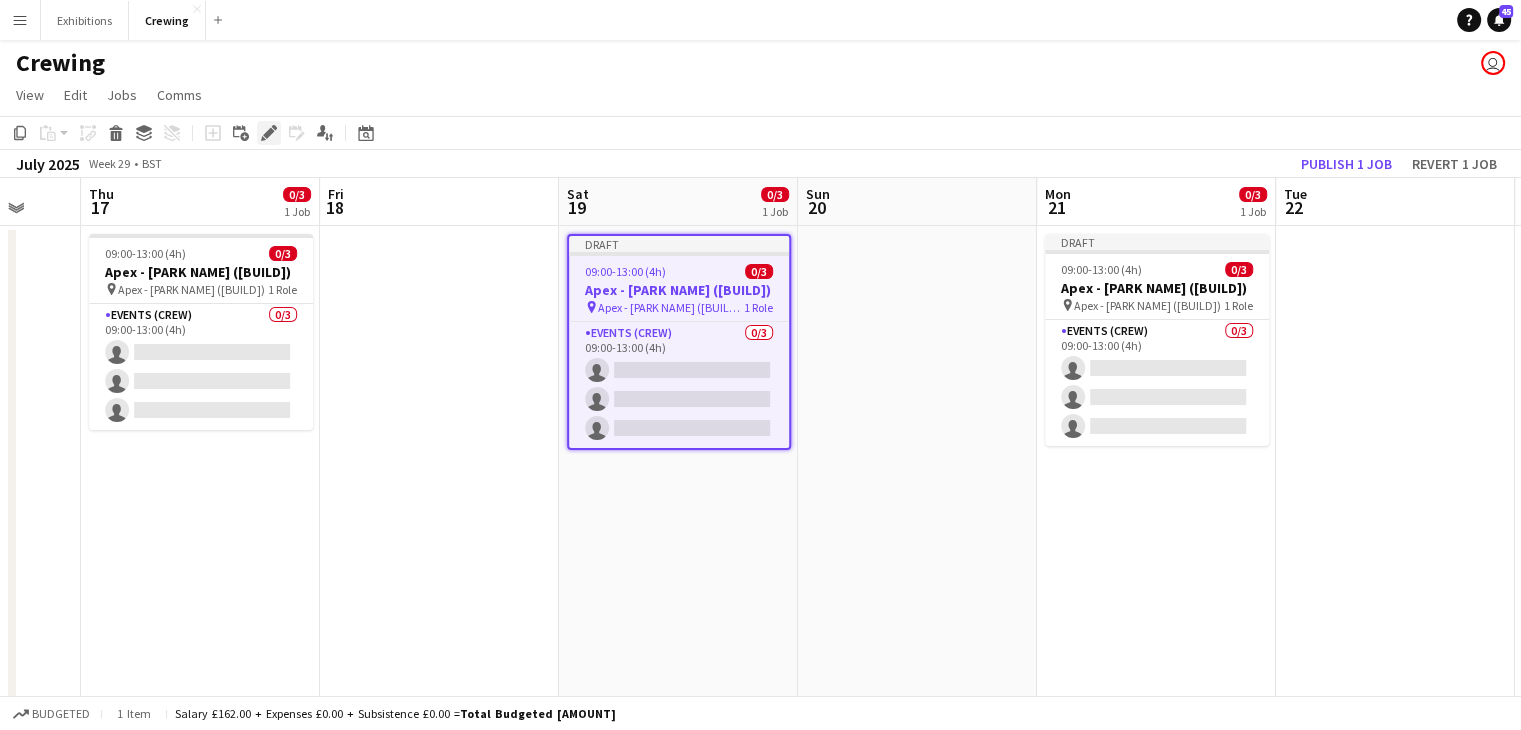 click on "Edit" 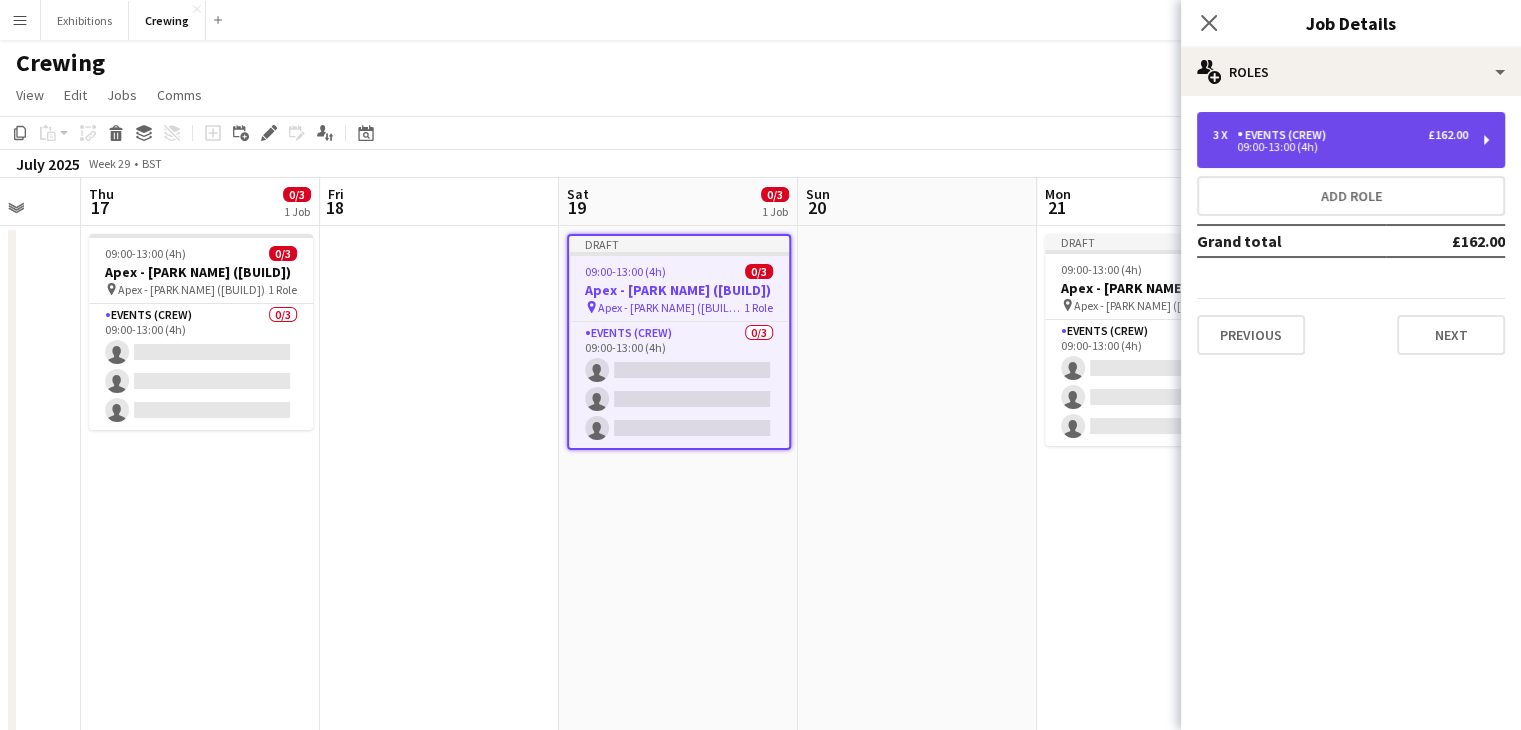 click on "Events (Crew)" at bounding box center [1285, 135] 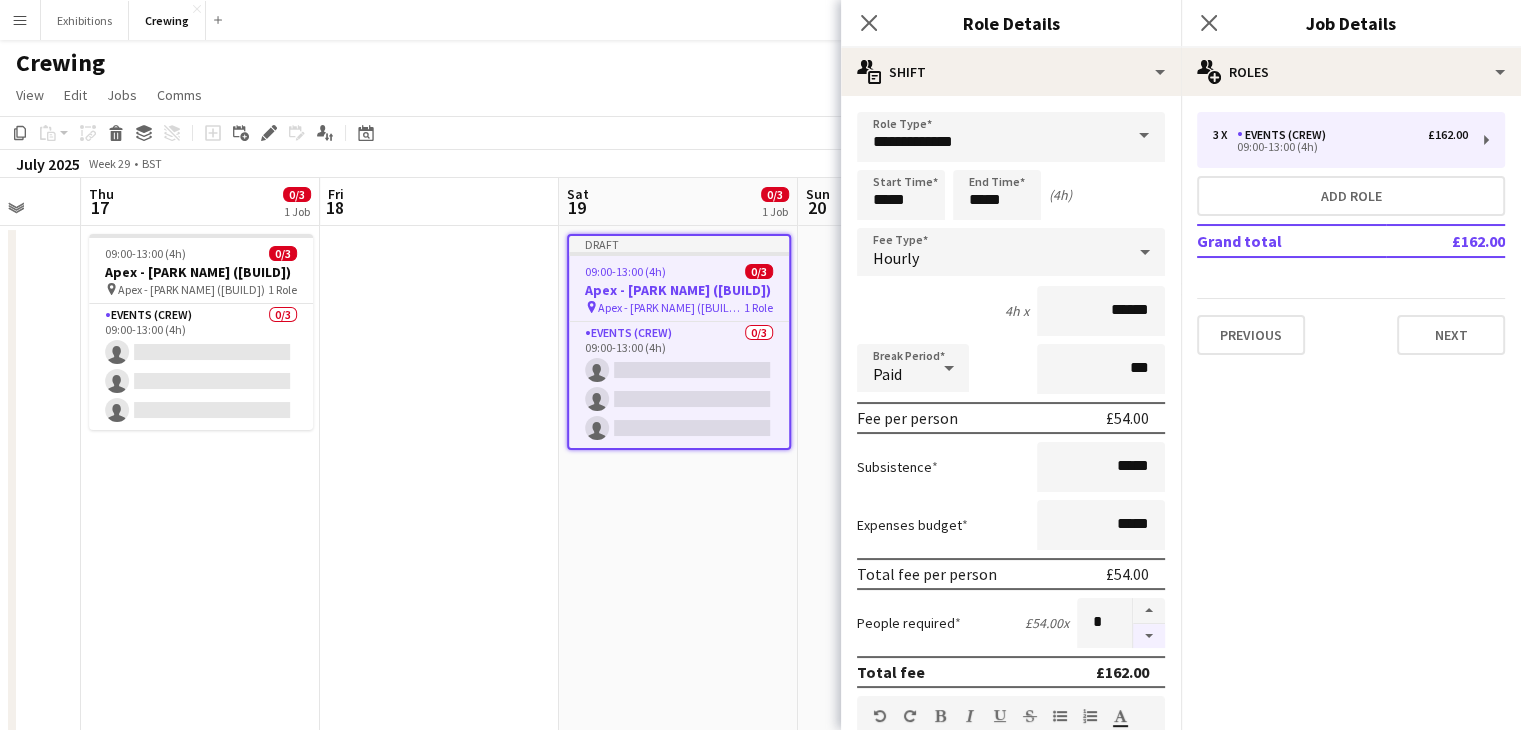 click at bounding box center [1149, 636] 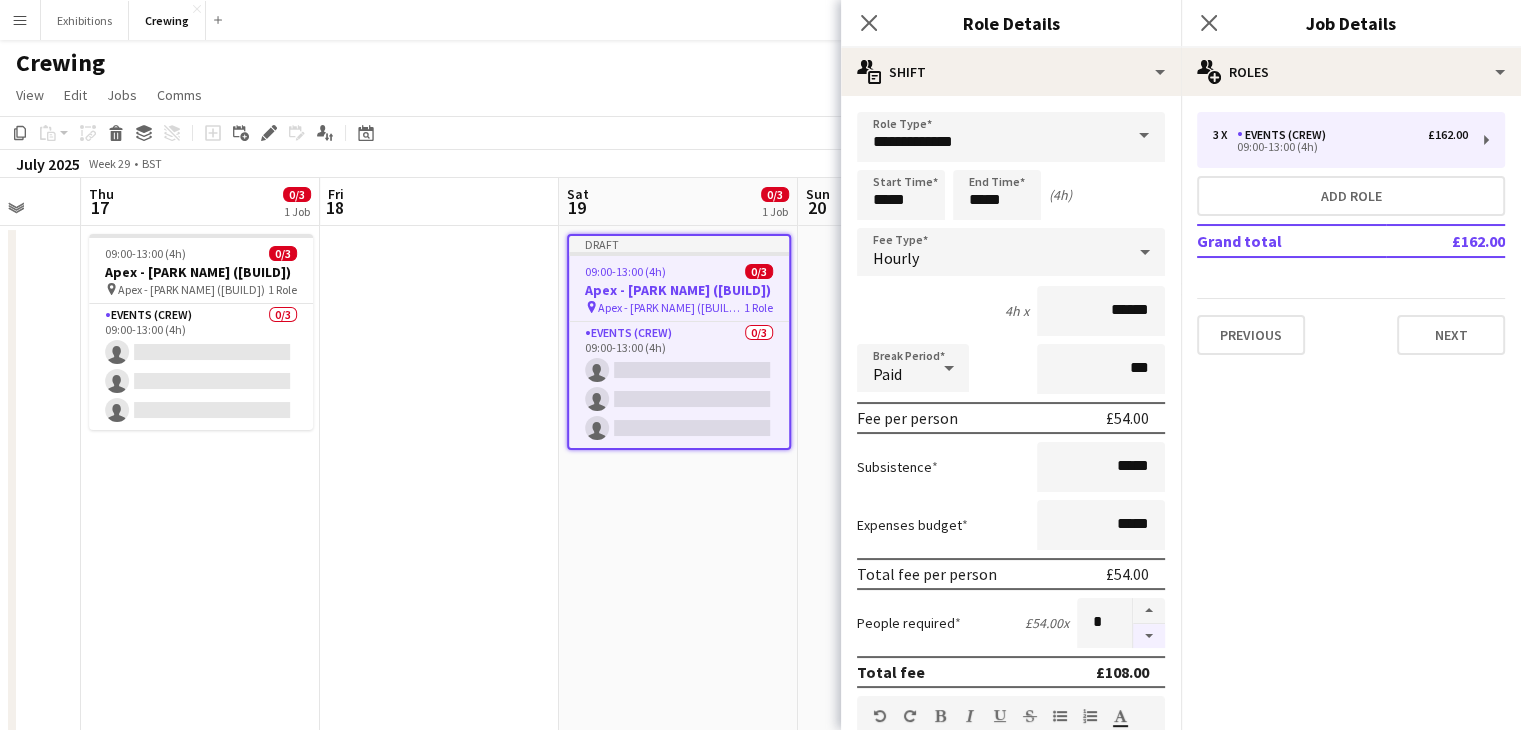 click at bounding box center (1149, 636) 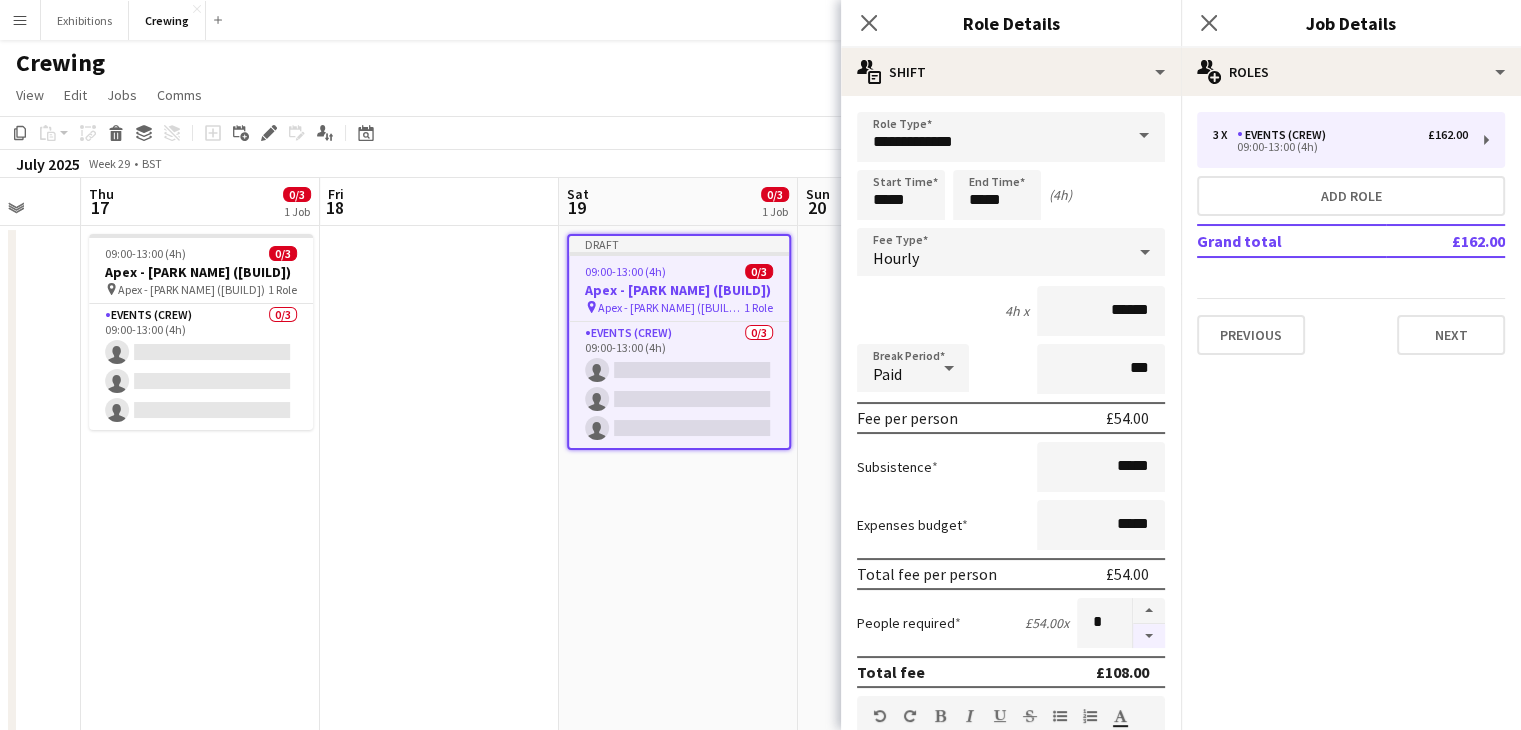 type on "*" 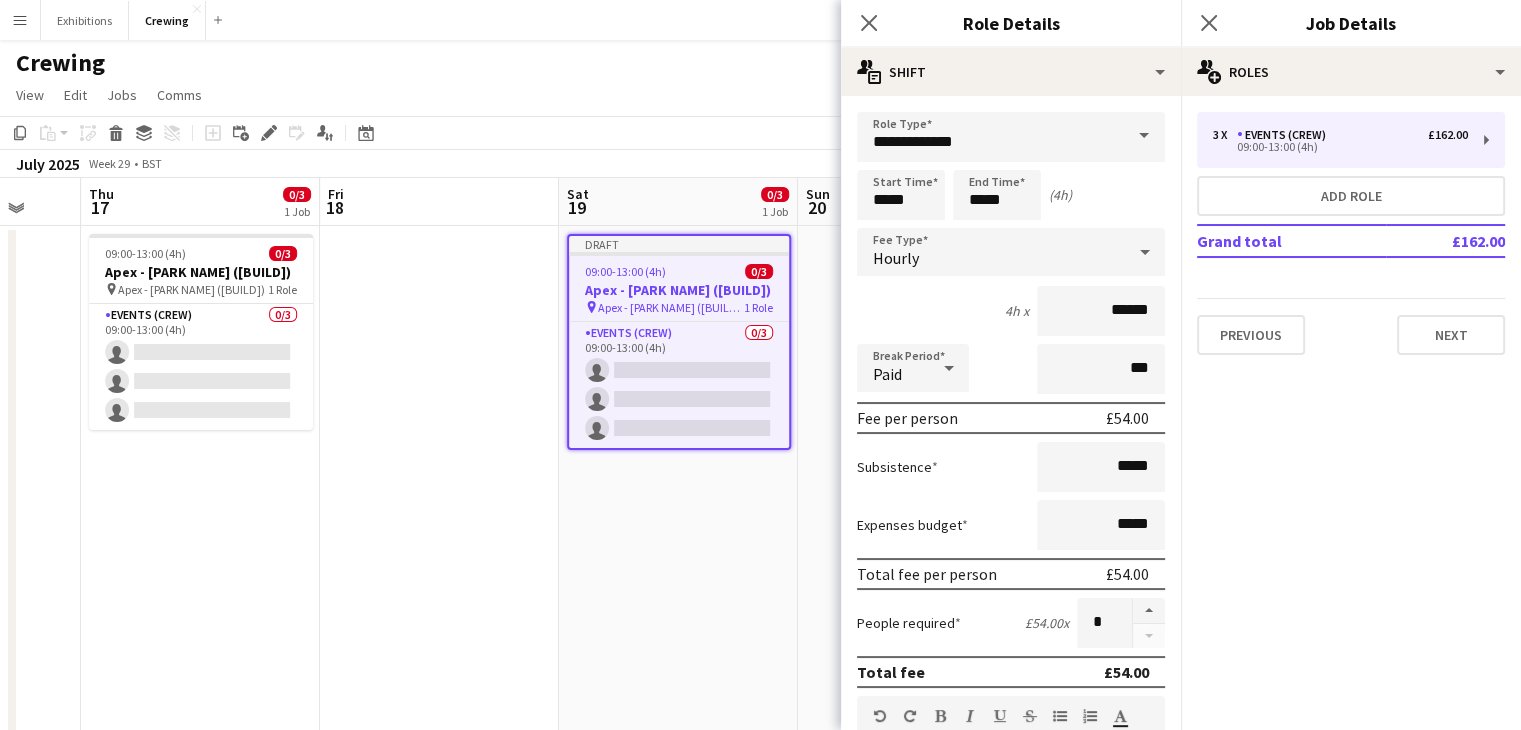 click on "Draft   09:00-13:00 (4h)    0/3   Apex - Cranford Country Park (Build)
pin
Apex - Cranford Country Park (Build)   1 Role   Events (Crew)   0/3   09:00-13:00 (4h)
single-neutral-actions
single-neutral-actions
single-neutral-actions" at bounding box center (678, 520) 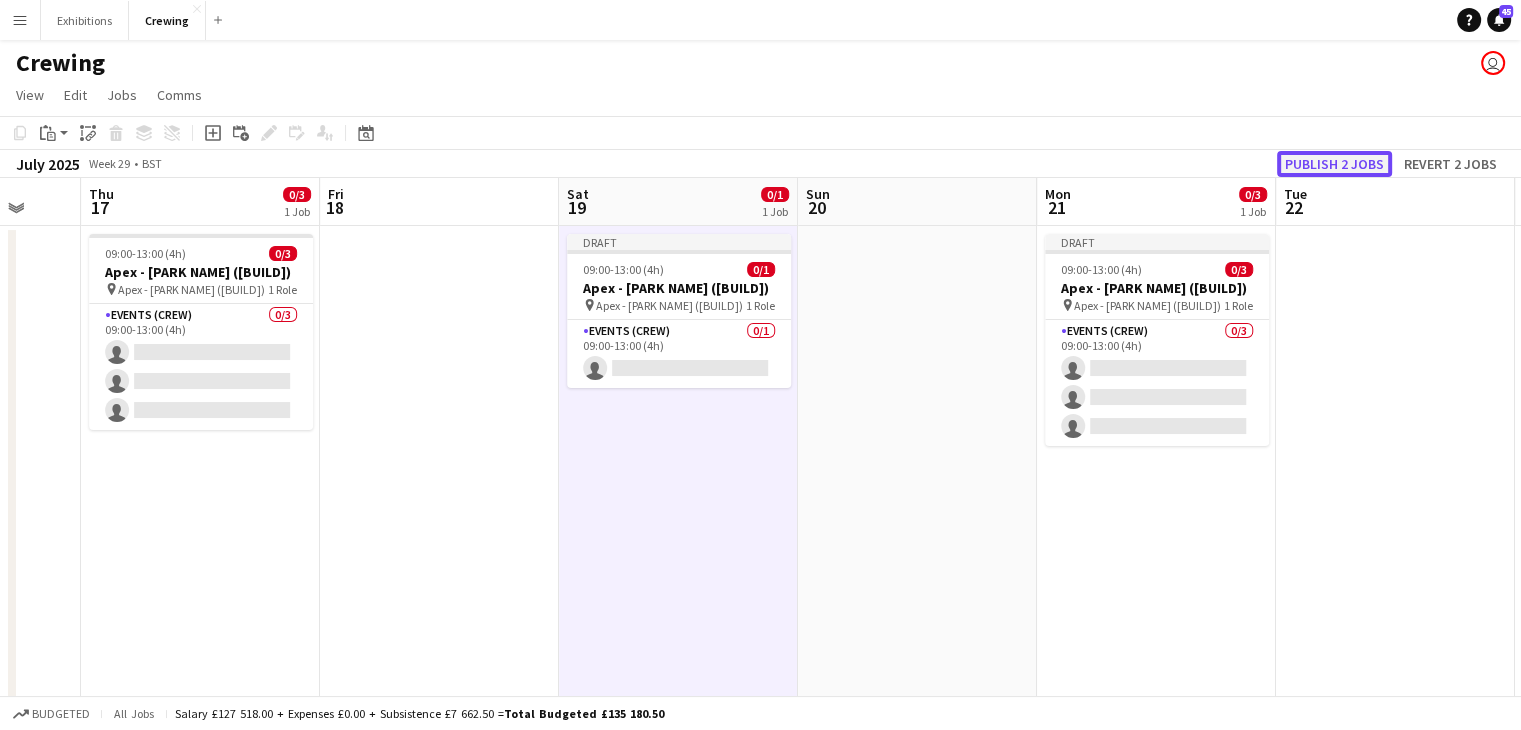 click on "Publish 2 jobs" 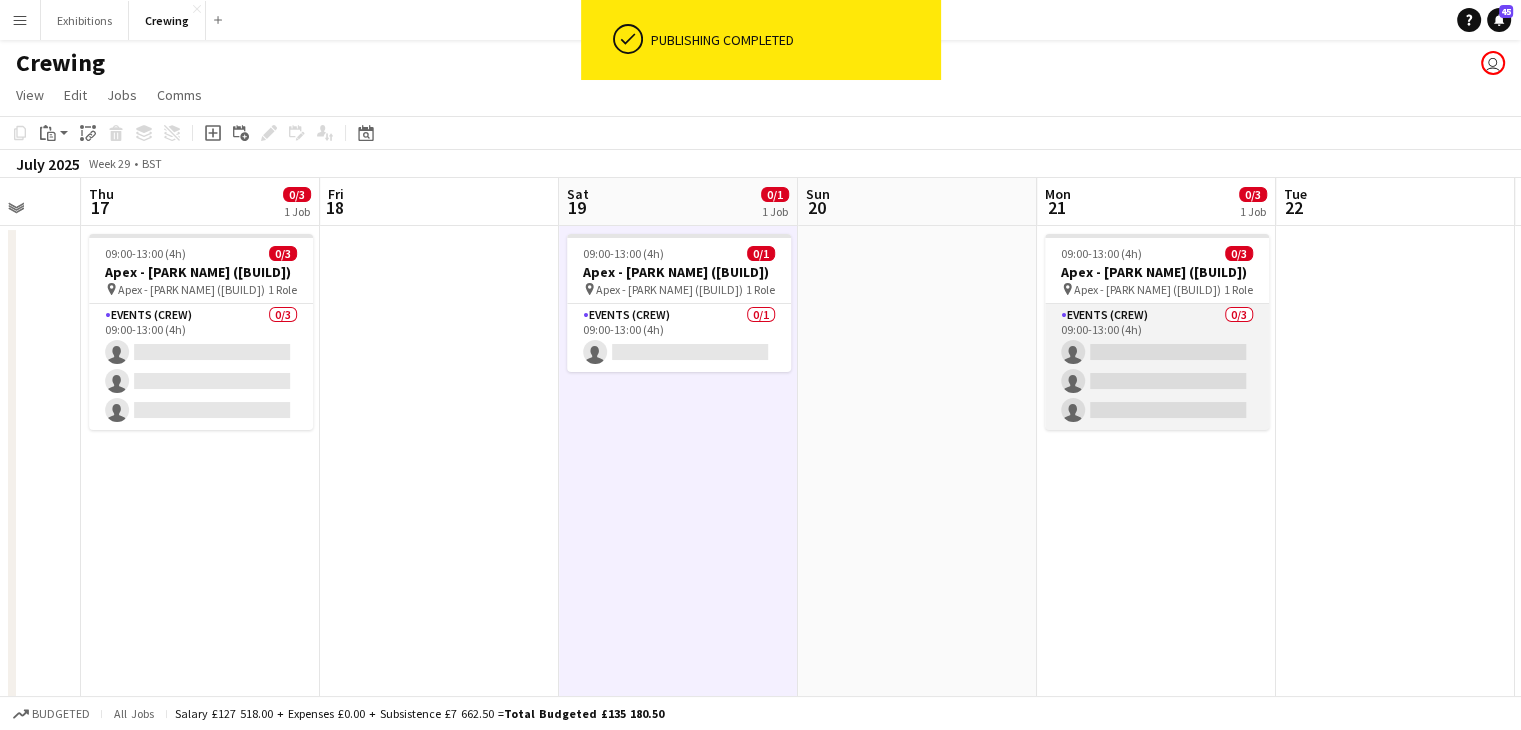 click on "Events (Crew)   0/3   09:00-13:00 (4h)
single-neutral-actions
single-neutral-actions
single-neutral-actions" at bounding box center (1157, 367) 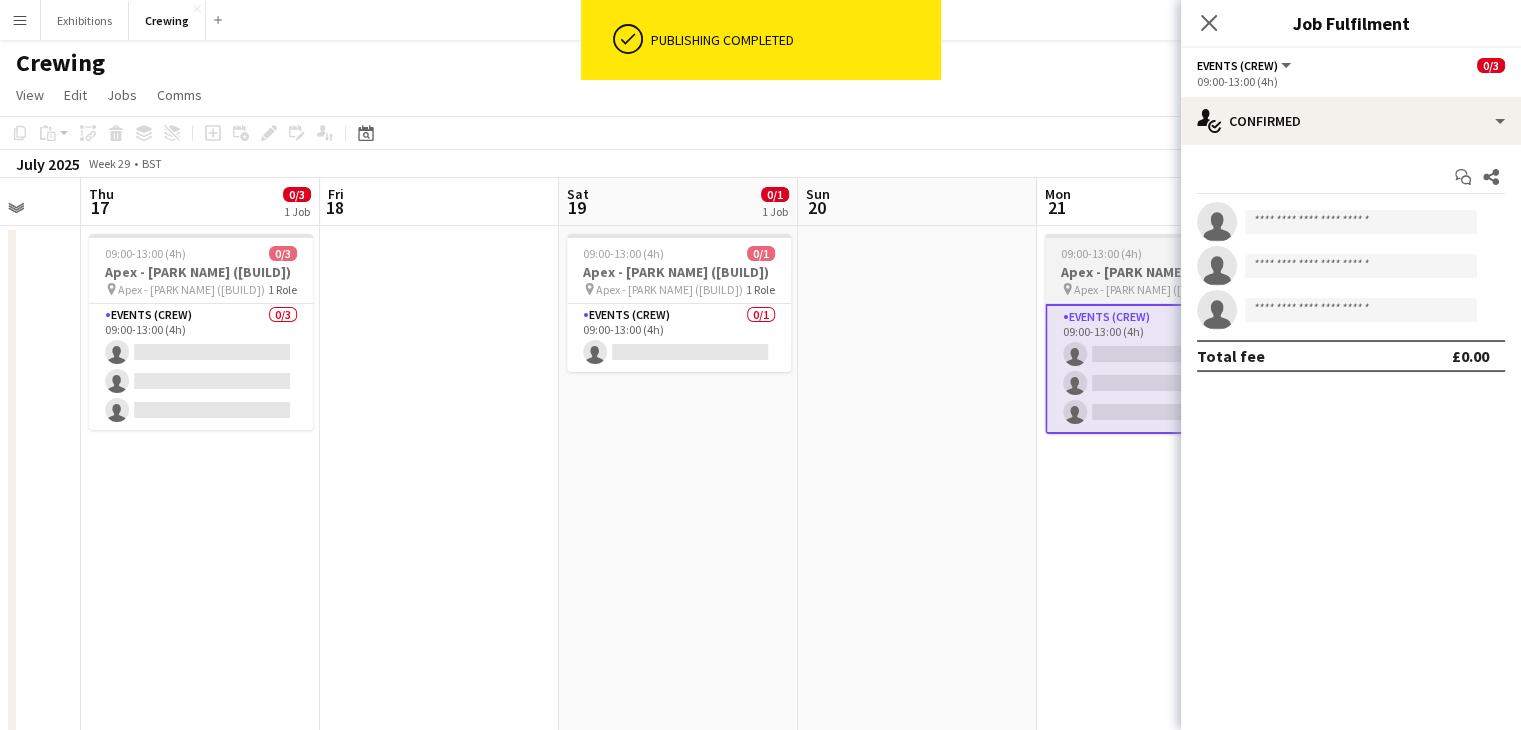 click on "Apex - Cranford Country Park (Build)" at bounding box center (1157, 272) 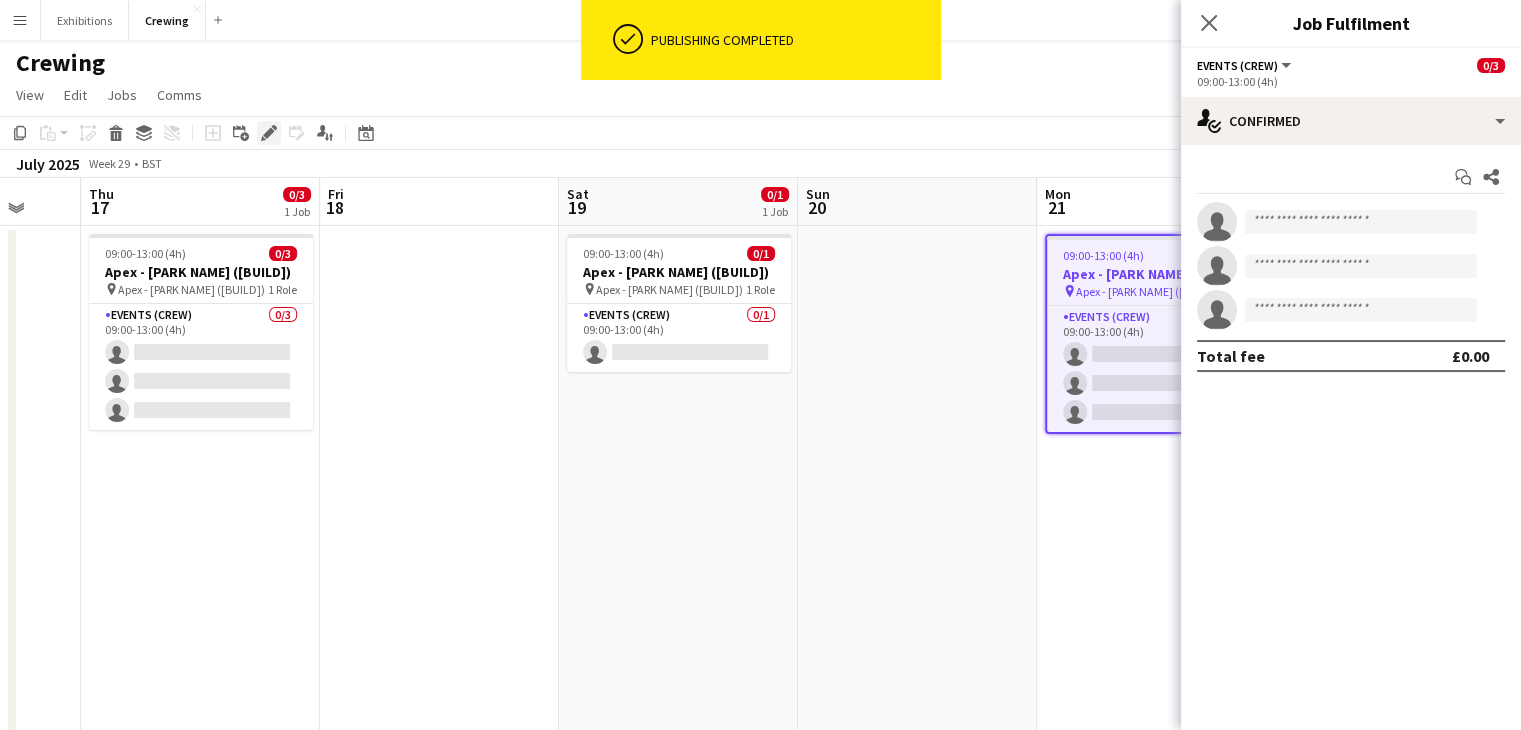 click 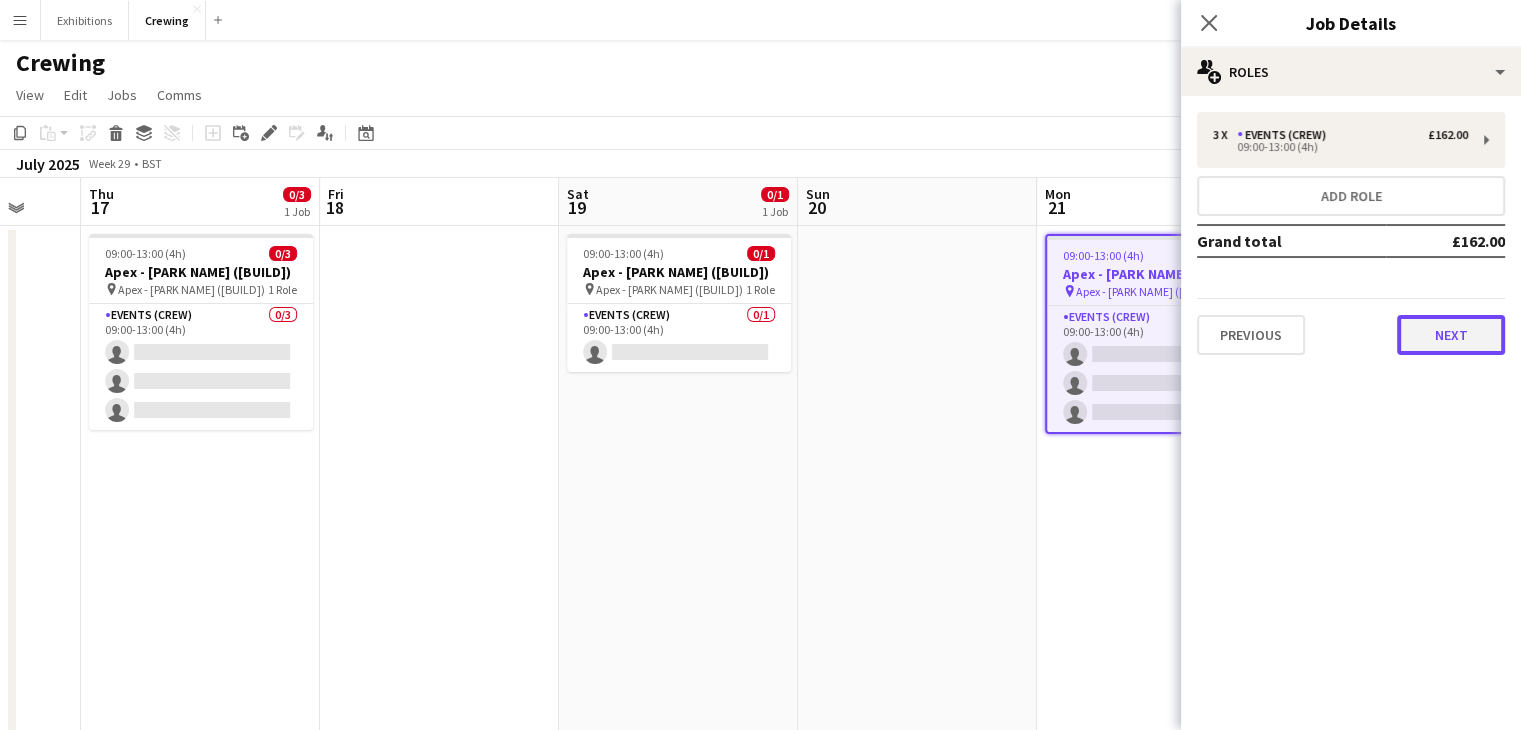 click on "Next" at bounding box center (1451, 335) 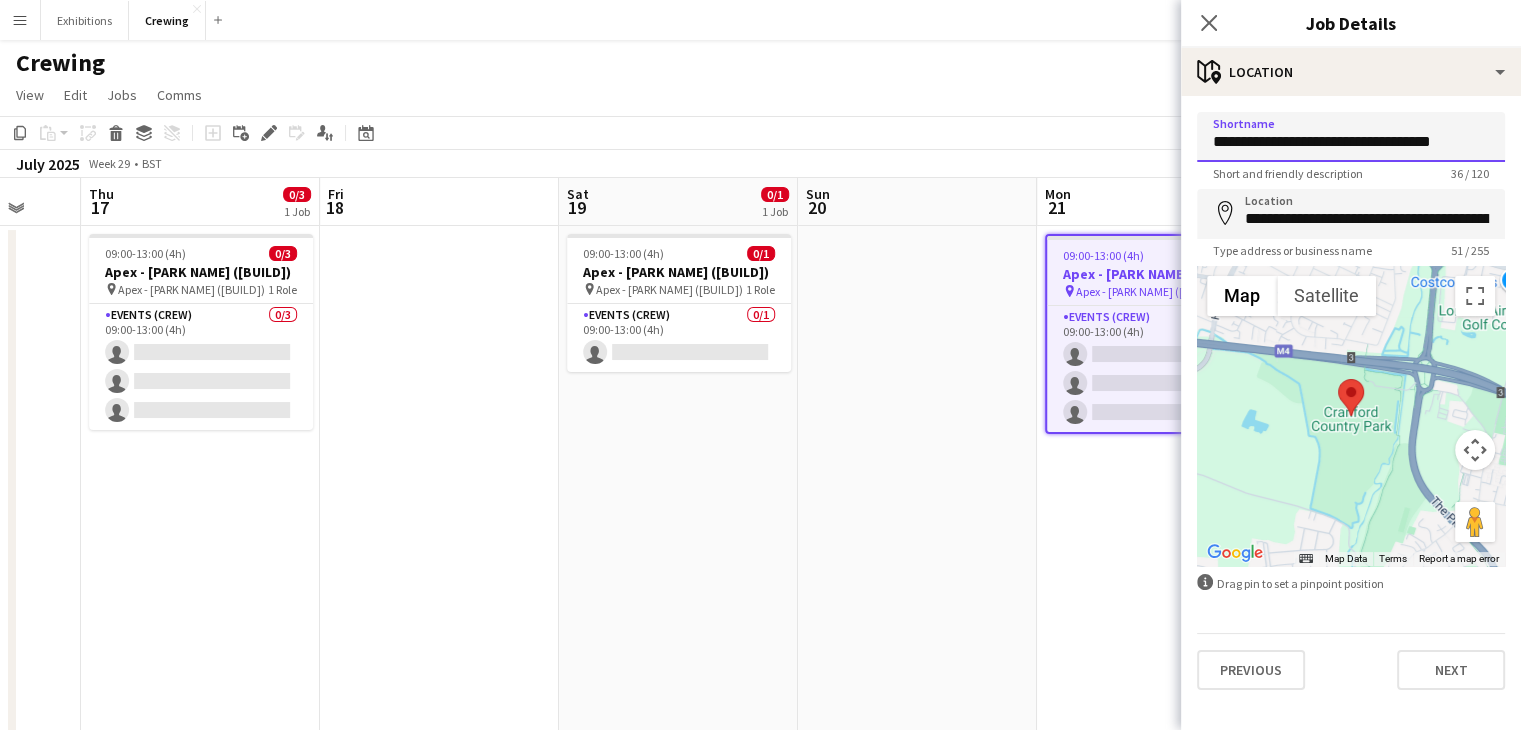 click on "**********" at bounding box center (1351, 137) 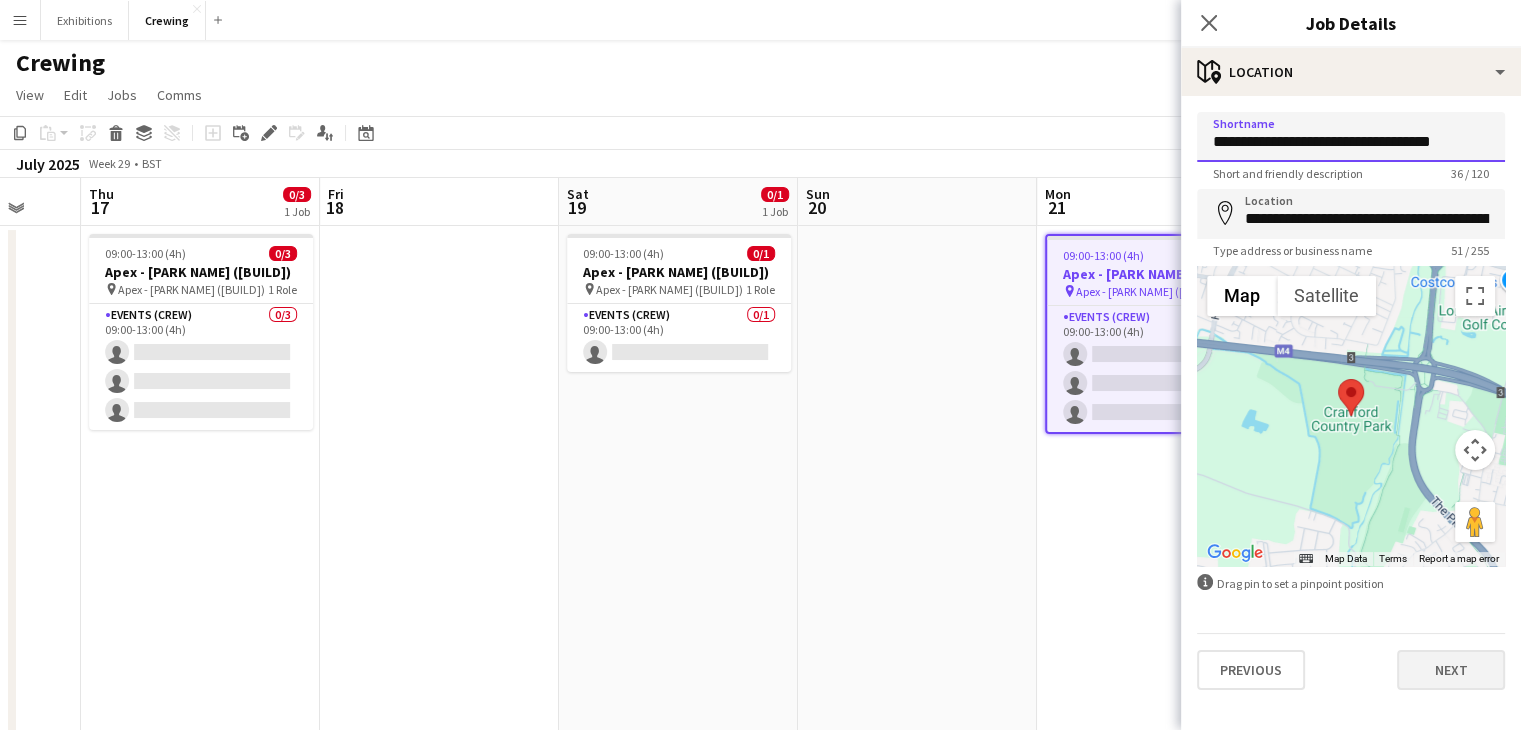 type on "**********" 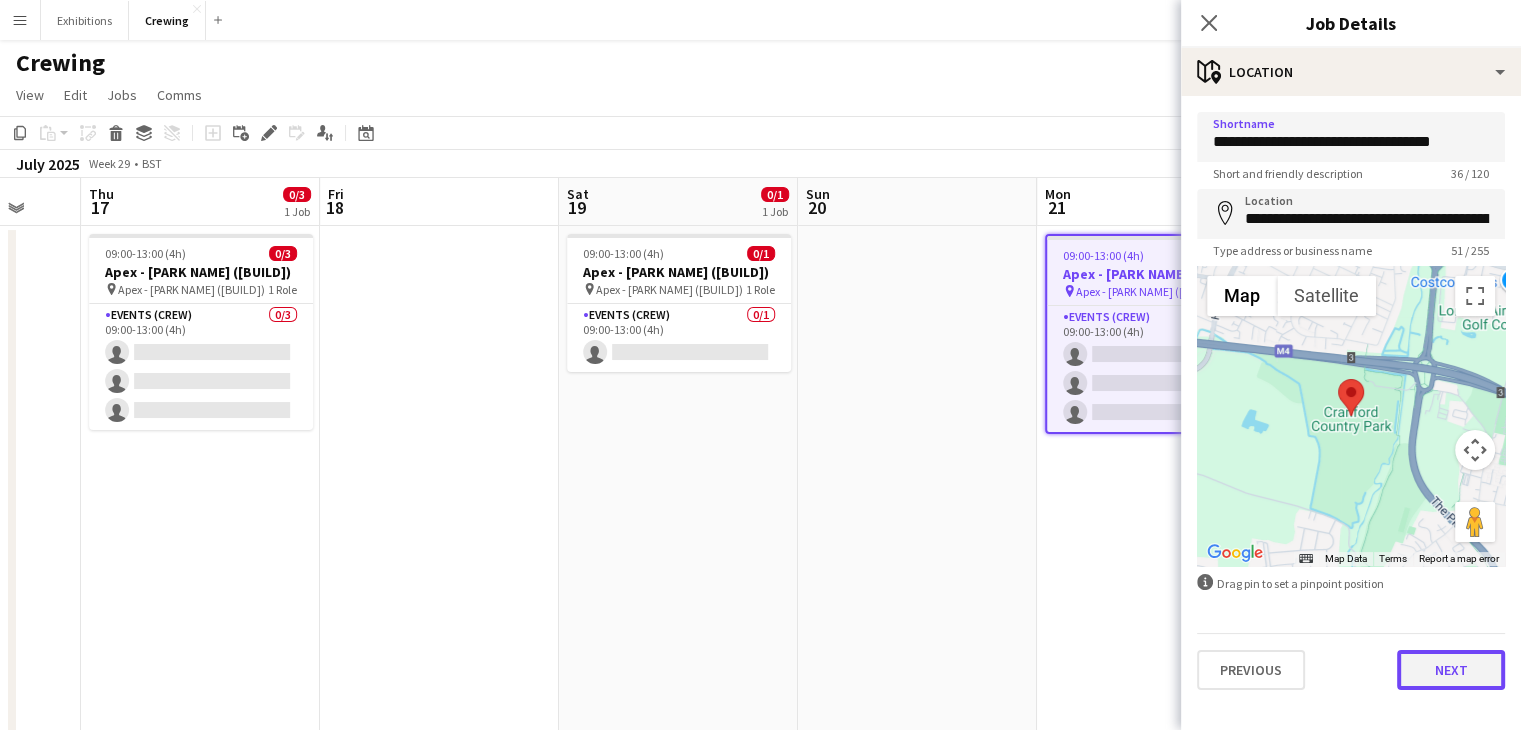 click on "Next" at bounding box center [1451, 670] 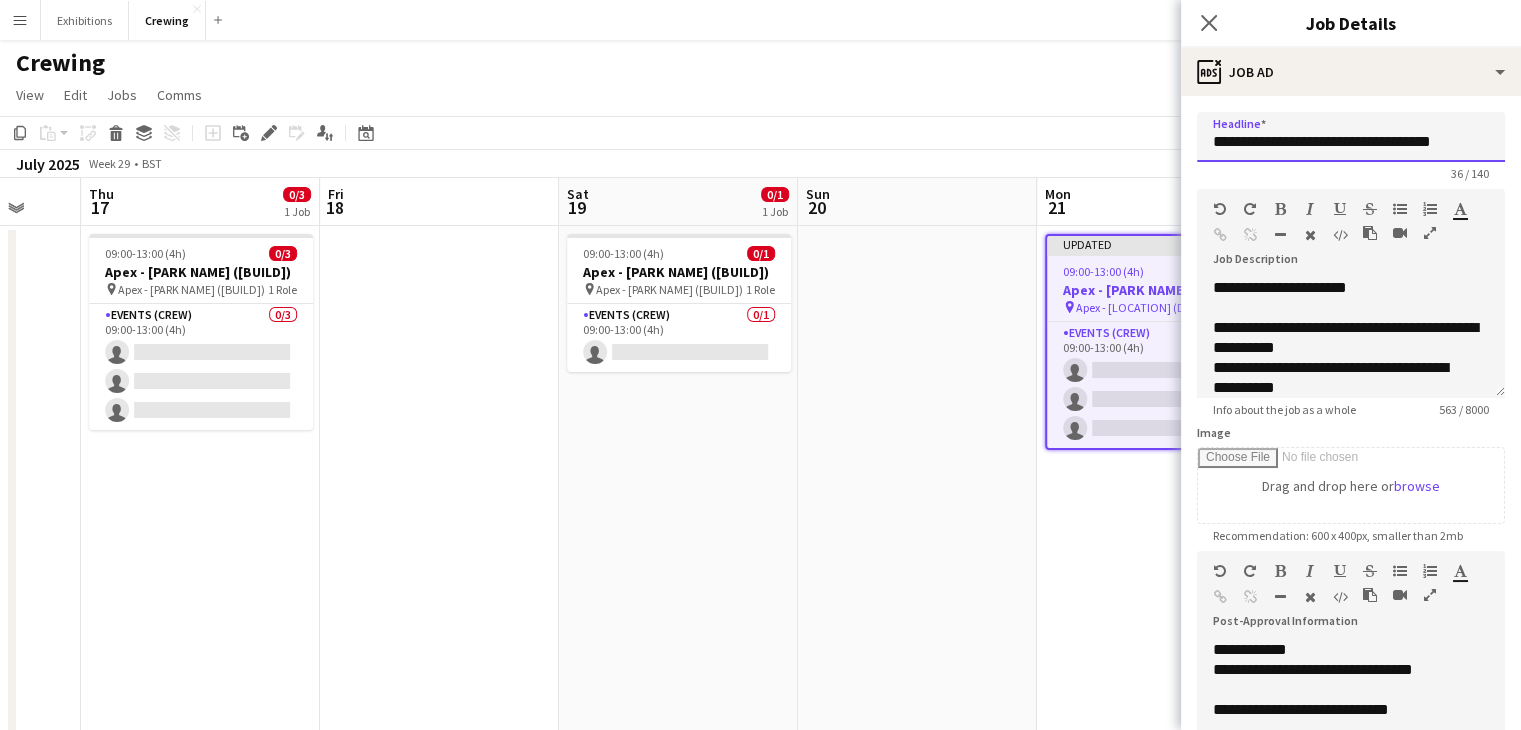 click on "**********" at bounding box center [1351, 137] 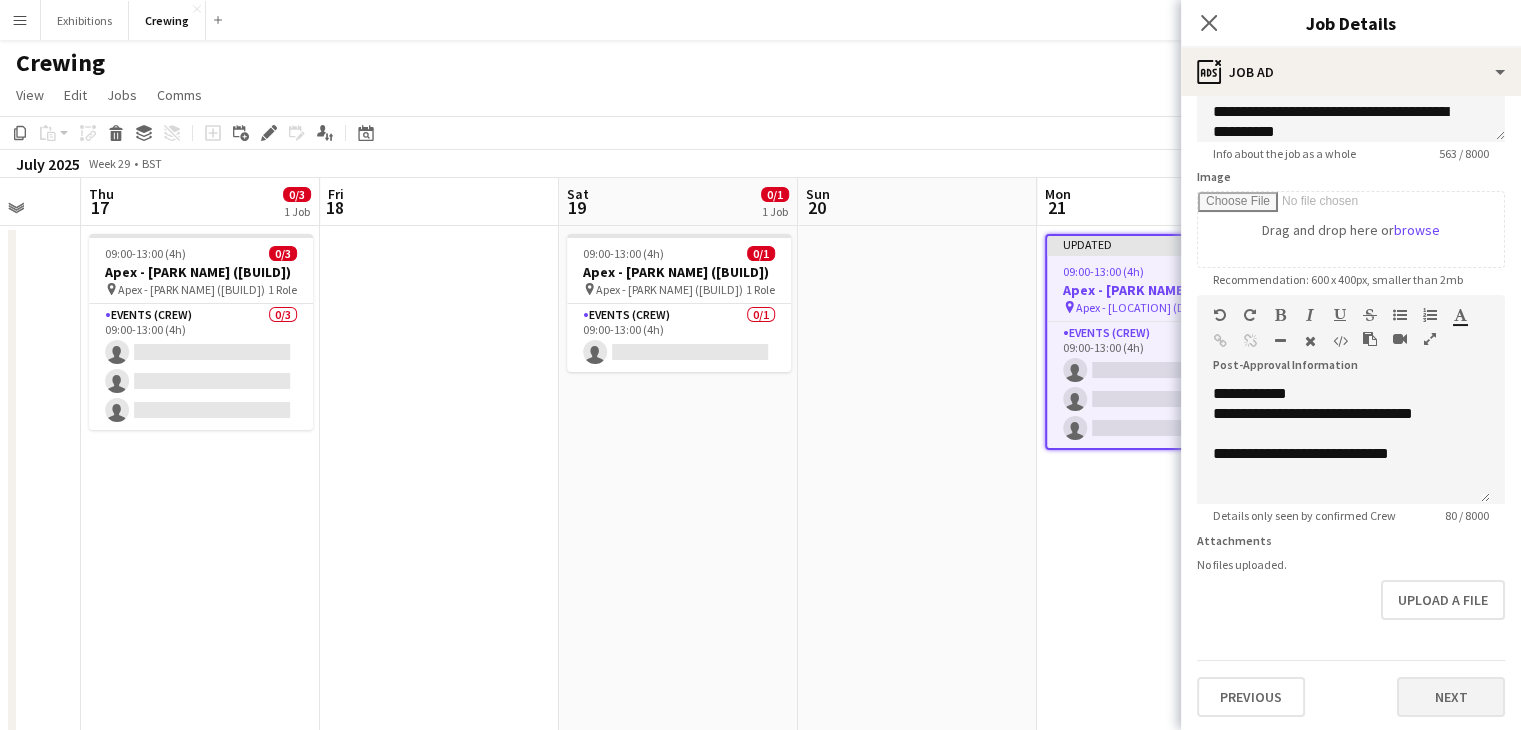 type on "**********" 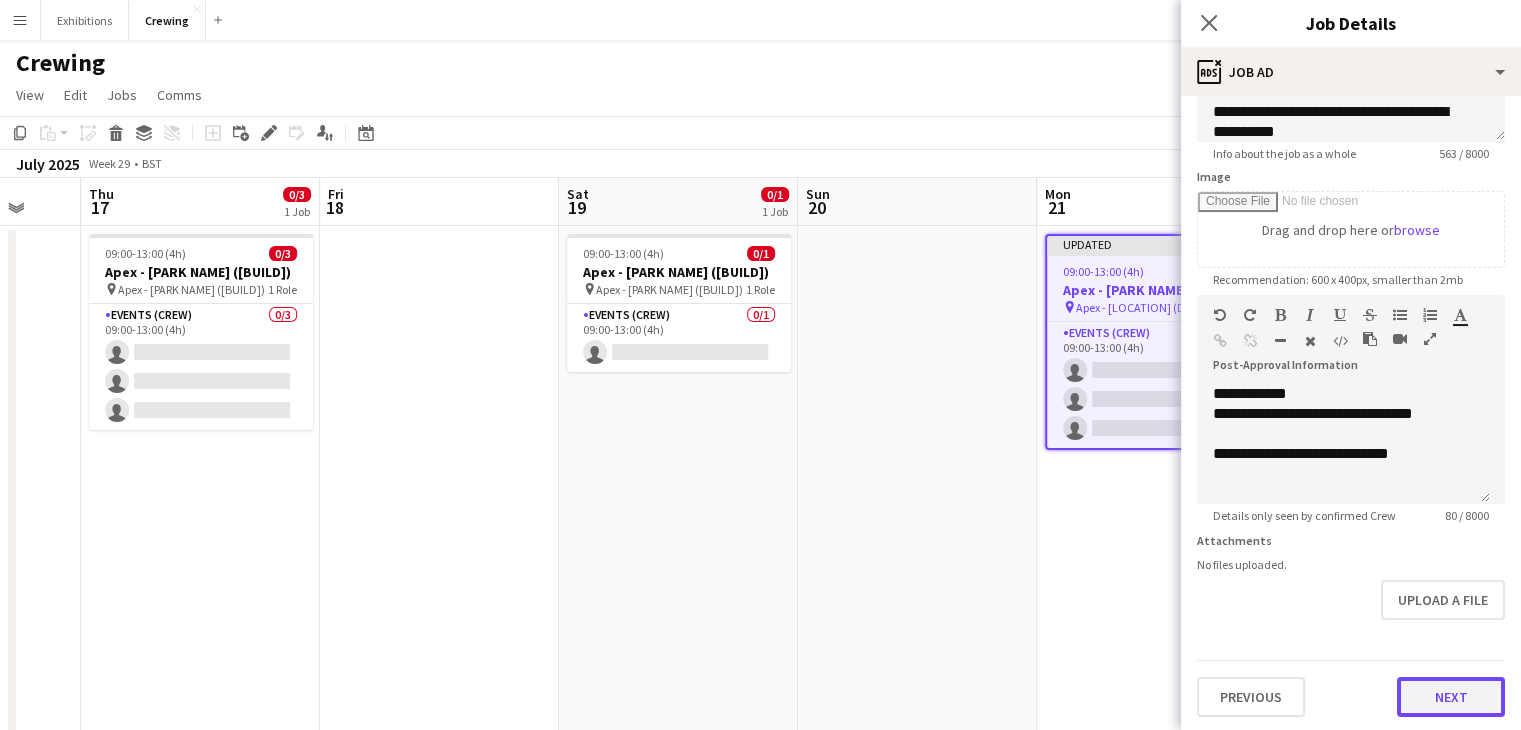 click on "Next" at bounding box center [1451, 697] 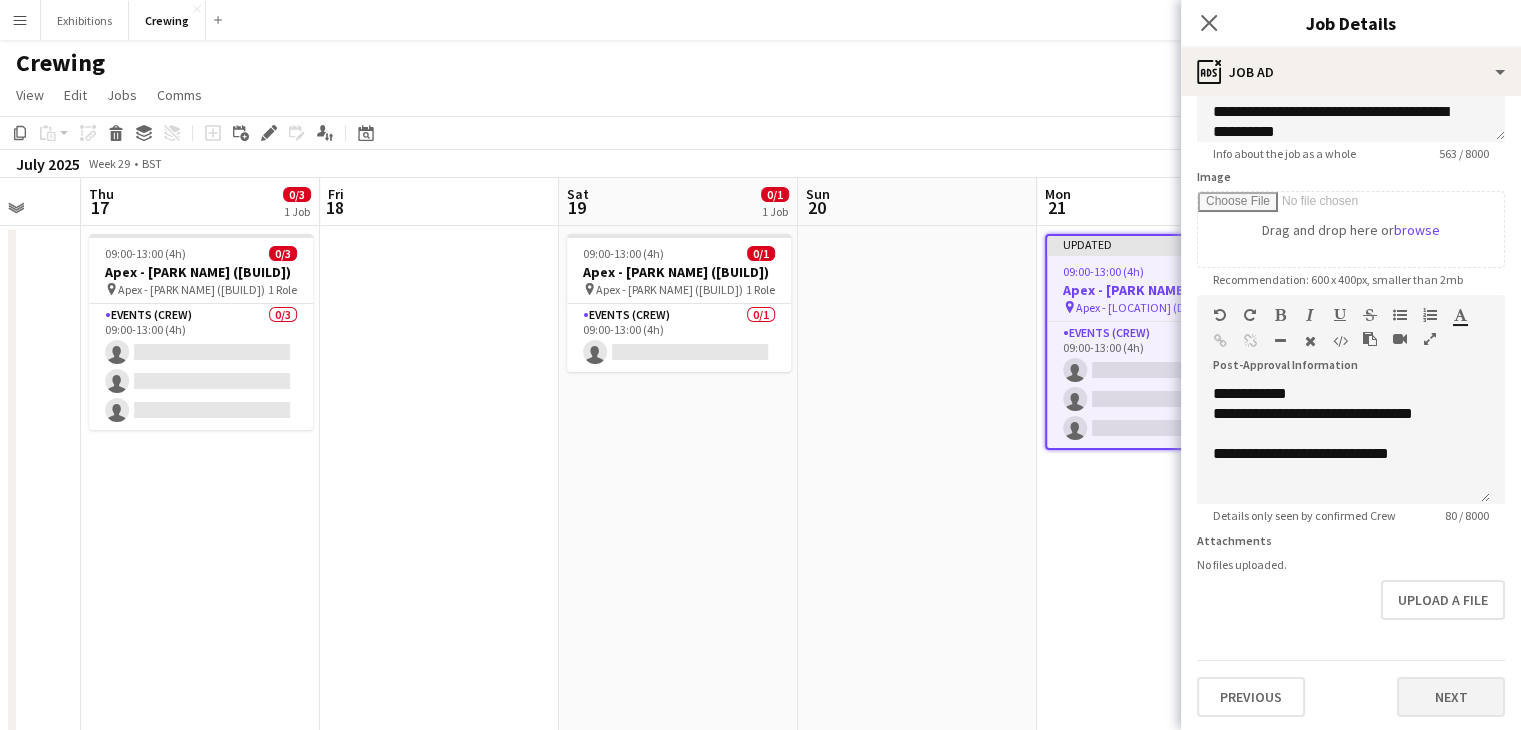 type on "*******" 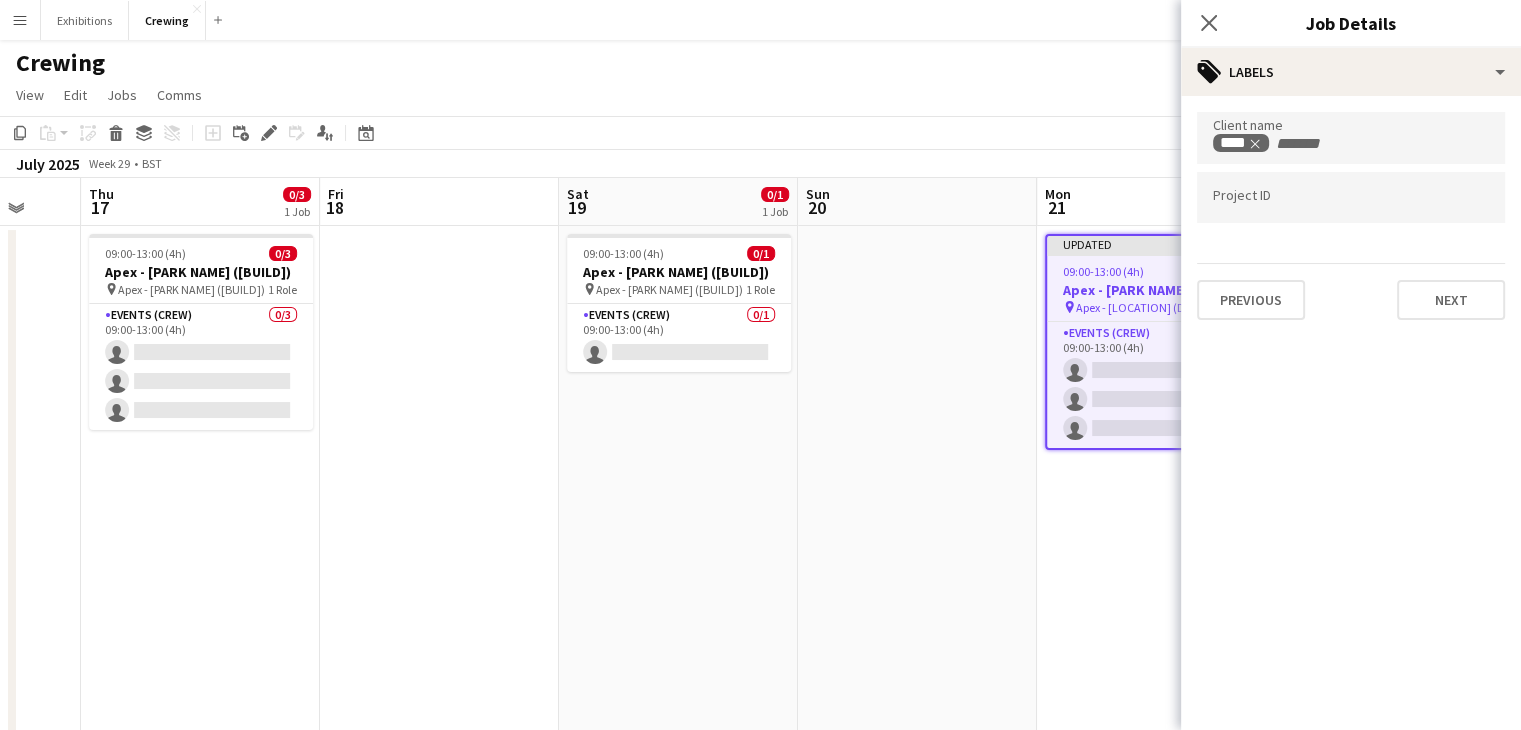 scroll, scrollTop: 0, scrollLeft: 0, axis: both 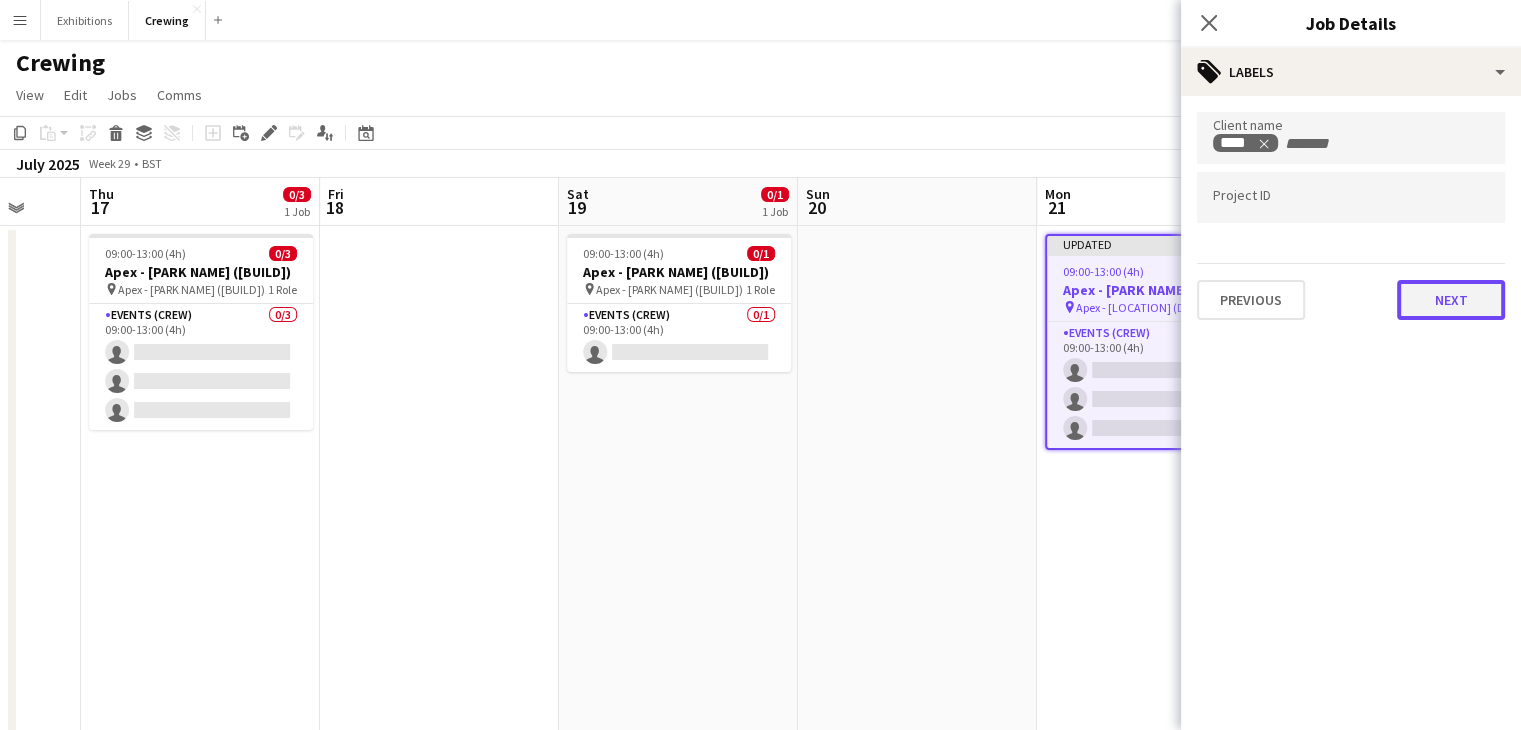 click on "Next" at bounding box center [1451, 300] 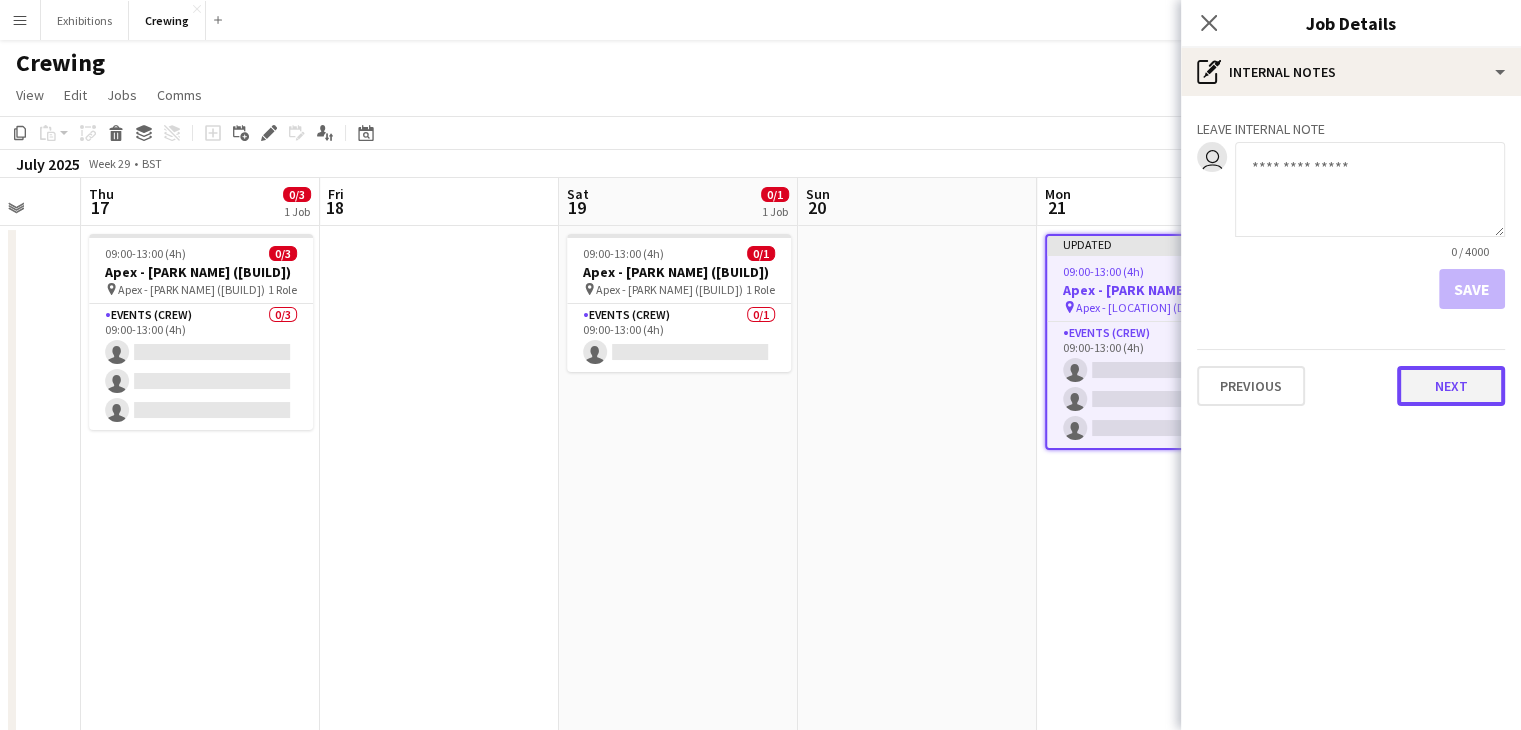 click on "Next" at bounding box center (1451, 386) 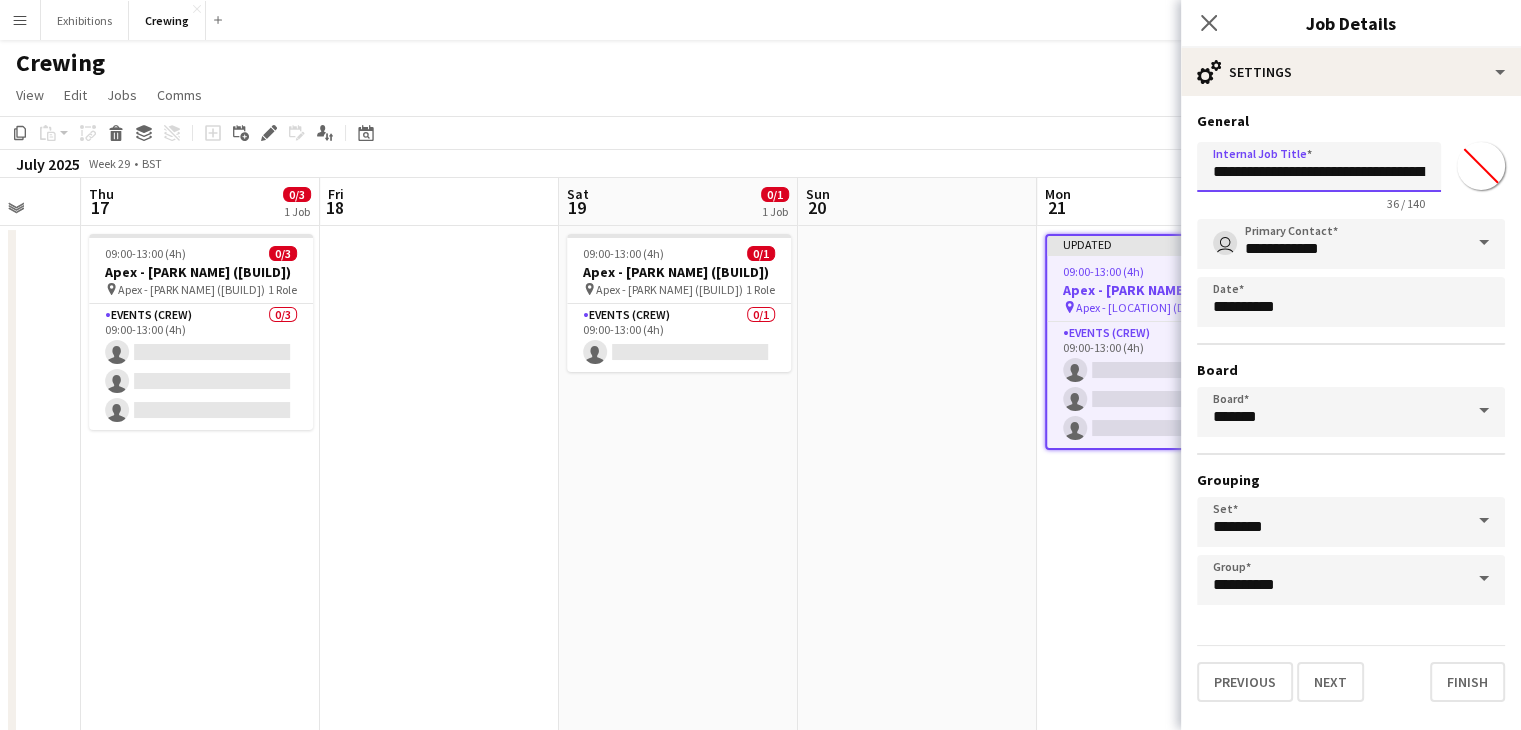 click on "**********" at bounding box center [1319, 167] 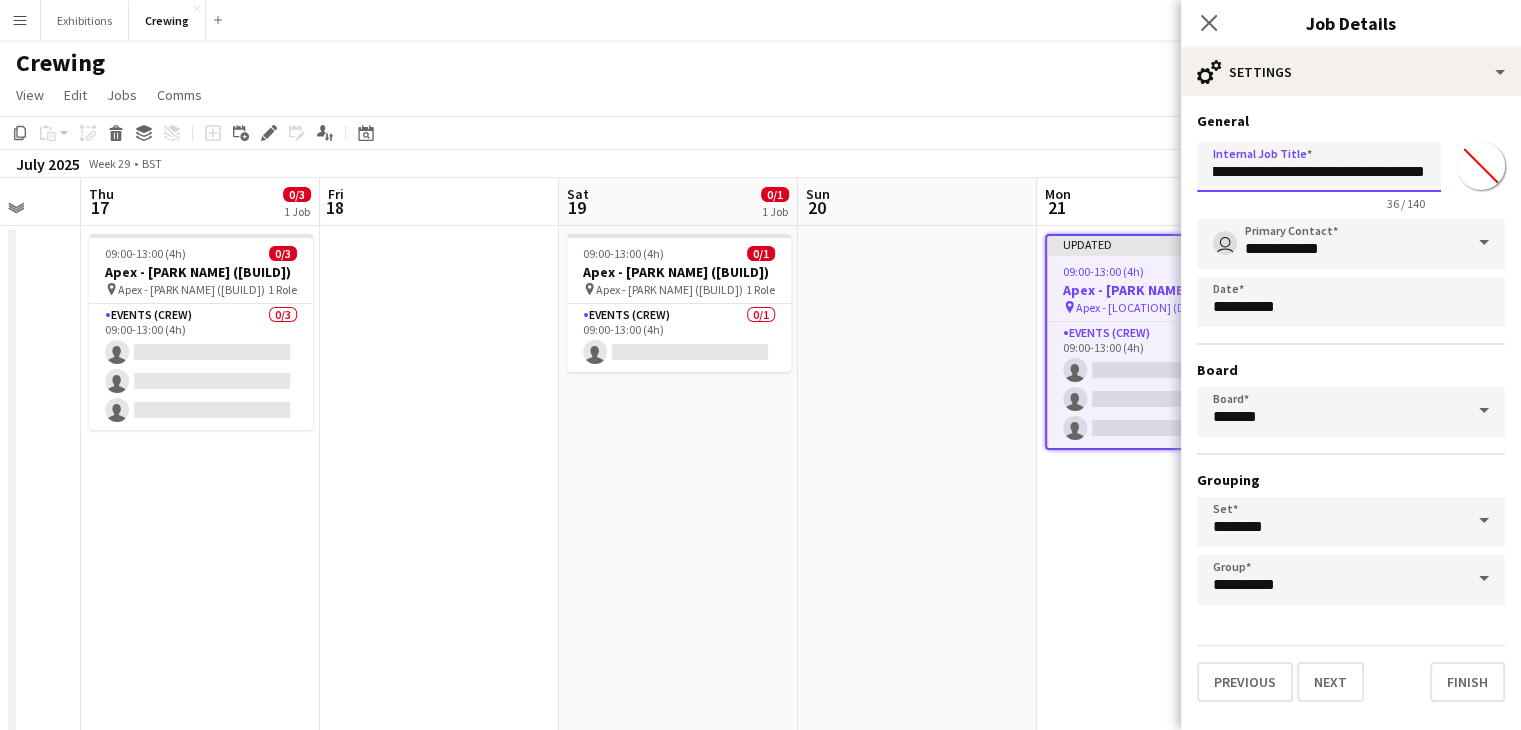 scroll, scrollTop: 0, scrollLeft: 28, axis: horizontal 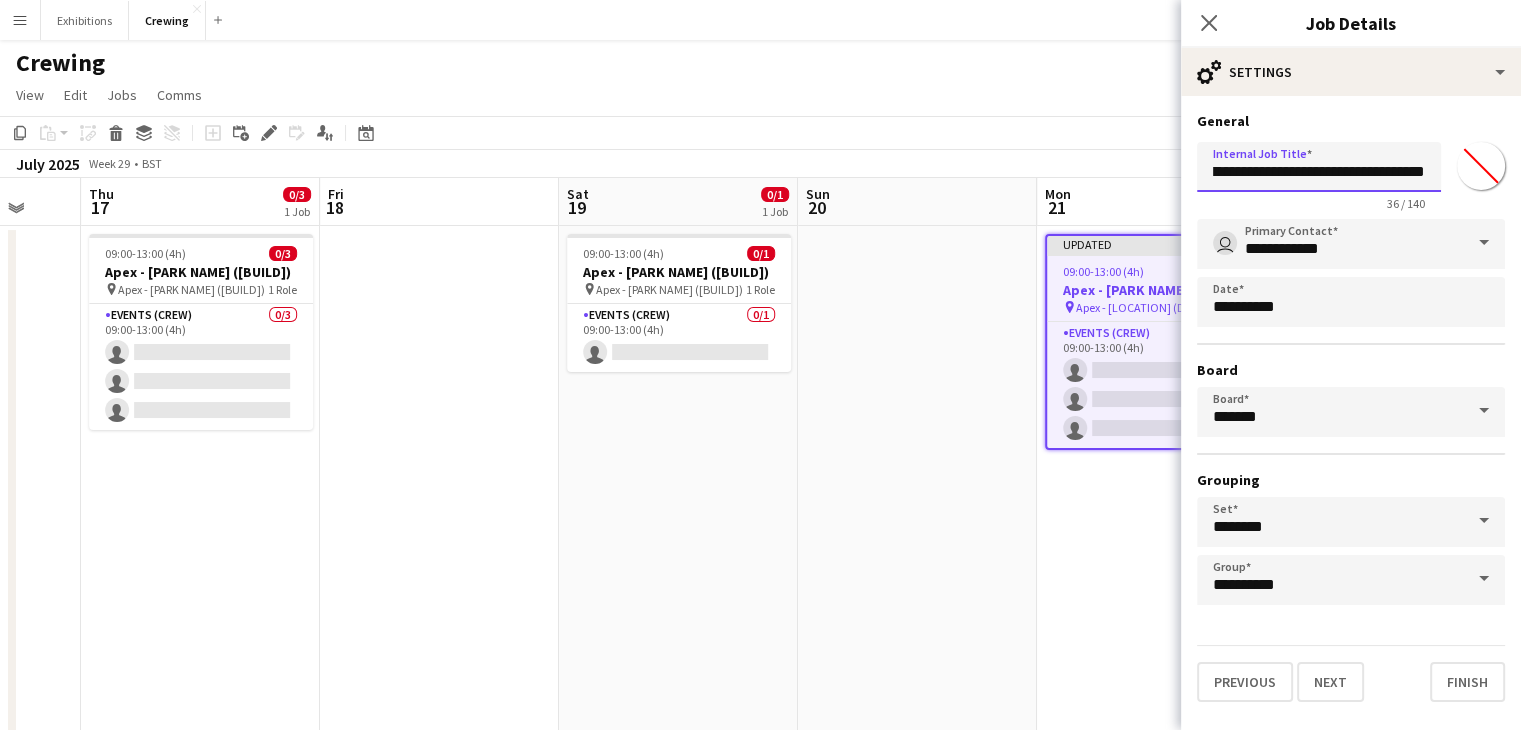 click on "**********" at bounding box center [1319, 167] 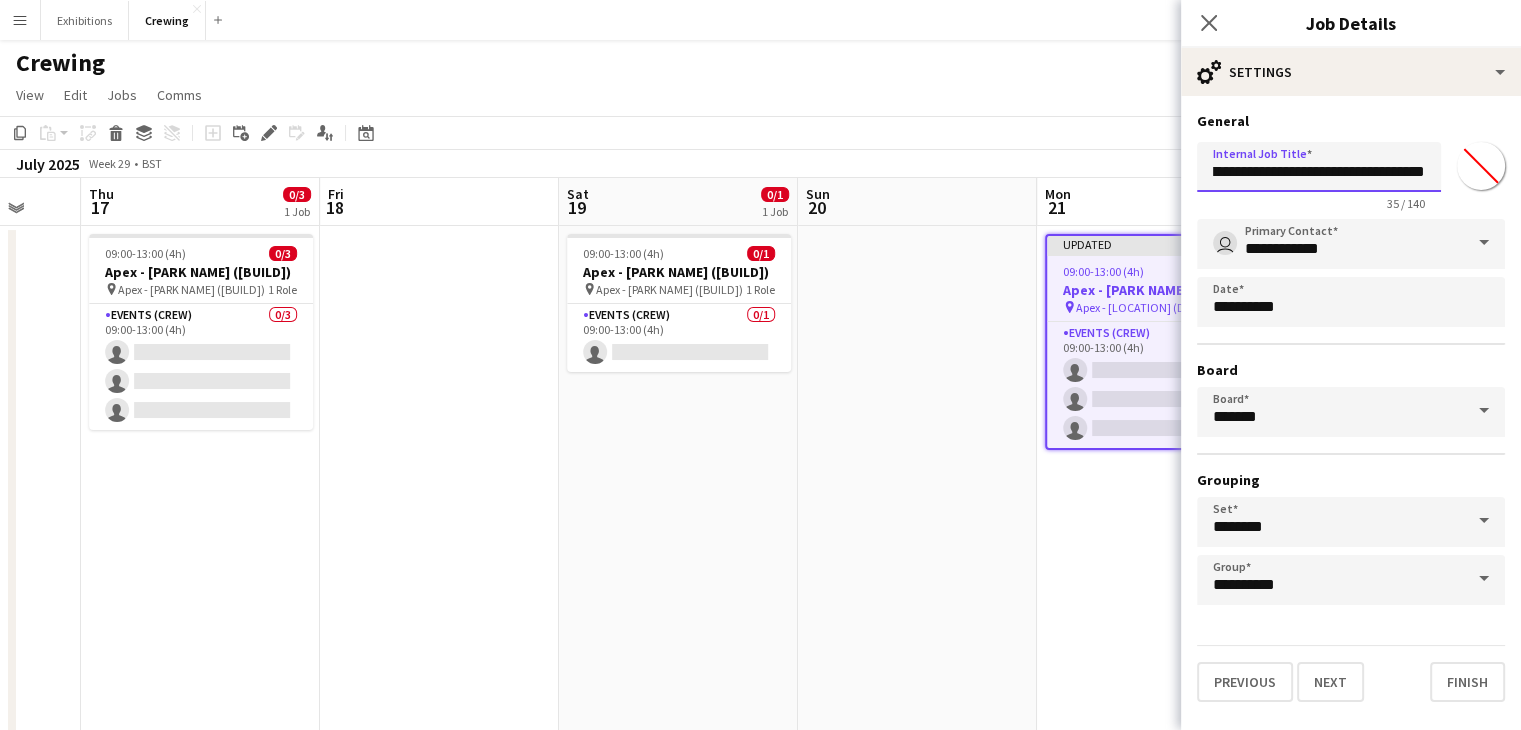 scroll, scrollTop: 0, scrollLeft: 25, axis: horizontal 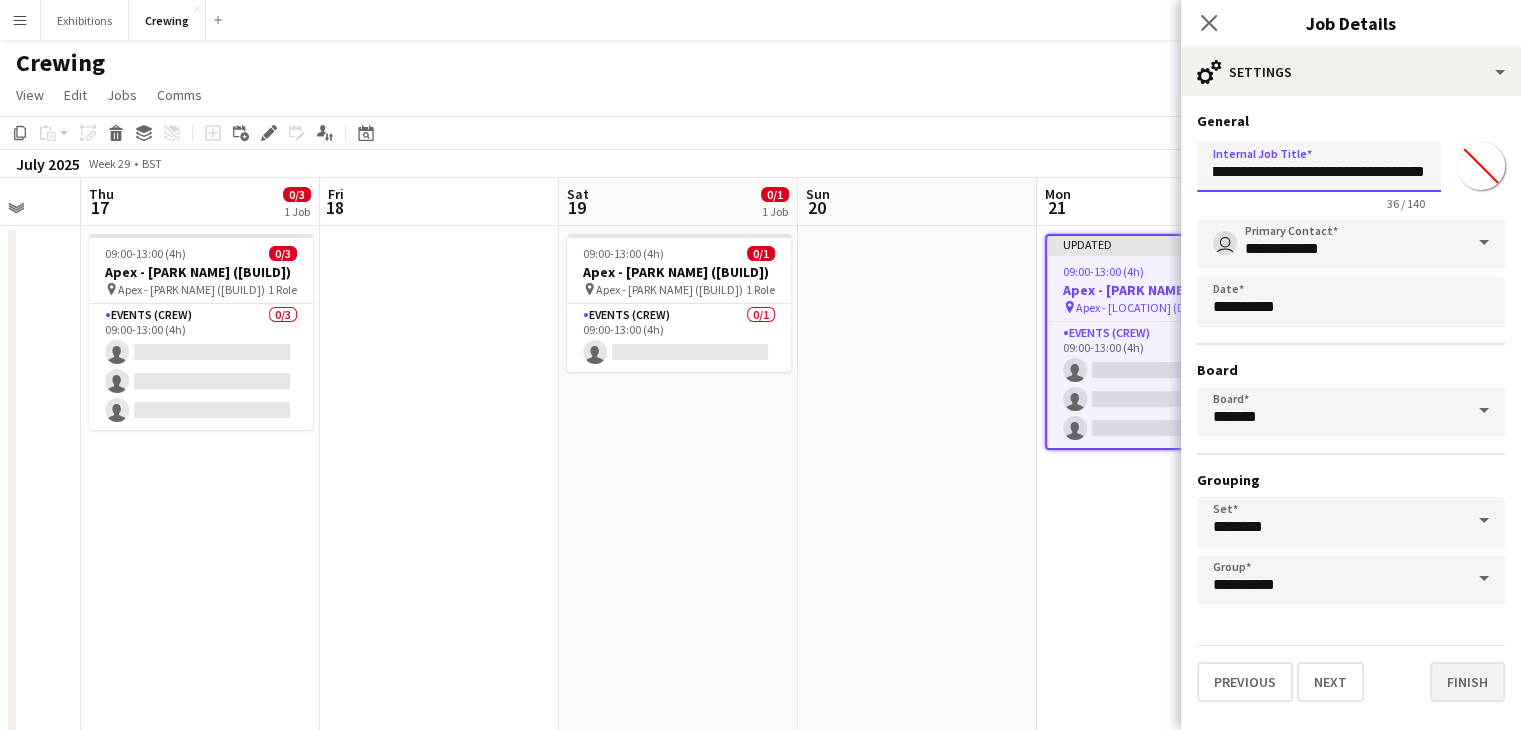 type on "**********" 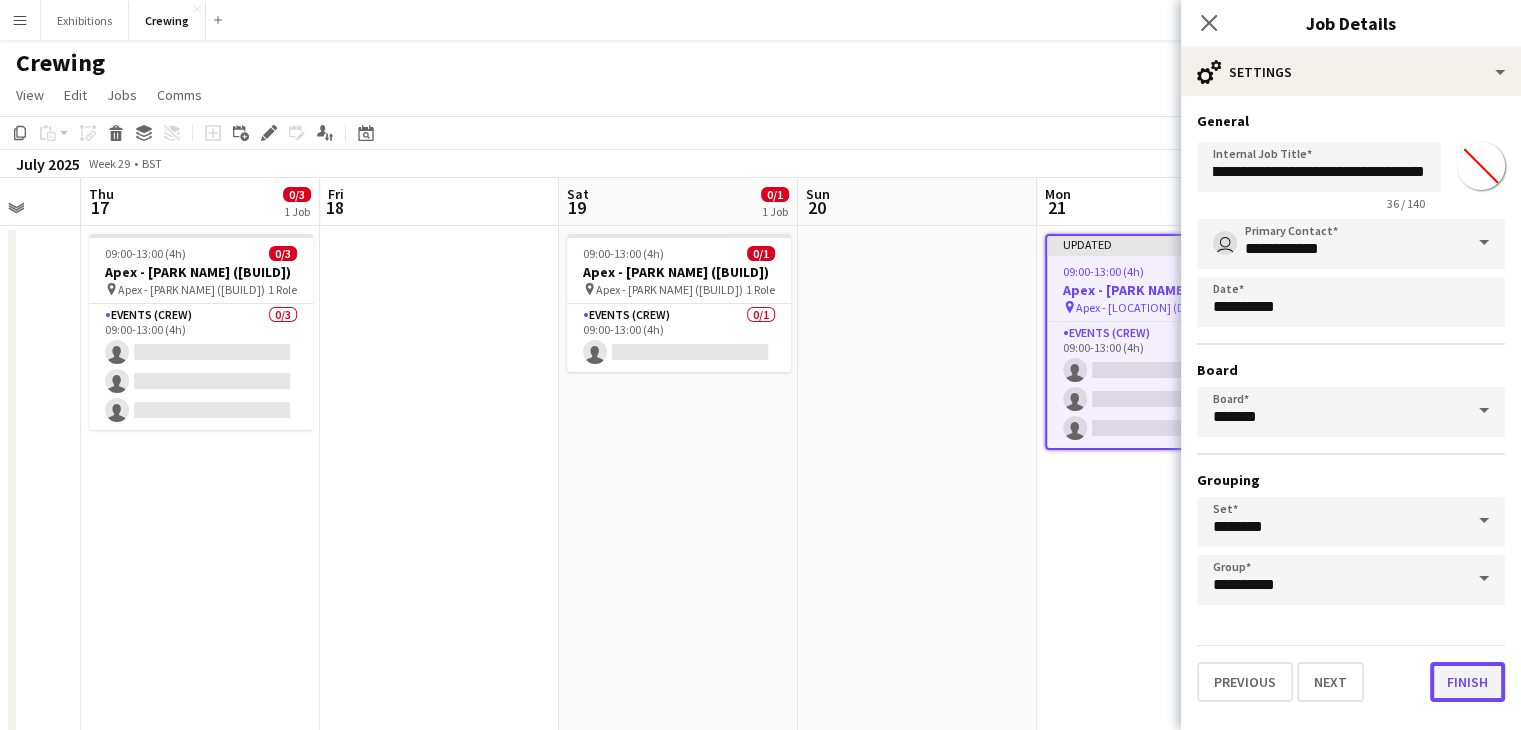 scroll, scrollTop: 0, scrollLeft: 0, axis: both 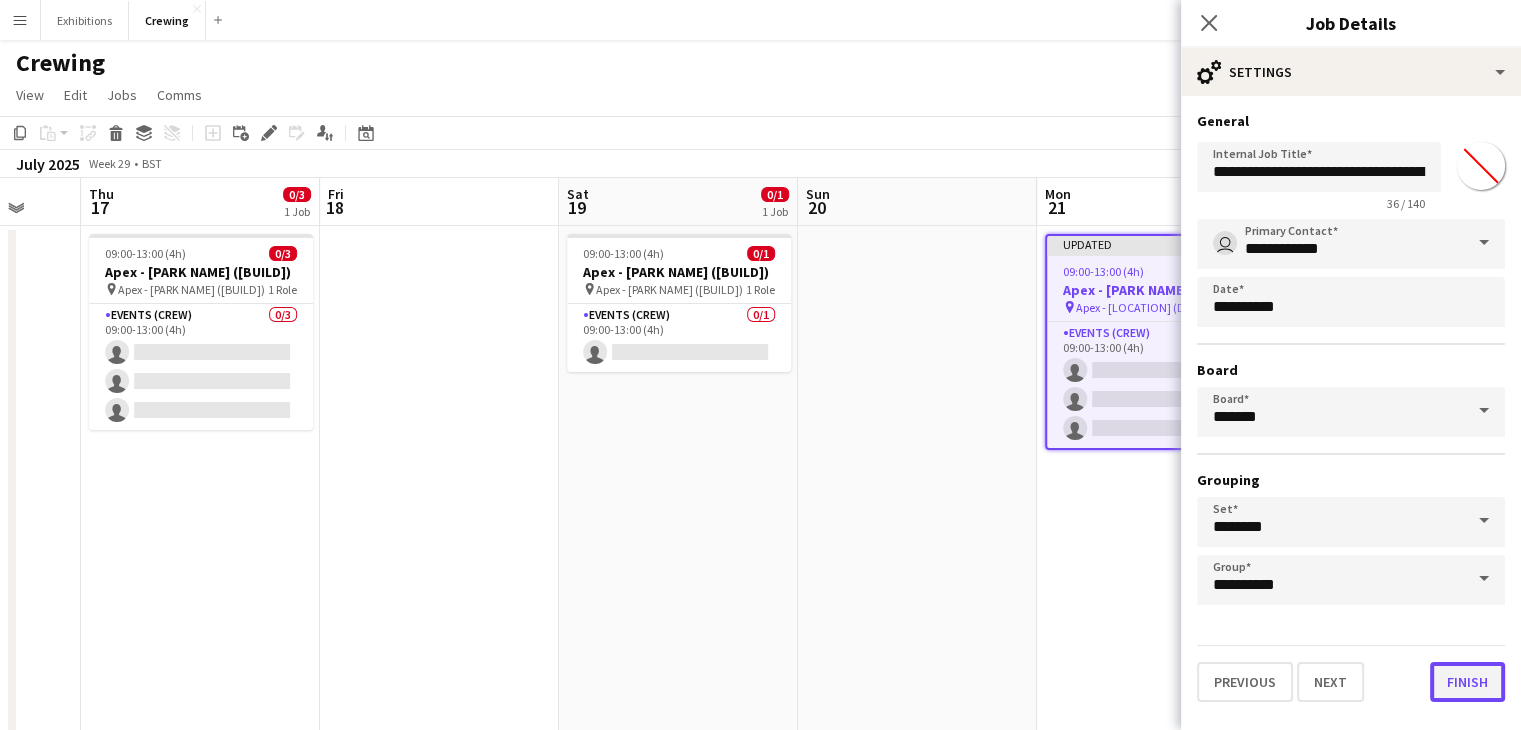 click on "Finish" at bounding box center [1467, 682] 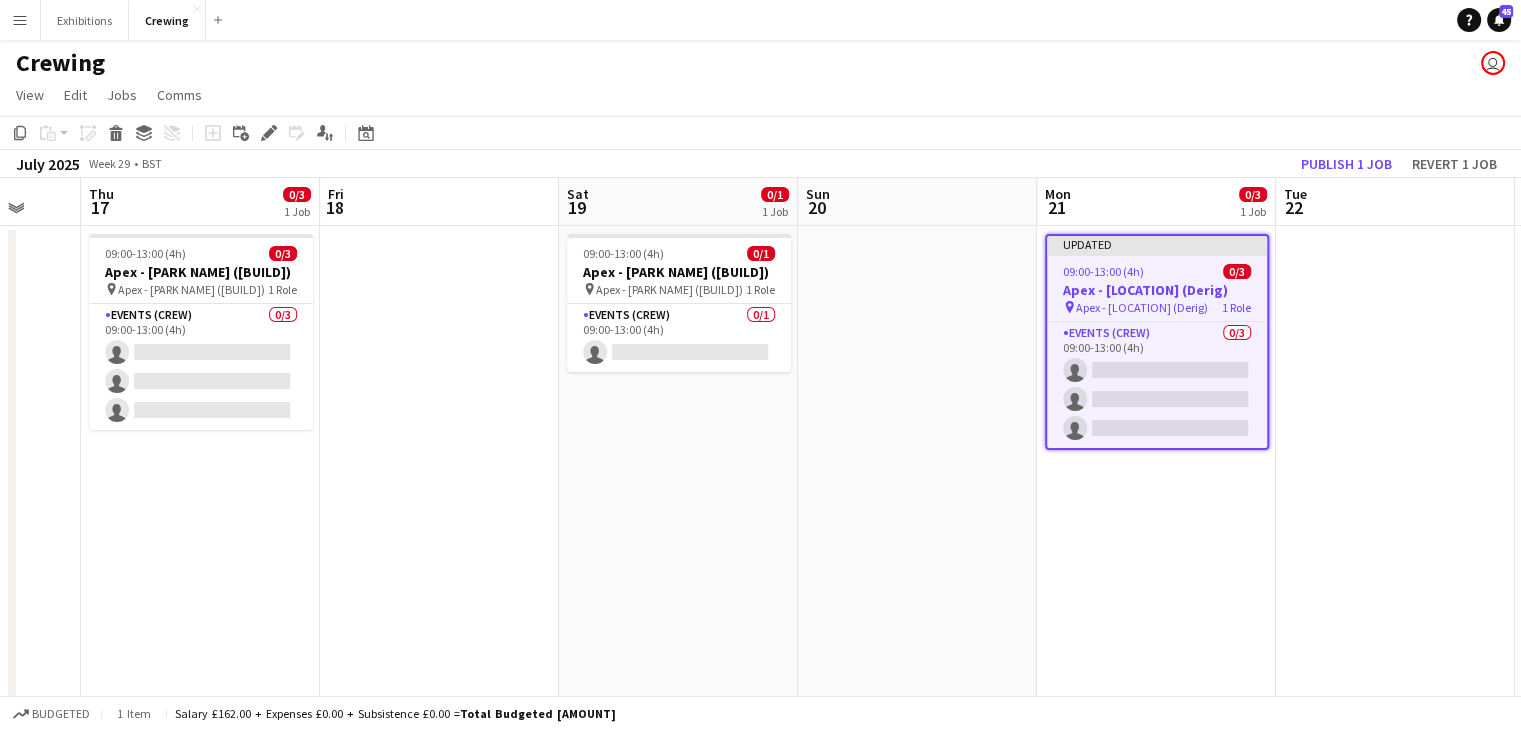 click at bounding box center (917, 520) 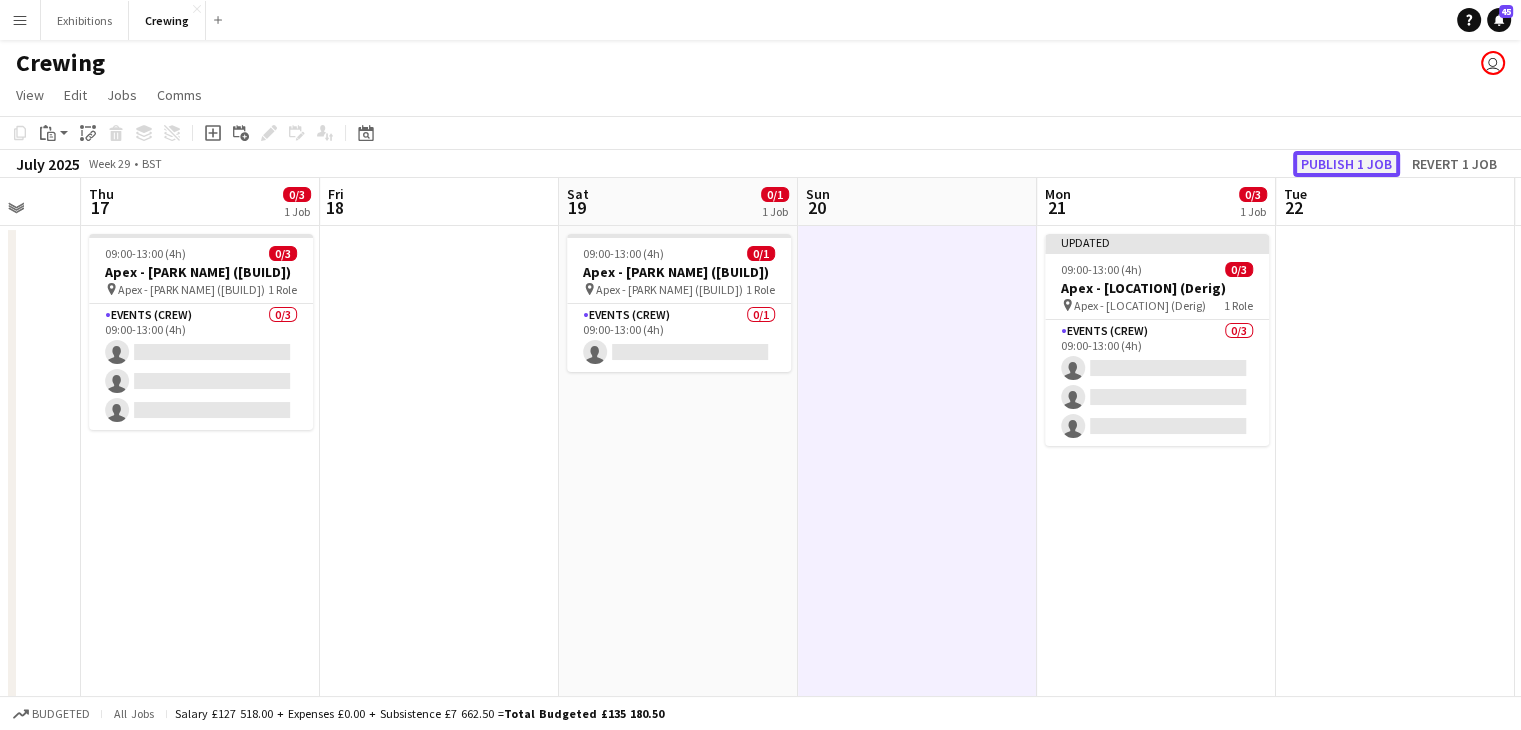 click on "Publish 1 job" 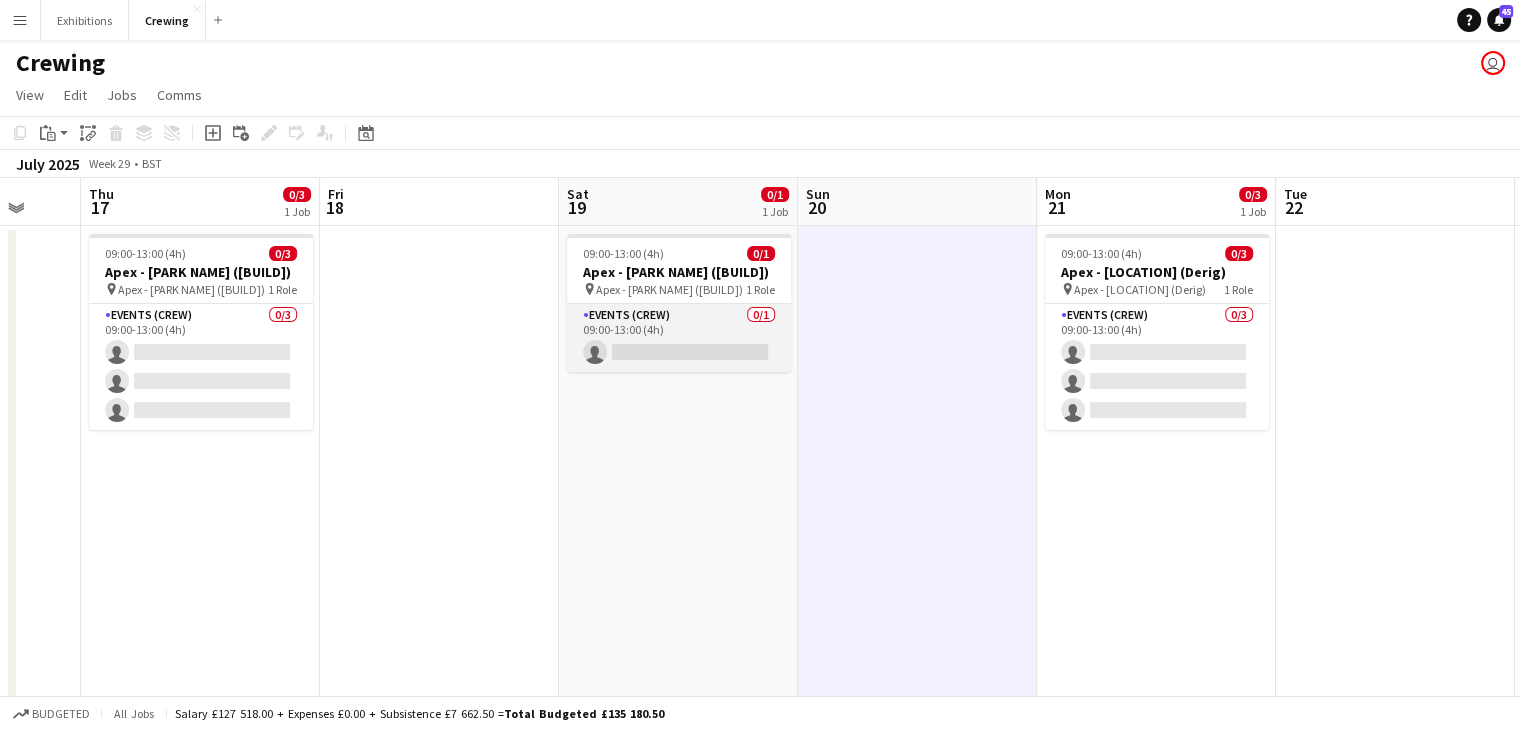 click on "Events (Crew)   0/1   09:00-13:00 (4h)
single-neutral-actions" at bounding box center [679, 338] 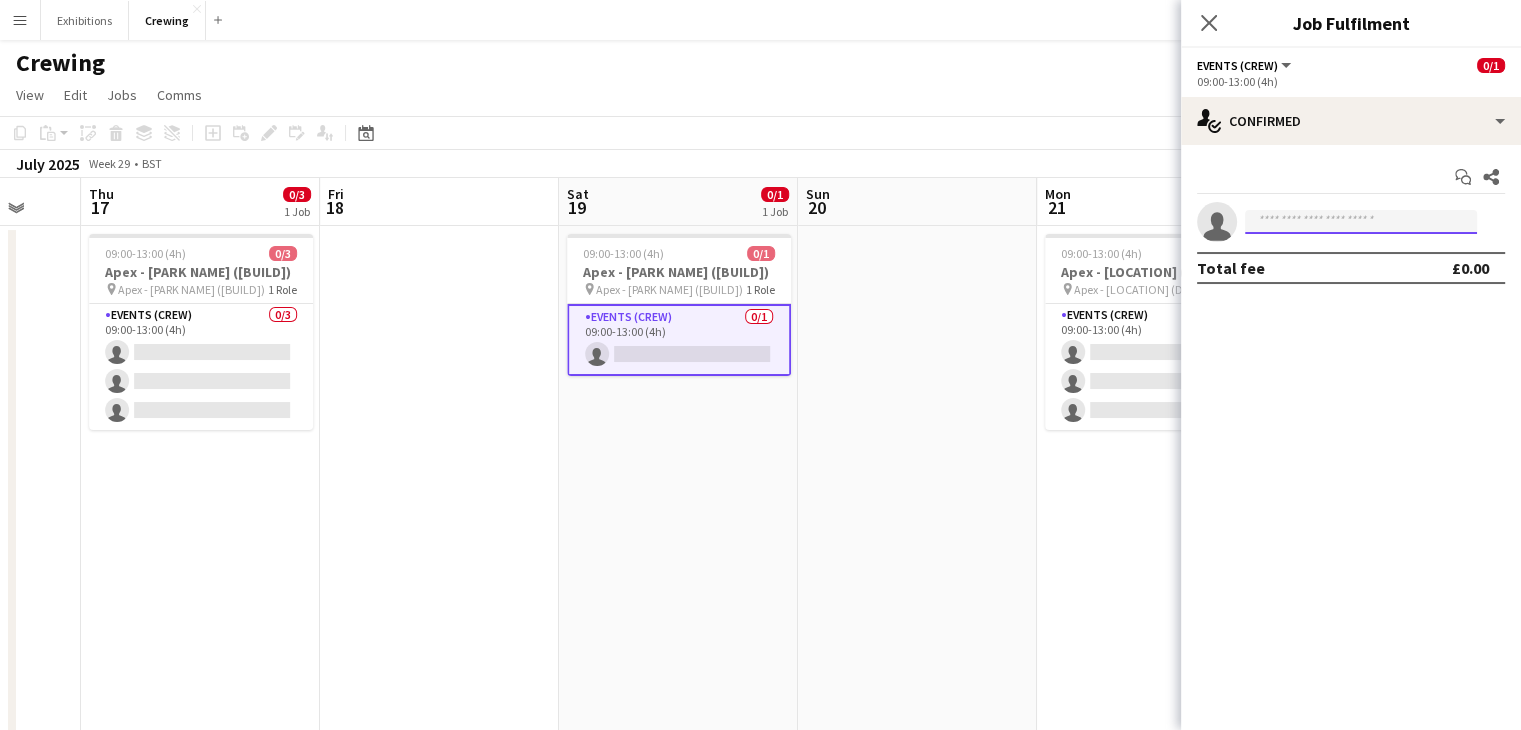 click at bounding box center (1361, 222) 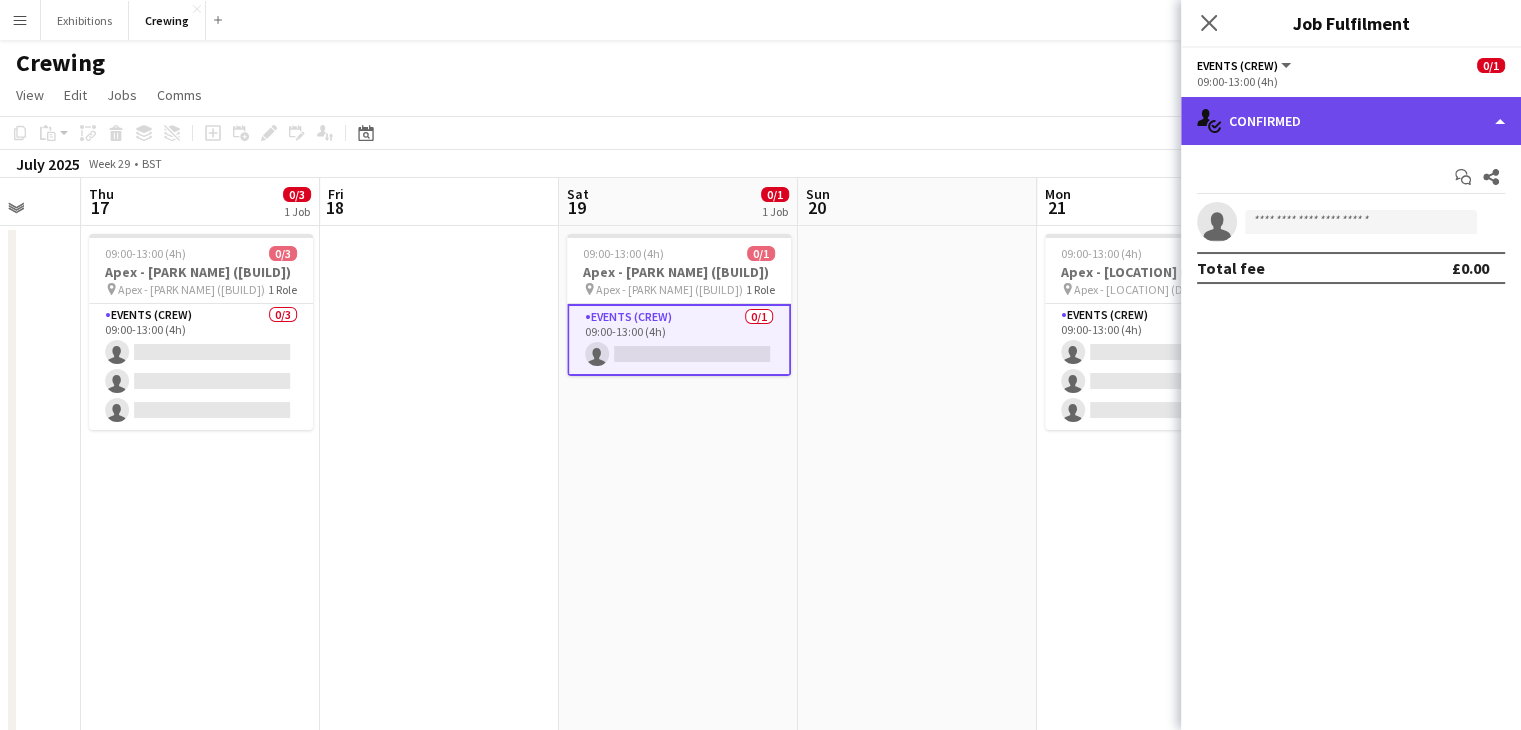 click on "single-neutral-actions-check-2
Confirmed" 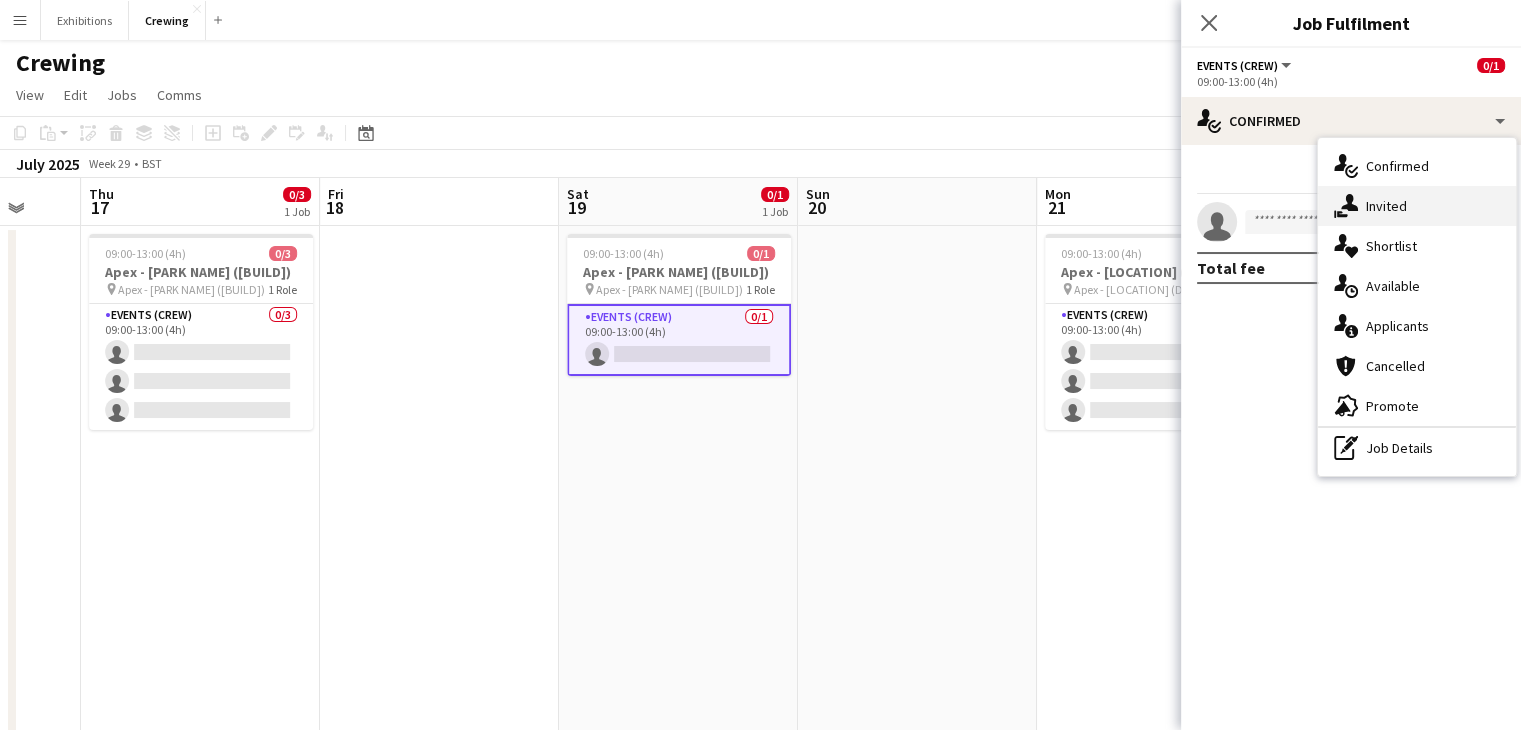 click on "single-neutral-actions-share-1
Invited" at bounding box center [1417, 206] 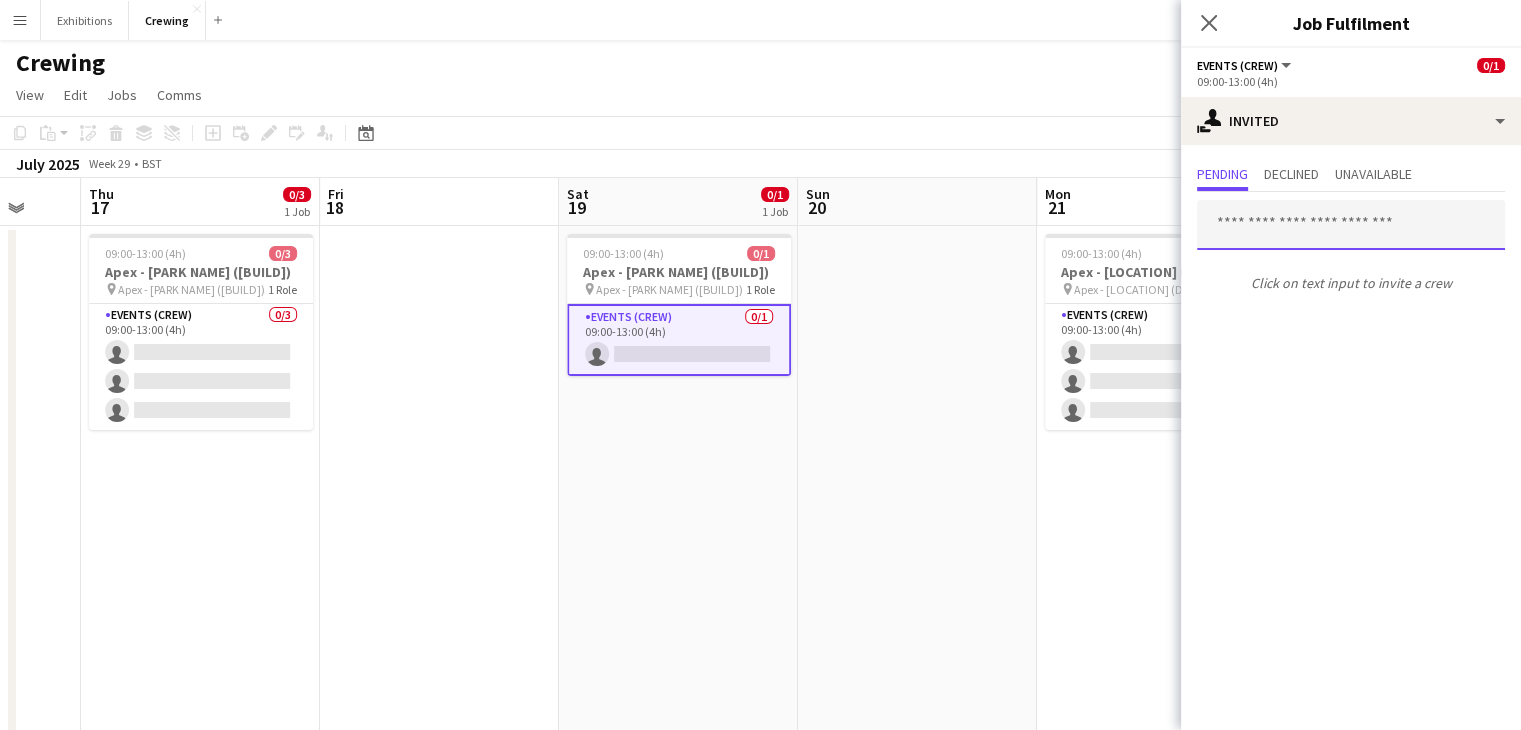 click at bounding box center [1351, 225] 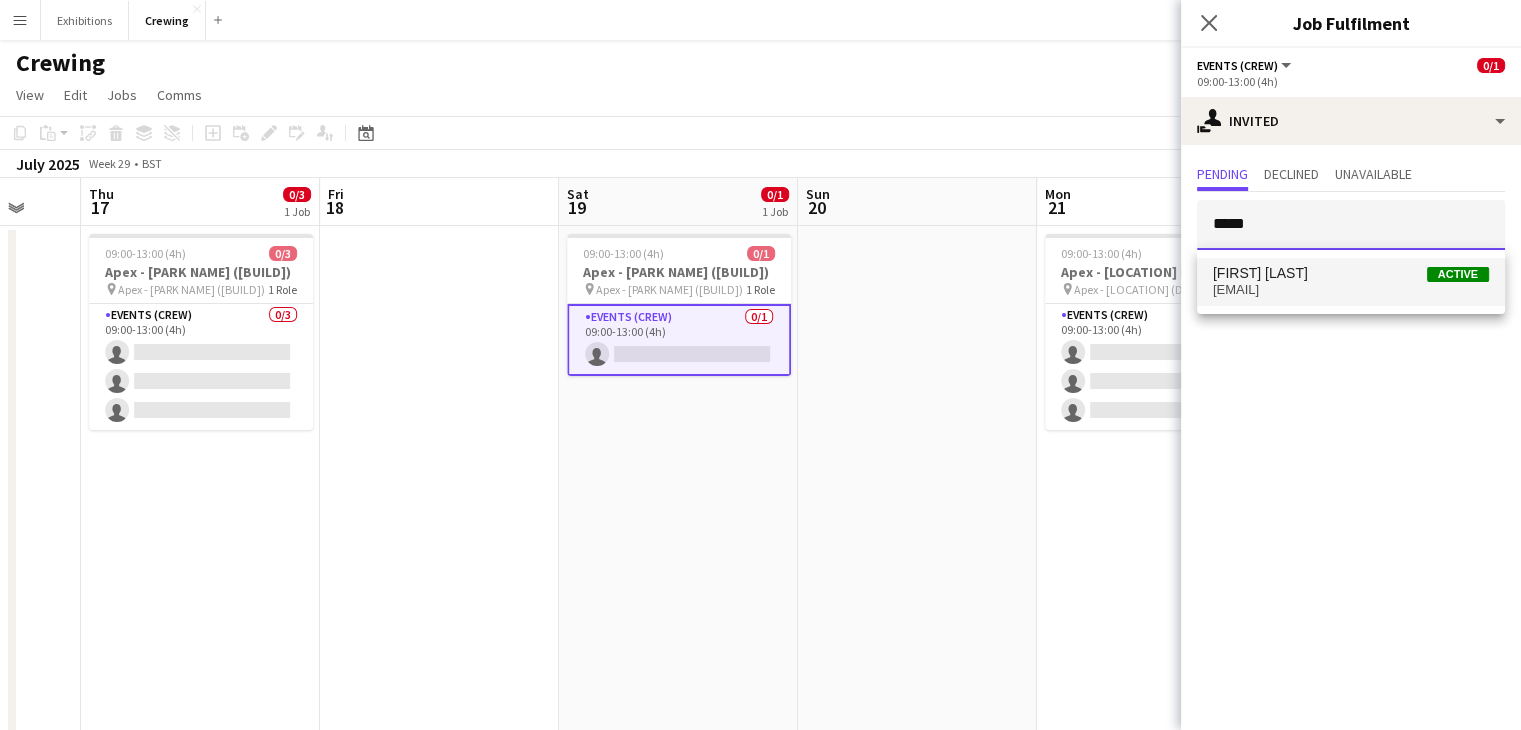 type on "*****" 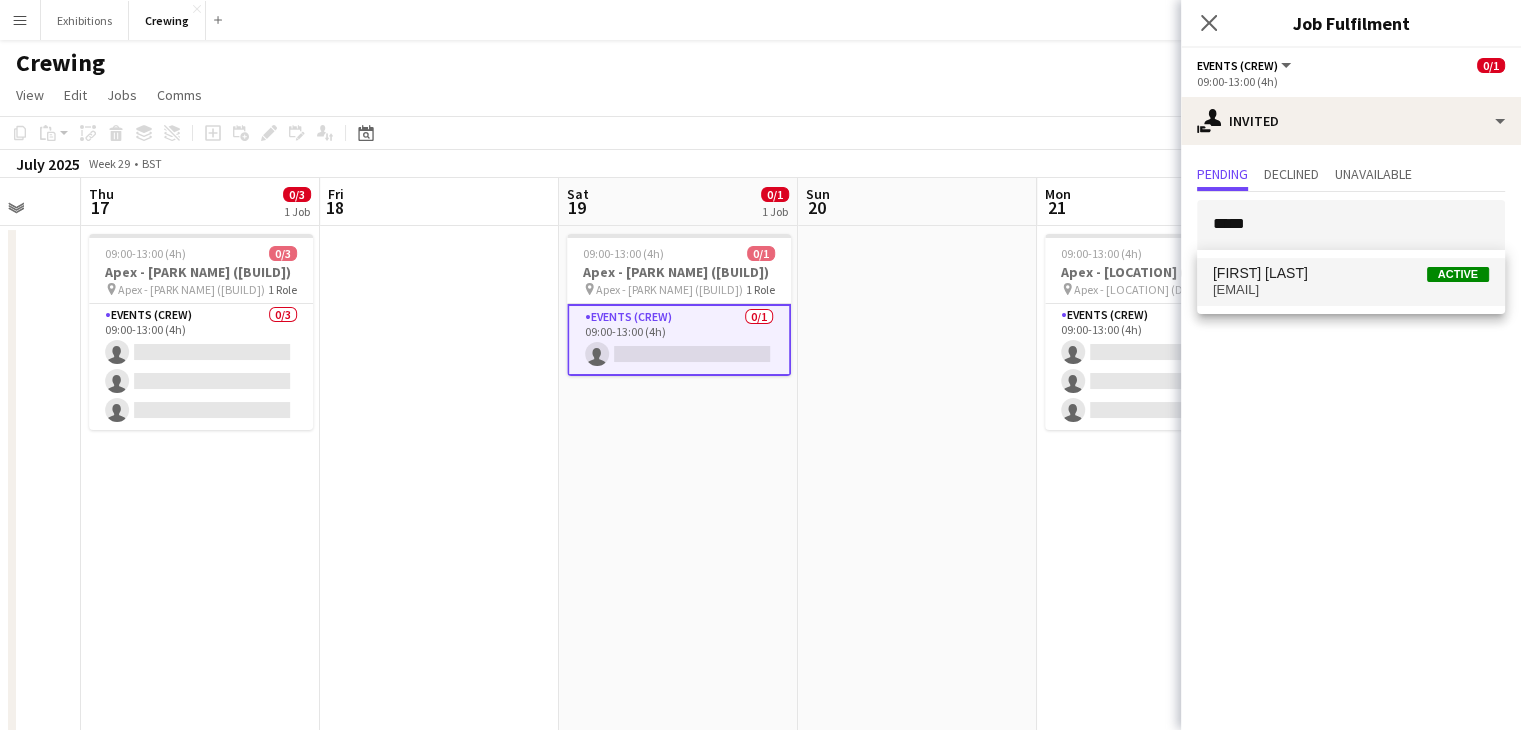 click on "Fionn Breslin  Active" at bounding box center [1351, 273] 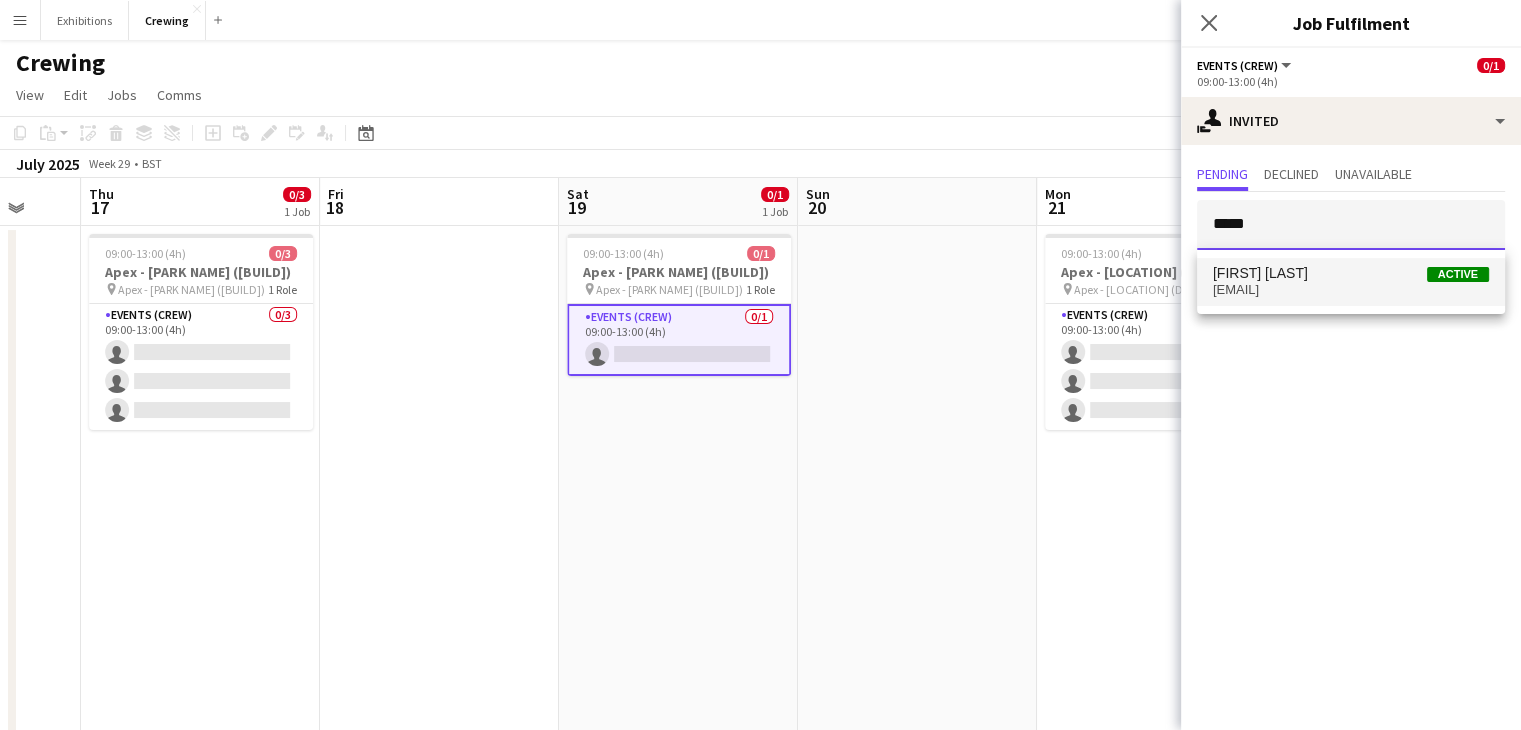 type 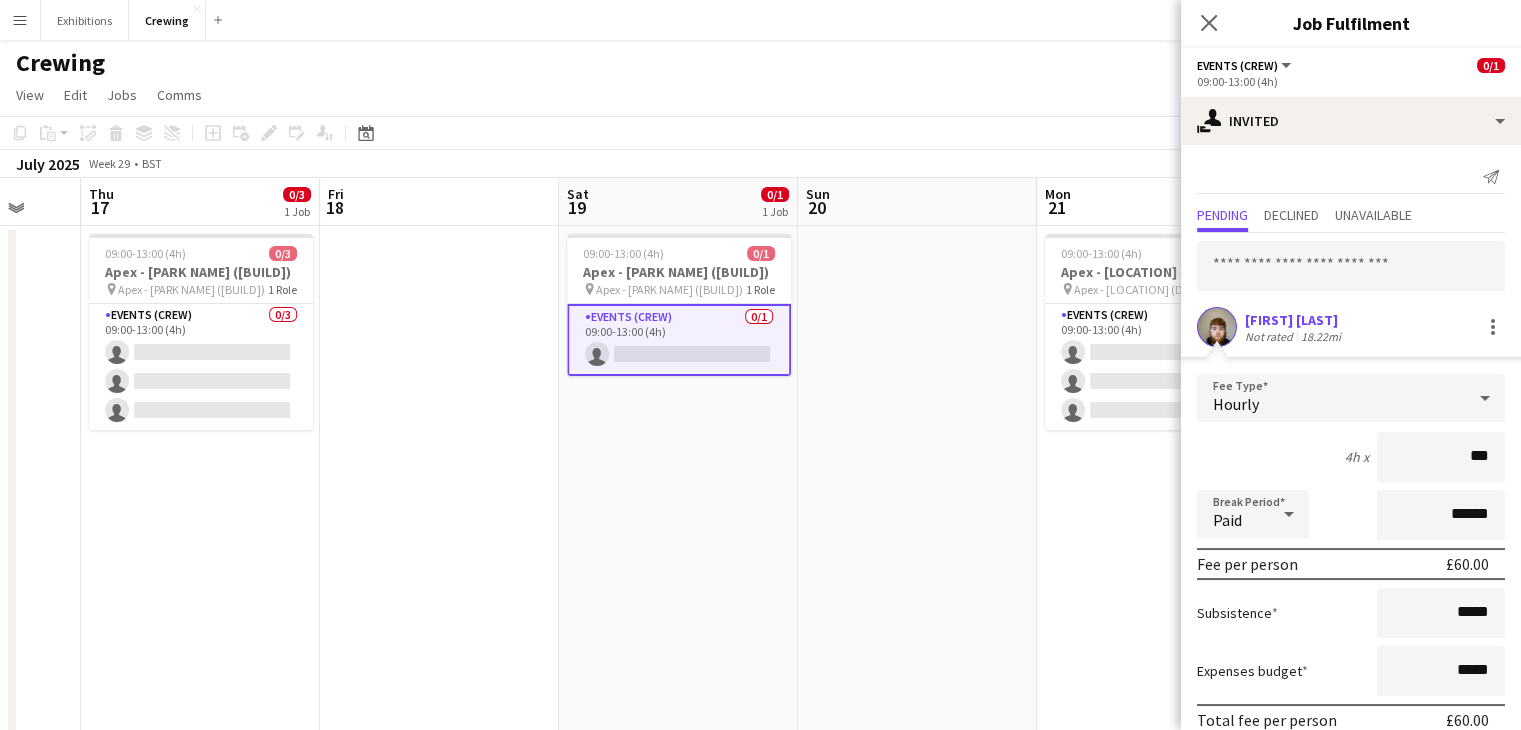 type on "***" 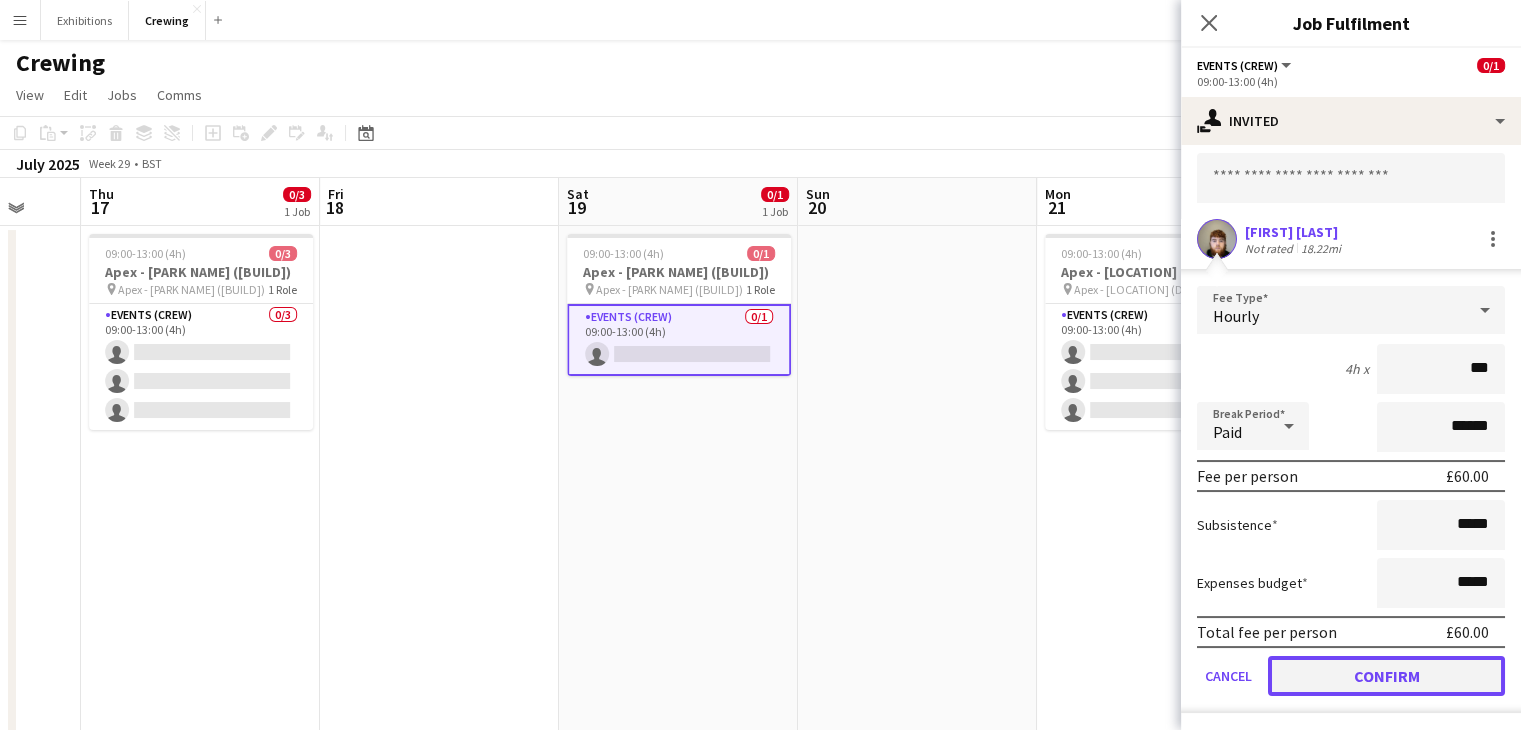 click on "Confirm" 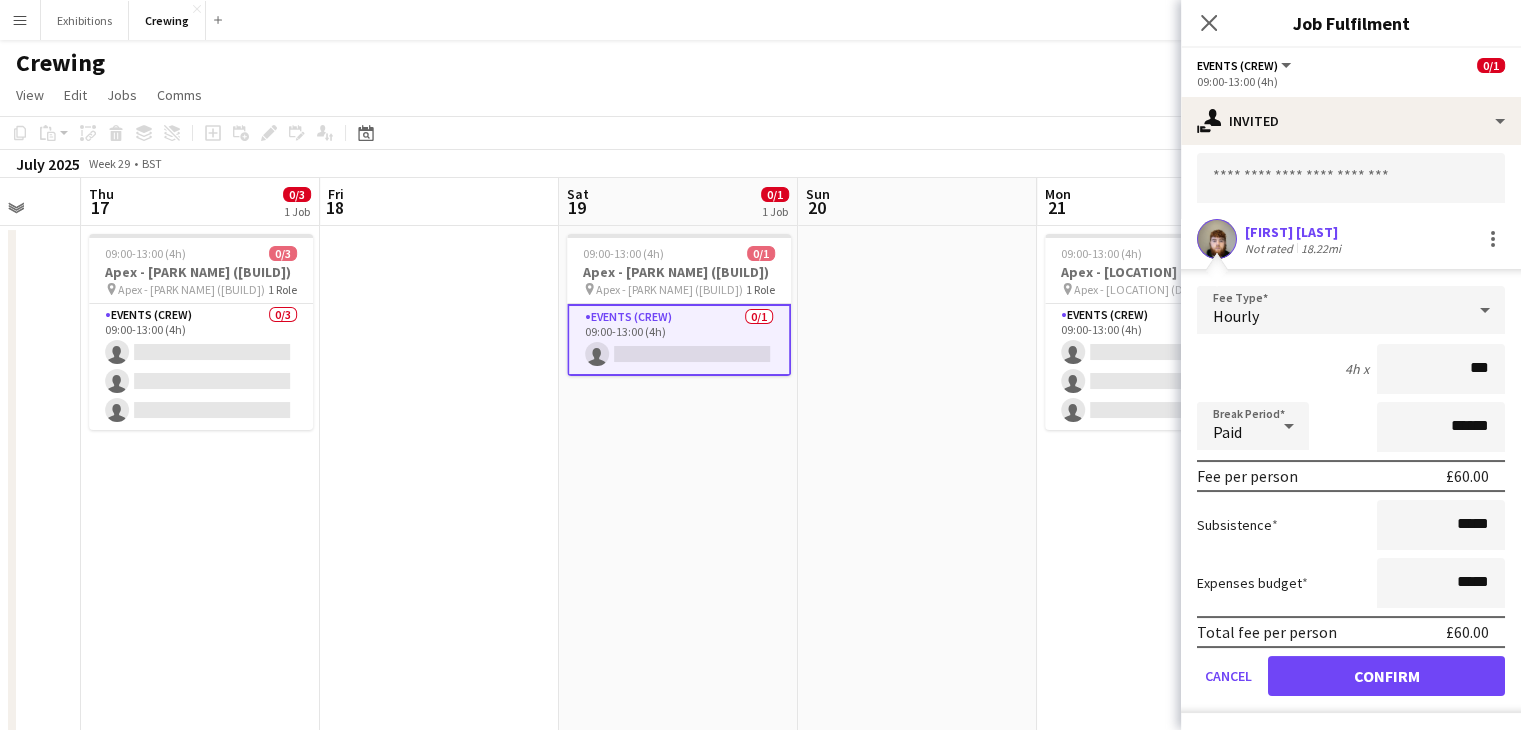 scroll, scrollTop: 0, scrollLeft: 0, axis: both 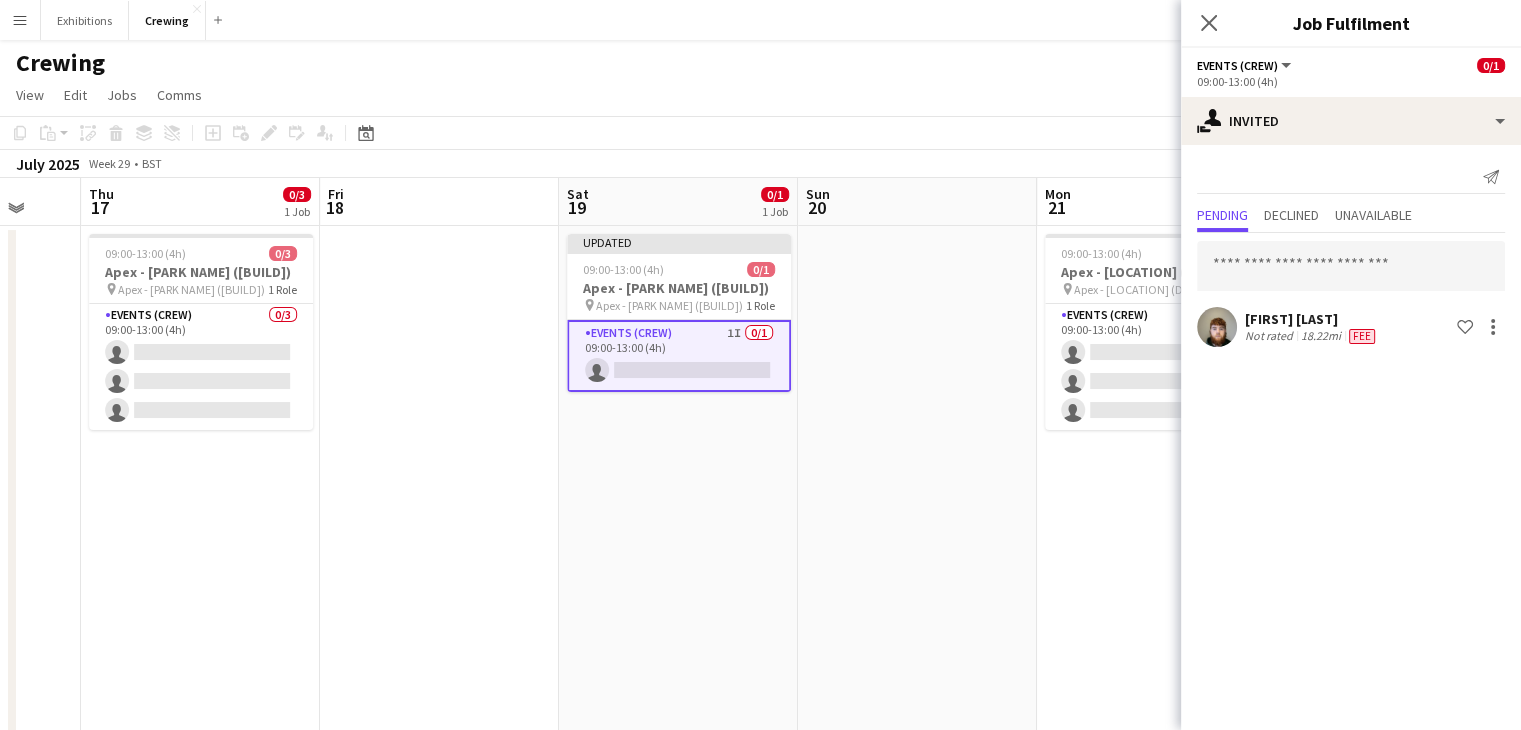 click at bounding box center [917, 520] 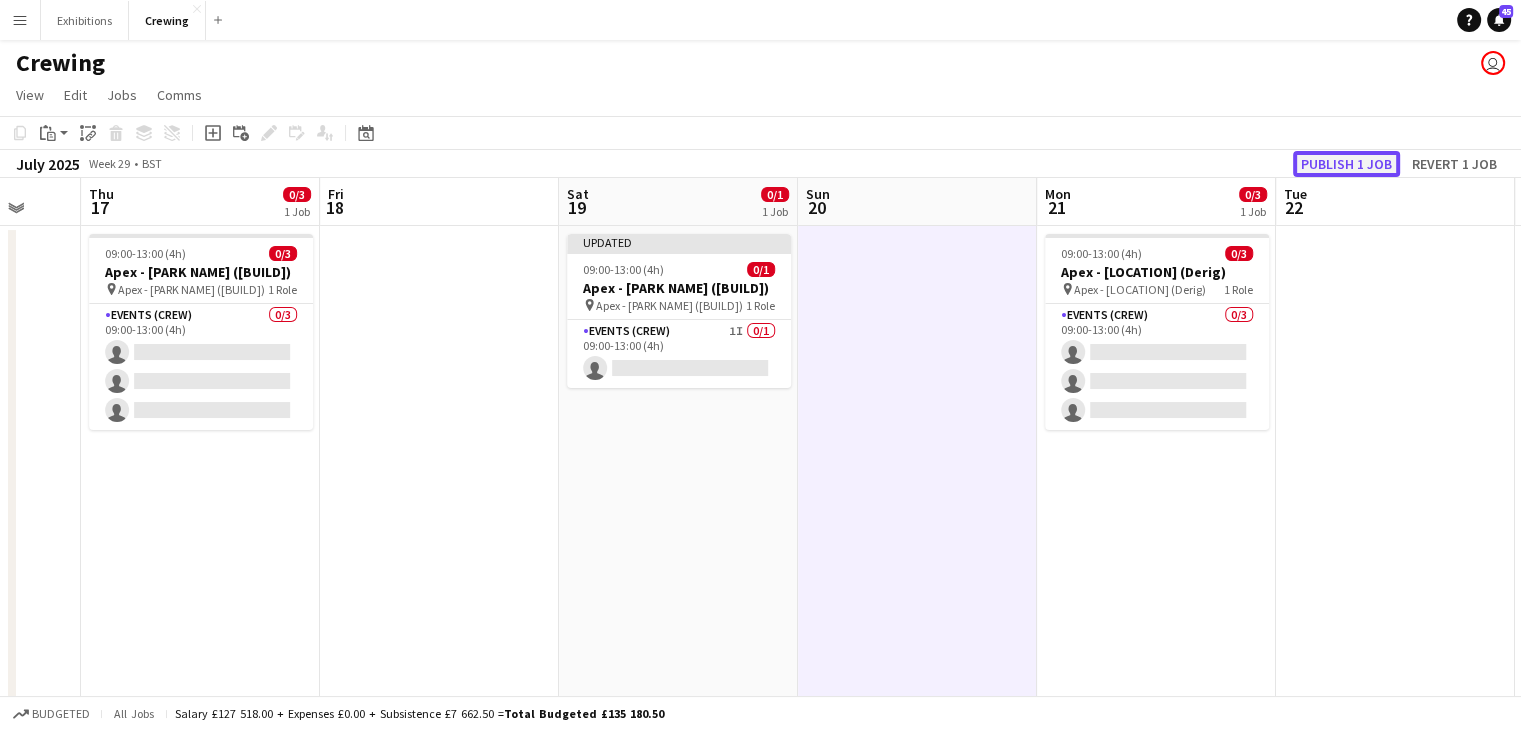 click on "Publish 1 job" 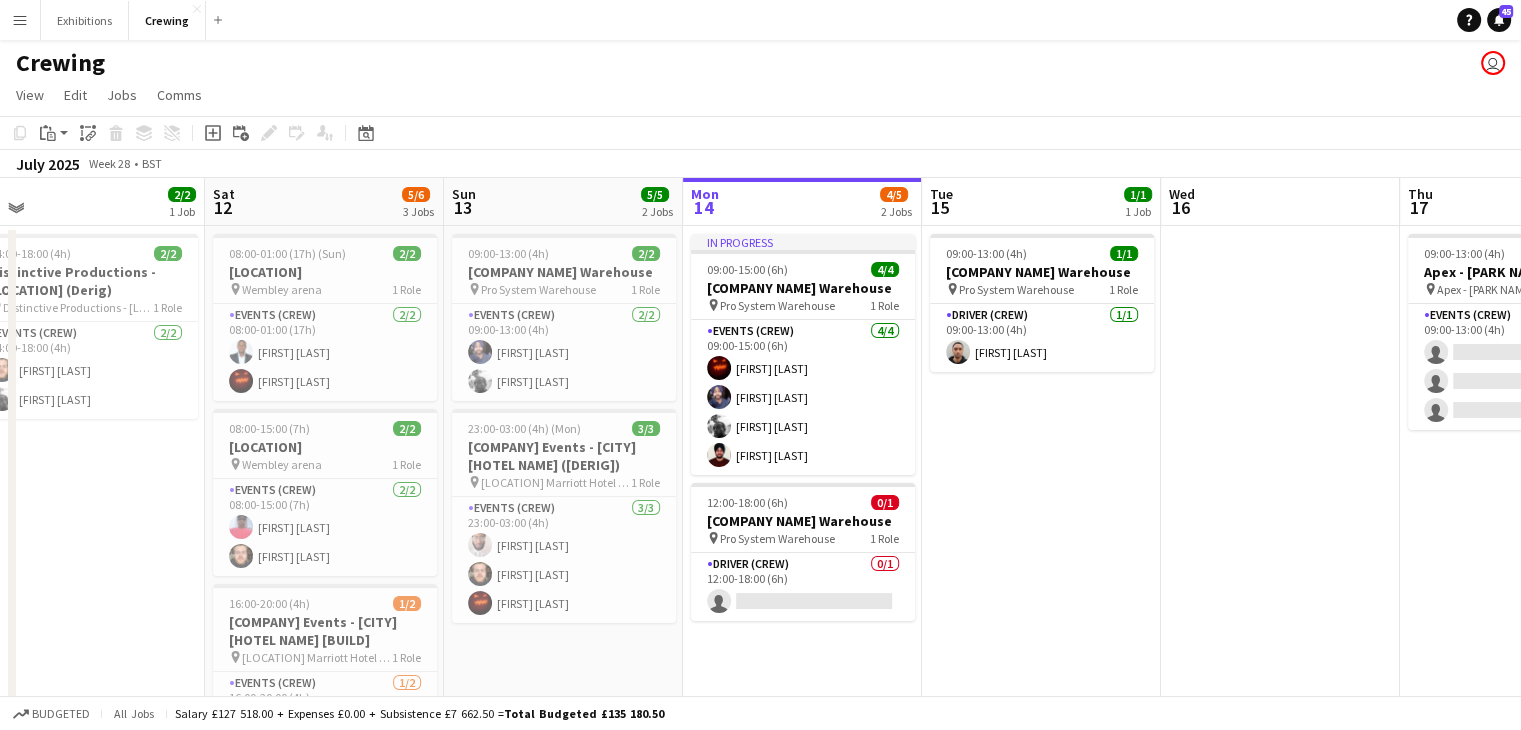 scroll, scrollTop: 0, scrollLeft: 512, axis: horizontal 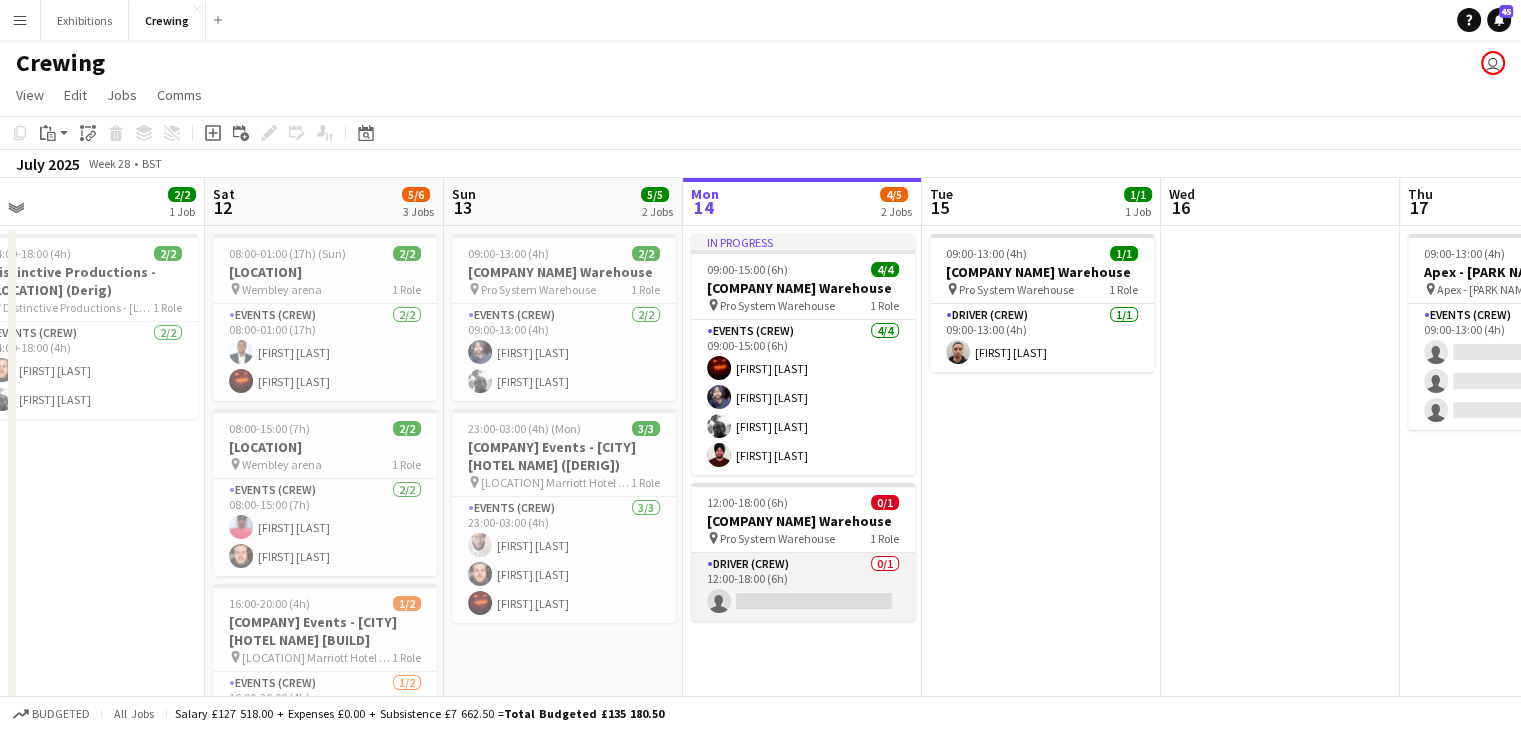 click on "Driver (Crew)   0/1   12:00-18:00 (6h)
single-neutral-actions" at bounding box center [803, 587] 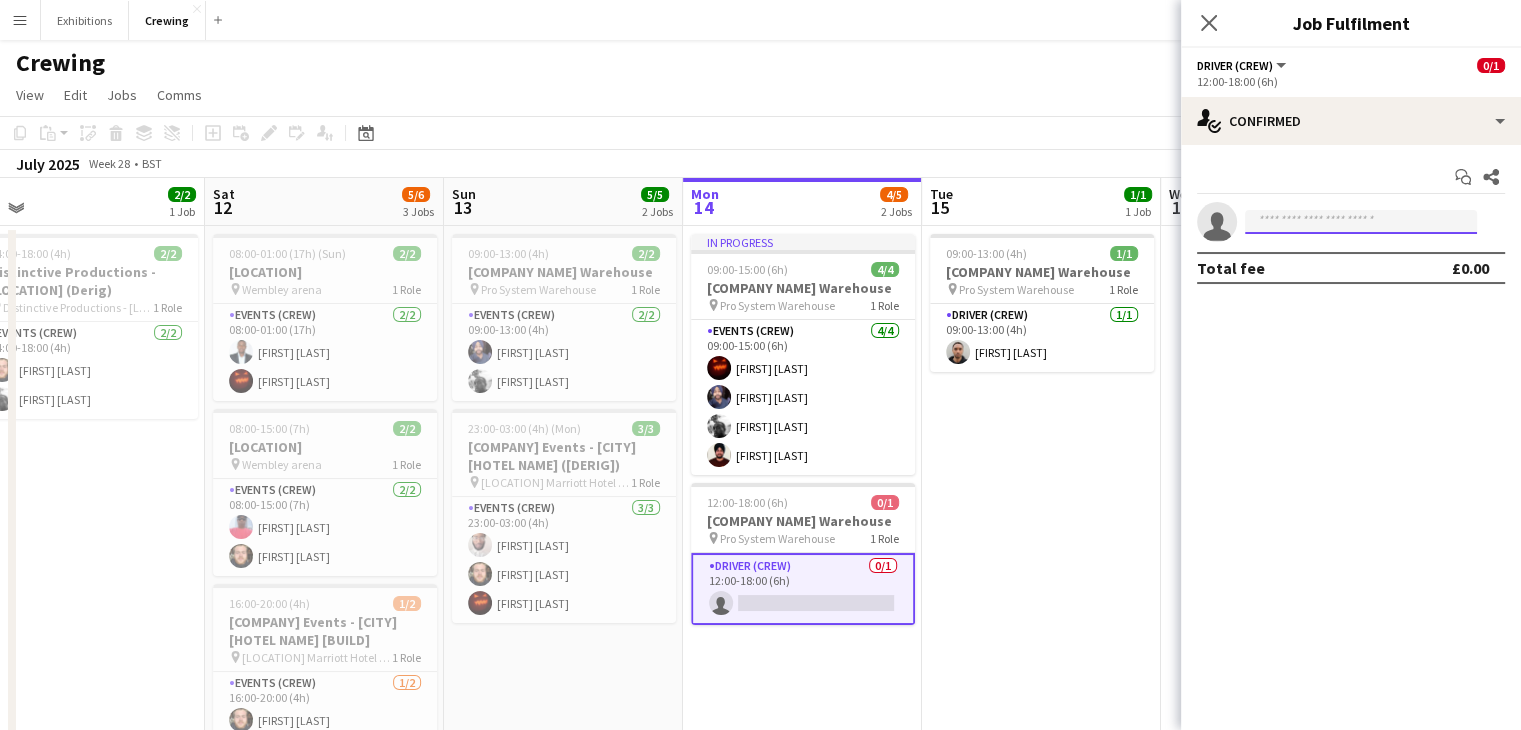 click at bounding box center (1361, 222) 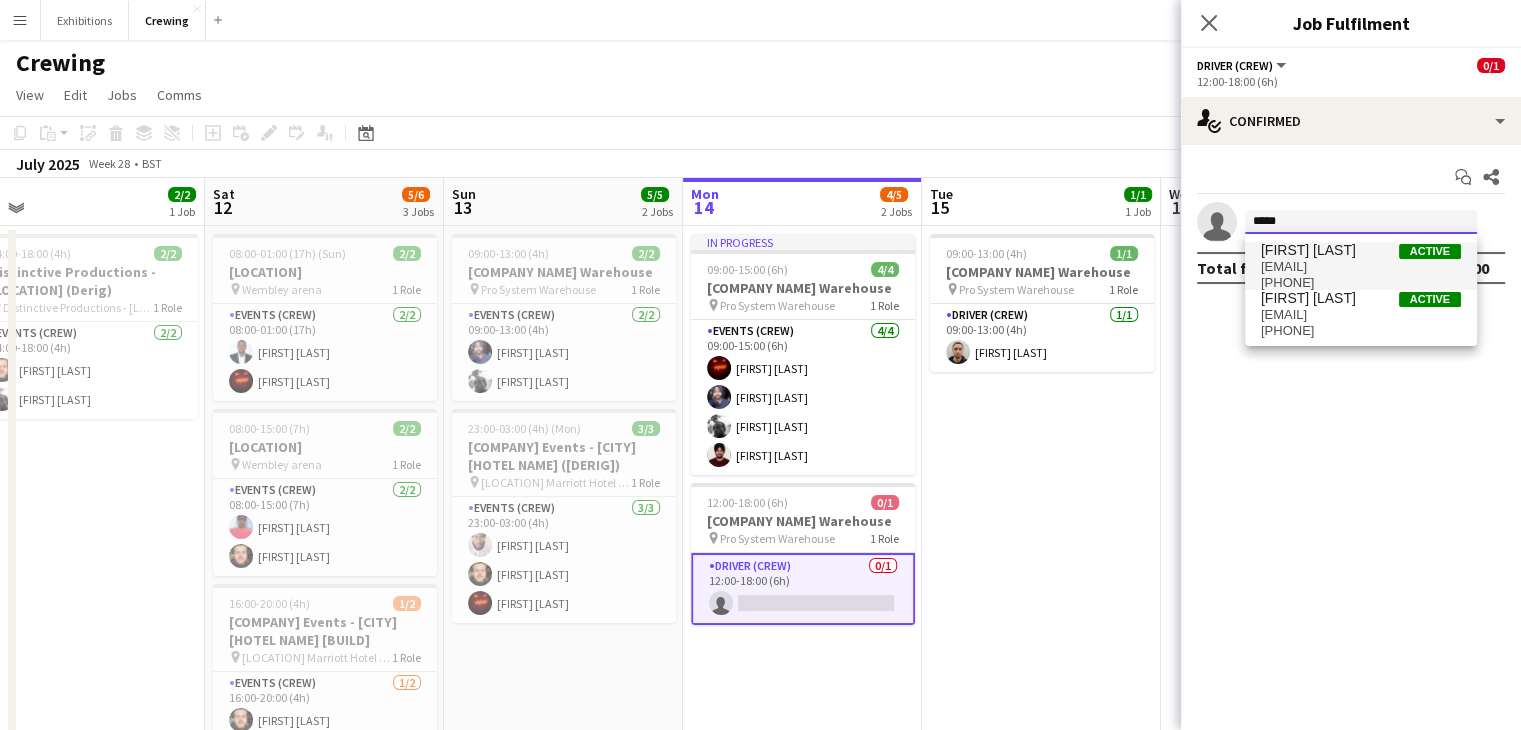type on "*****" 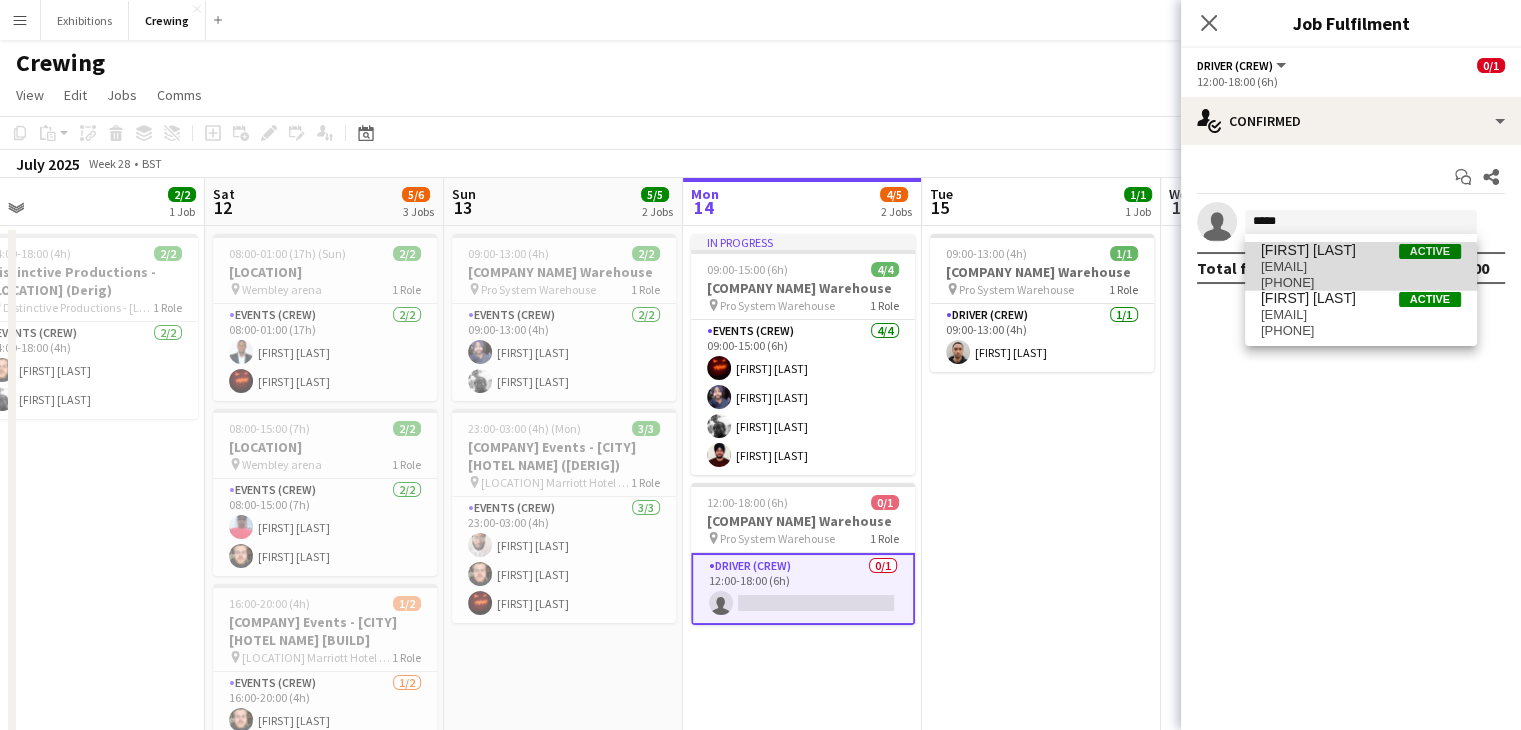 click on "david@trustmybrothers.com" at bounding box center (1361, 267) 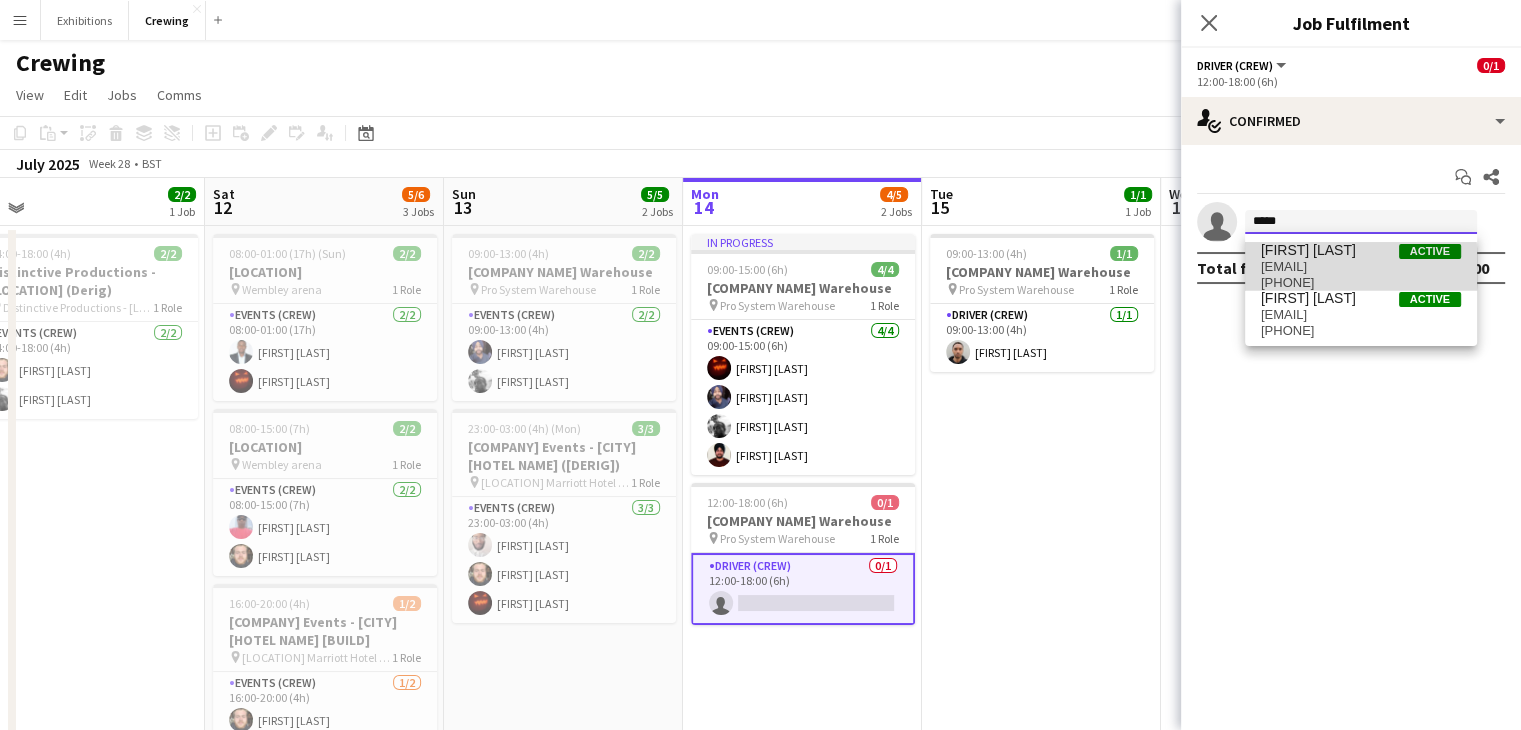 type 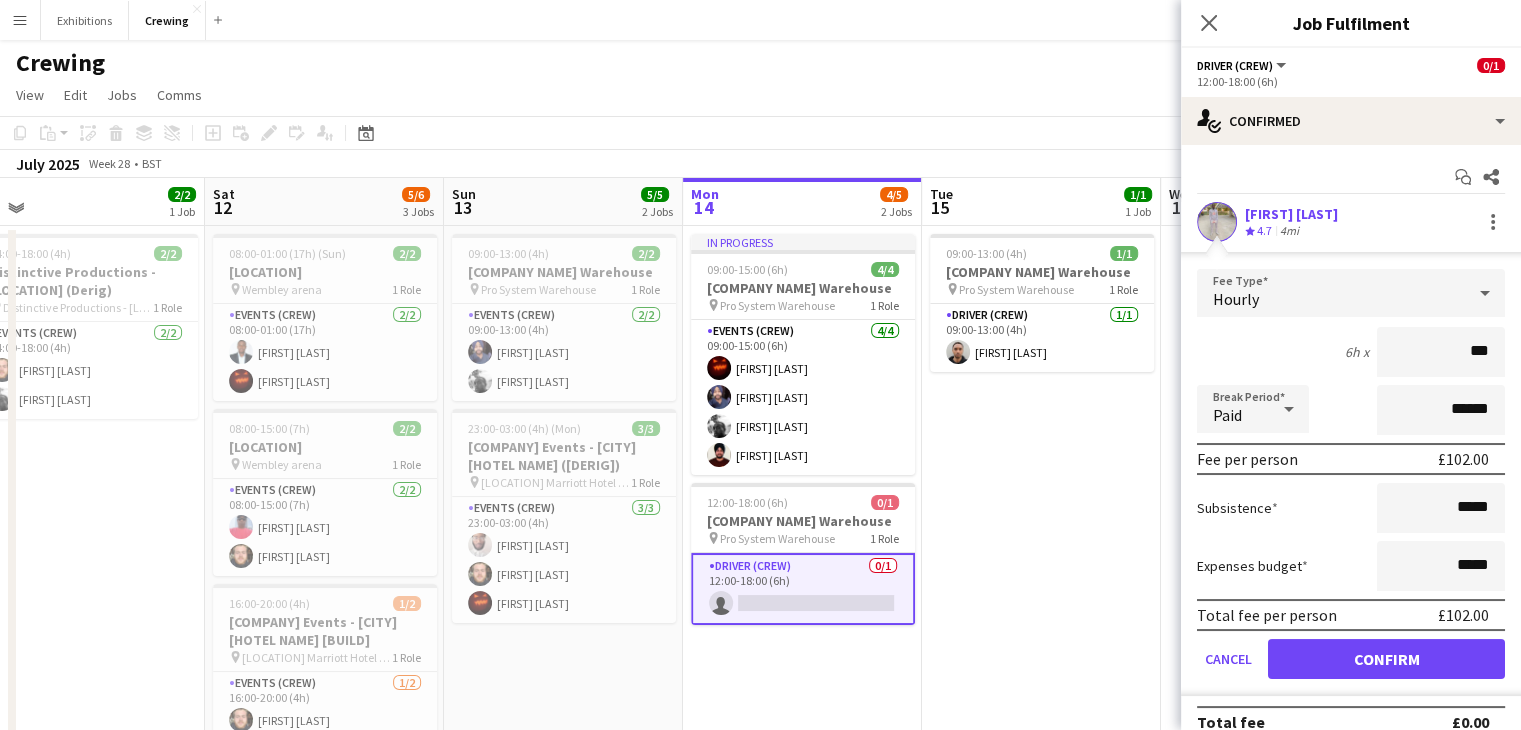 type on "***" 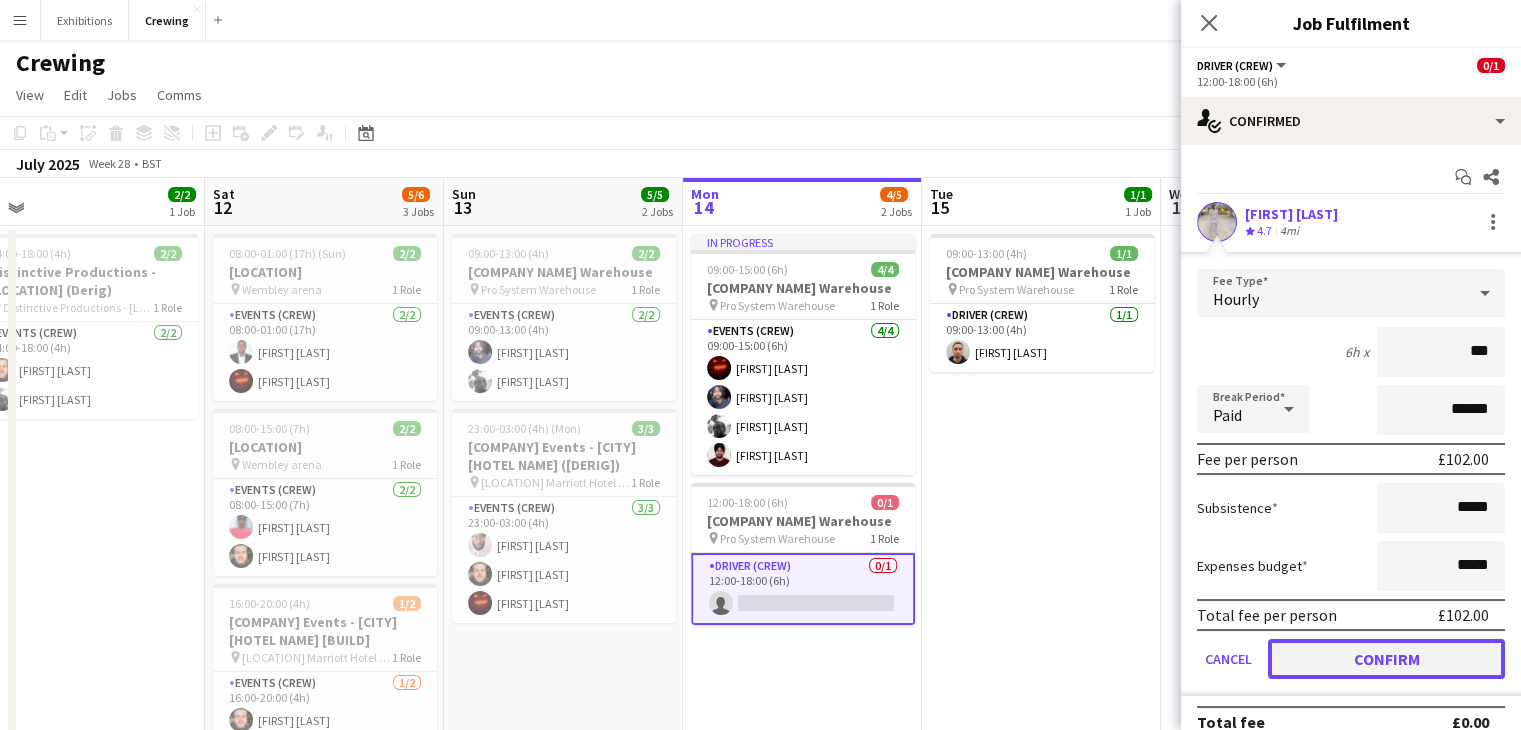 click on "Confirm" at bounding box center [1386, 659] 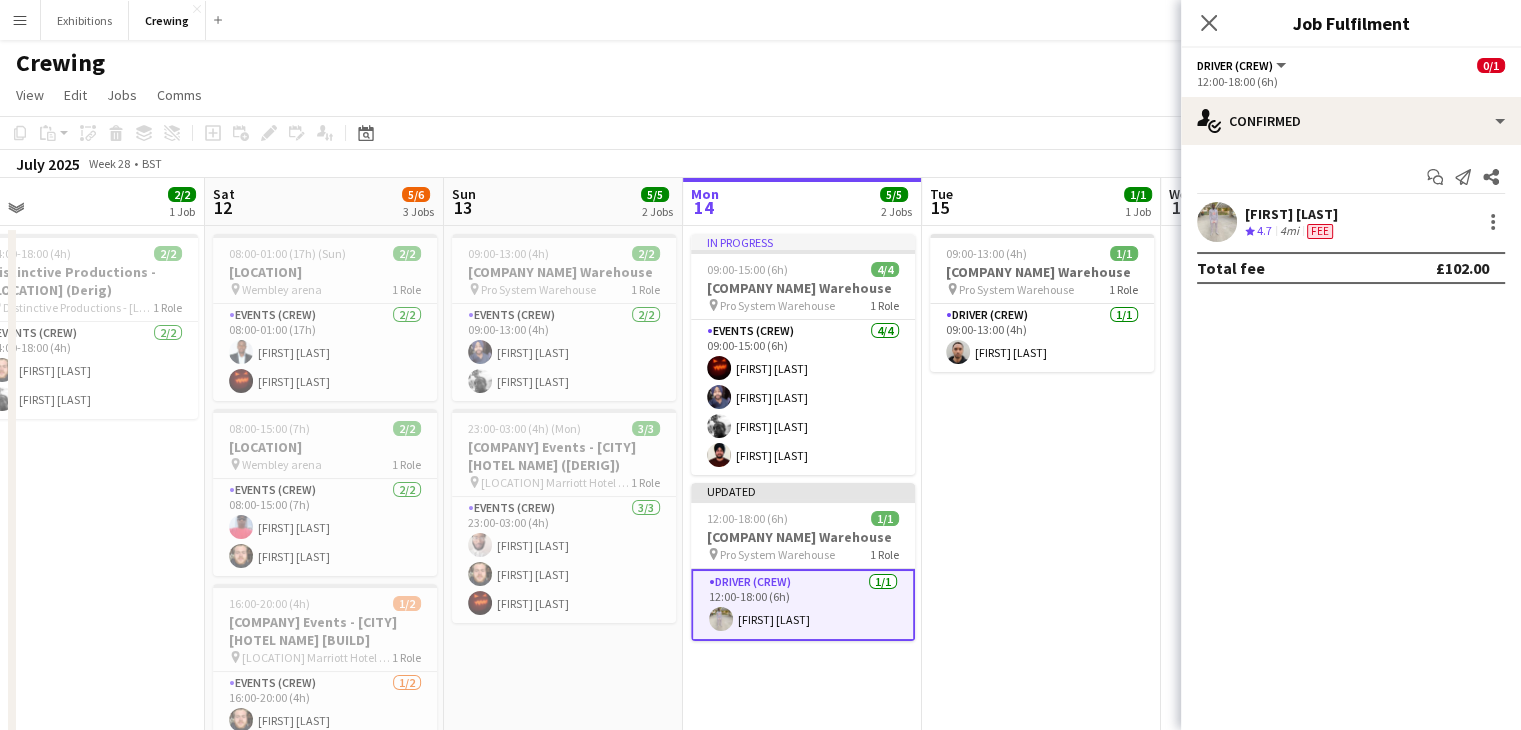 click on "09:00-13:00 (4h)    1/1   Pro System Services Warehouse
pin
Pro System Warehouse   1 Role   Driver (Crew)   1/1   09:00-13:00 (4h)
Joseph Smart" at bounding box center [1041, 520] 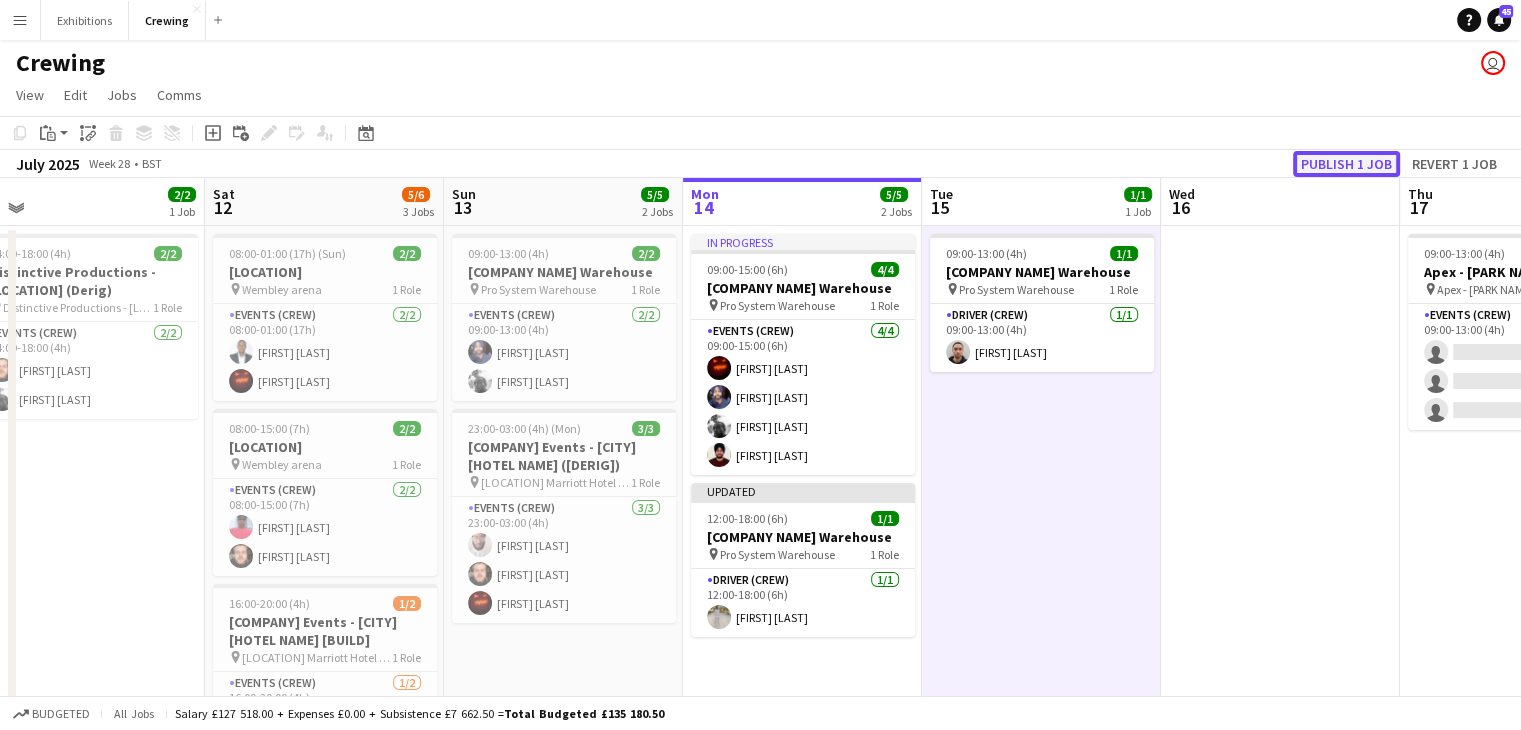 click on "Publish 1 job" 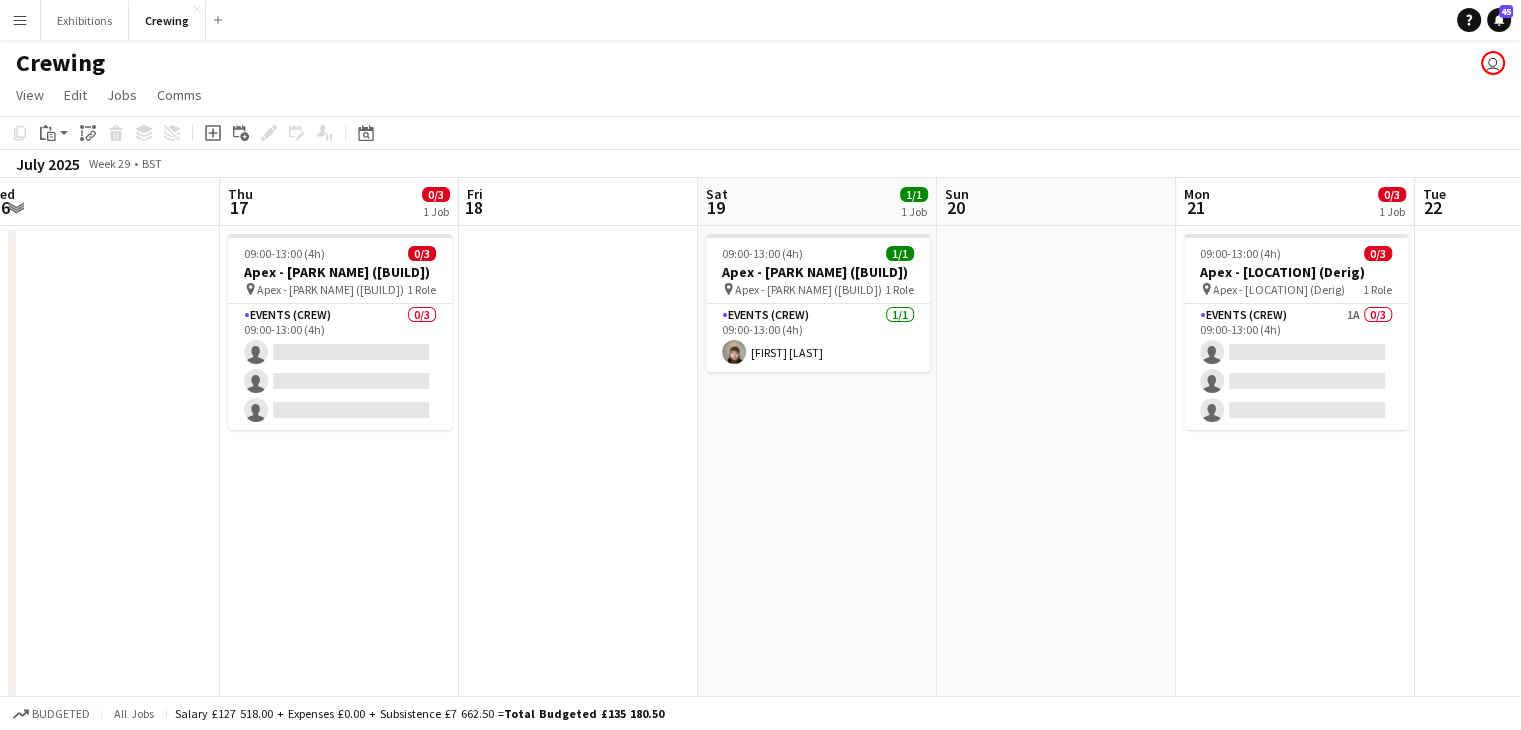 scroll, scrollTop: 0, scrollLeft: 721, axis: horizontal 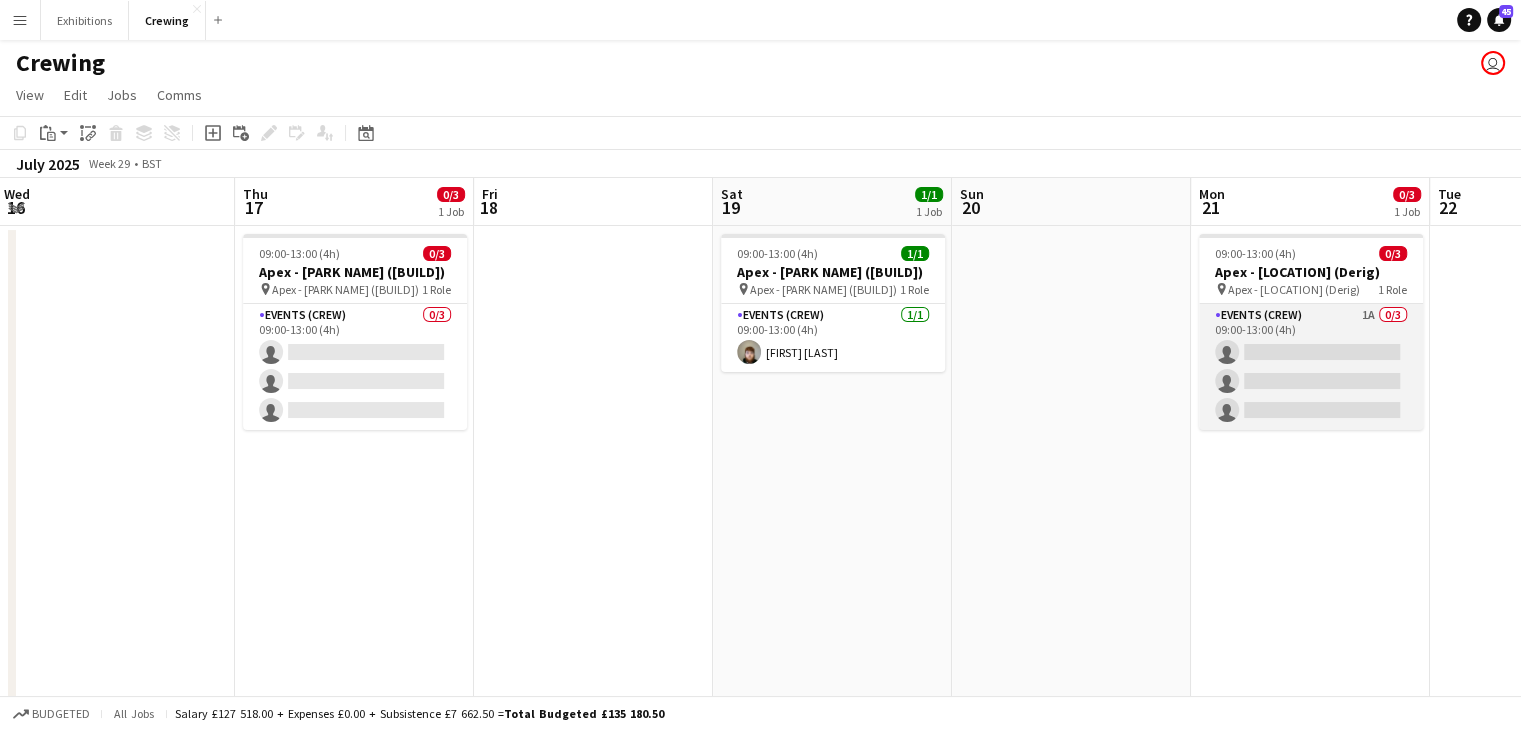 click on "Events (Crew)   1A   0/3   09:00-13:00 (4h)
single-neutral-actions
single-neutral-actions
single-neutral-actions" at bounding box center (1311, 367) 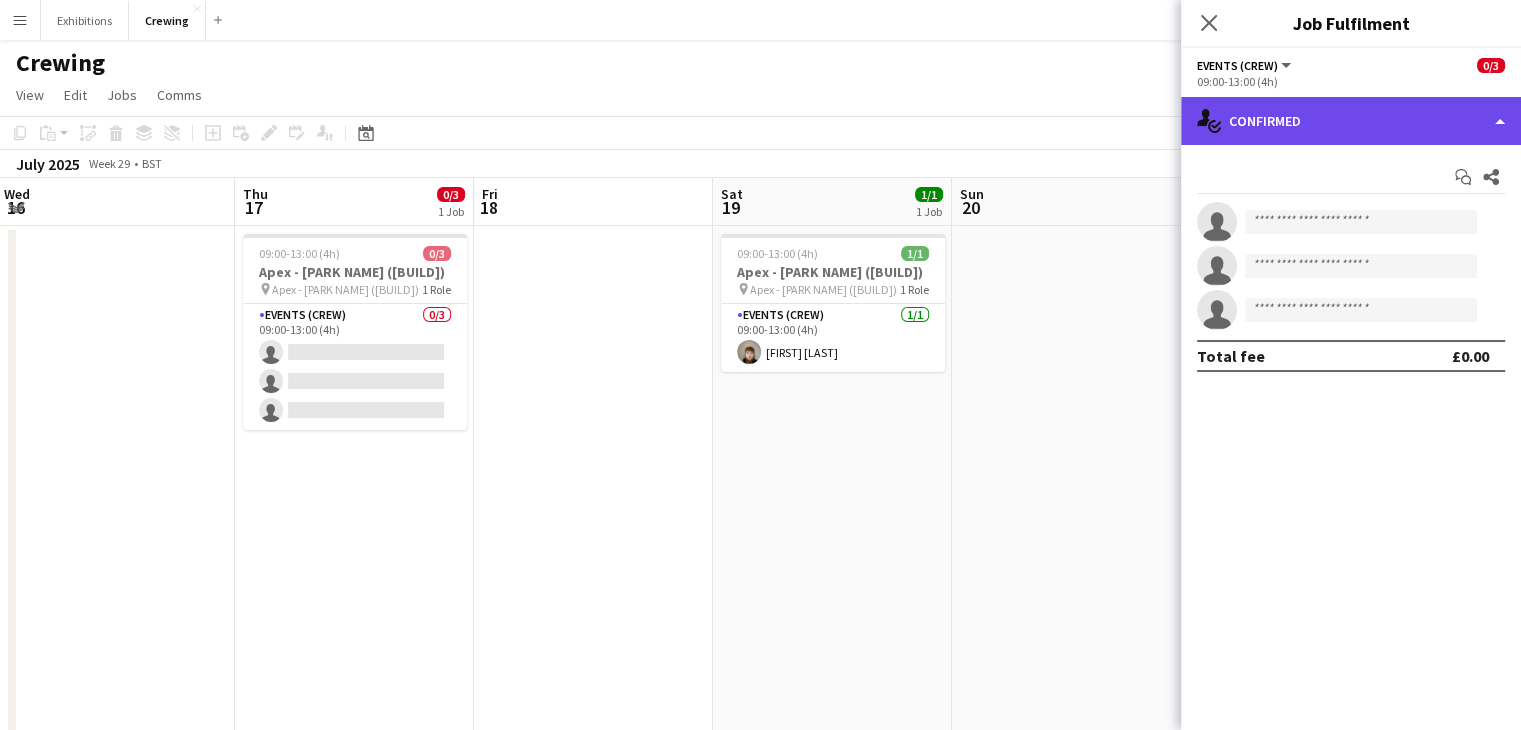 click on "single-neutral-actions-check-2
Confirmed" 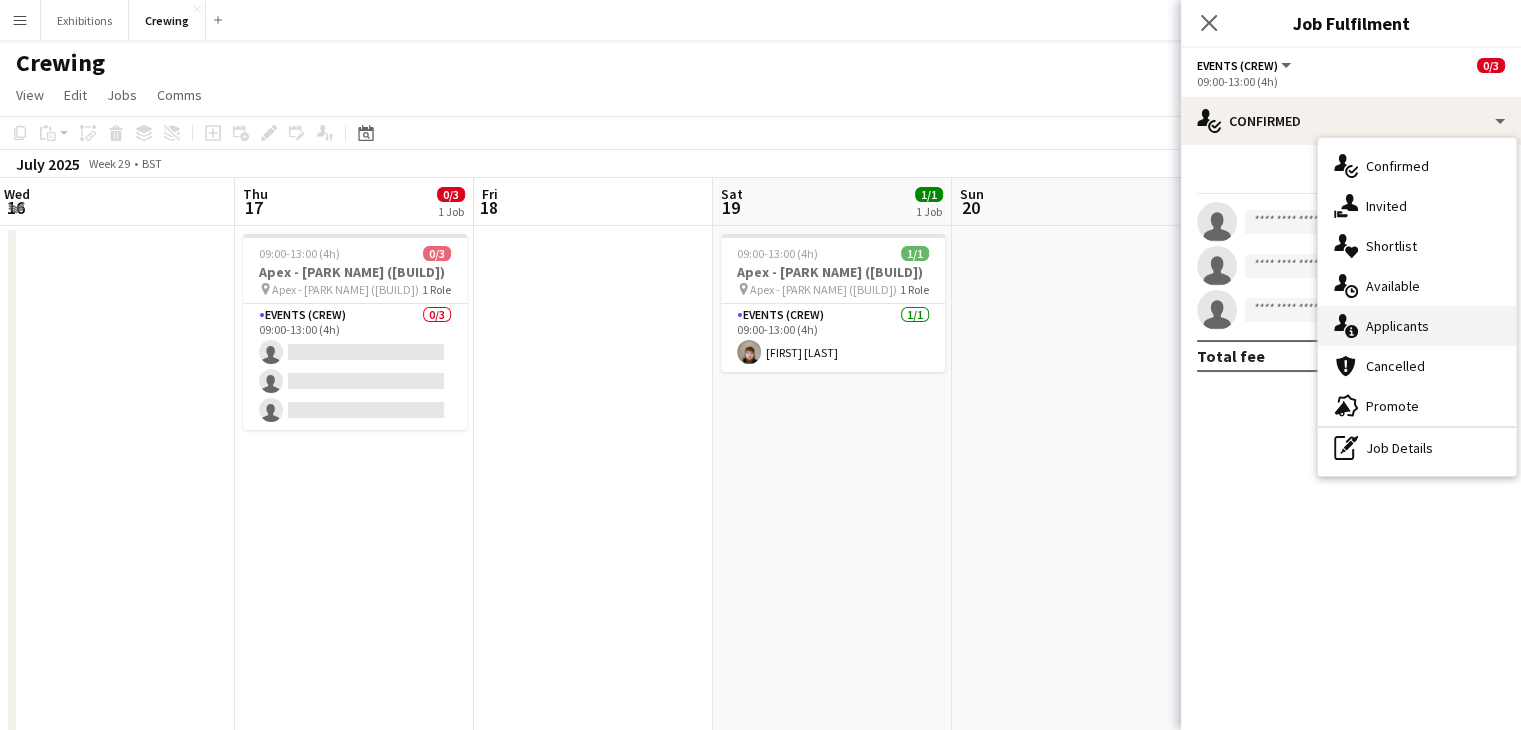 click on "single-neutral-actions-information
Applicants" at bounding box center (1417, 326) 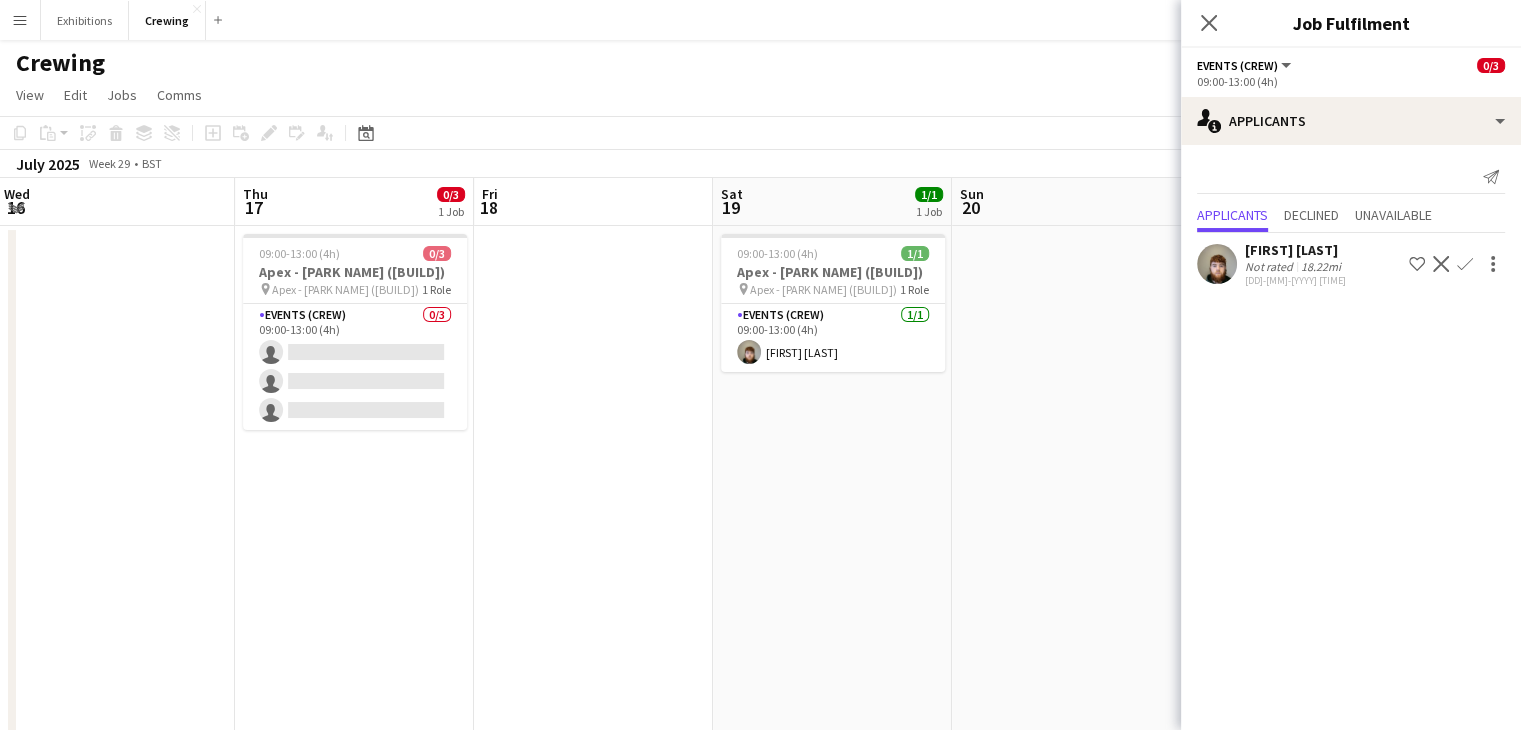 click on "Confirm" 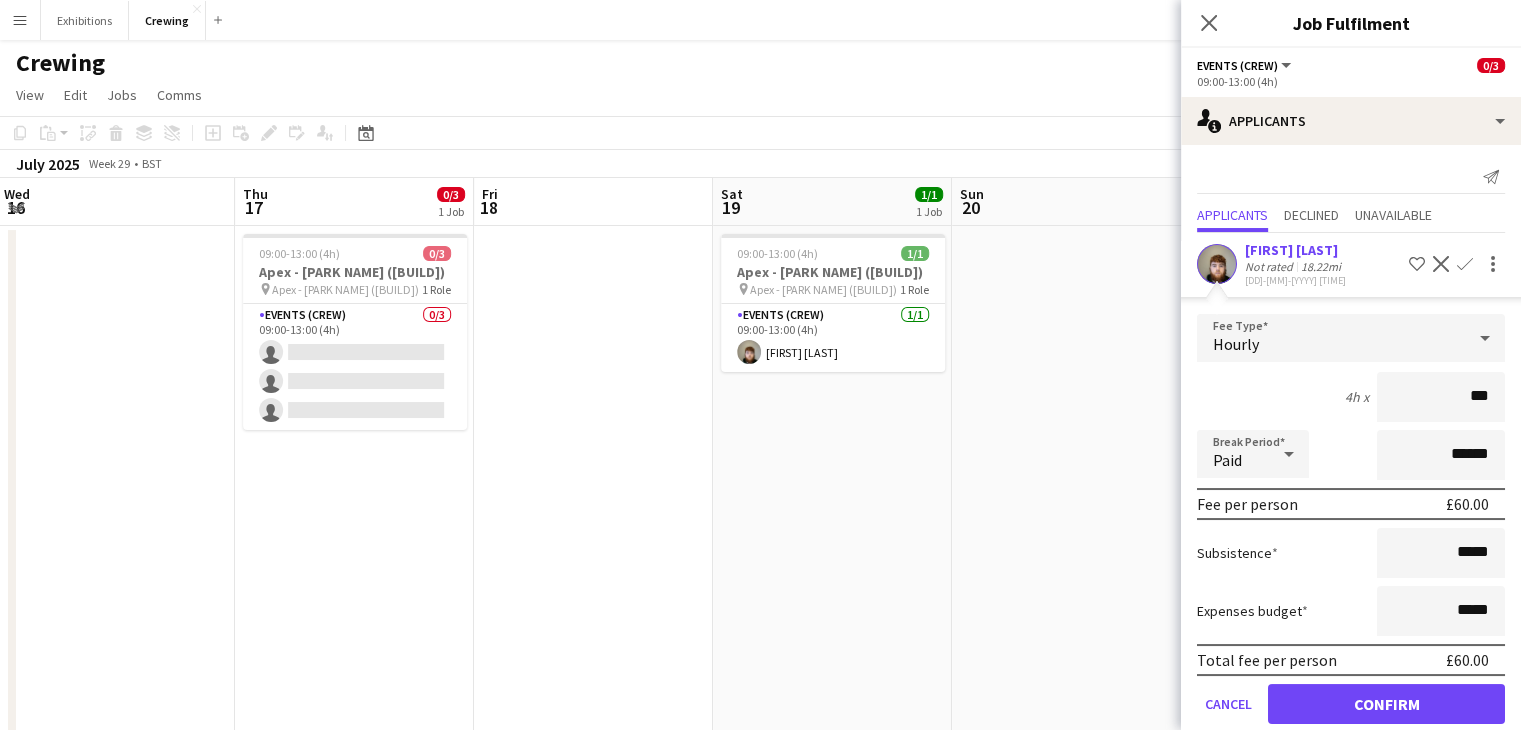 type on "***" 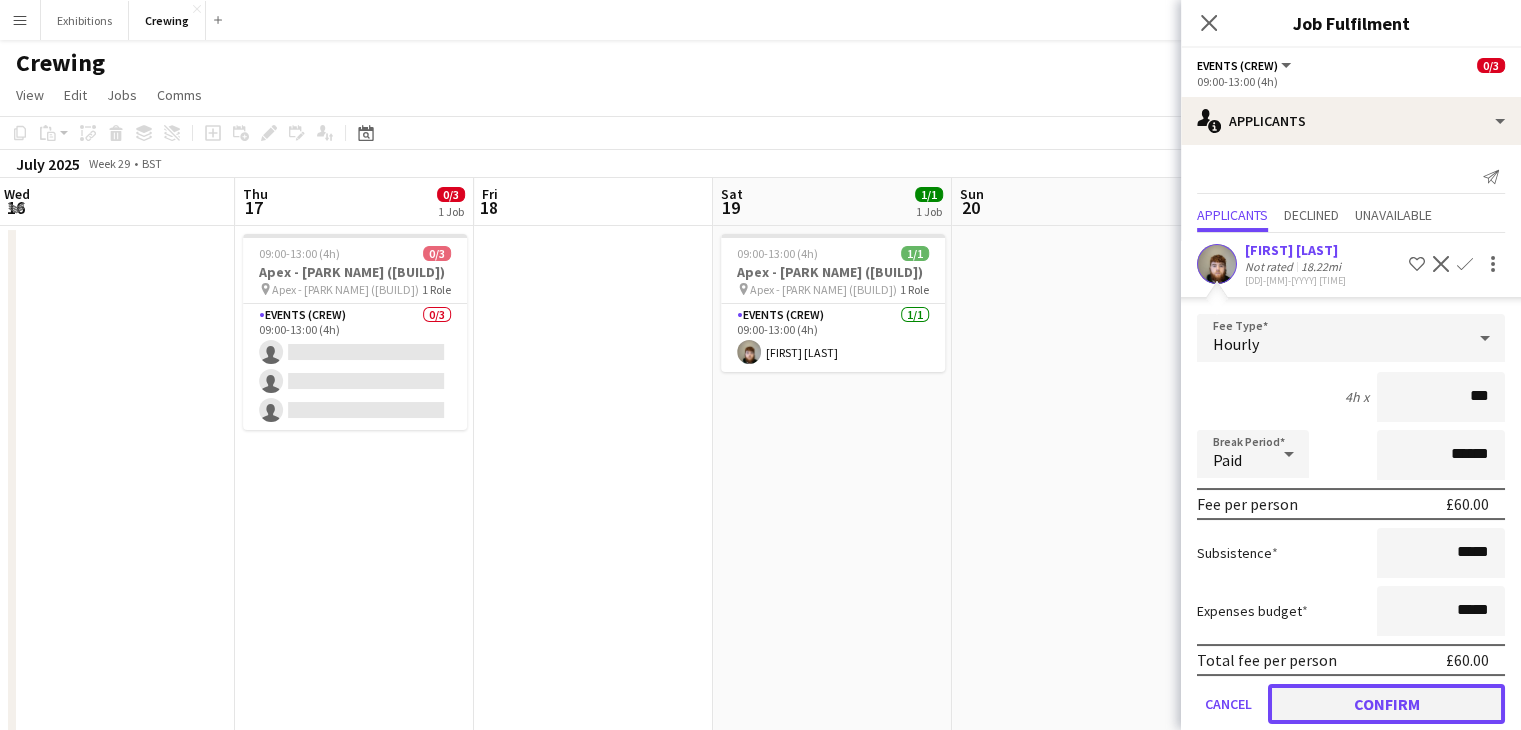 click on "Confirm" 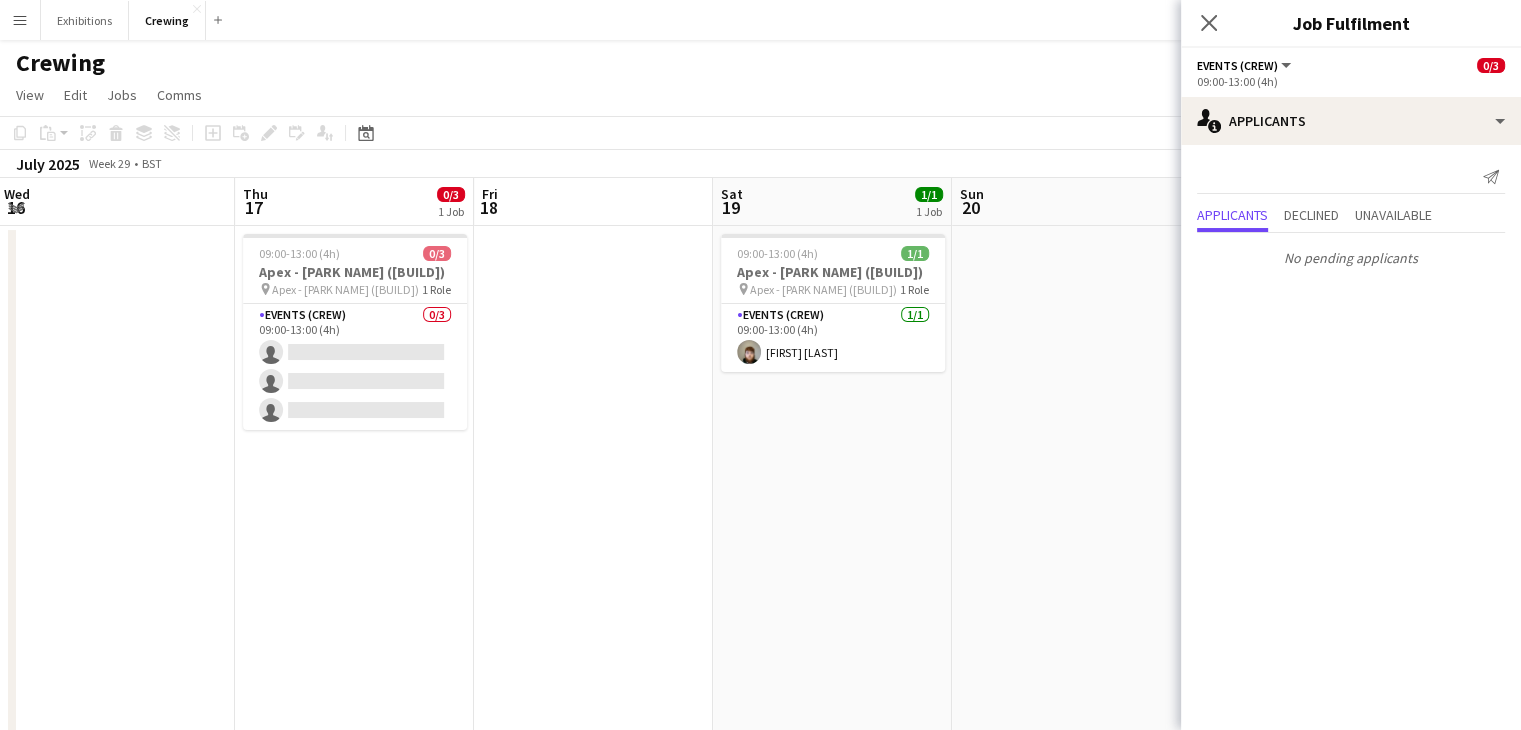 click at bounding box center [1071, 520] 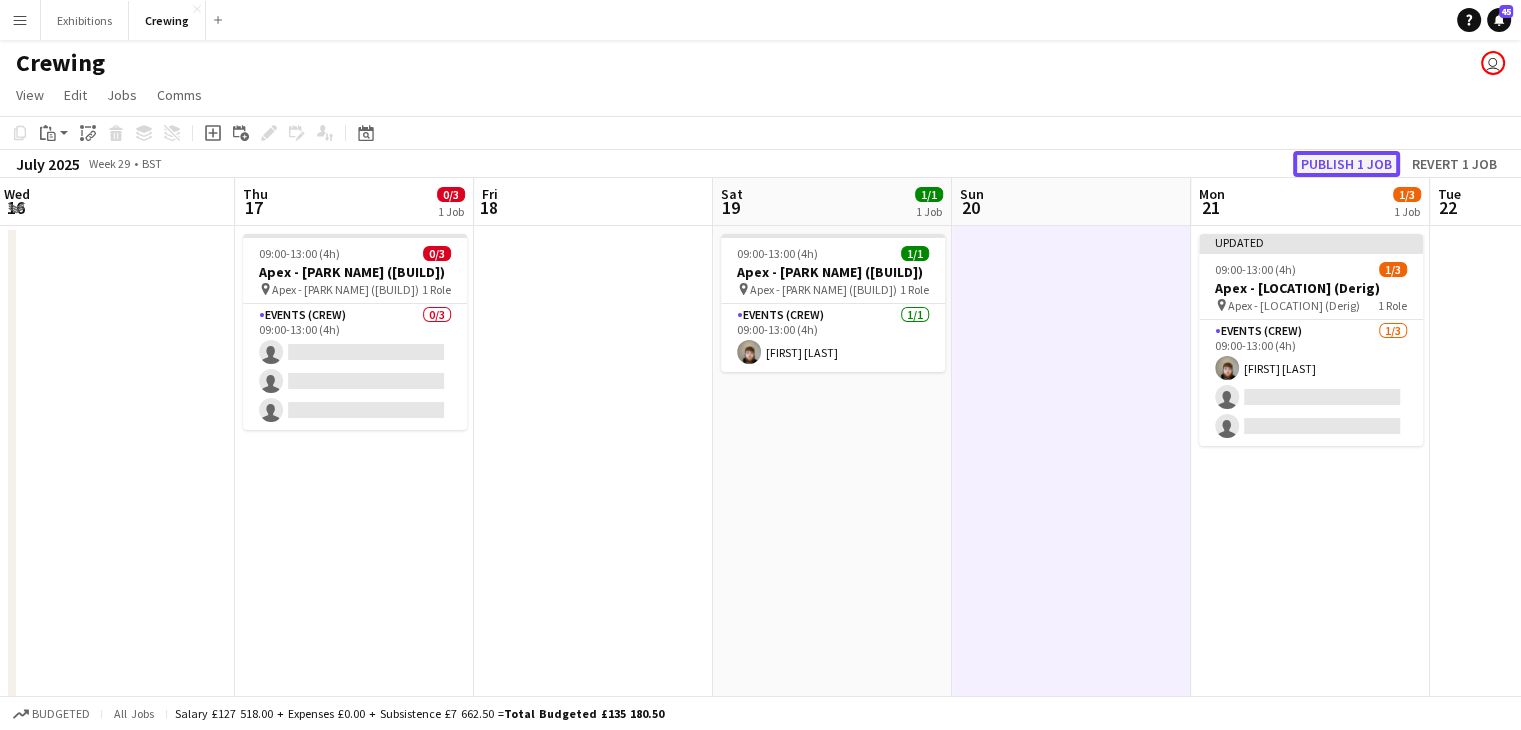 click on "Publish 1 job" 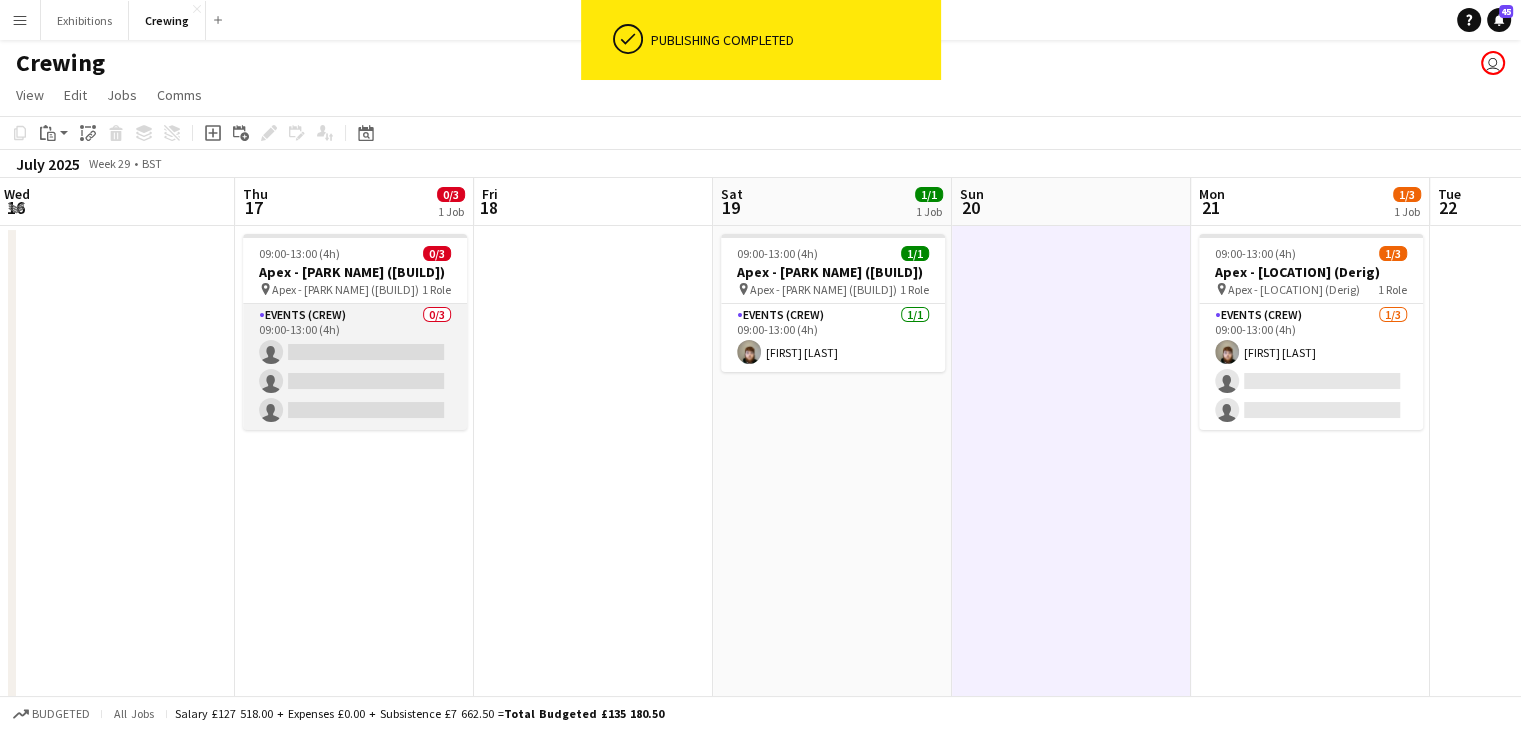 click on "Events (Crew)   0/3   09:00-13:00 (4h)
single-neutral-actions
single-neutral-actions
single-neutral-actions" at bounding box center (355, 367) 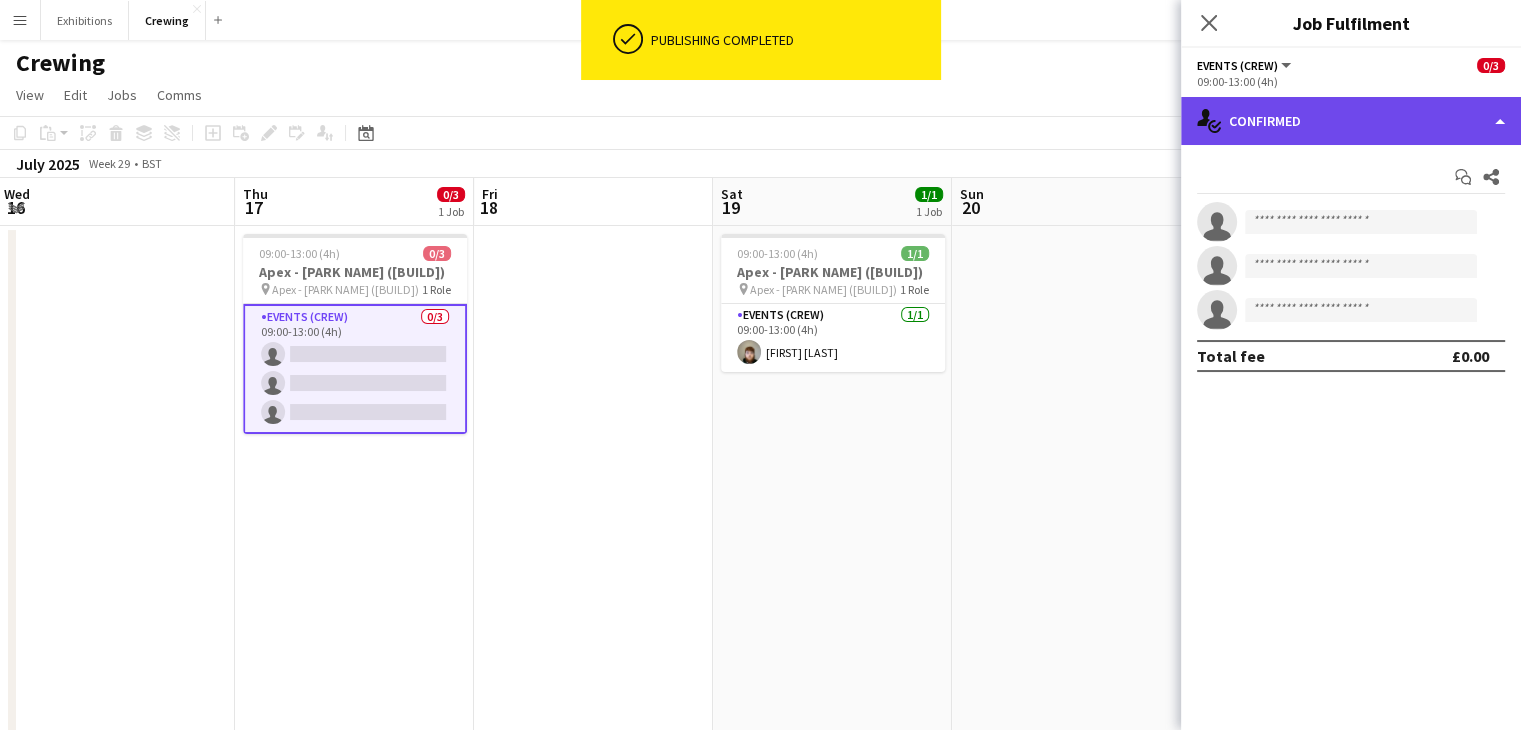 click on "single-neutral-actions-check-2
Confirmed" 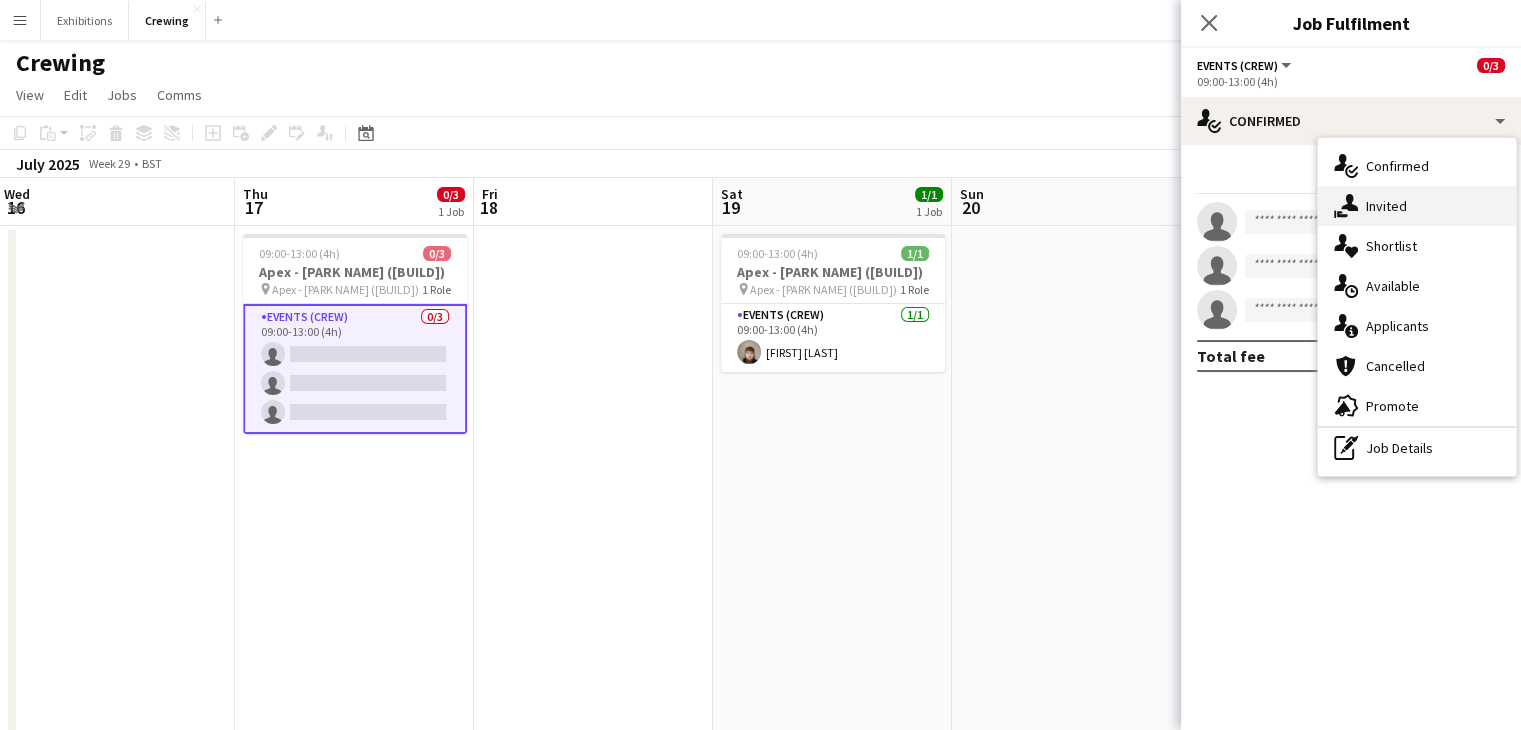 click on "single-neutral-actions-share-1
Invited" at bounding box center [1417, 206] 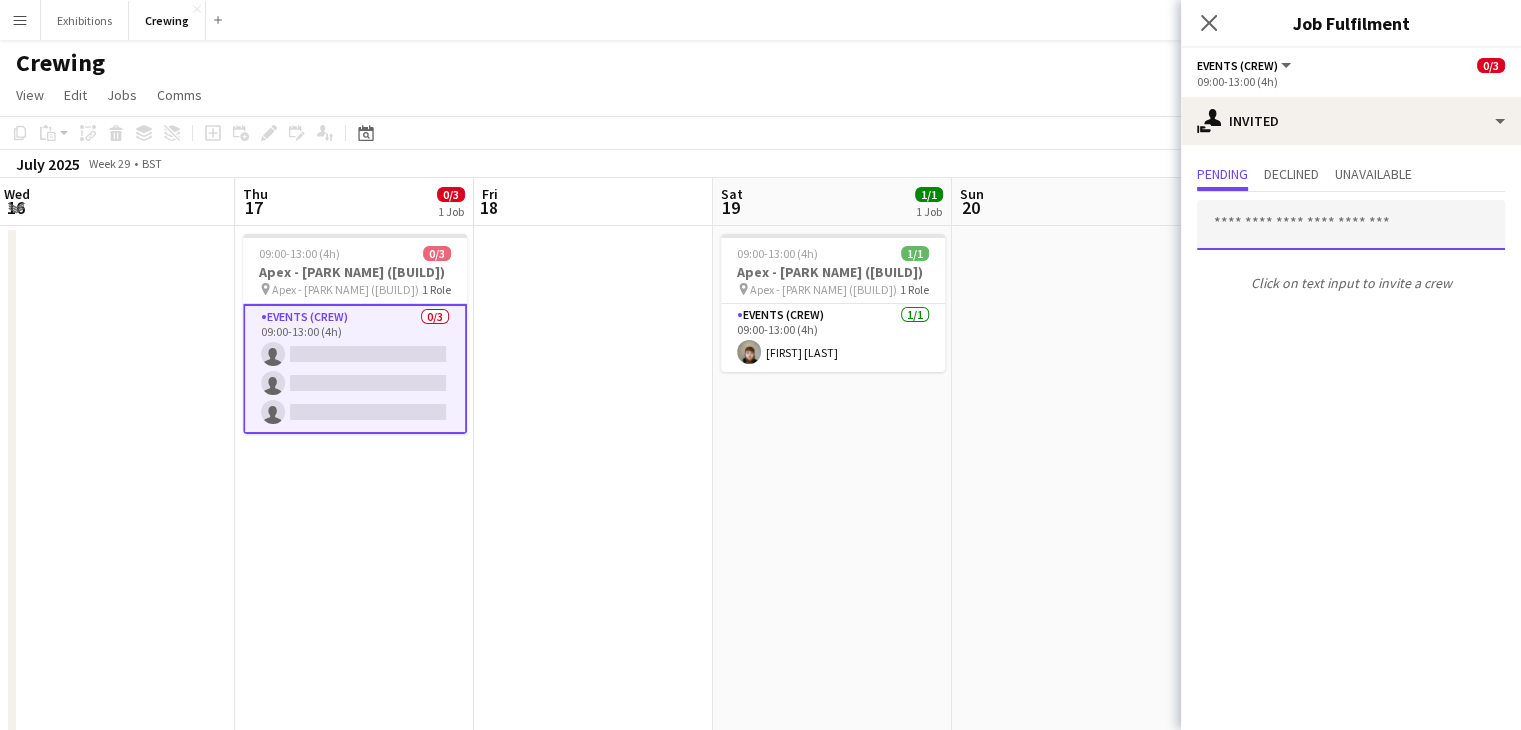 click at bounding box center [1351, 225] 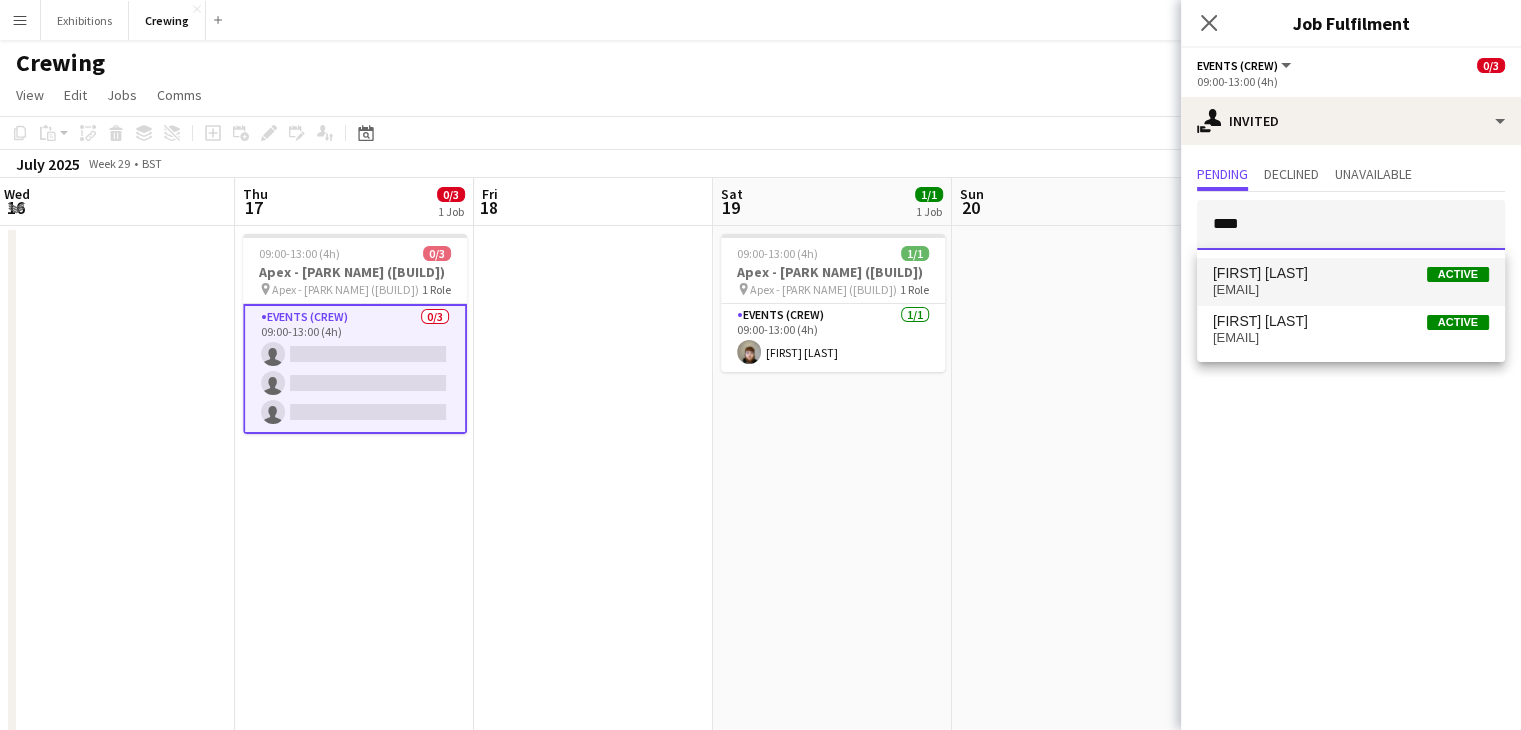 type on "****" 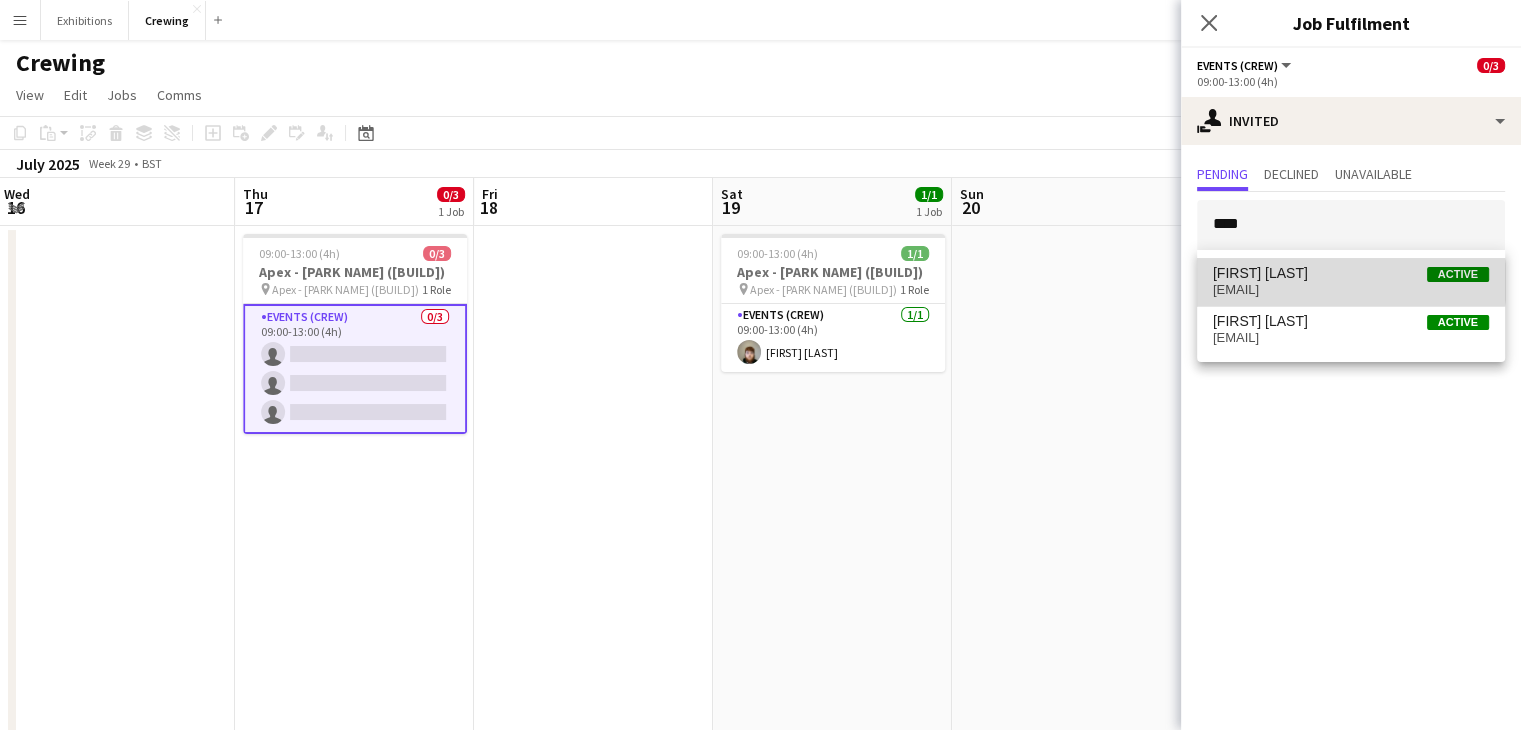 click on "opaisaiah007@gmail.com" at bounding box center (1351, 290) 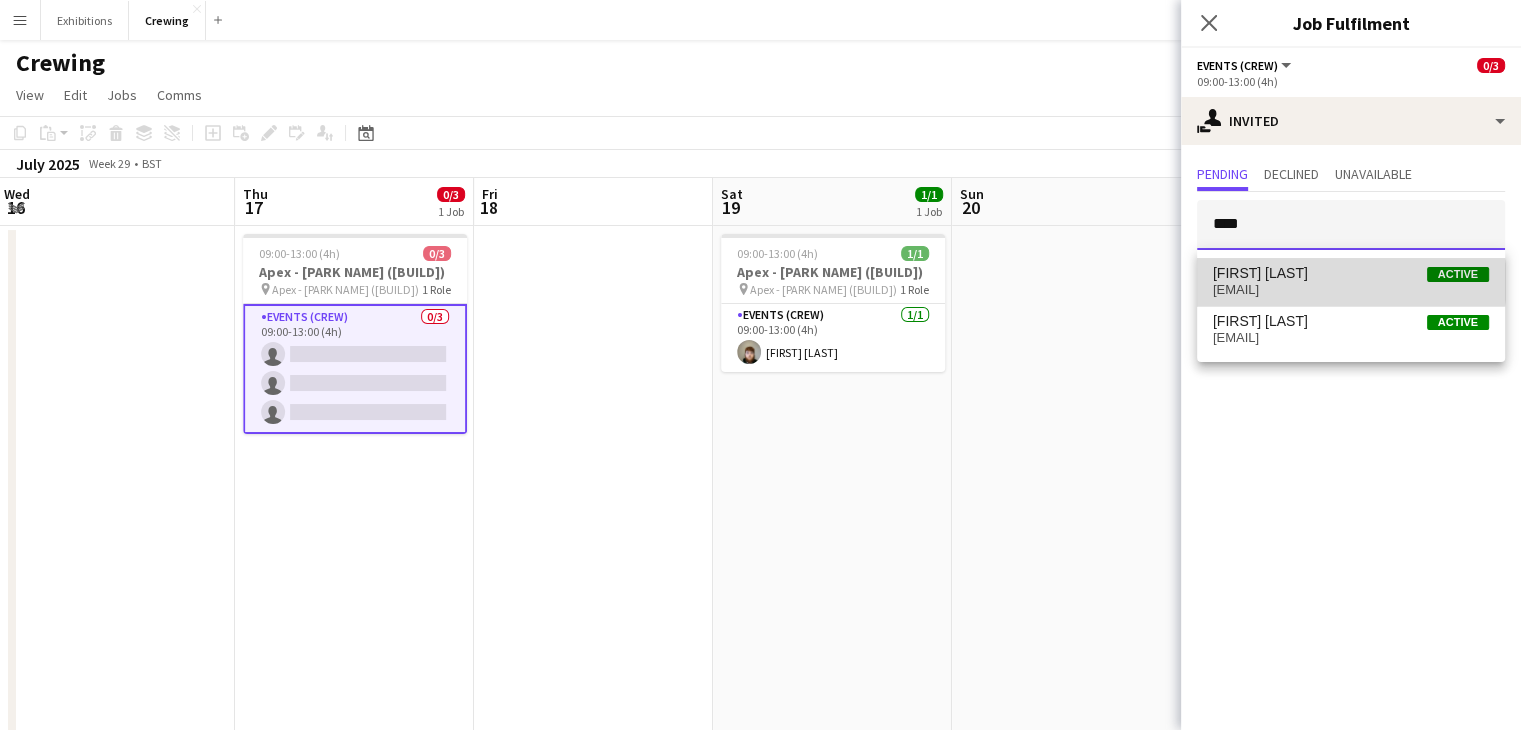 type 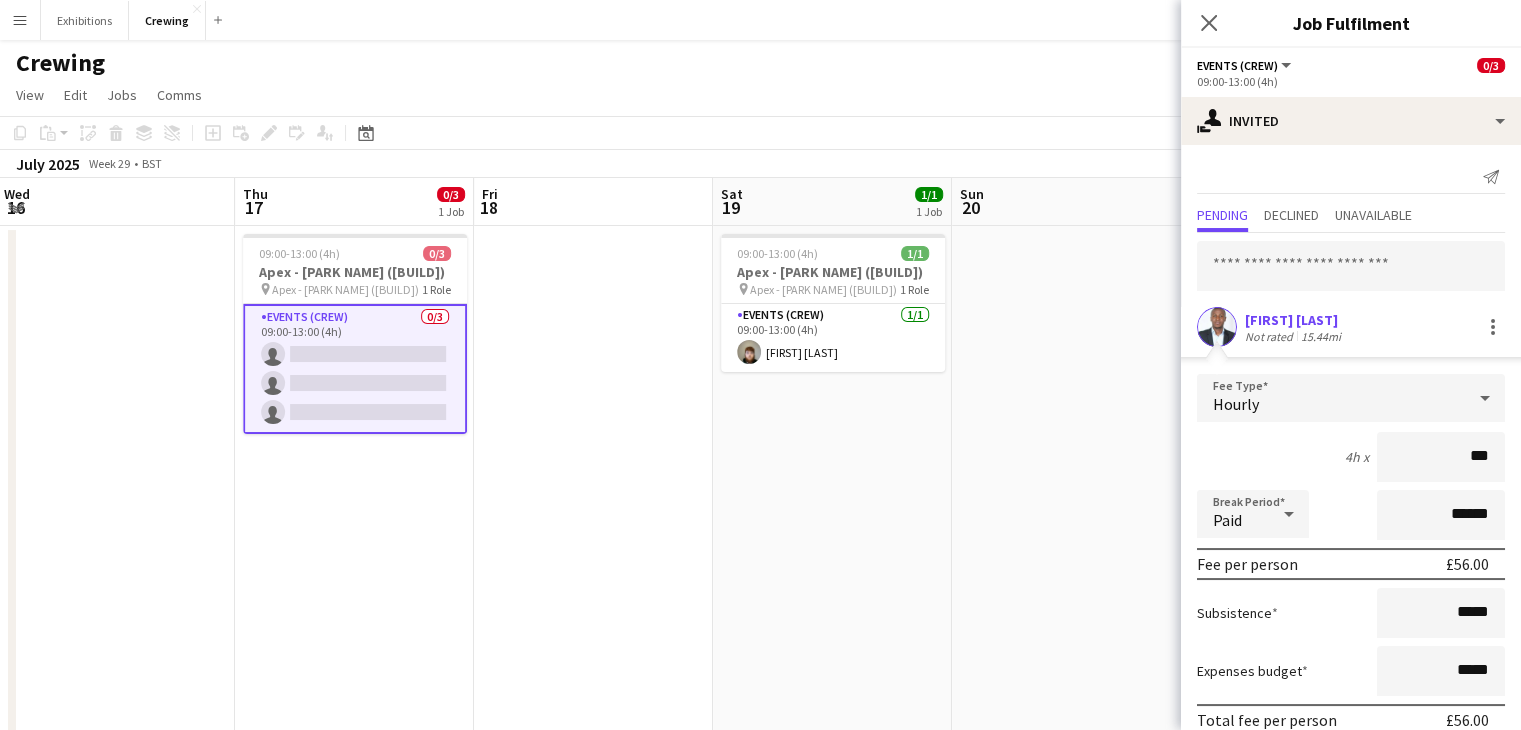 type on "***" 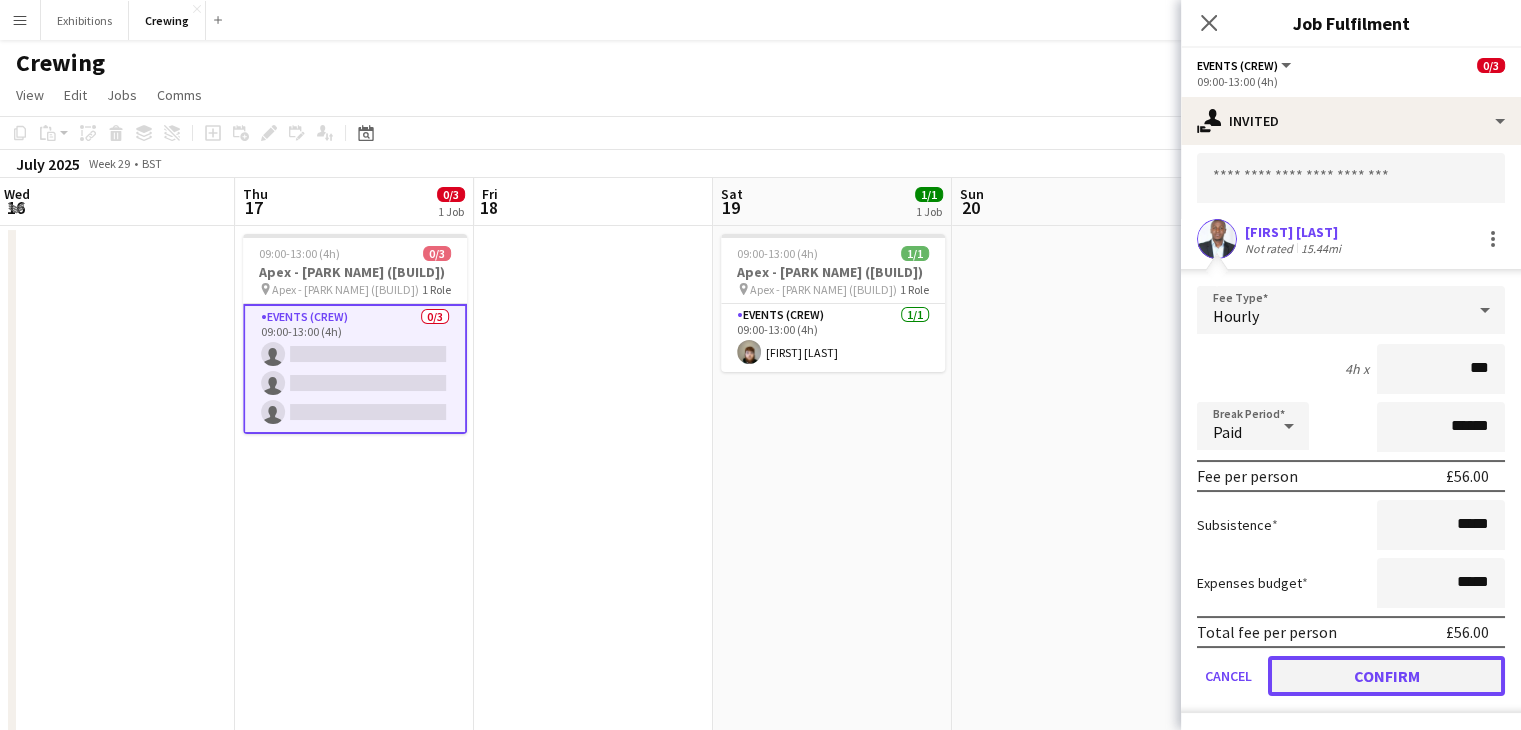 click on "Confirm" 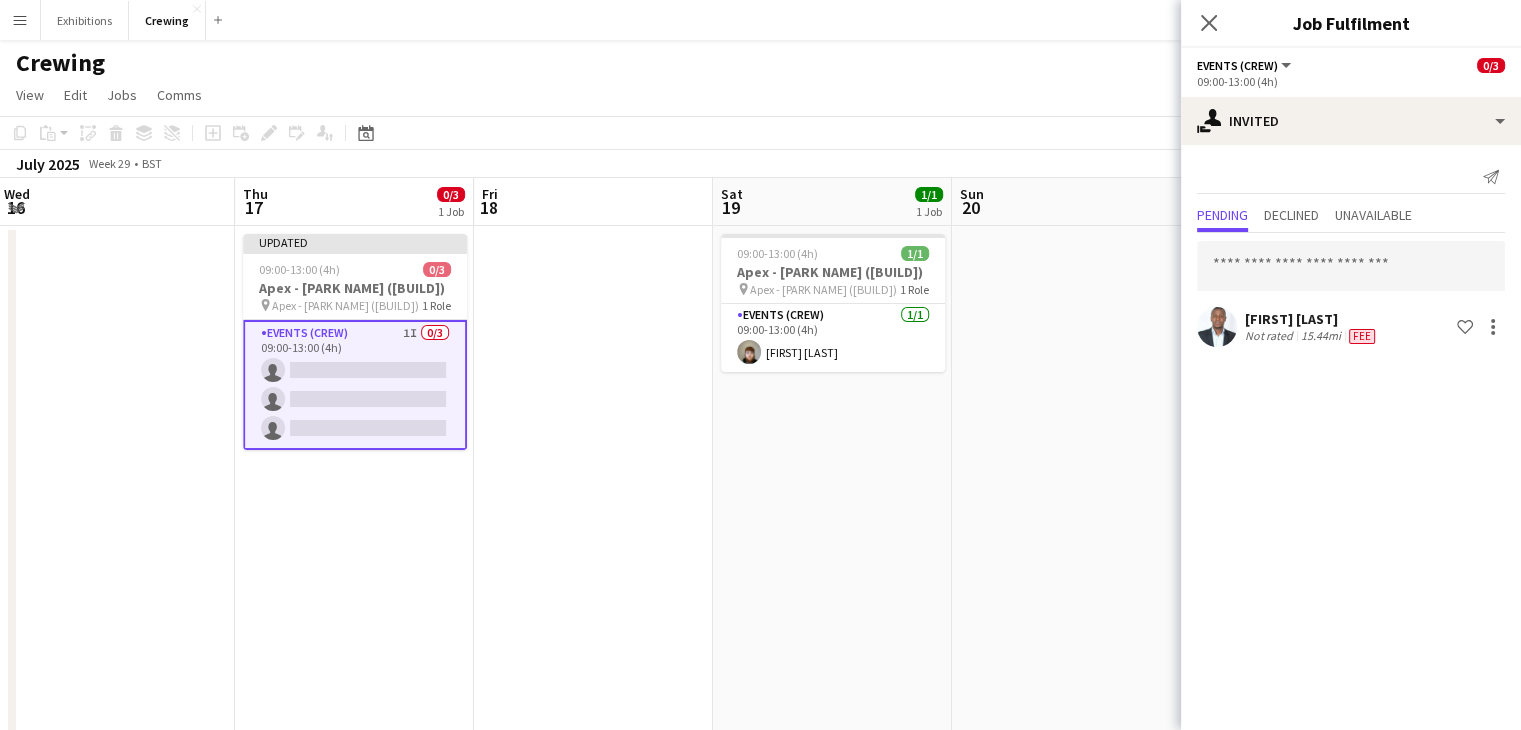 scroll, scrollTop: 0, scrollLeft: 0, axis: both 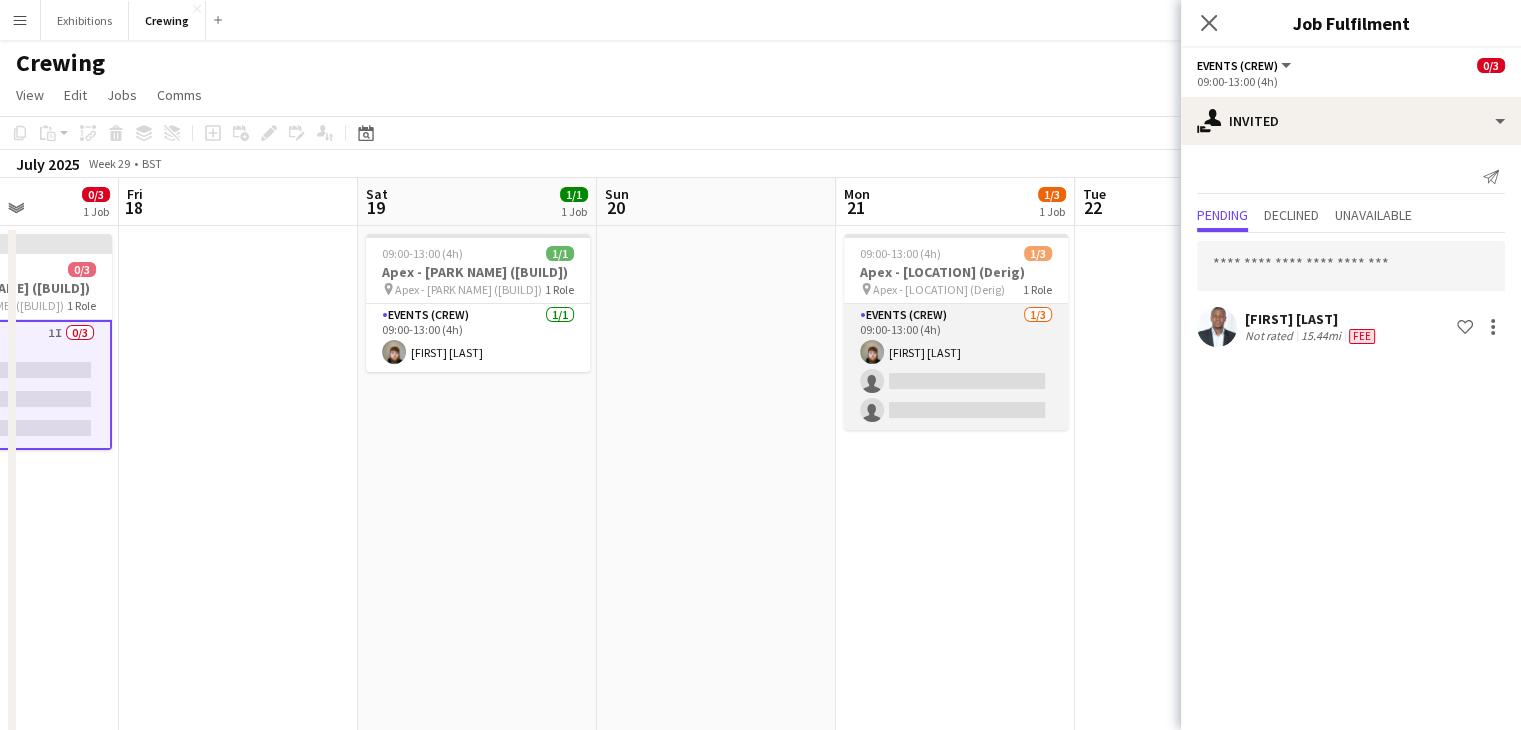 click on "Events (Crew)   1/3   09:00-13:00 (4h)
Fionn Breslin
single-neutral-actions
single-neutral-actions" at bounding box center [956, 367] 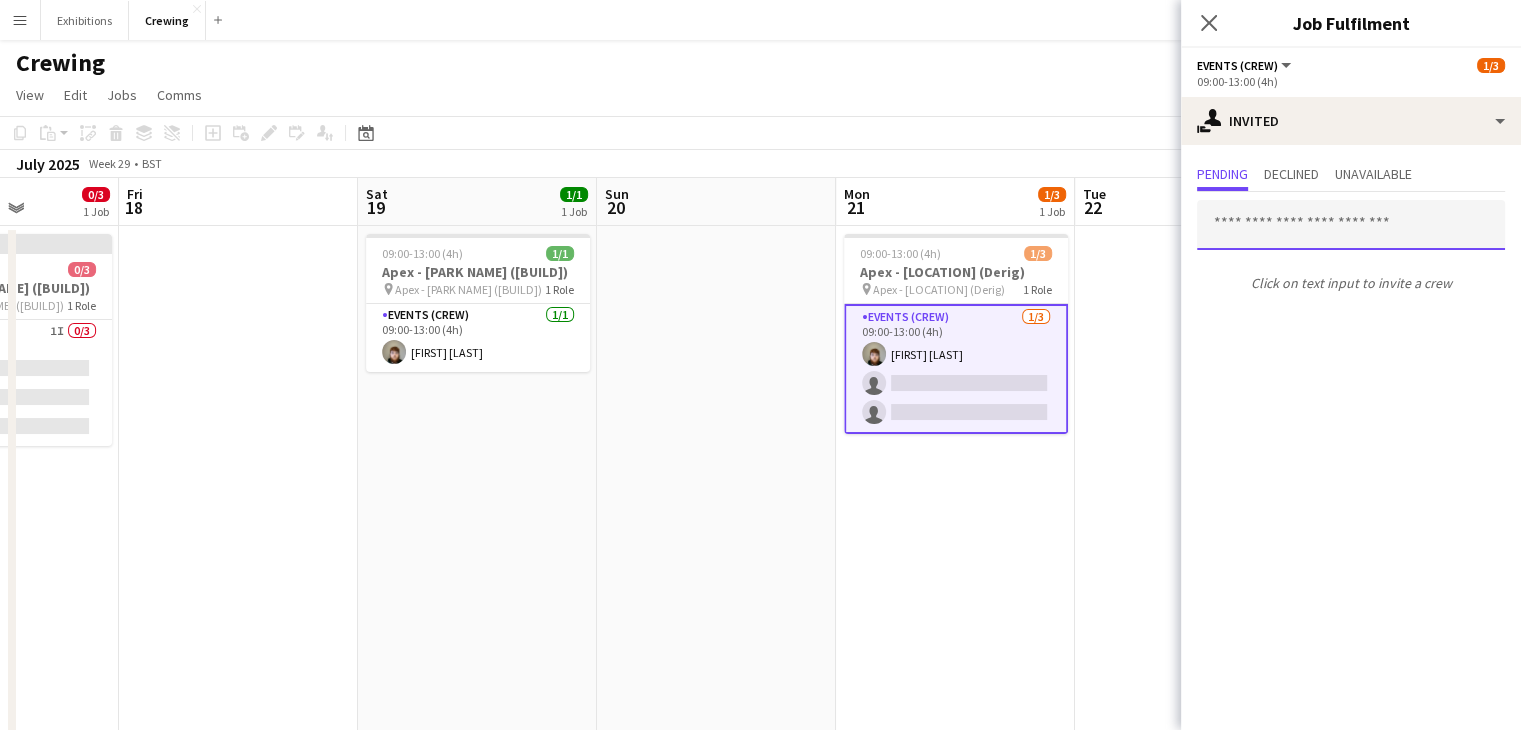click at bounding box center [1351, 225] 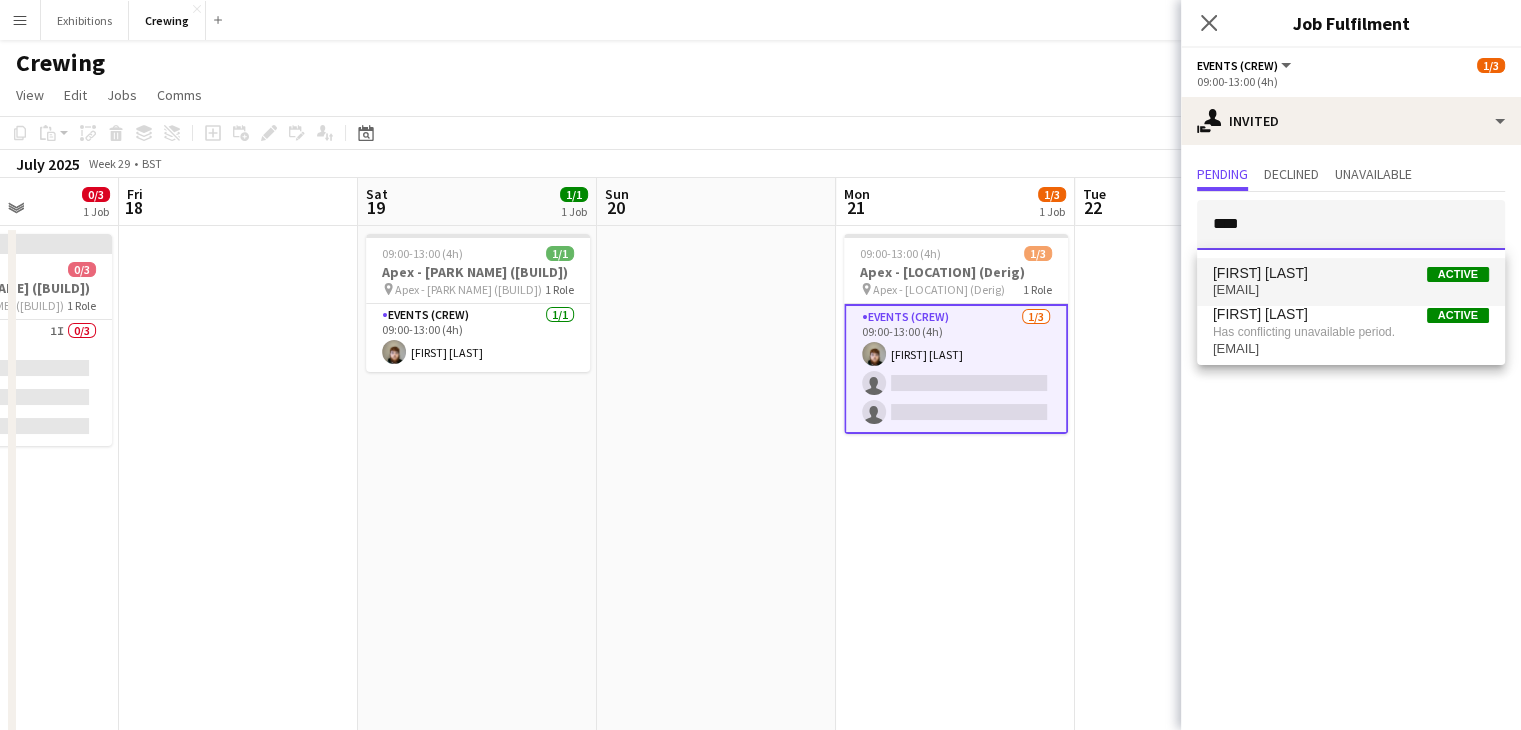 type on "****" 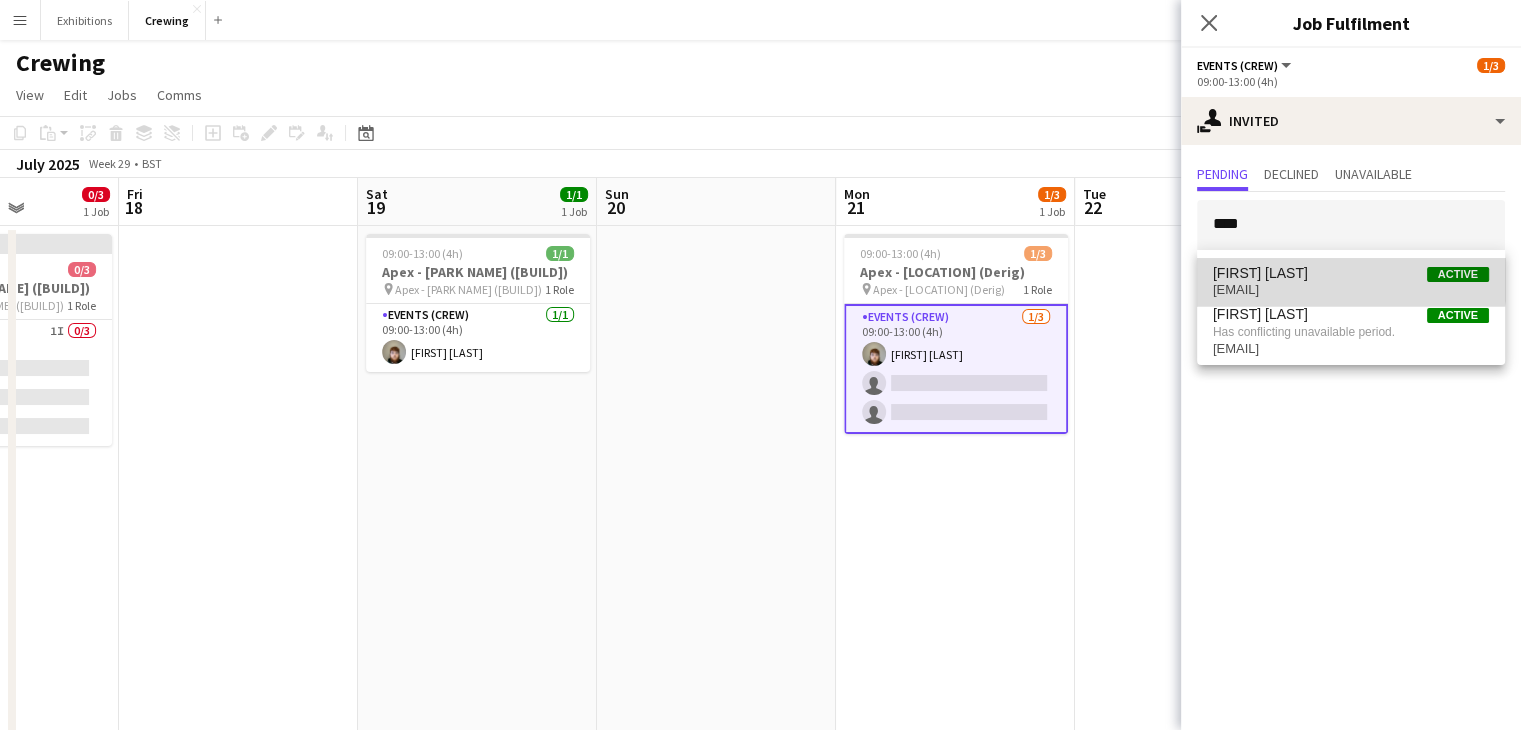 click on "isaiah opayemi  Active" at bounding box center (1351, 273) 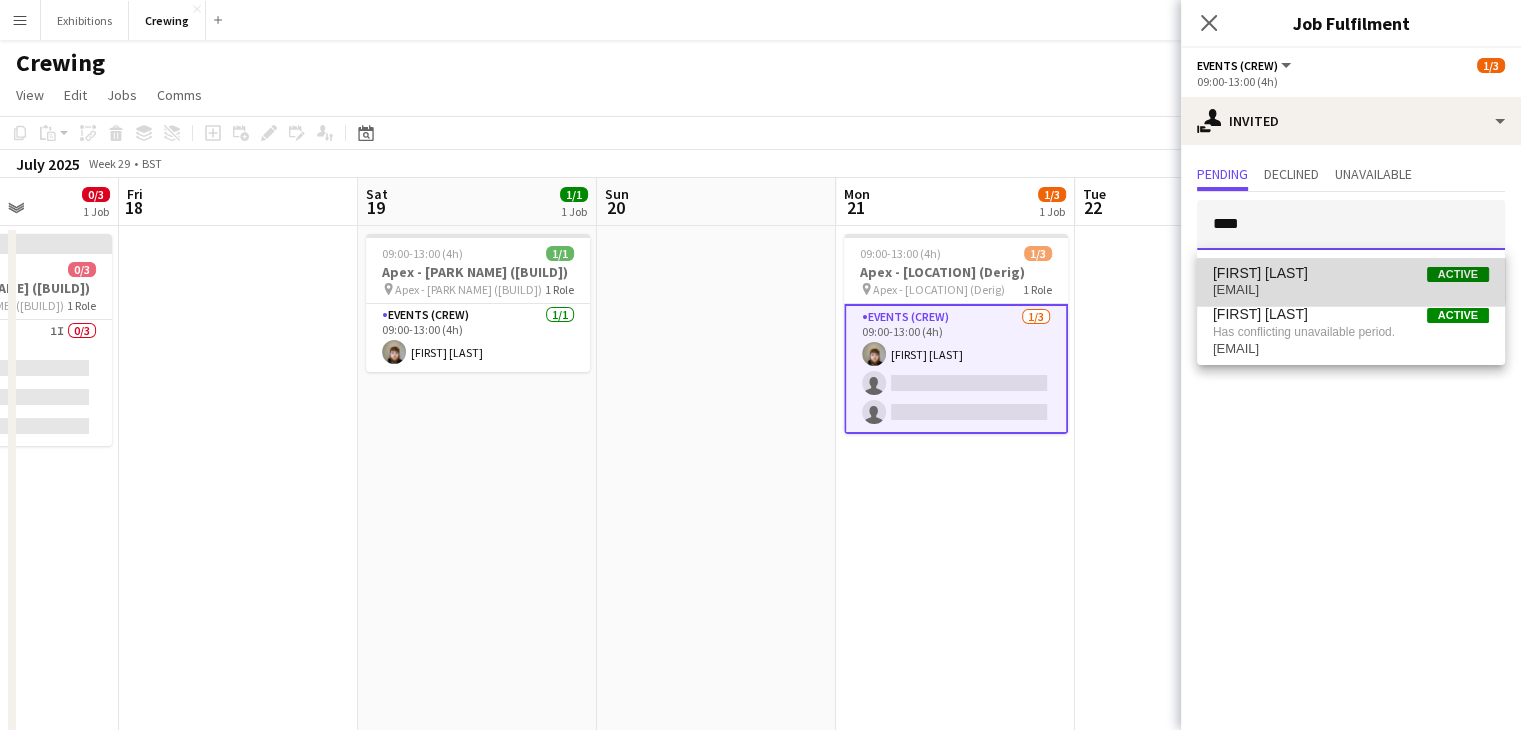 type 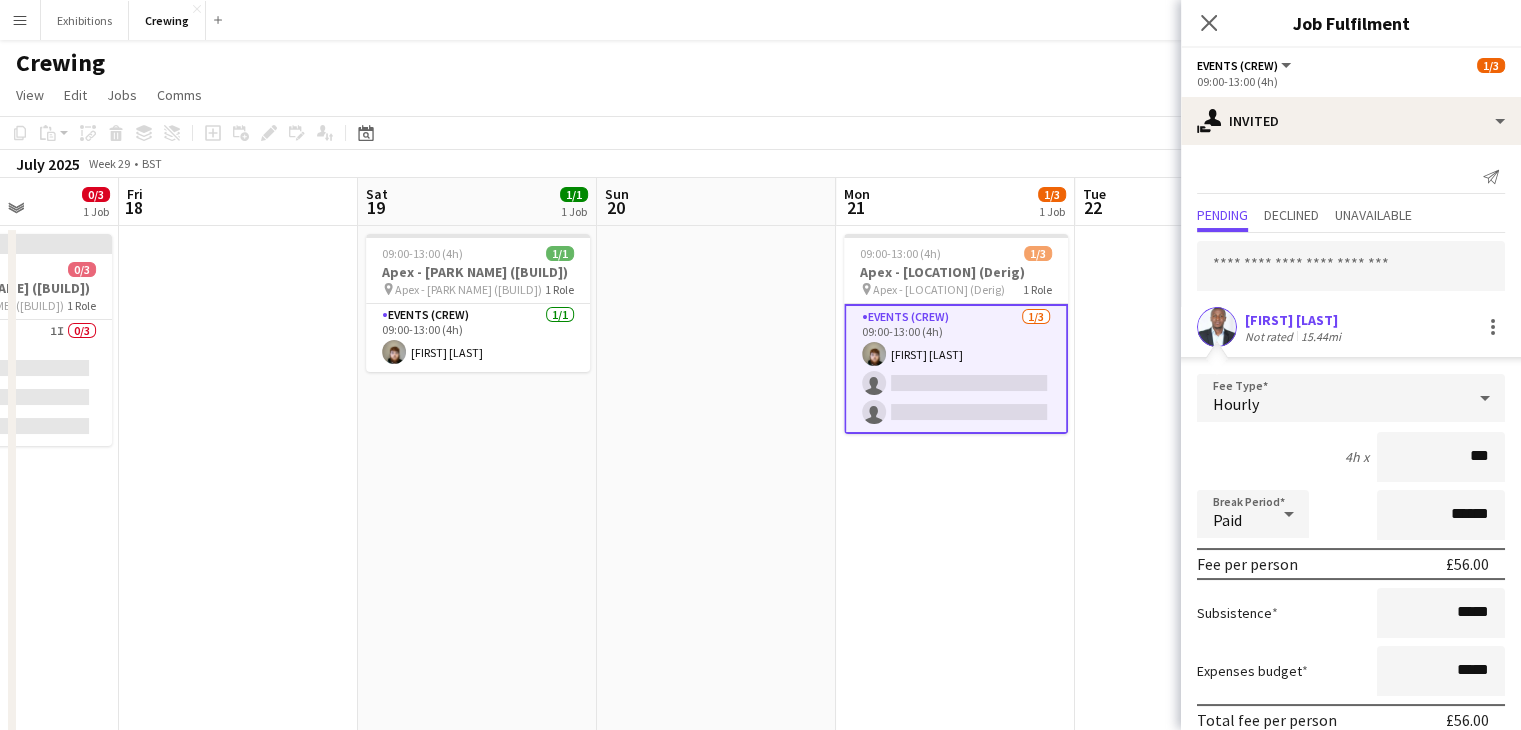 type on "***" 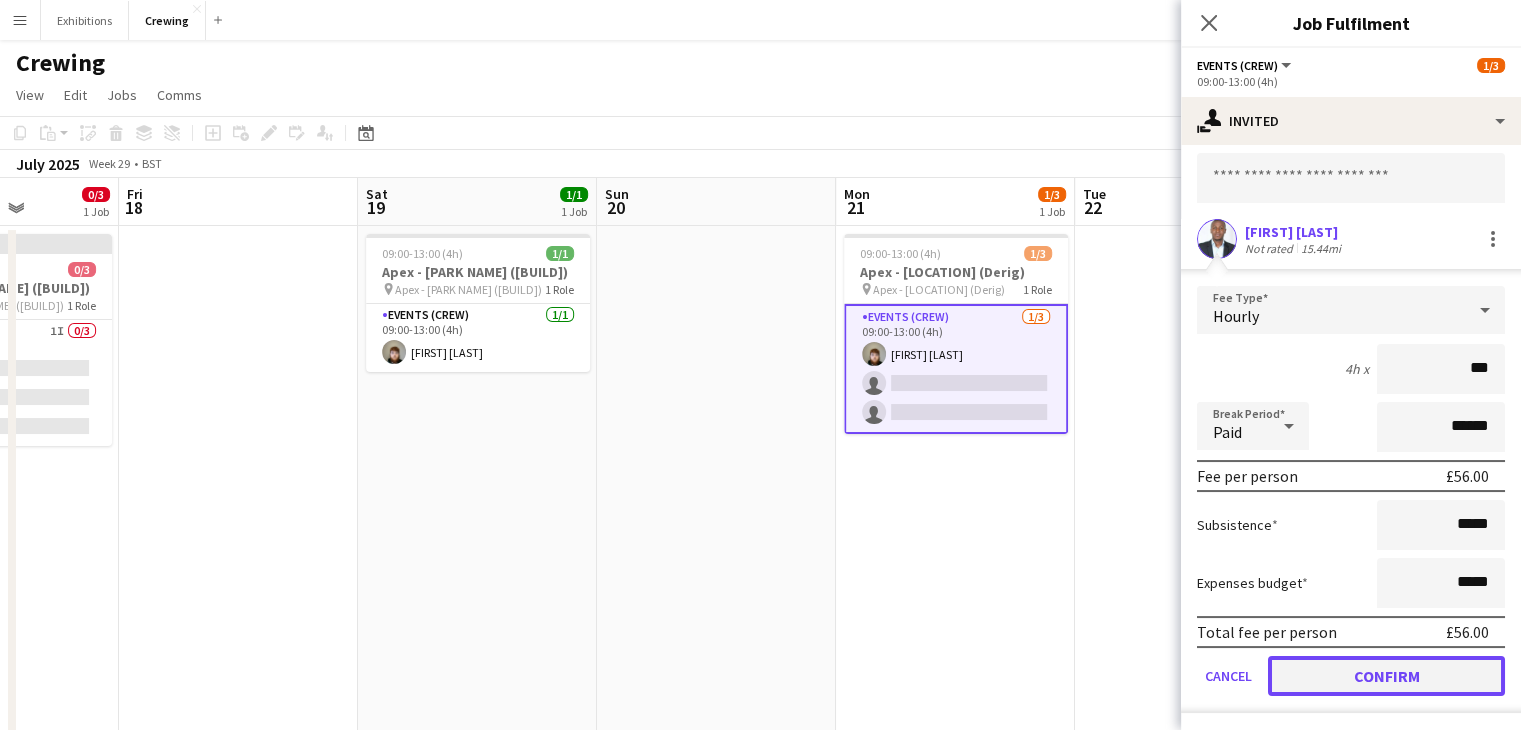 click on "Confirm" 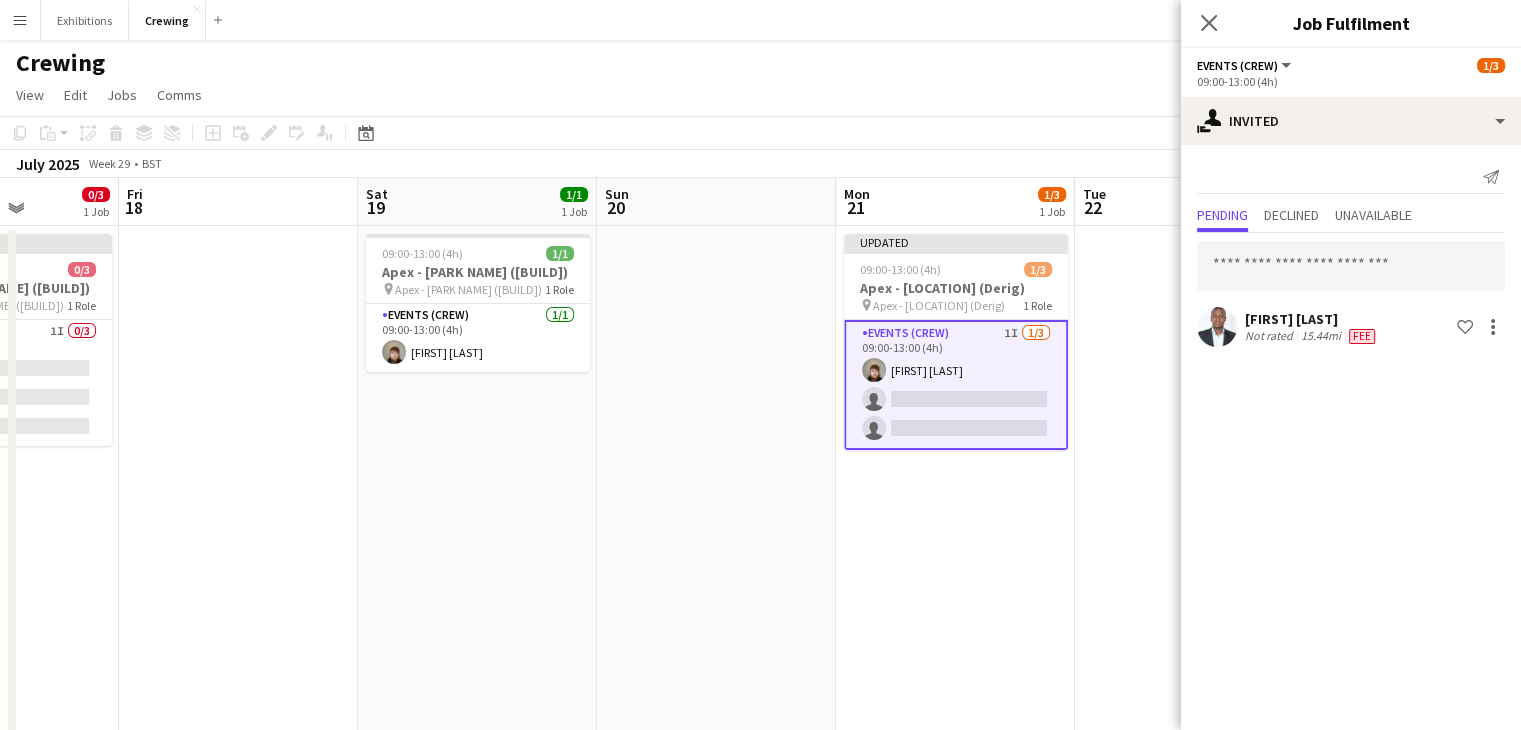 scroll, scrollTop: 0, scrollLeft: 0, axis: both 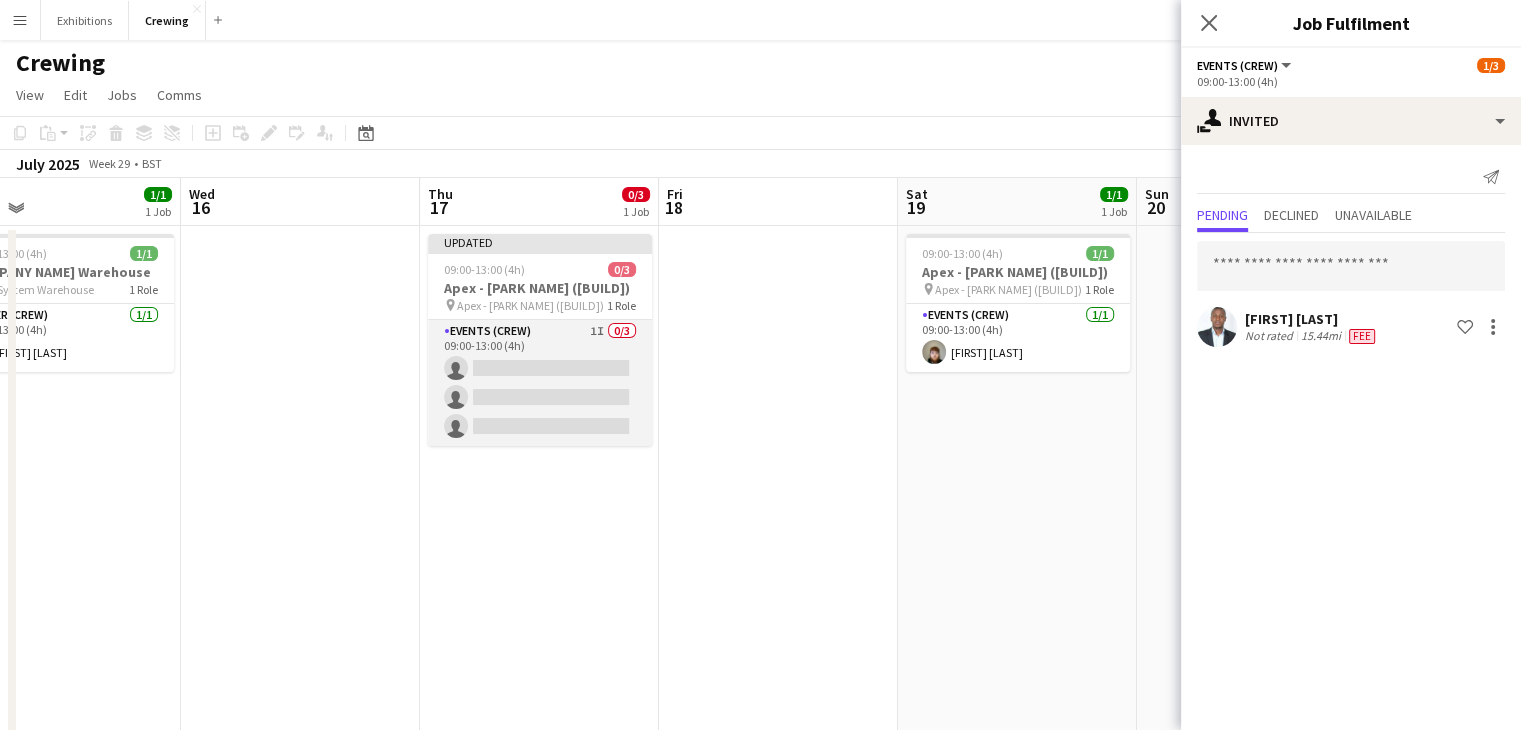 click on "Events (Crew)   1I   0/3   09:00-13:00 (4h)
single-neutral-actions
single-neutral-actions
single-neutral-actions" at bounding box center [540, 383] 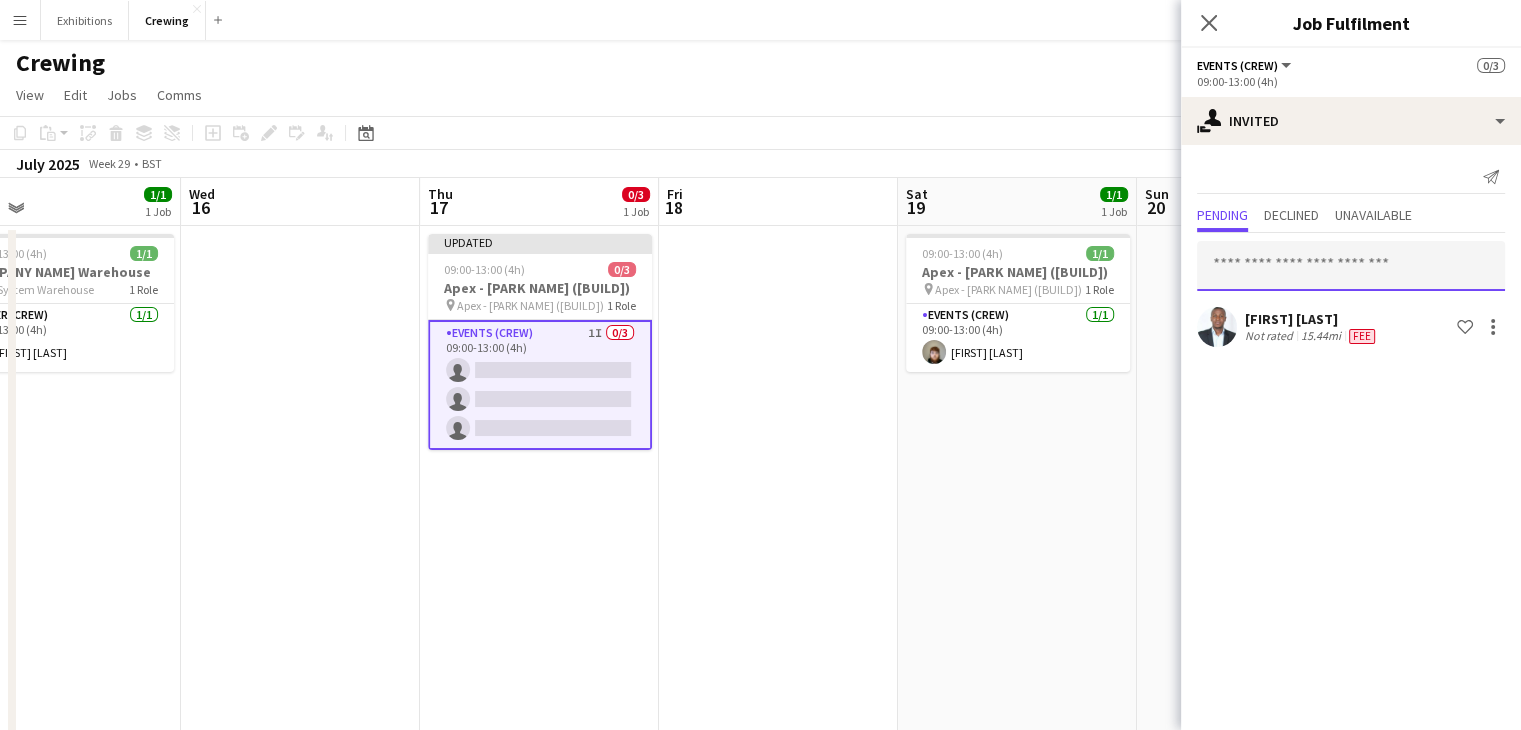 click at bounding box center [1351, 266] 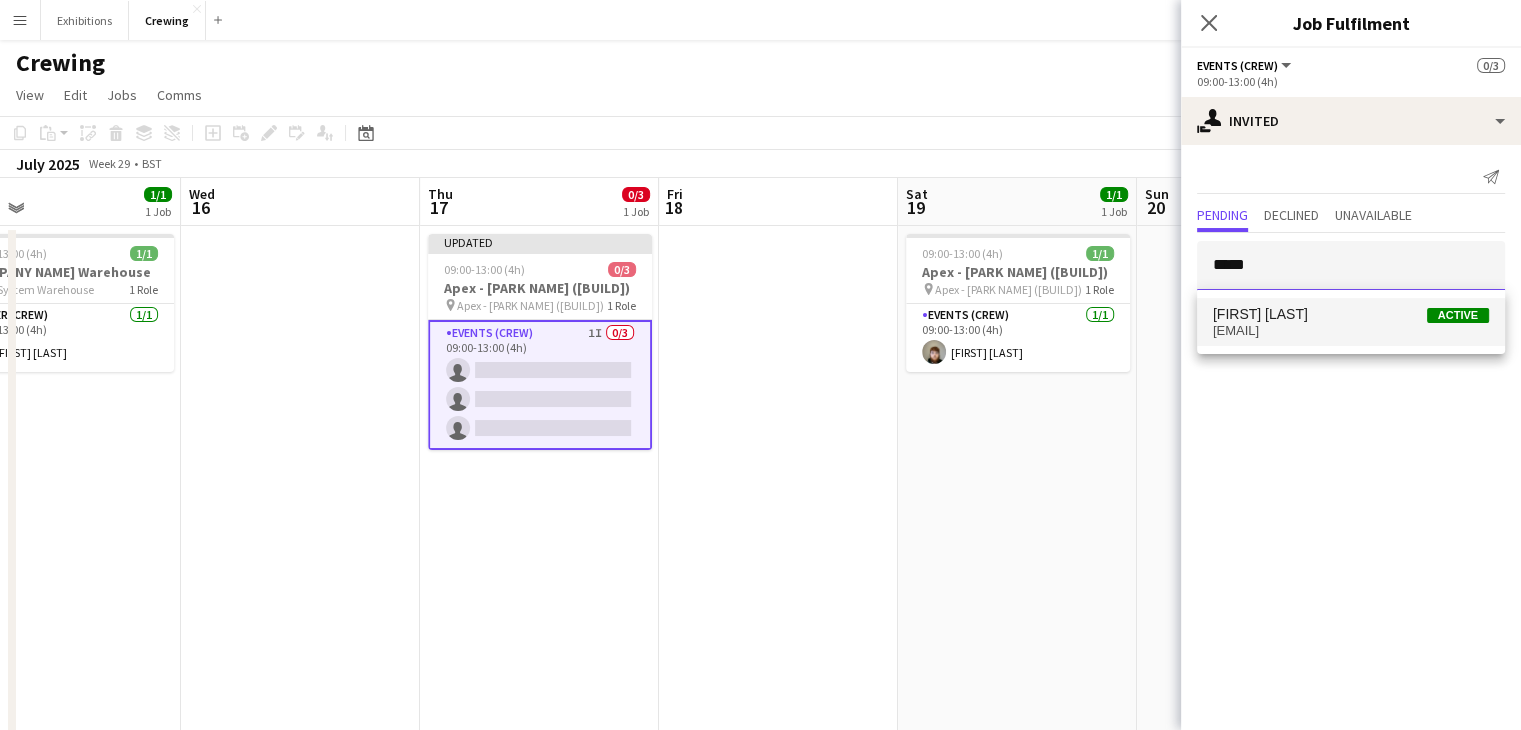 type on "*****" 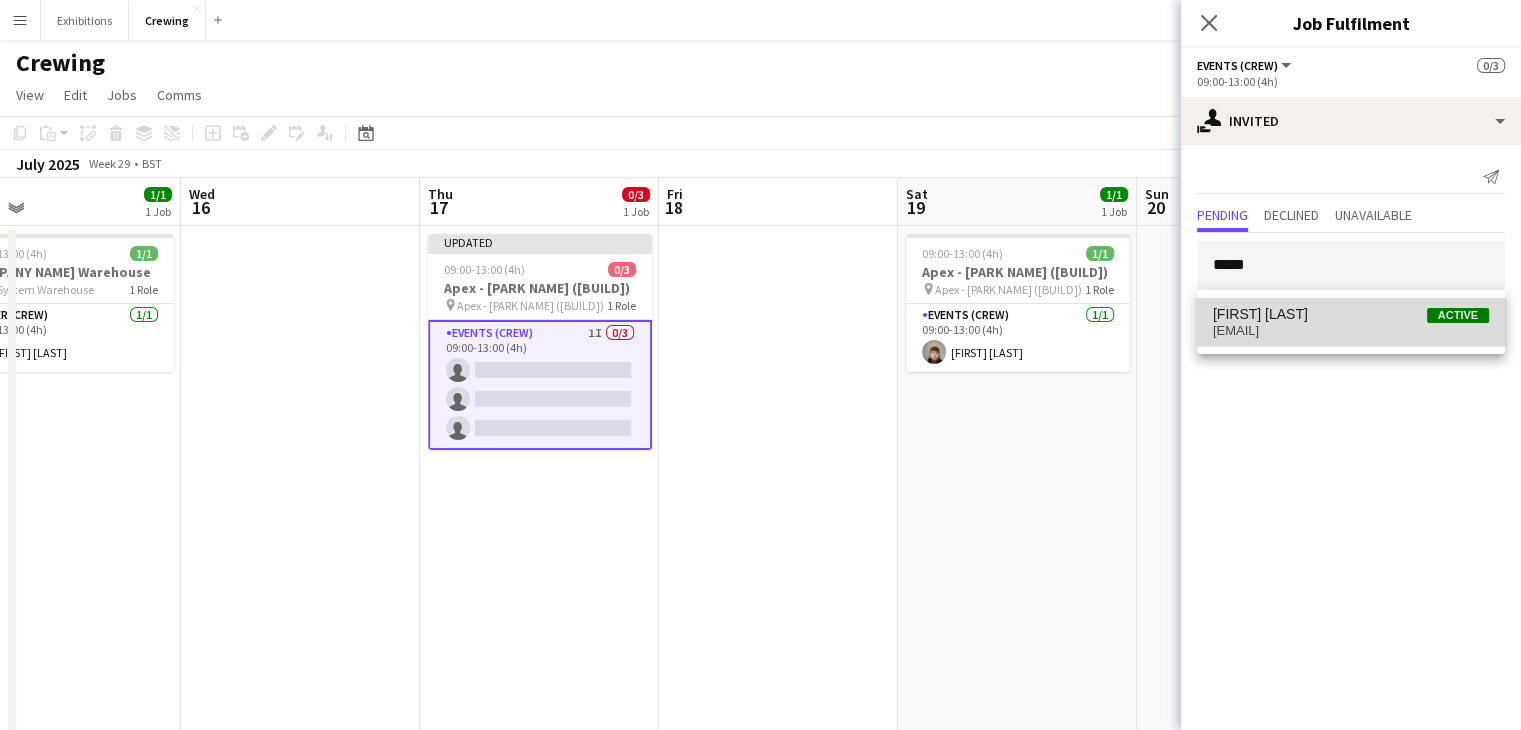 click on "Shane Atkinson  Active" at bounding box center (1351, 314) 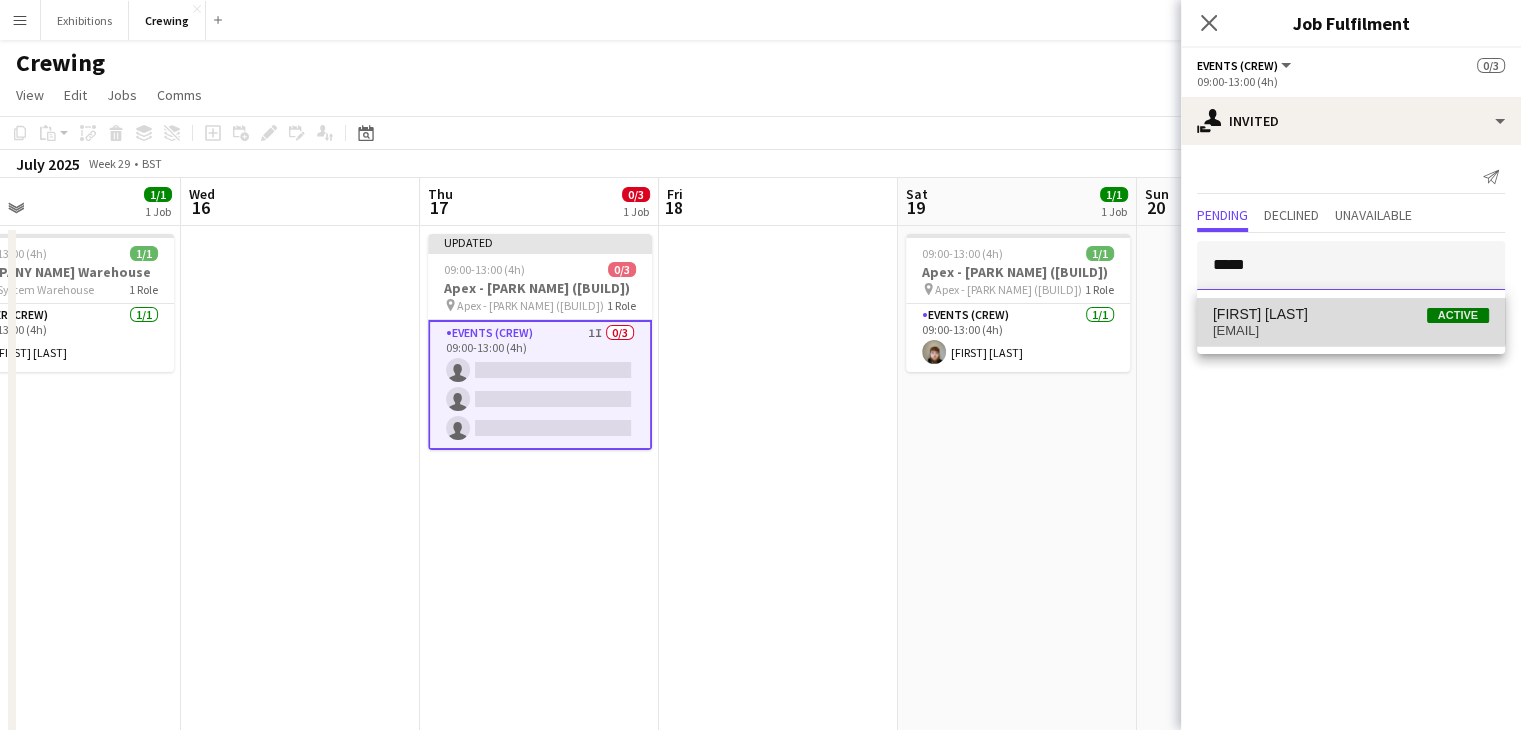 type 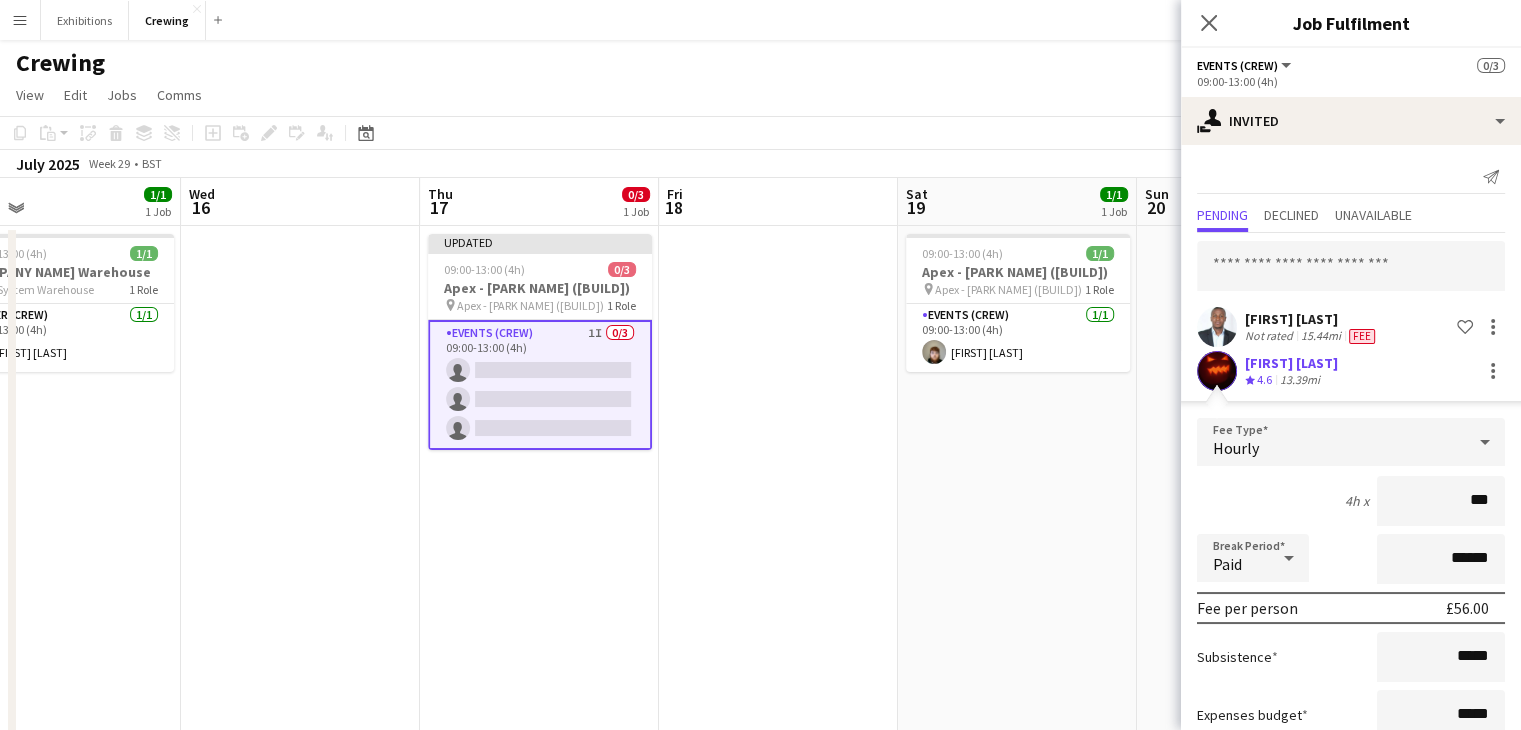 type on "***" 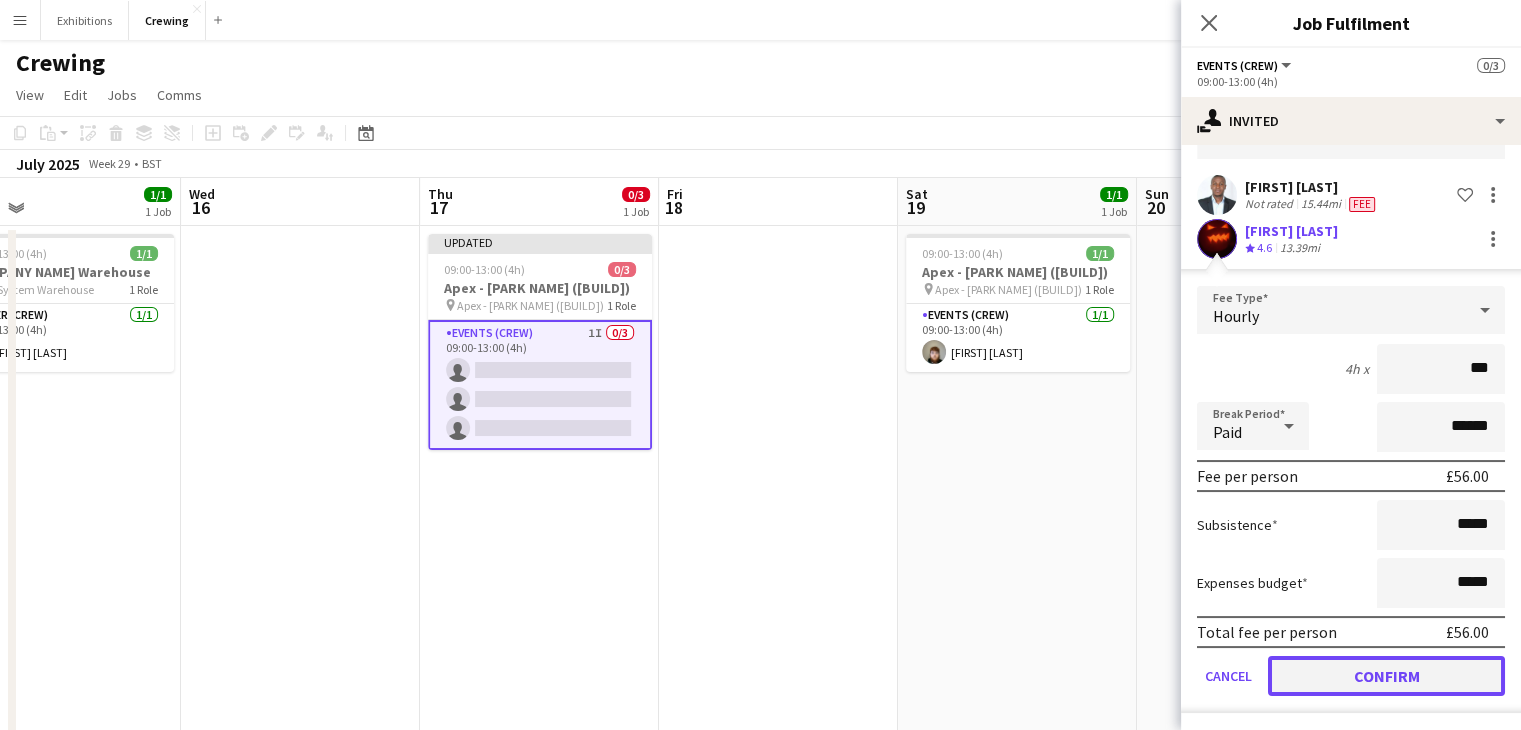 click on "Confirm" 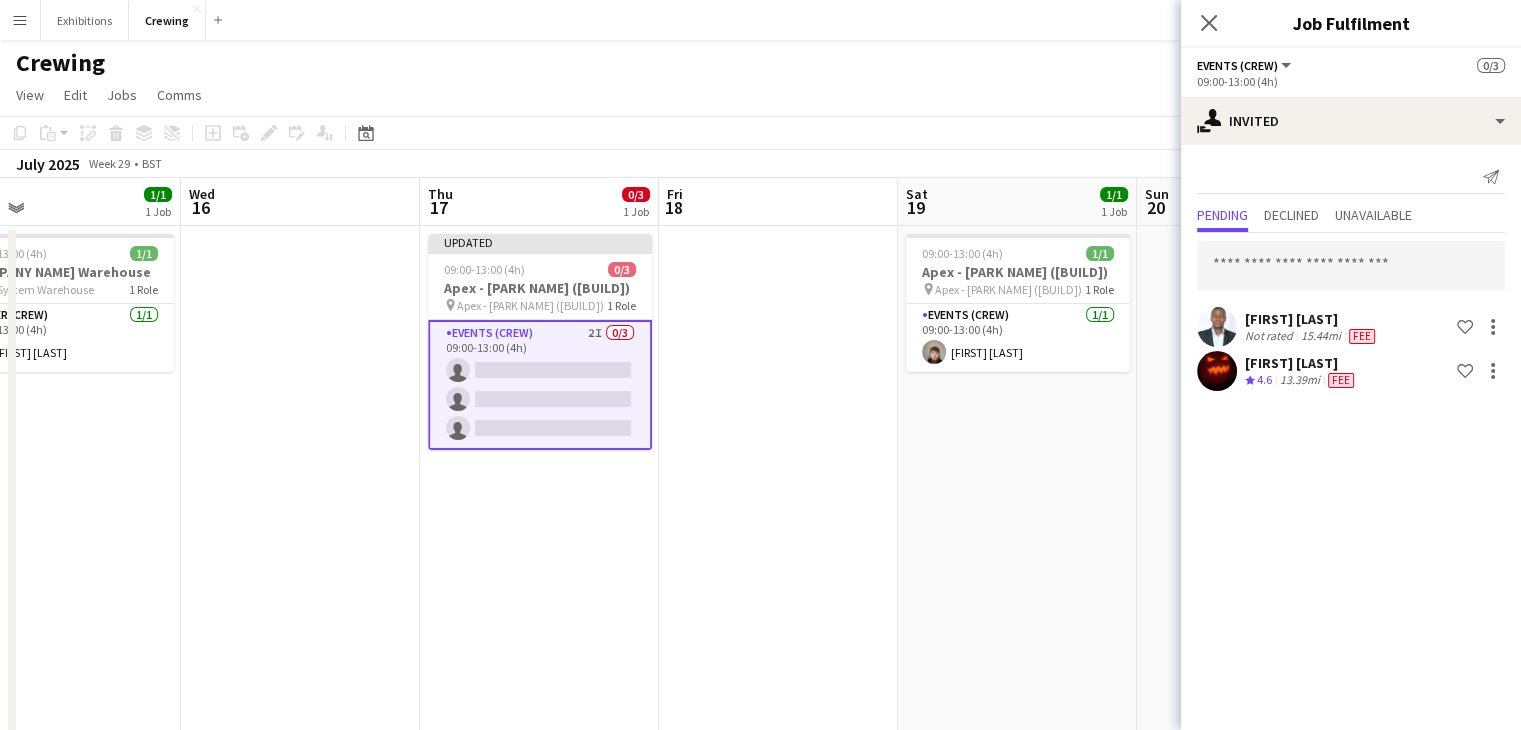 scroll, scrollTop: 0, scrollLeft: 0, axis: both 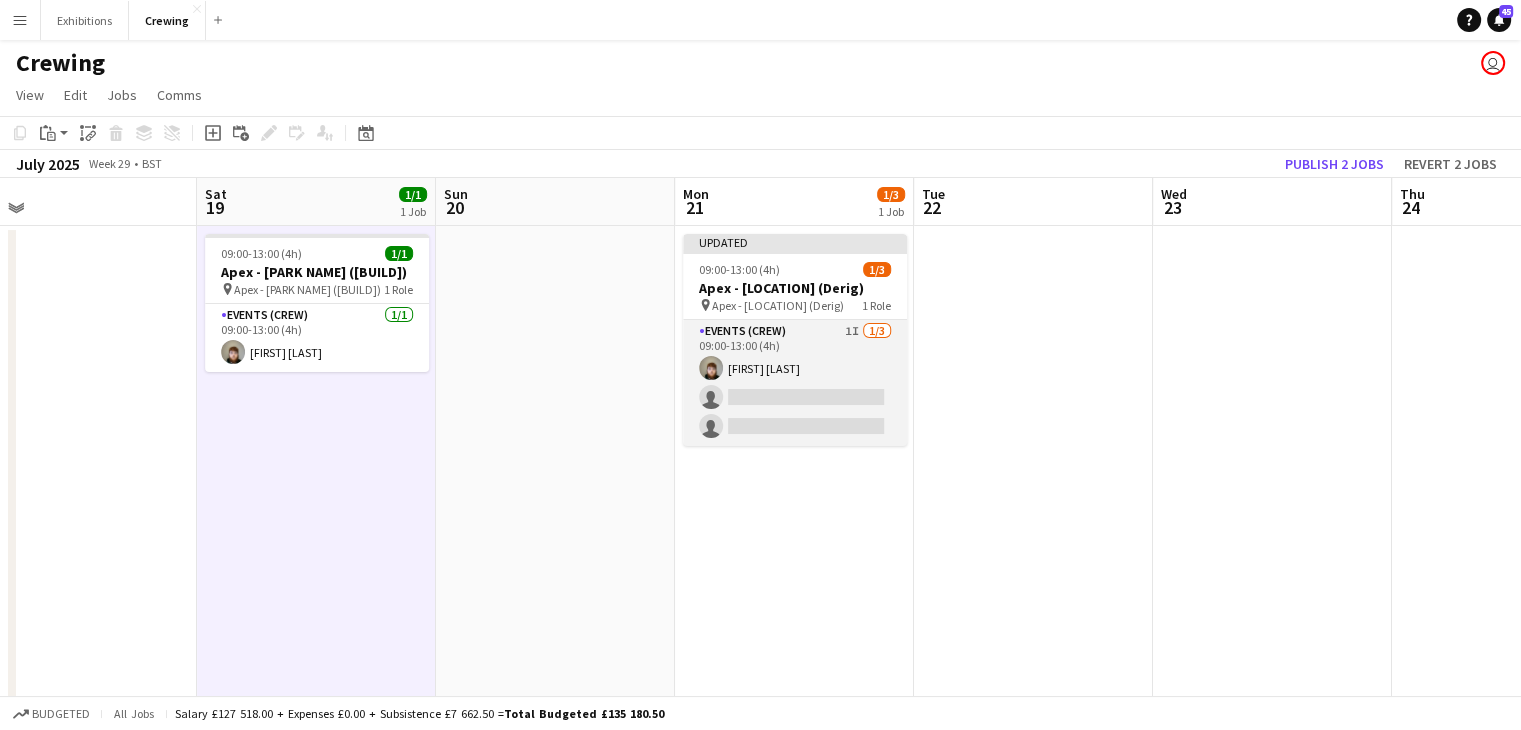 click on "Events (Crew)   1I   1/3   09:00-13:00 (4h)
Fionn Breslin
single-neutral-actions
single-neutral-actions" at bounding box center (795, 383) 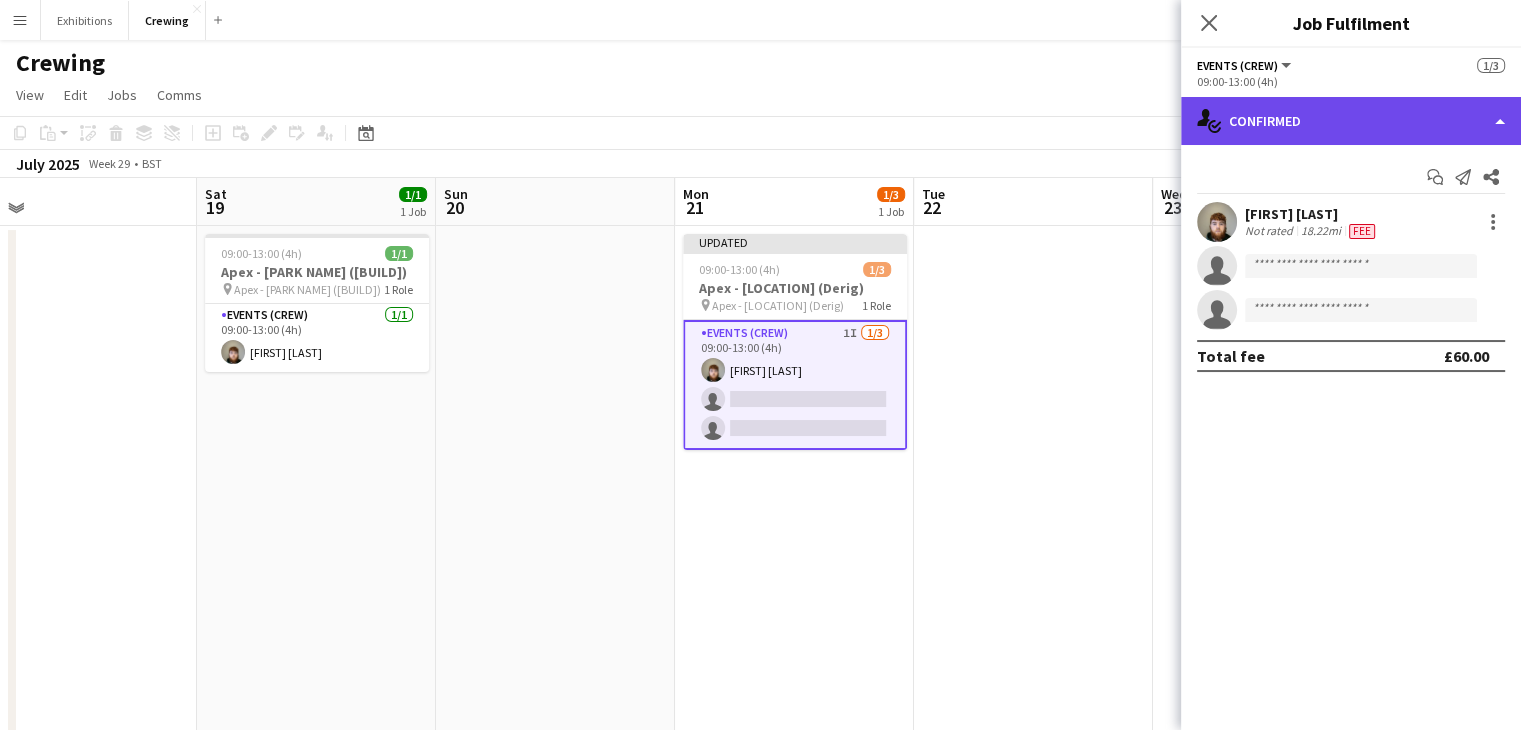 click on "single-neutral-actions-check-2
Confirmed" 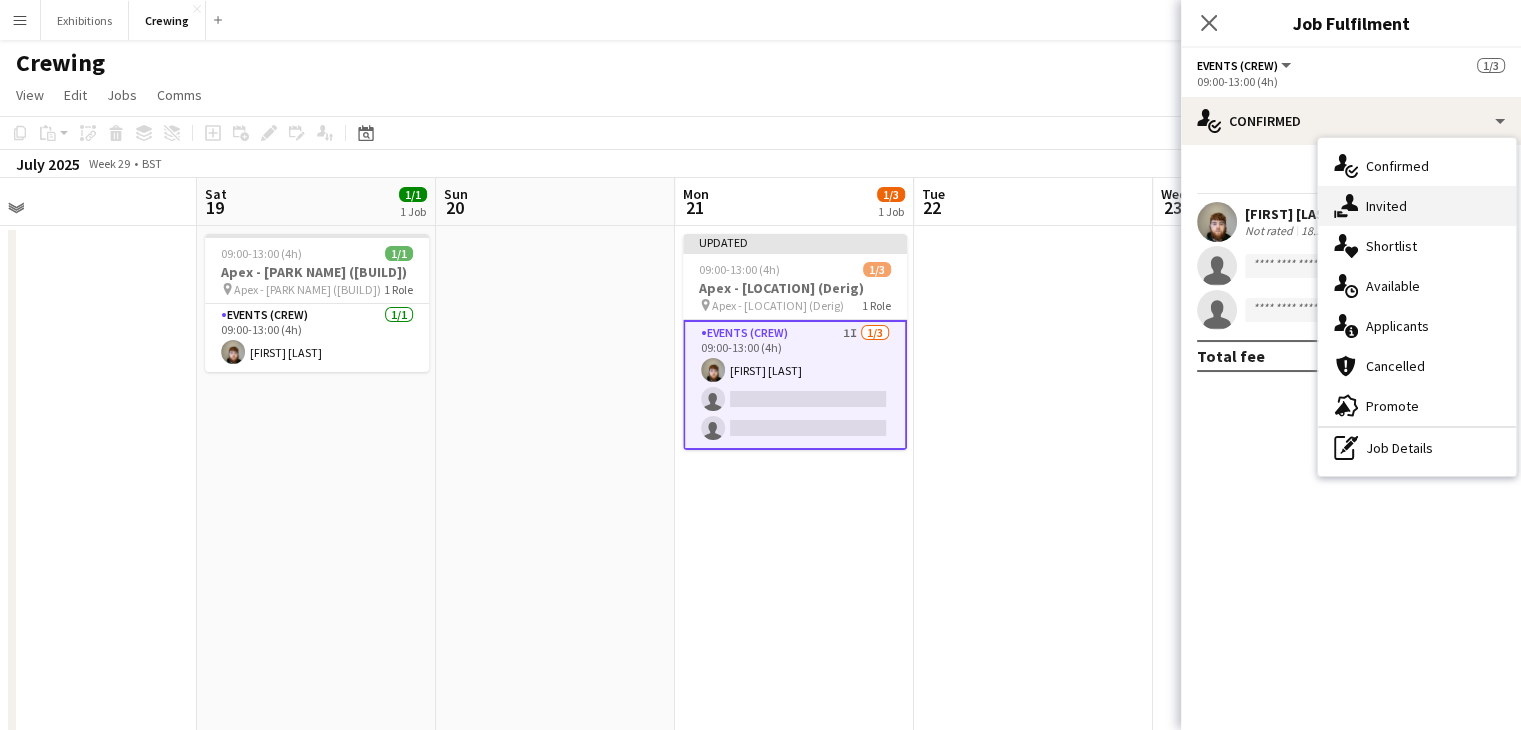 click on "single-neutral-actions-share-1
Invited" at bounding box center [1417, 206] 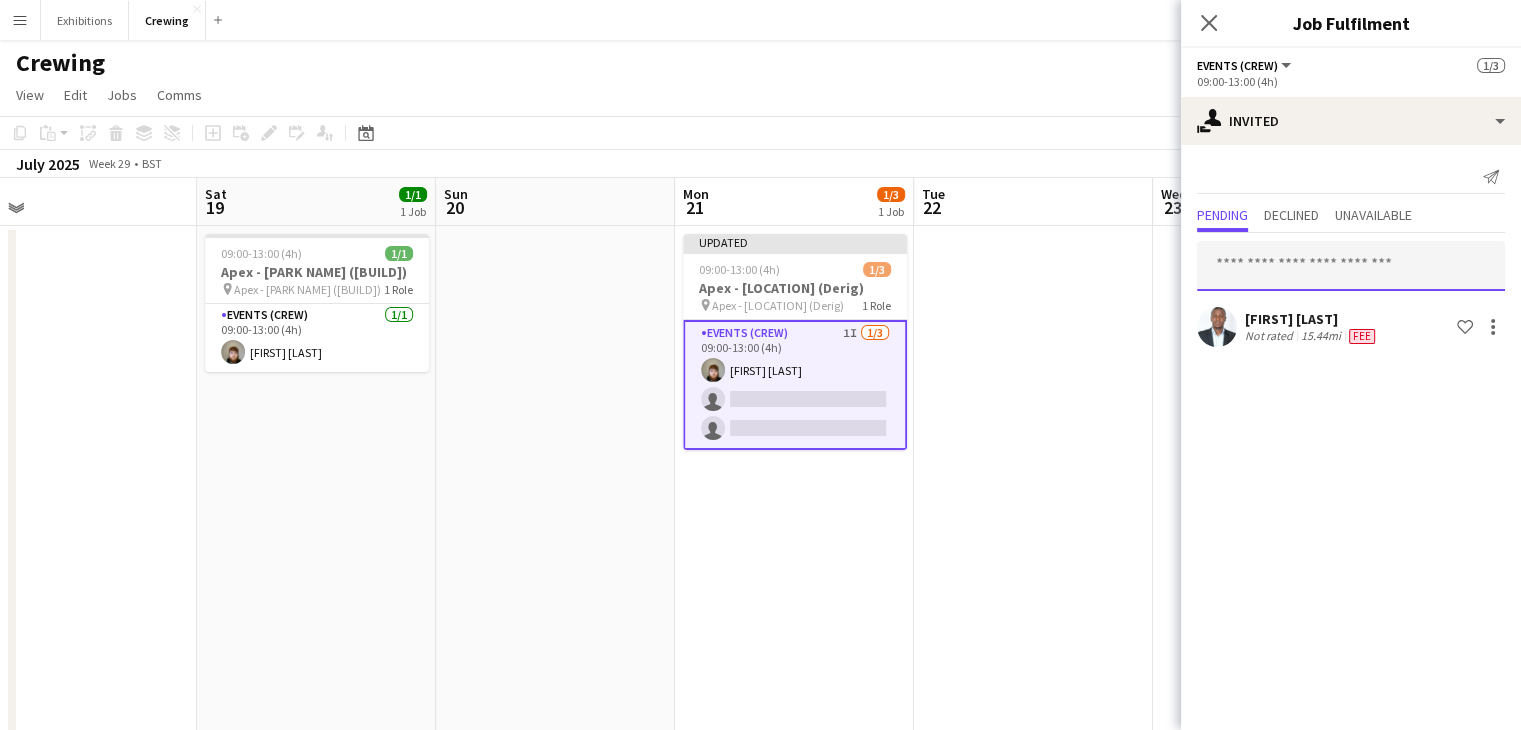 click at bounding box center [1351, 266] 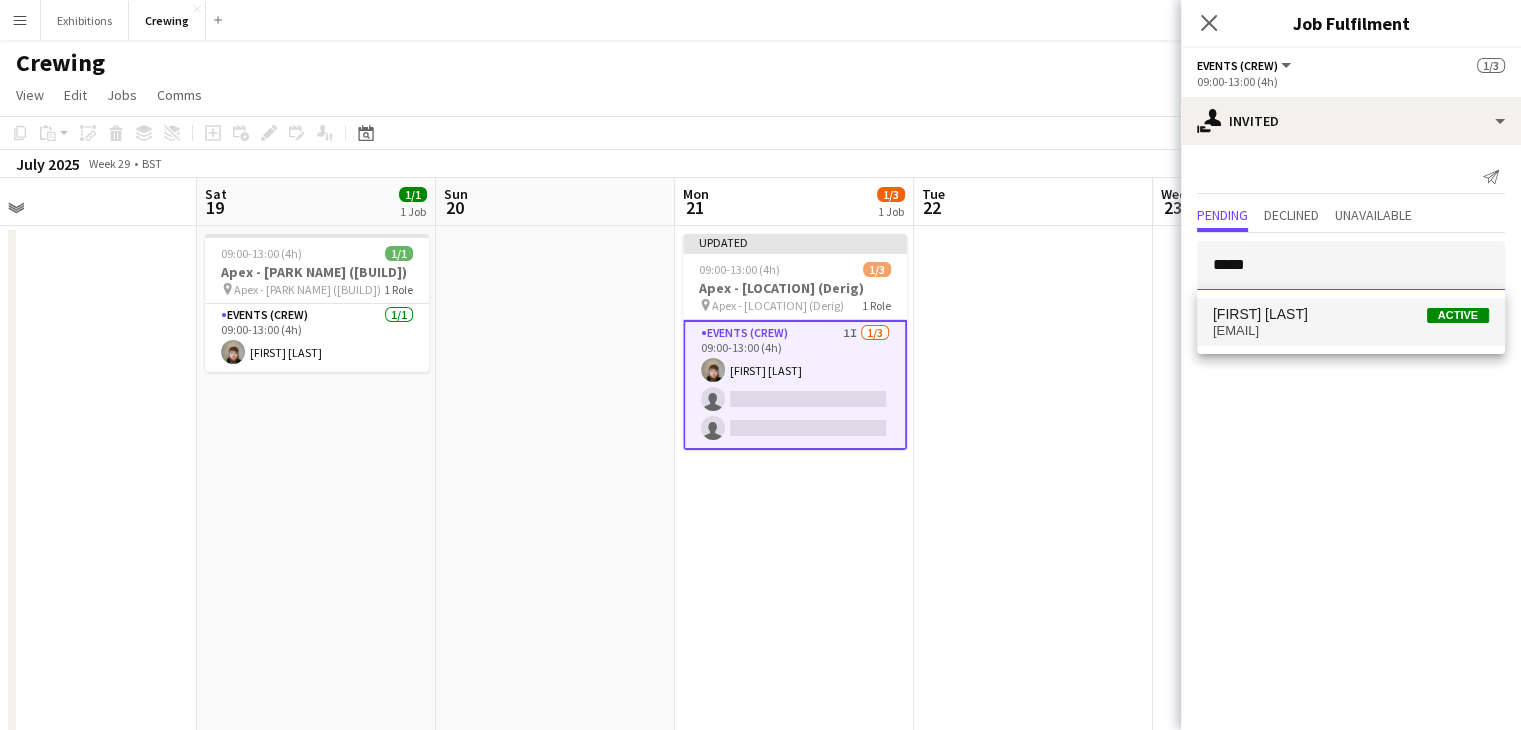 type on "*****" 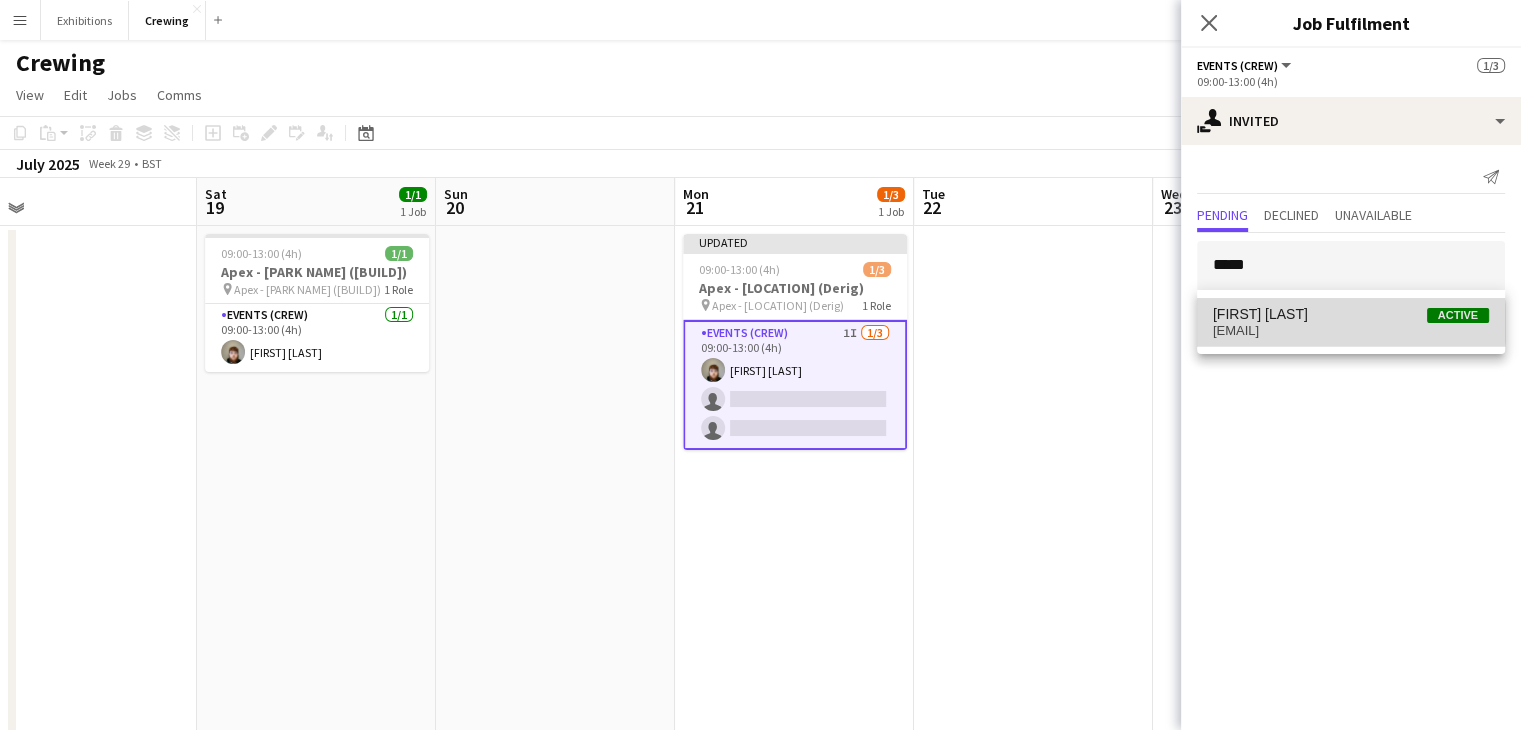 click on "shaneanthony8611@outlook.com" at bounding box center [1351, 331] 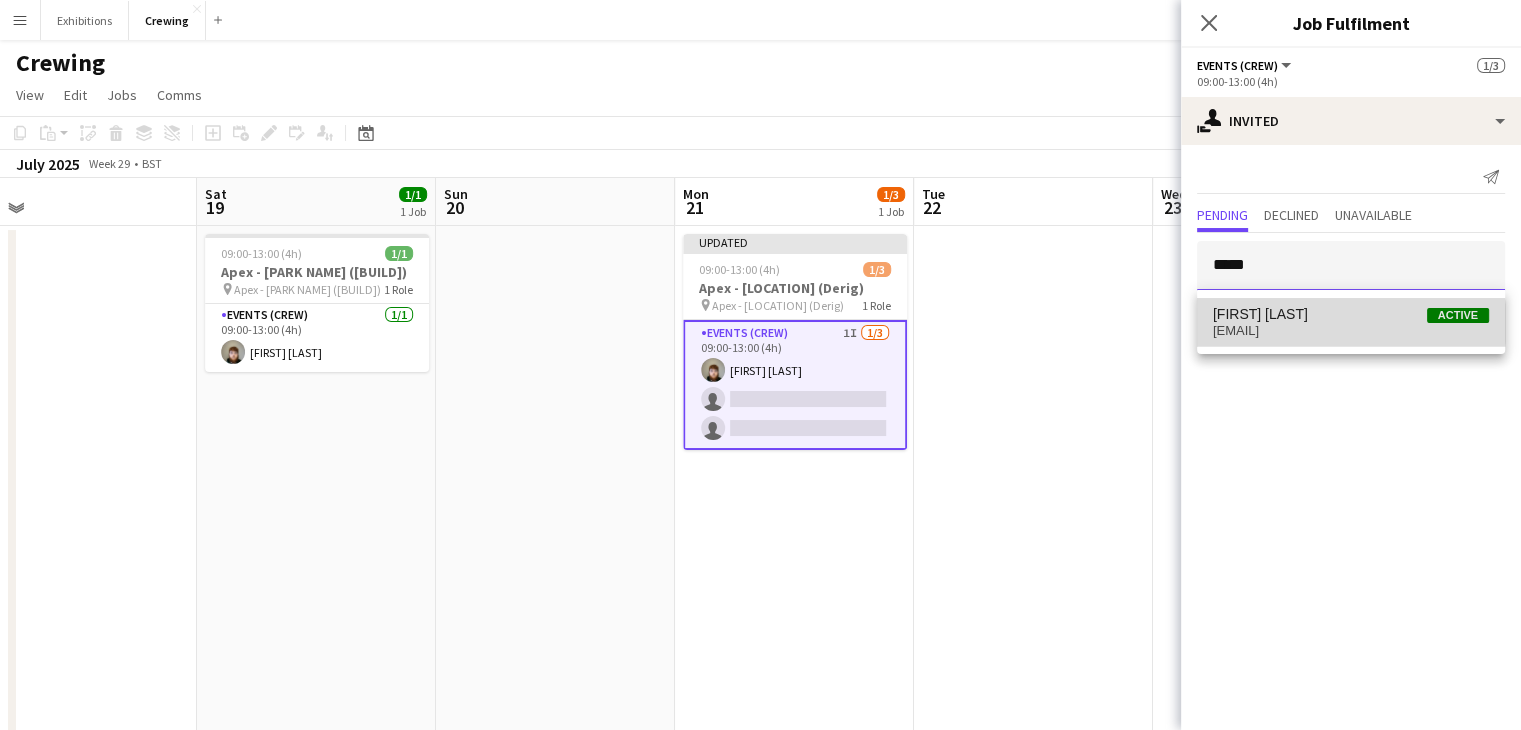 type 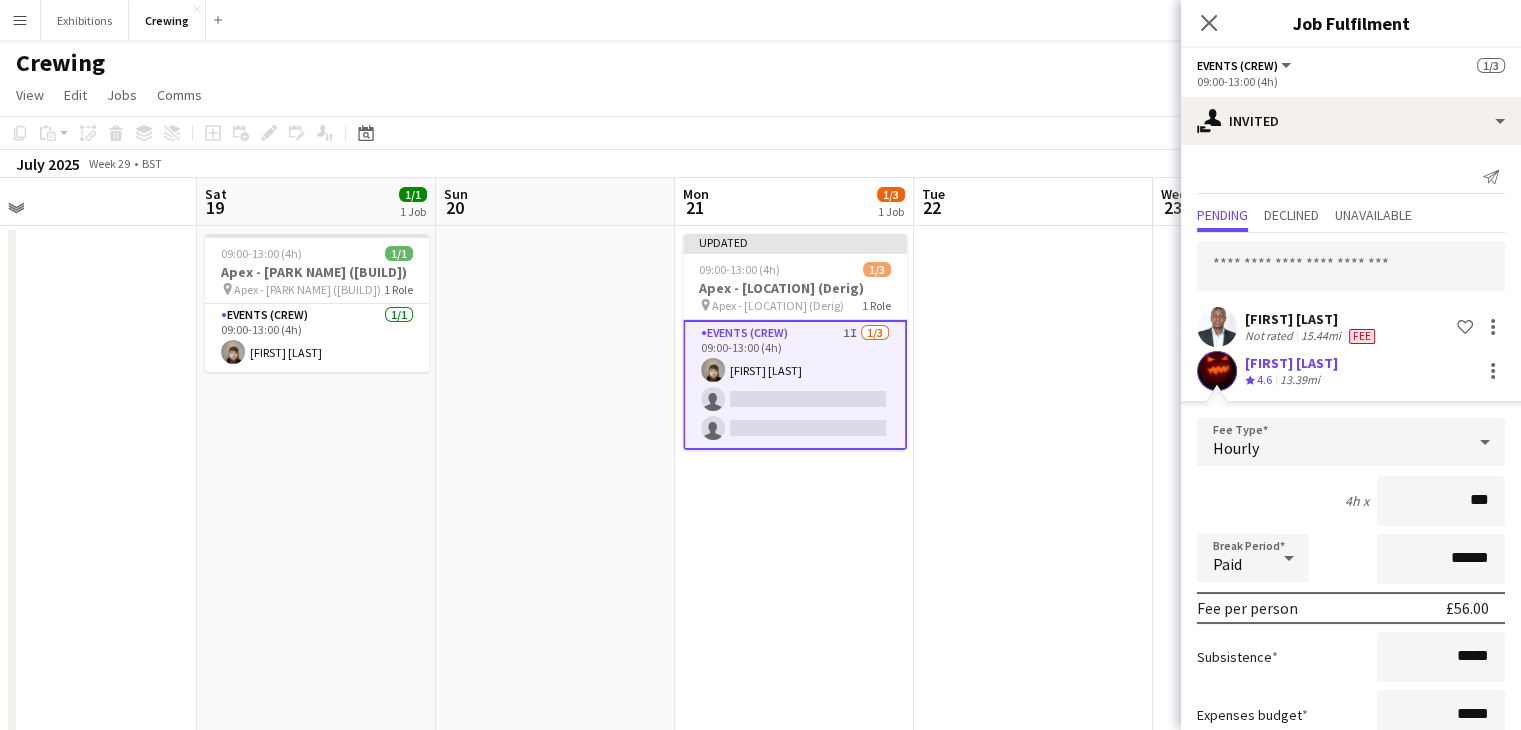 type on "***" 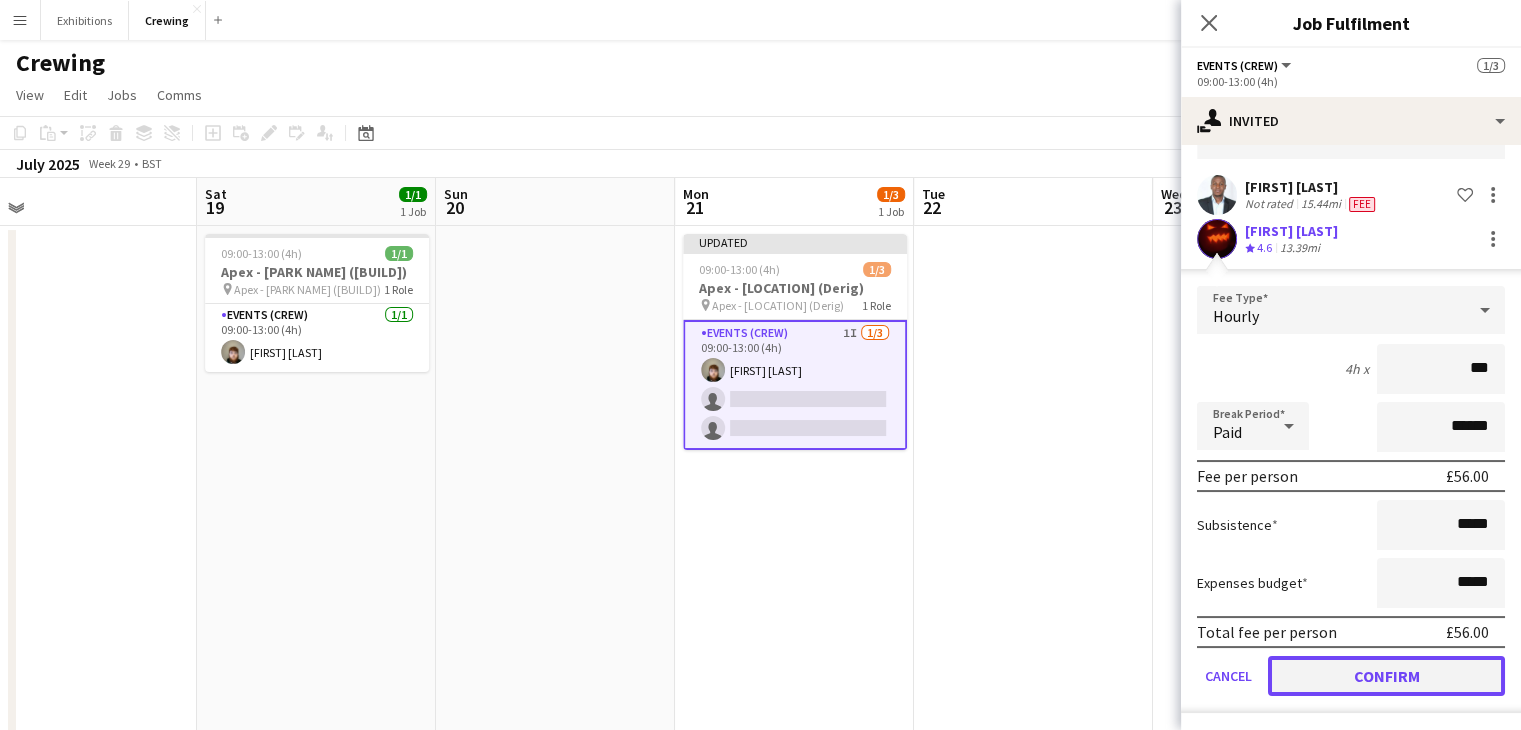 click on "Confirm" 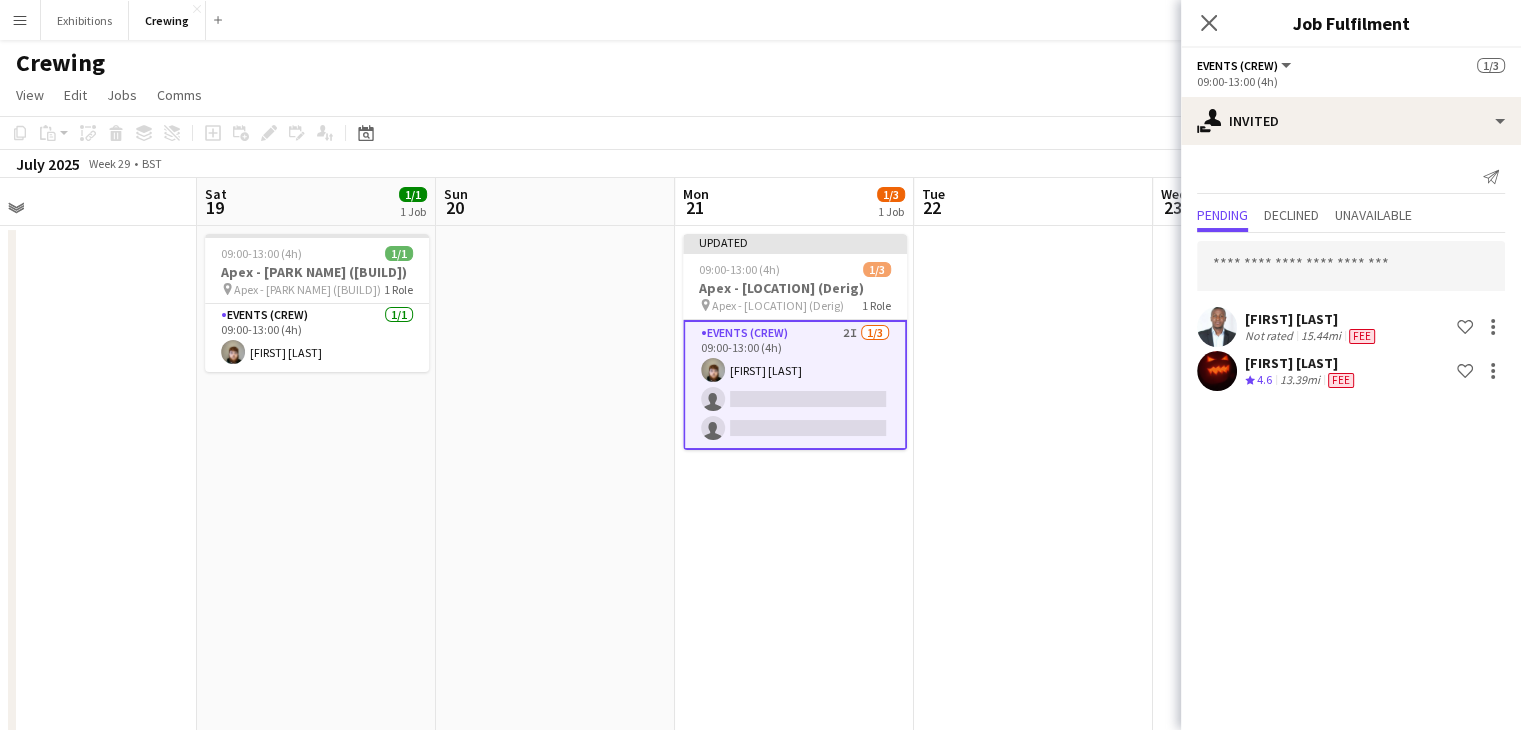 scroll, scrollTop: 0, scrollLeft: 0, axis: both 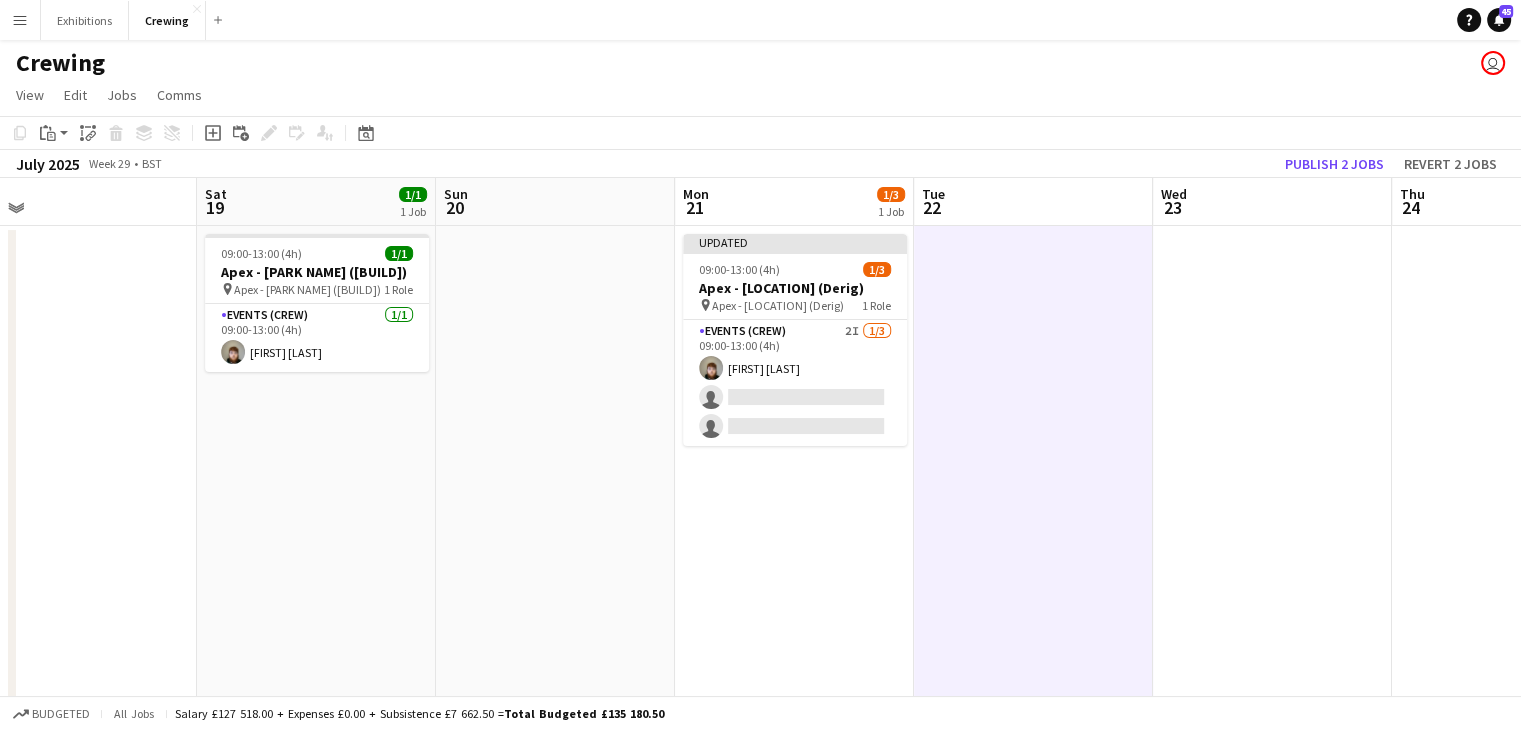 click on "Wed   23" at bounding box center (1272, 202) 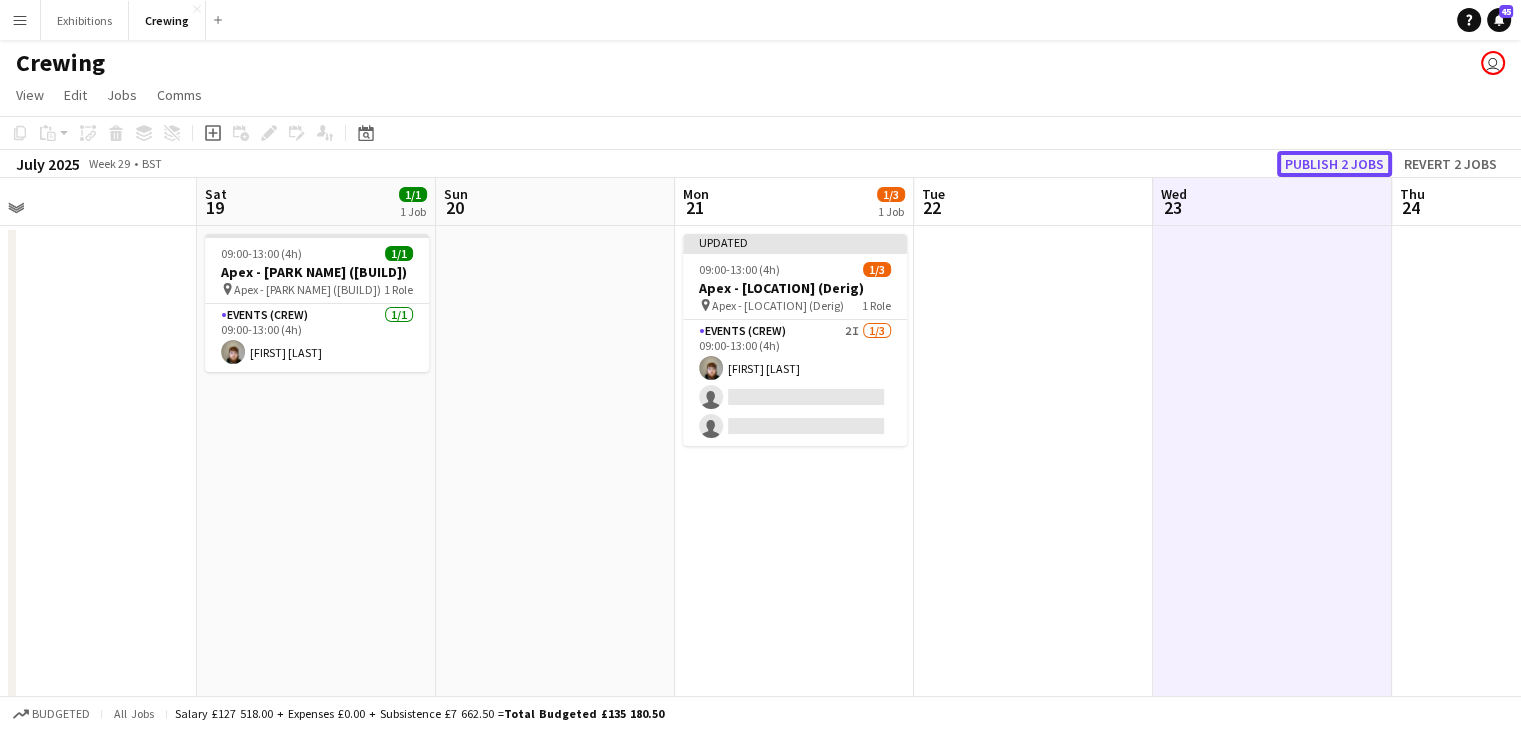 click on "Publish 2 jobs" 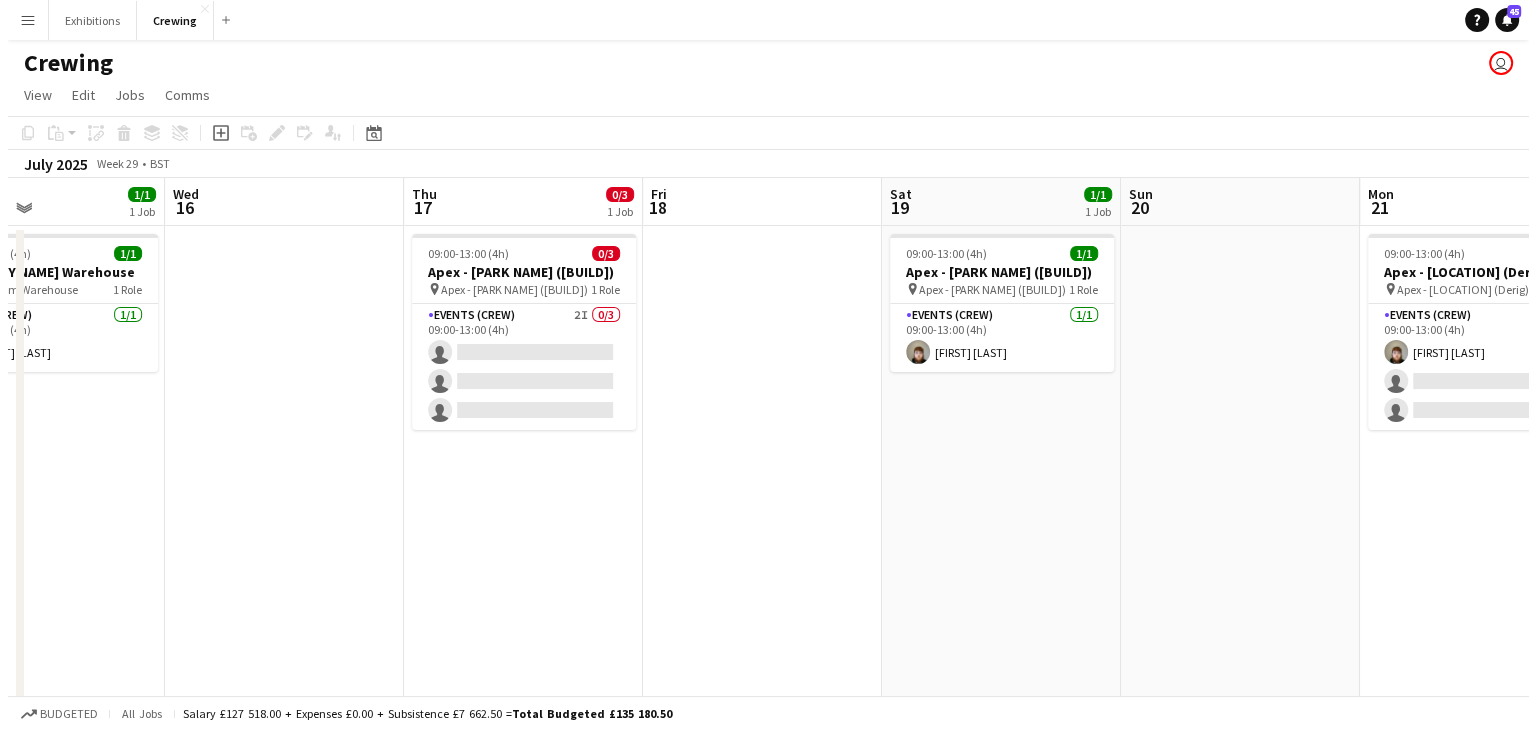 scroll, scrollTop: 0, scrollLeft: 800, axis: horizontal 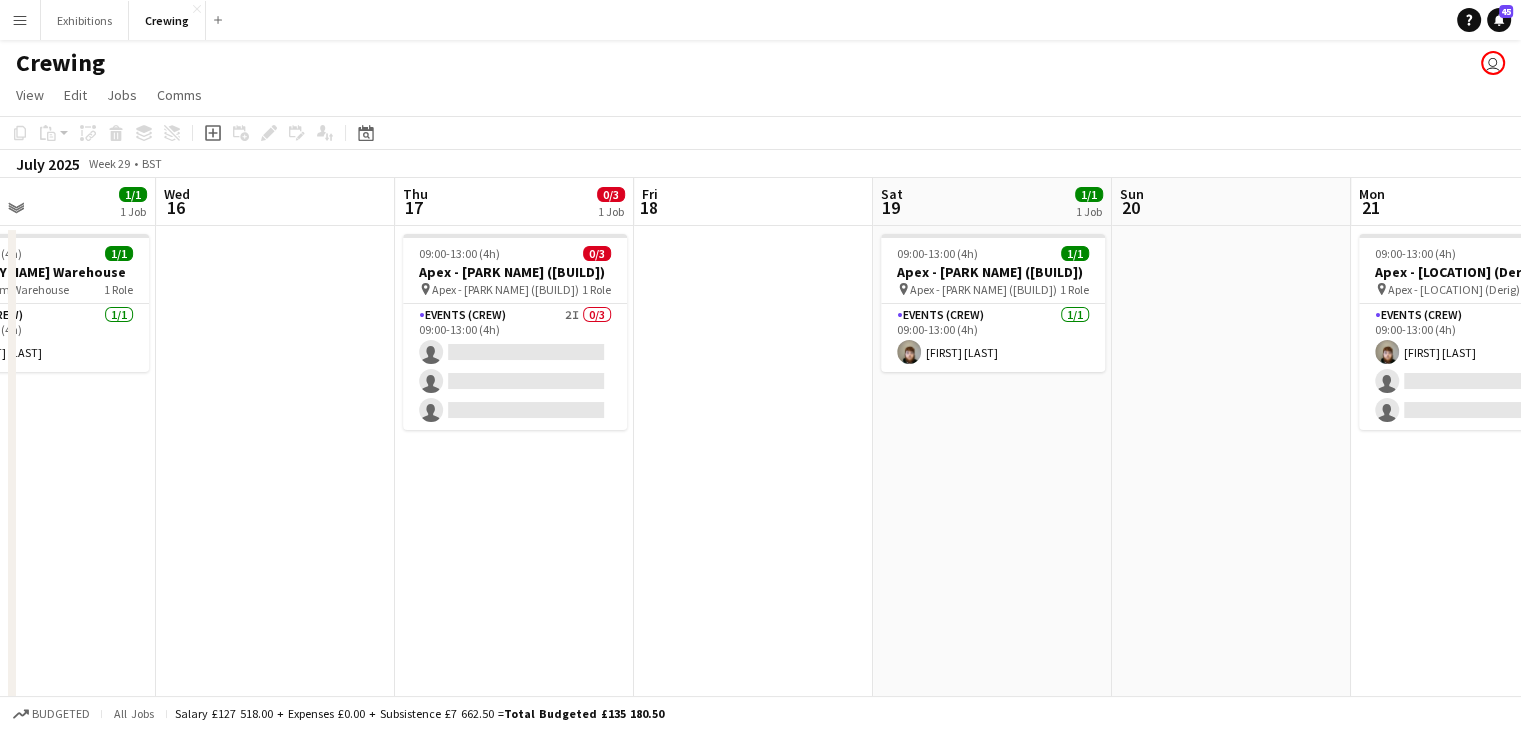 click on "Menu" at bounding box center [20, 20] 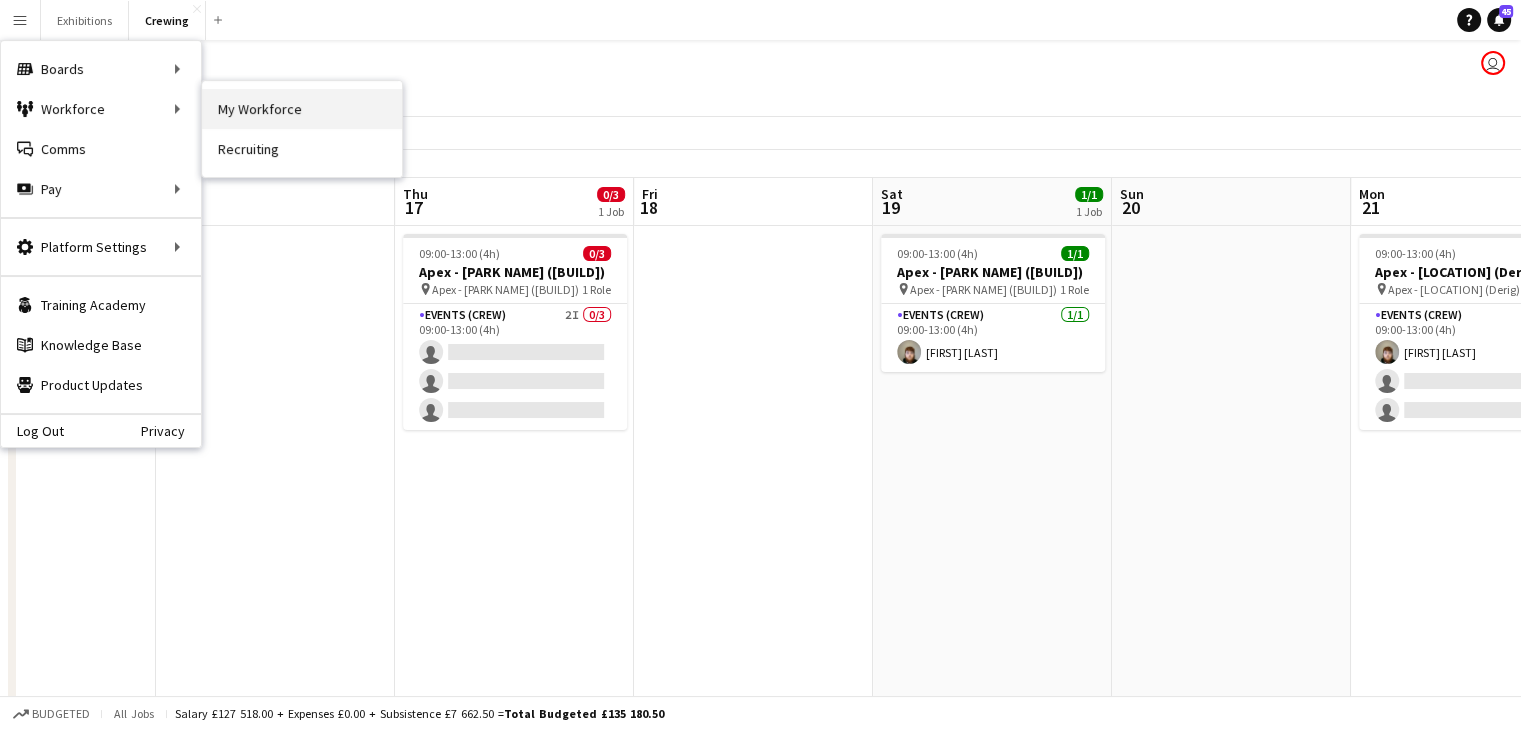 click on "My Workforce" at bounding box center [302, 109] 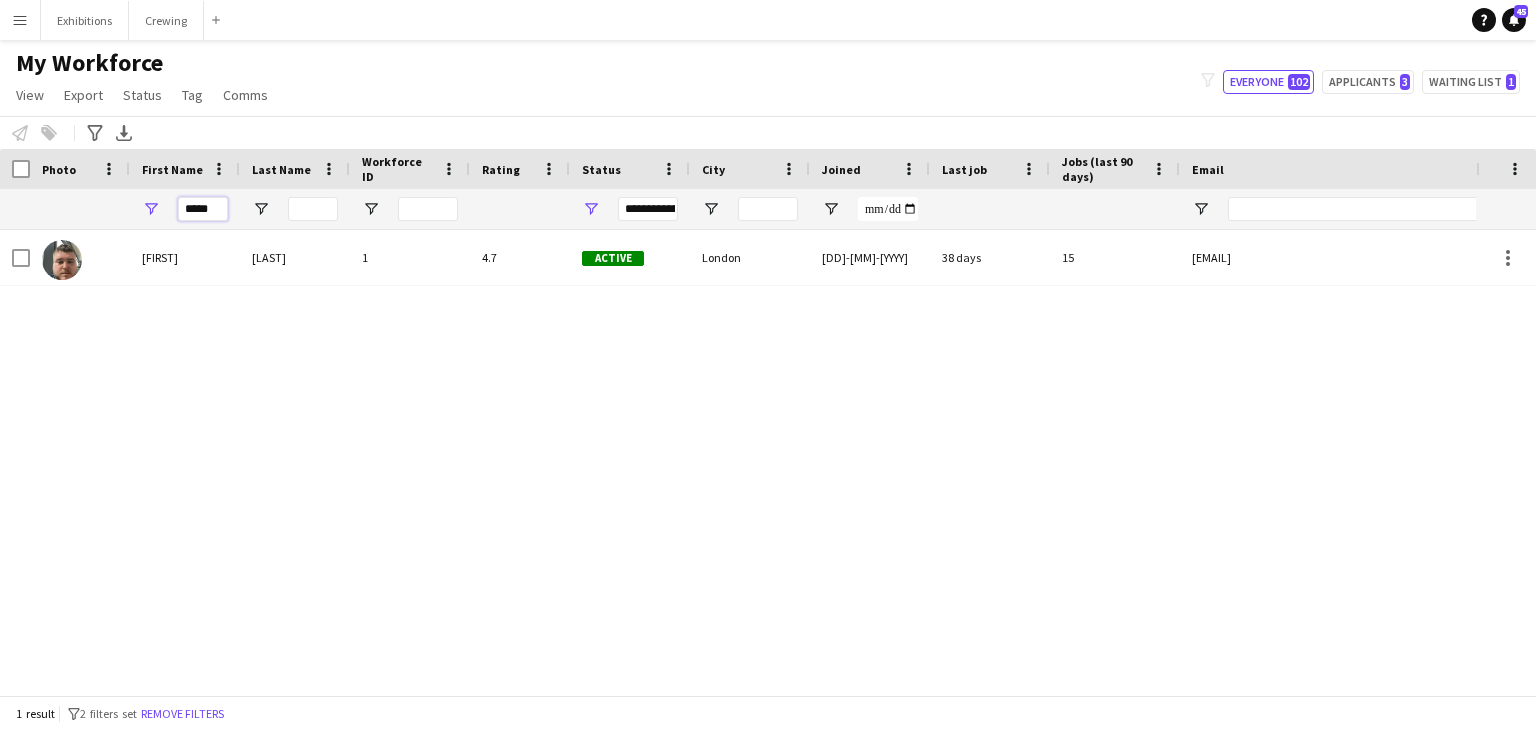 click on "*****" at bounding box center (203, 209) 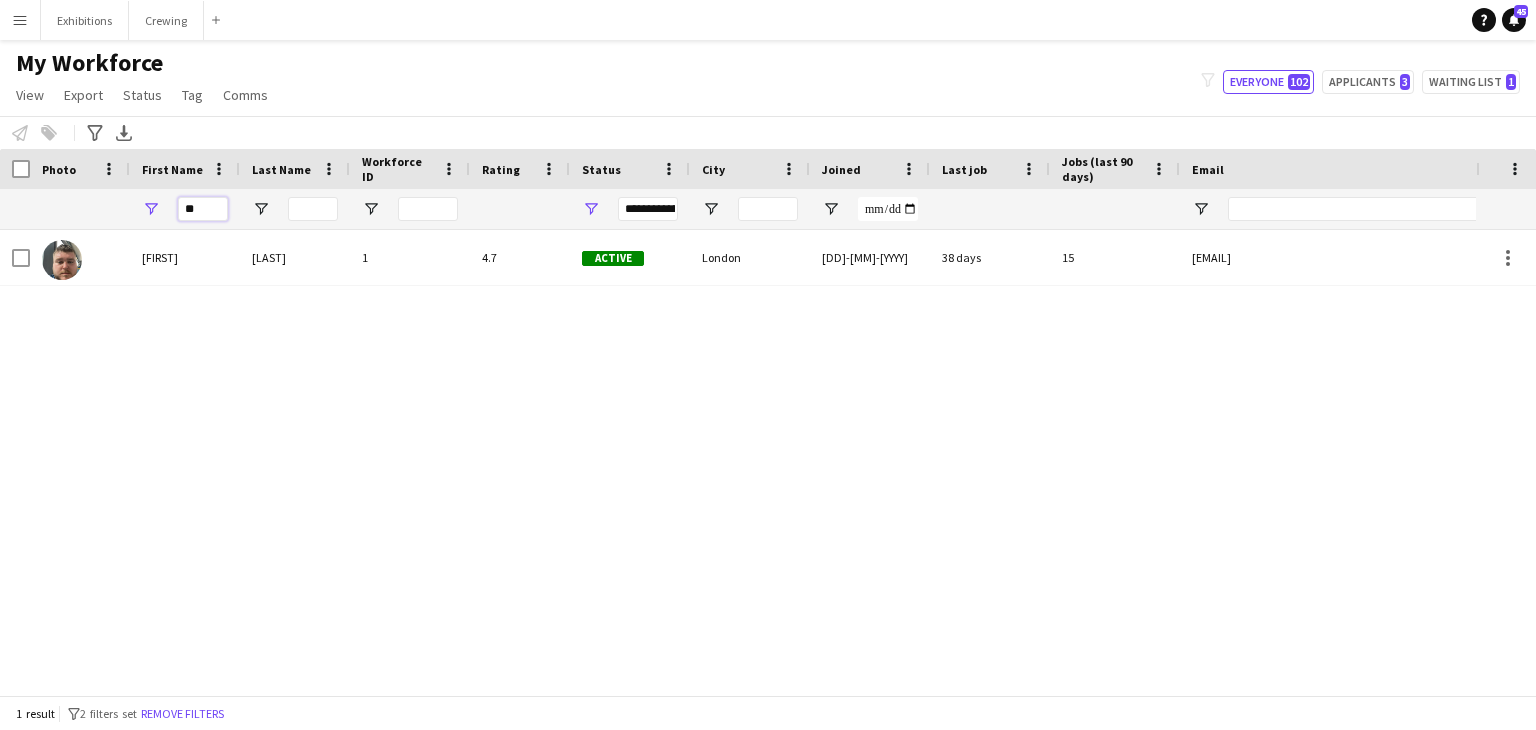 type on "*" 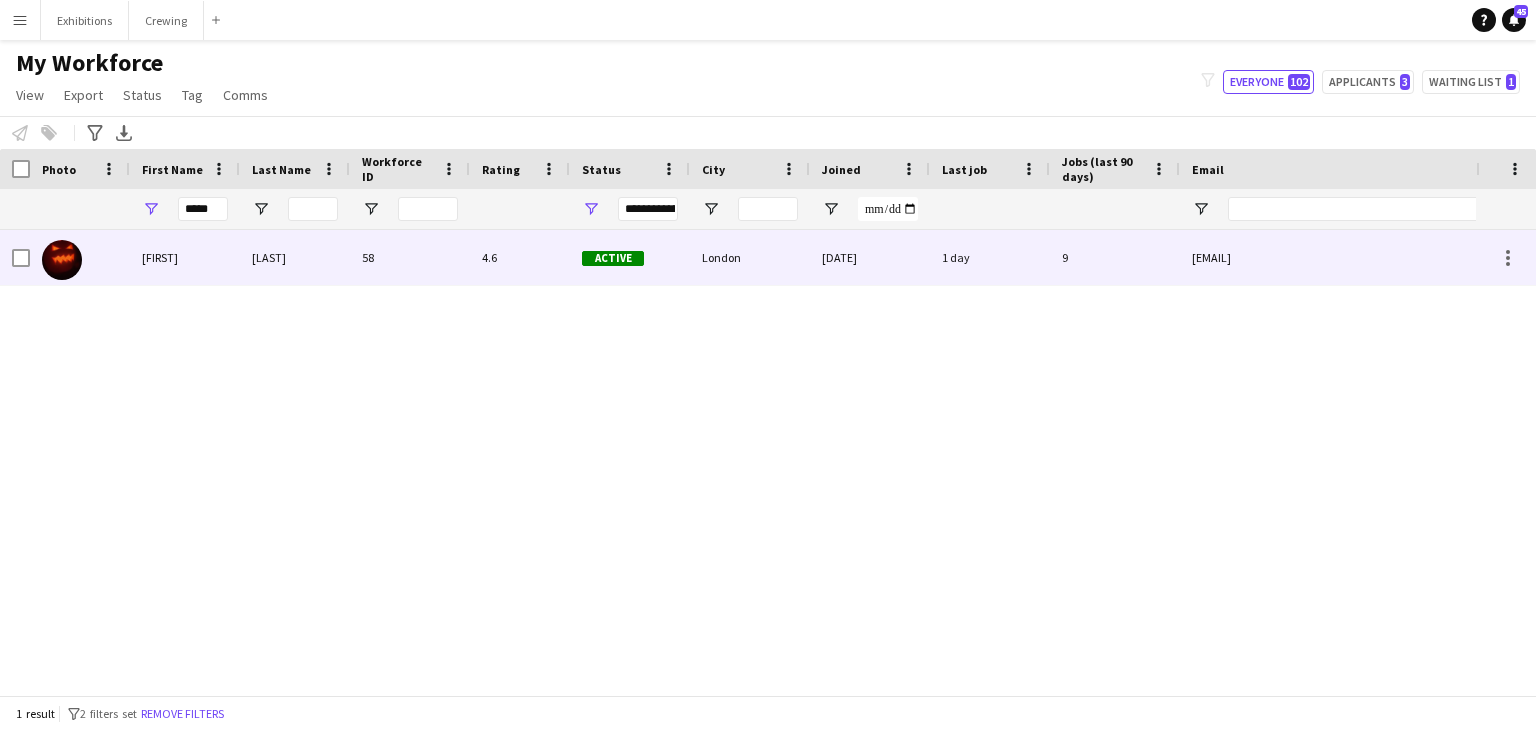 click on "Shane" at bounding box center (185, 257) 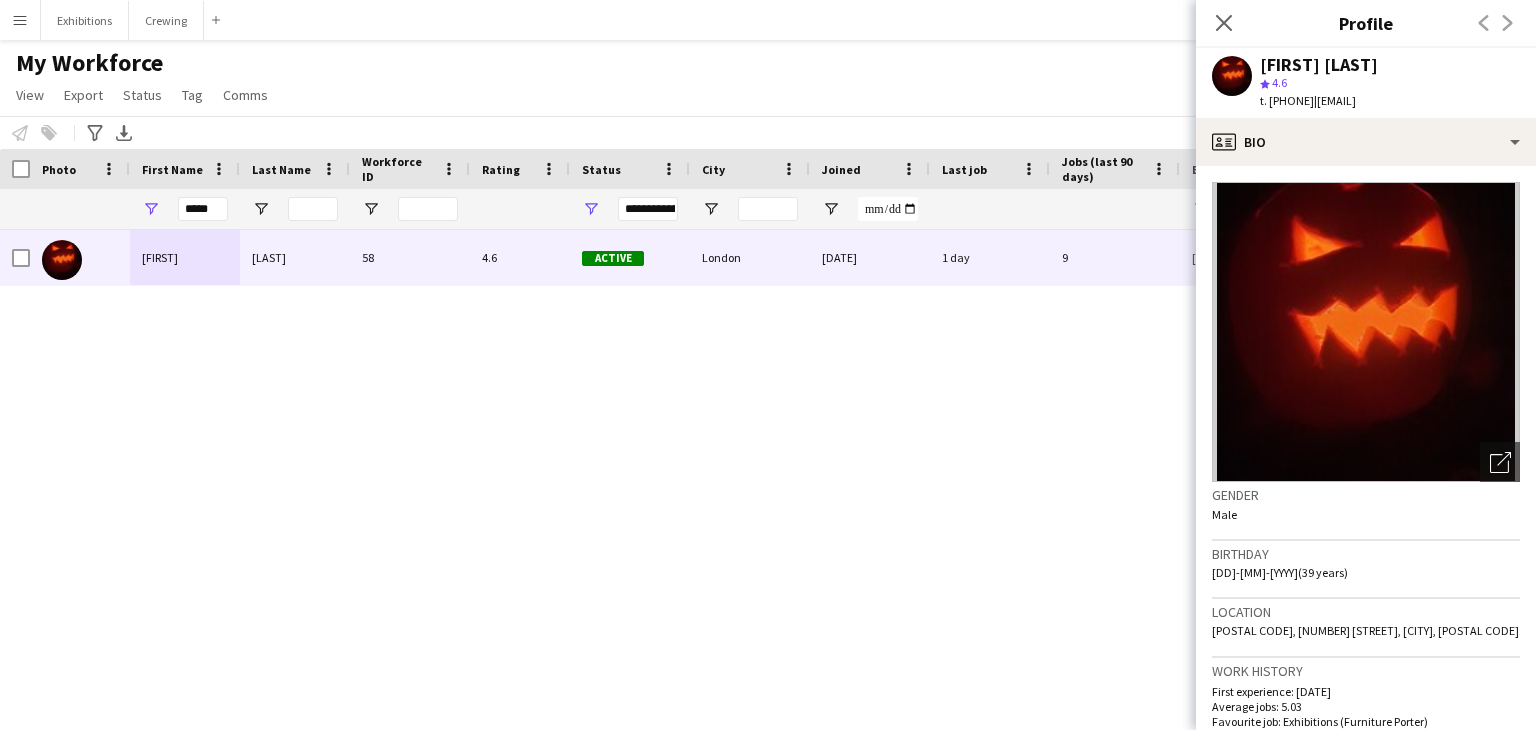 click 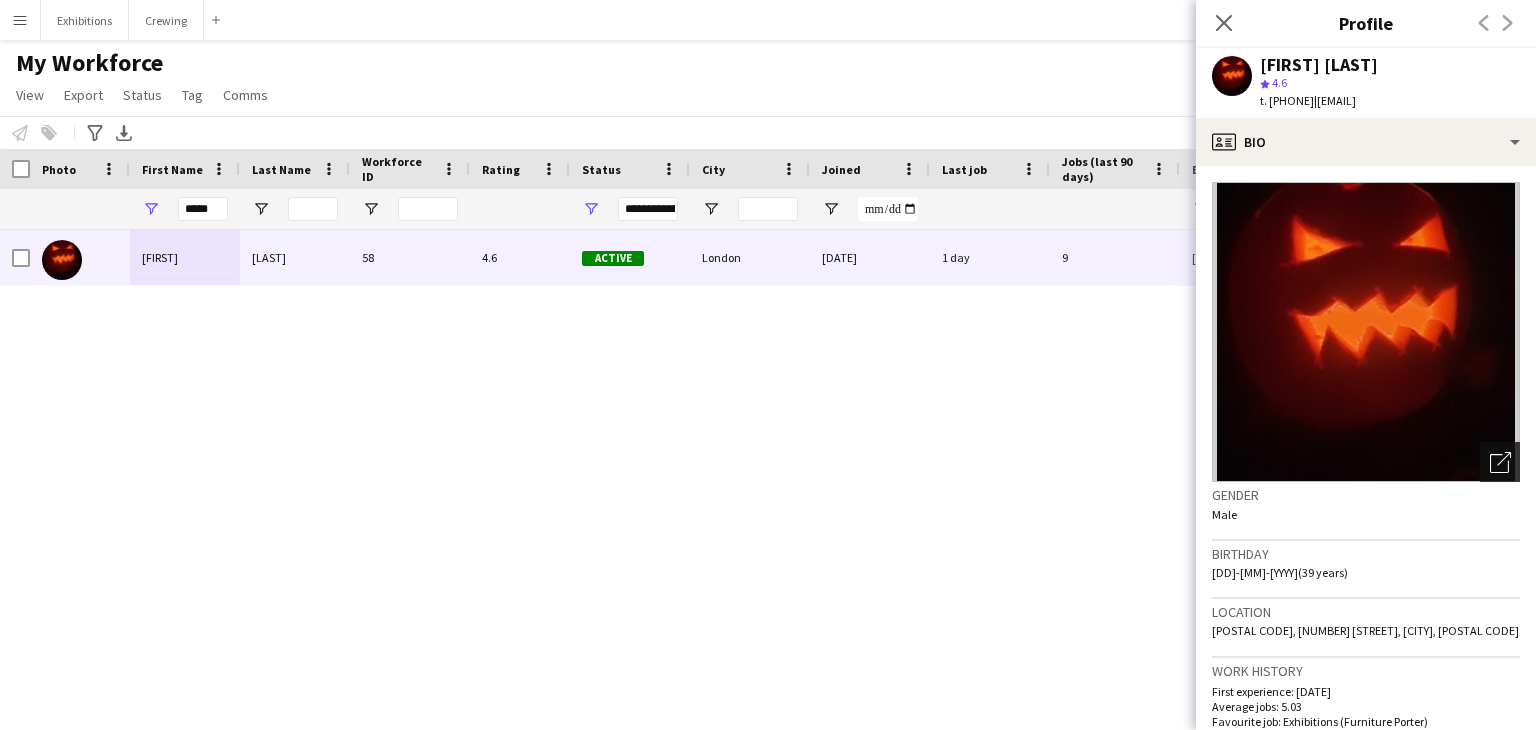 click on "Open photos pop-in" 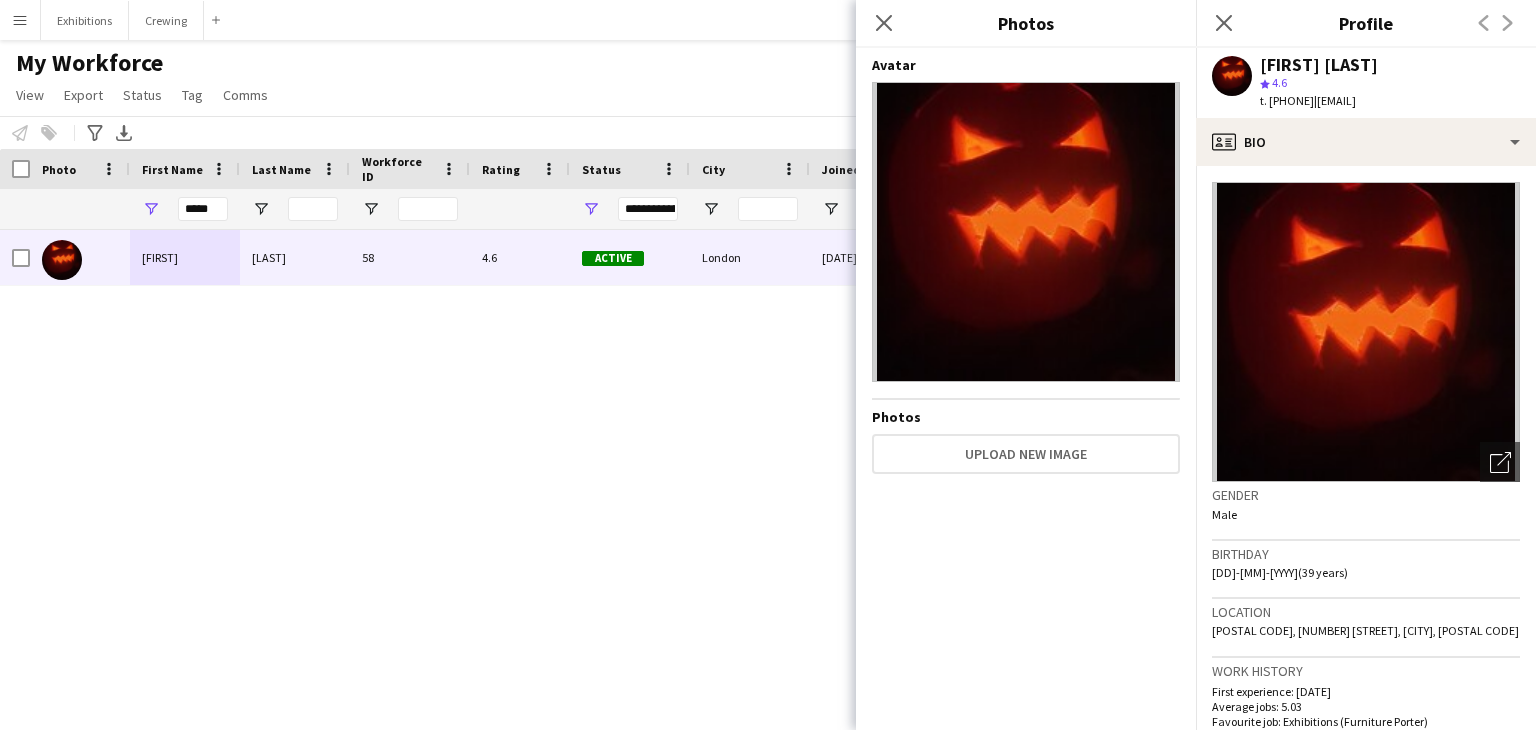 click on "Shane Atkinson 58 4.6 Active London 22-11-2022 1 day 9 shaneanthony8611@outlook.com +447401853251" at bounding box center [738, 455] 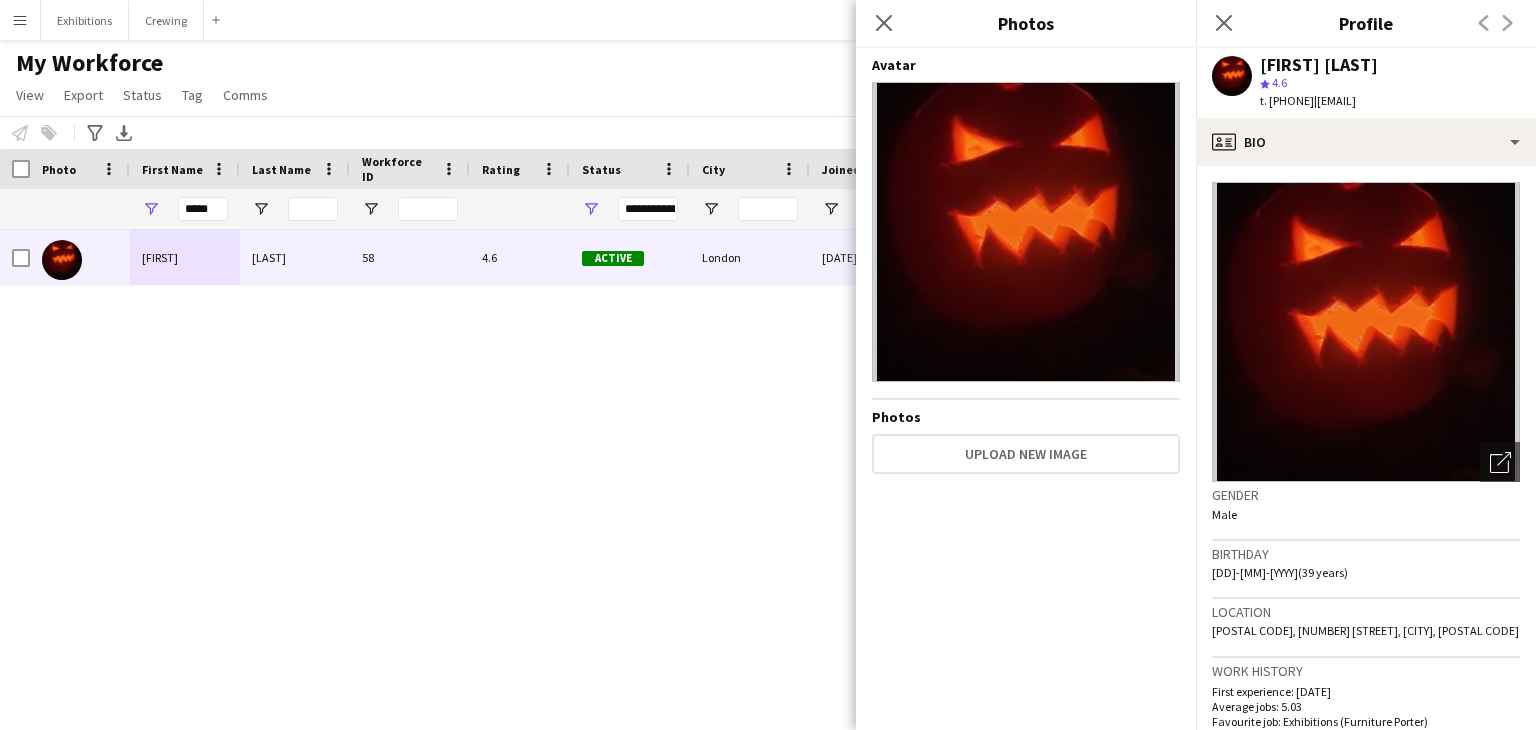 scroll, scrollTop: 772, scrollLeft: 0, axis: vertical 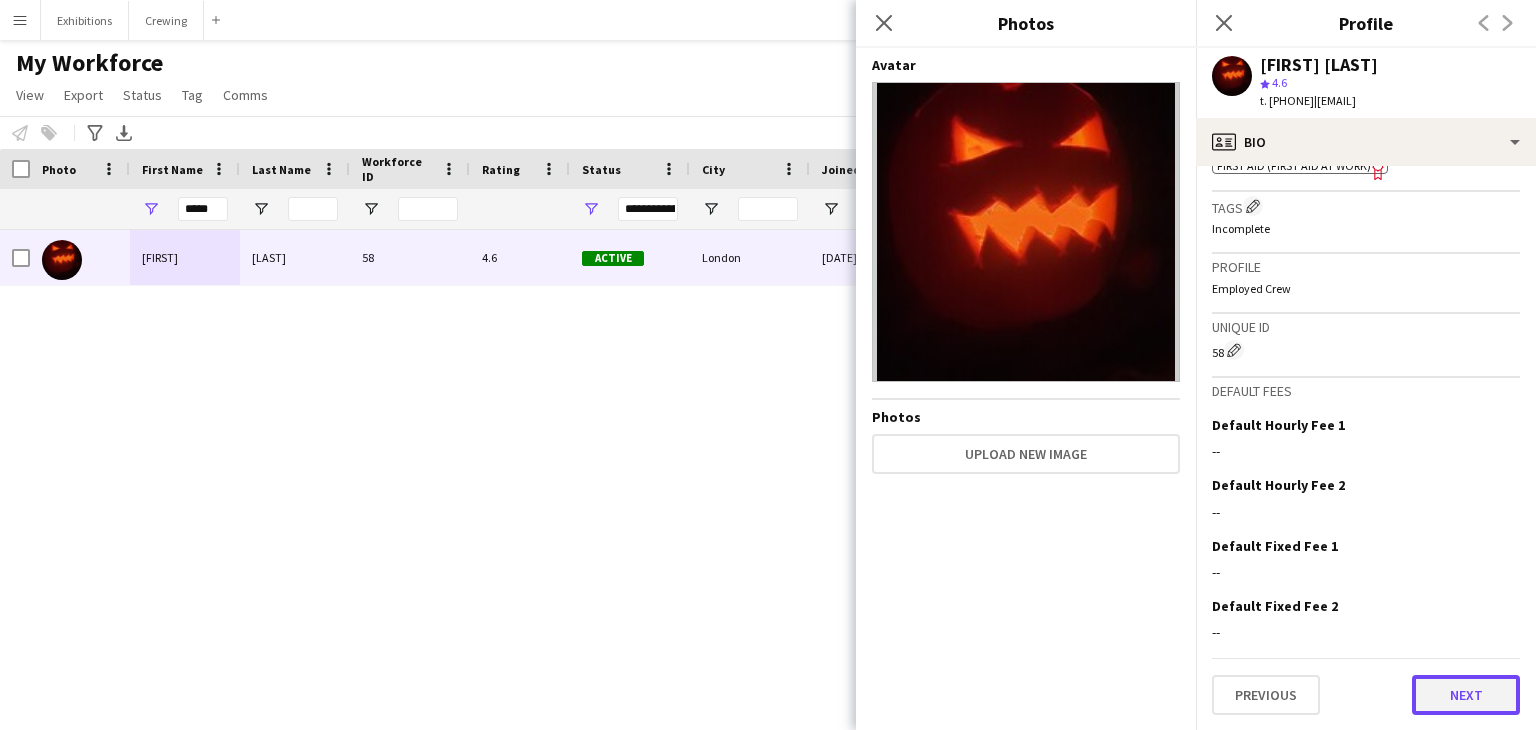 click on "Next" 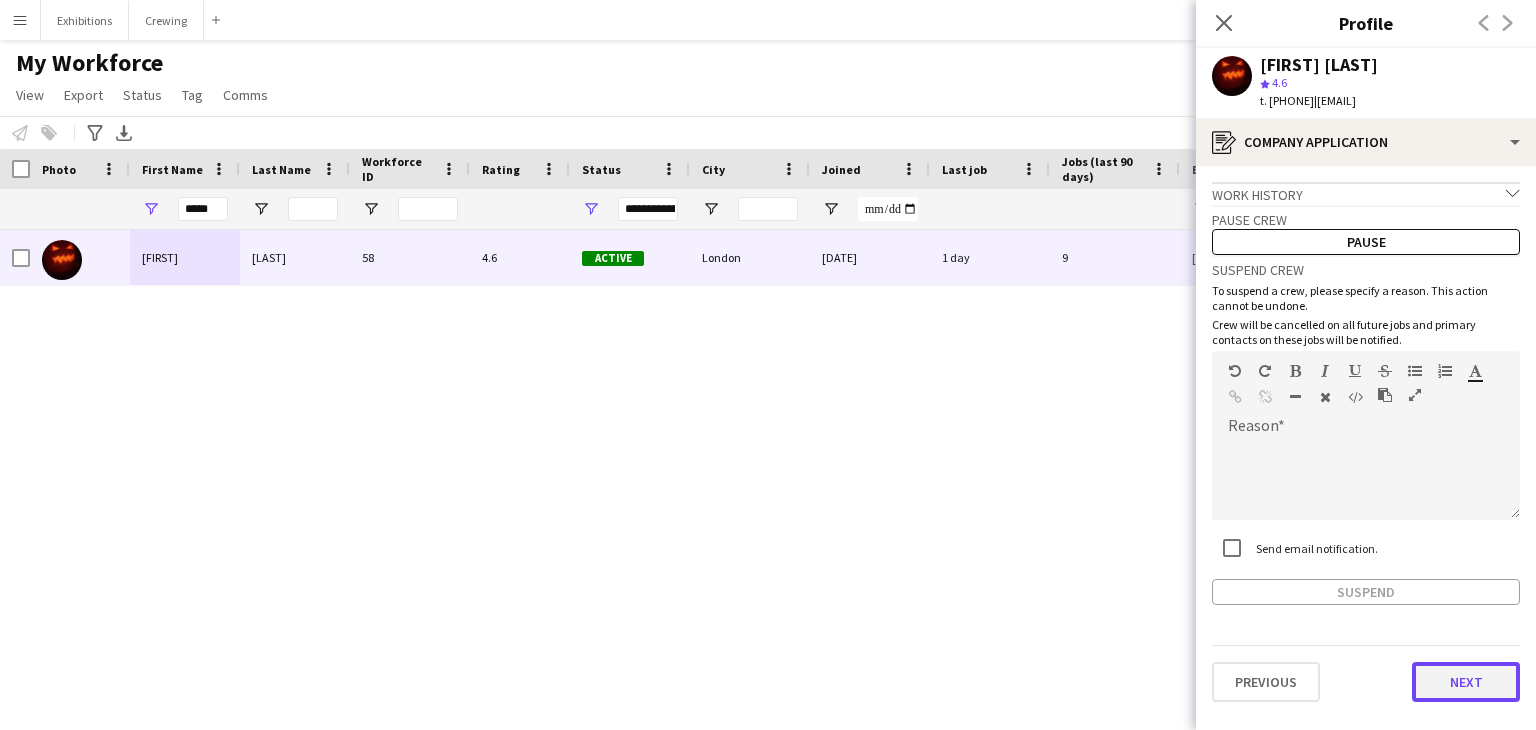 click on "Next" 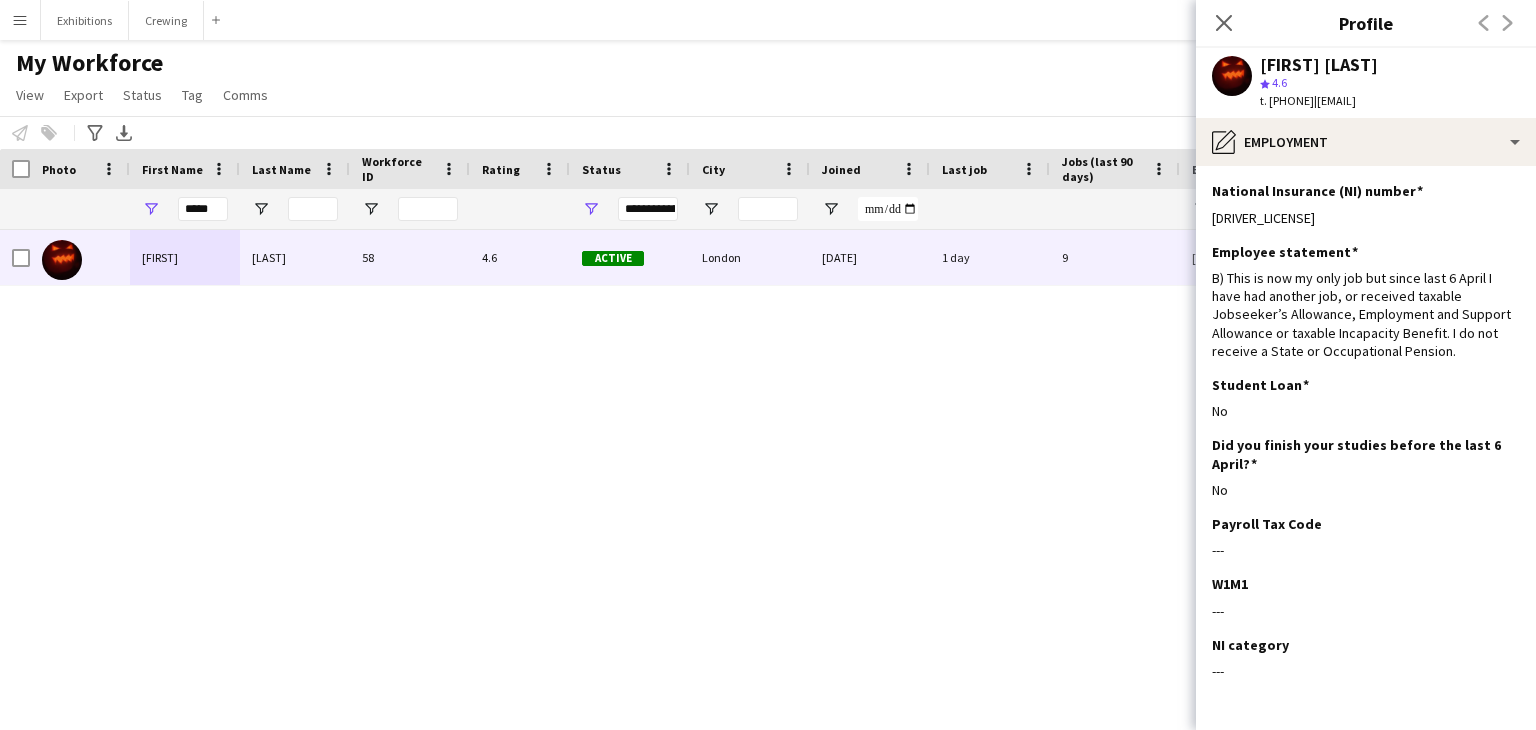 scroll, scrollTop: 96, scrollLeft: 0, axis: vertical 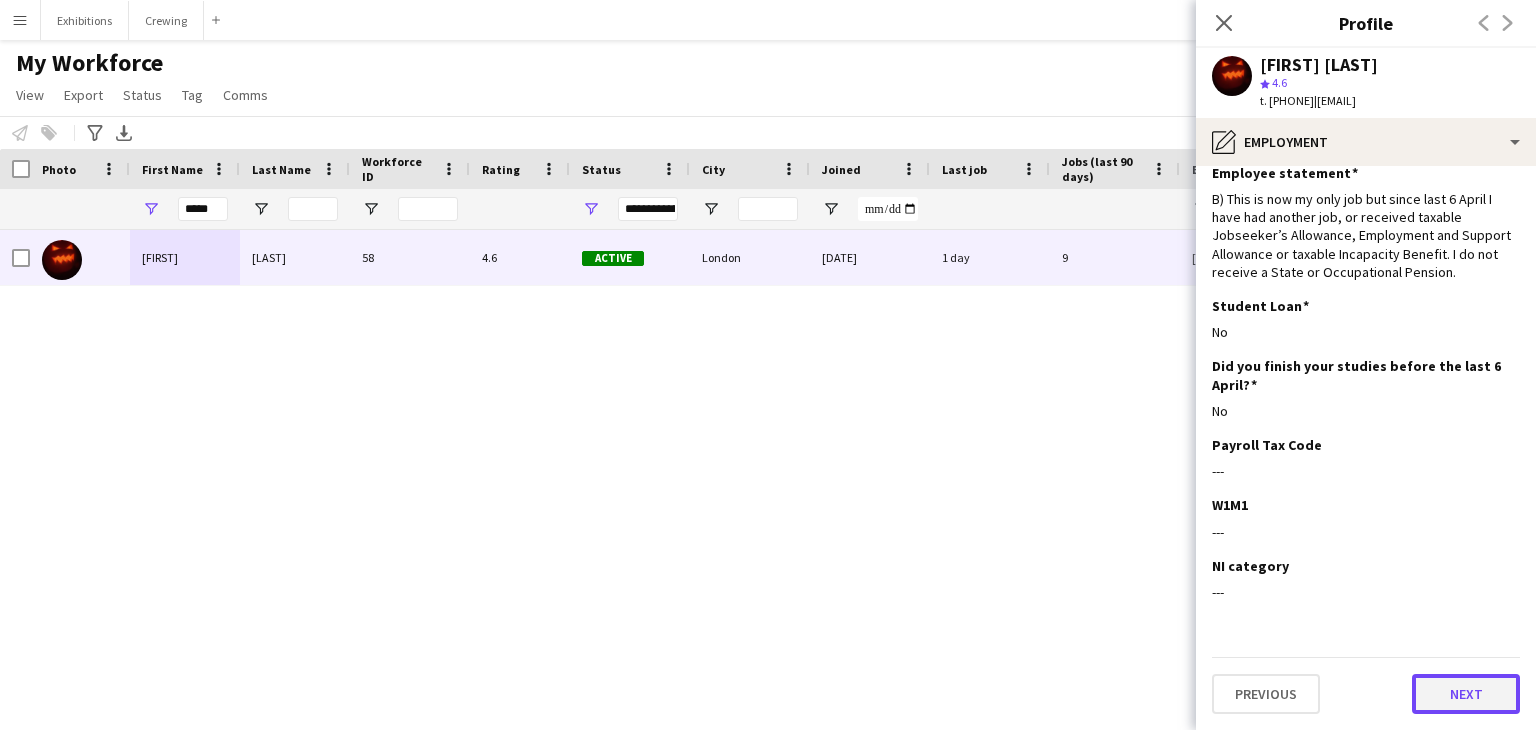 click on "Next" 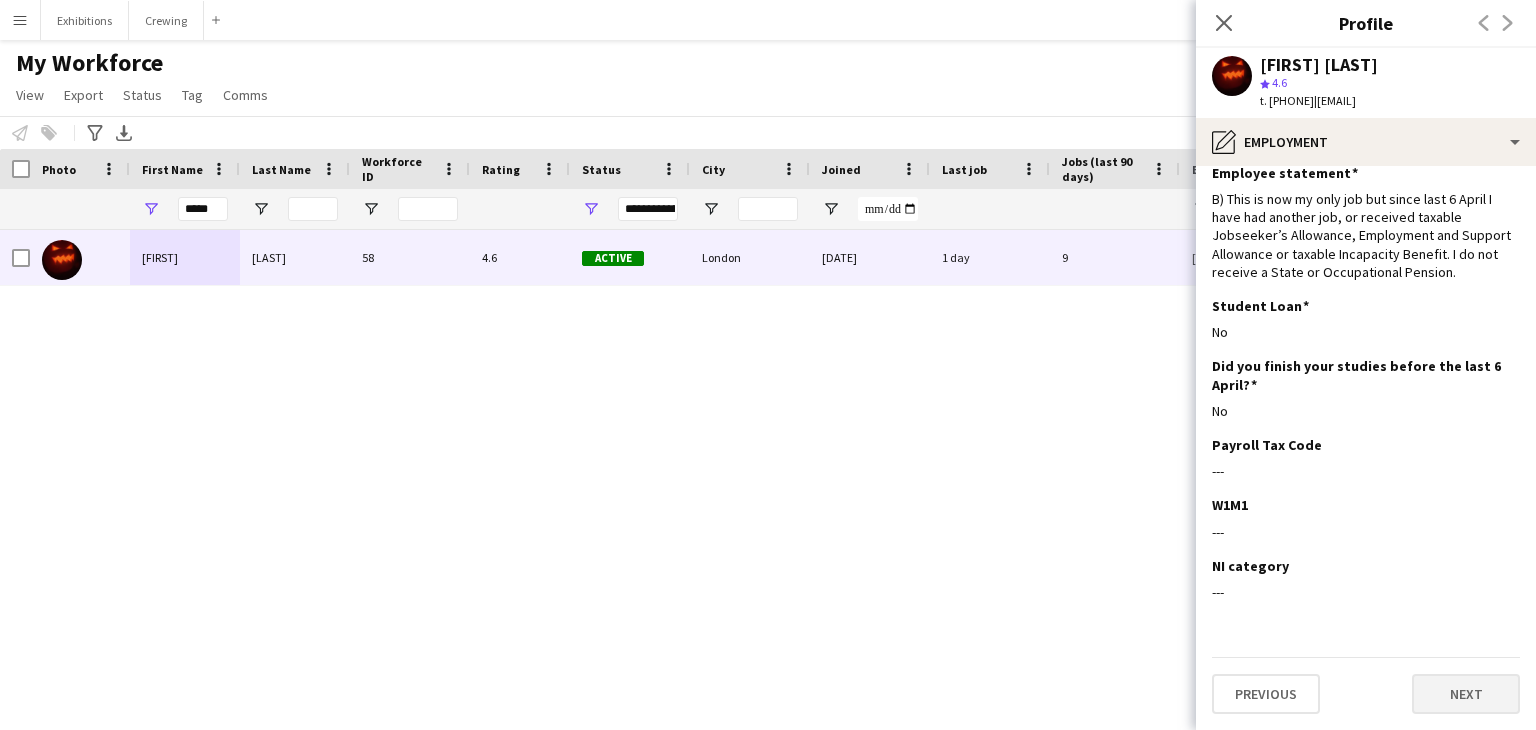 scroll, scrollTop: 0, scrollLeft: 0, axis: both 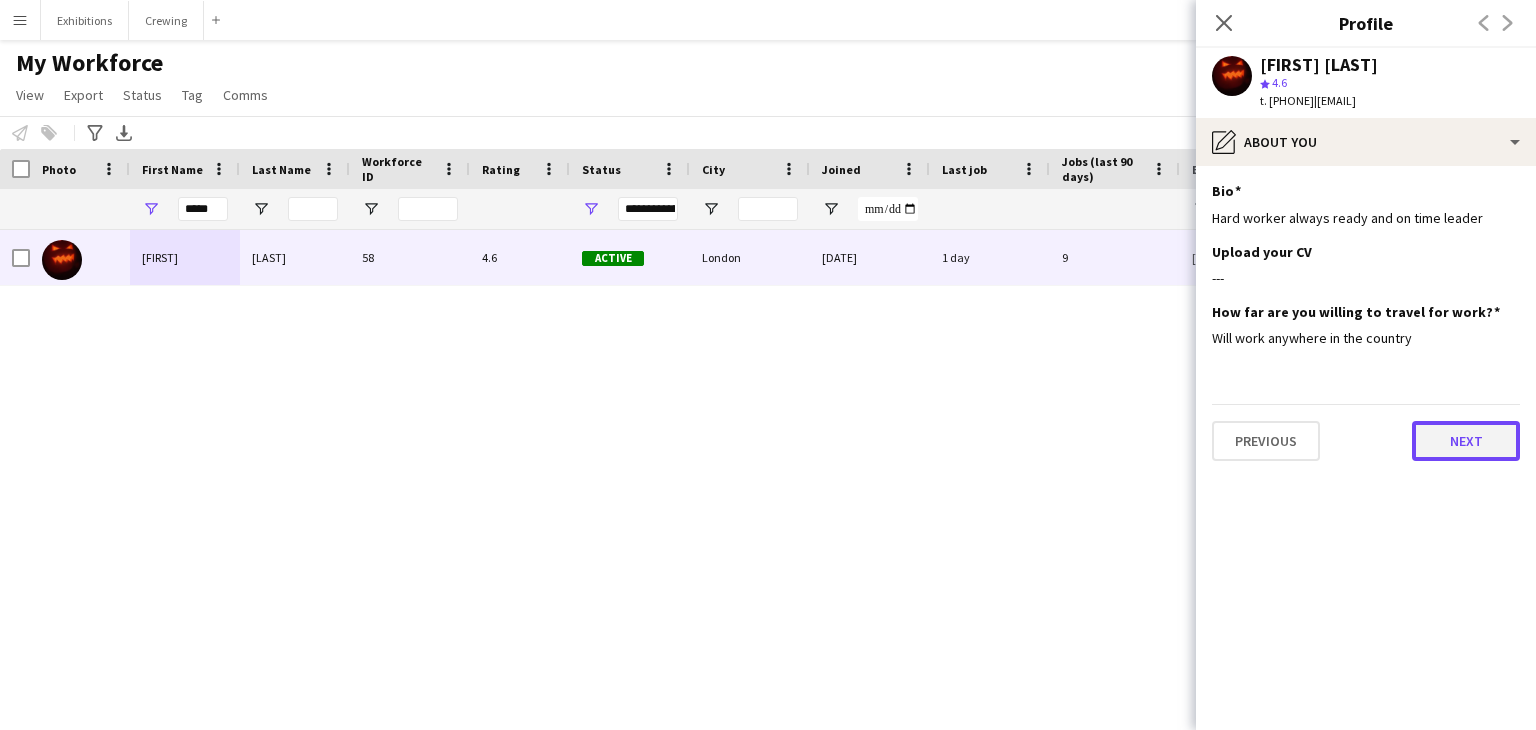 click on "Next" 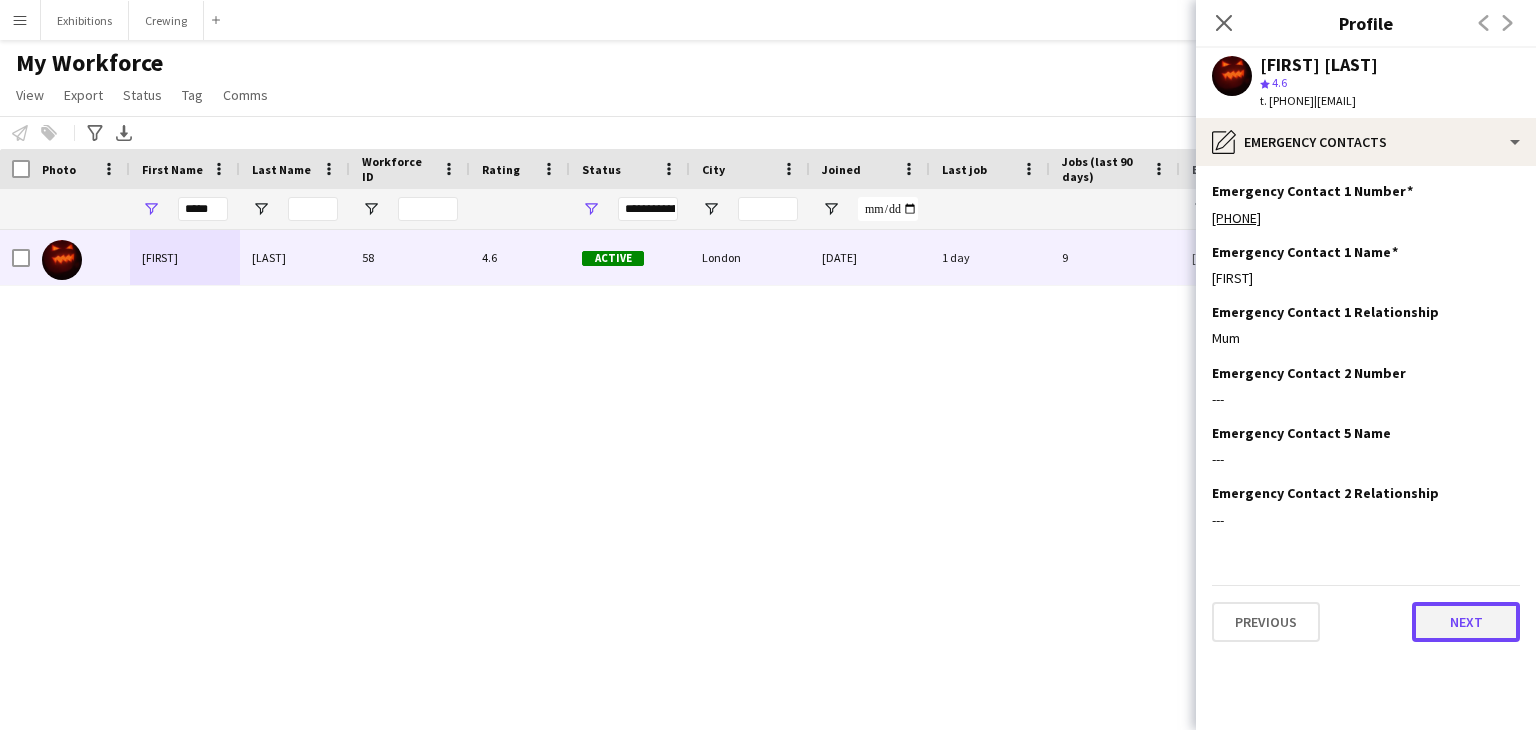 click on "Next" 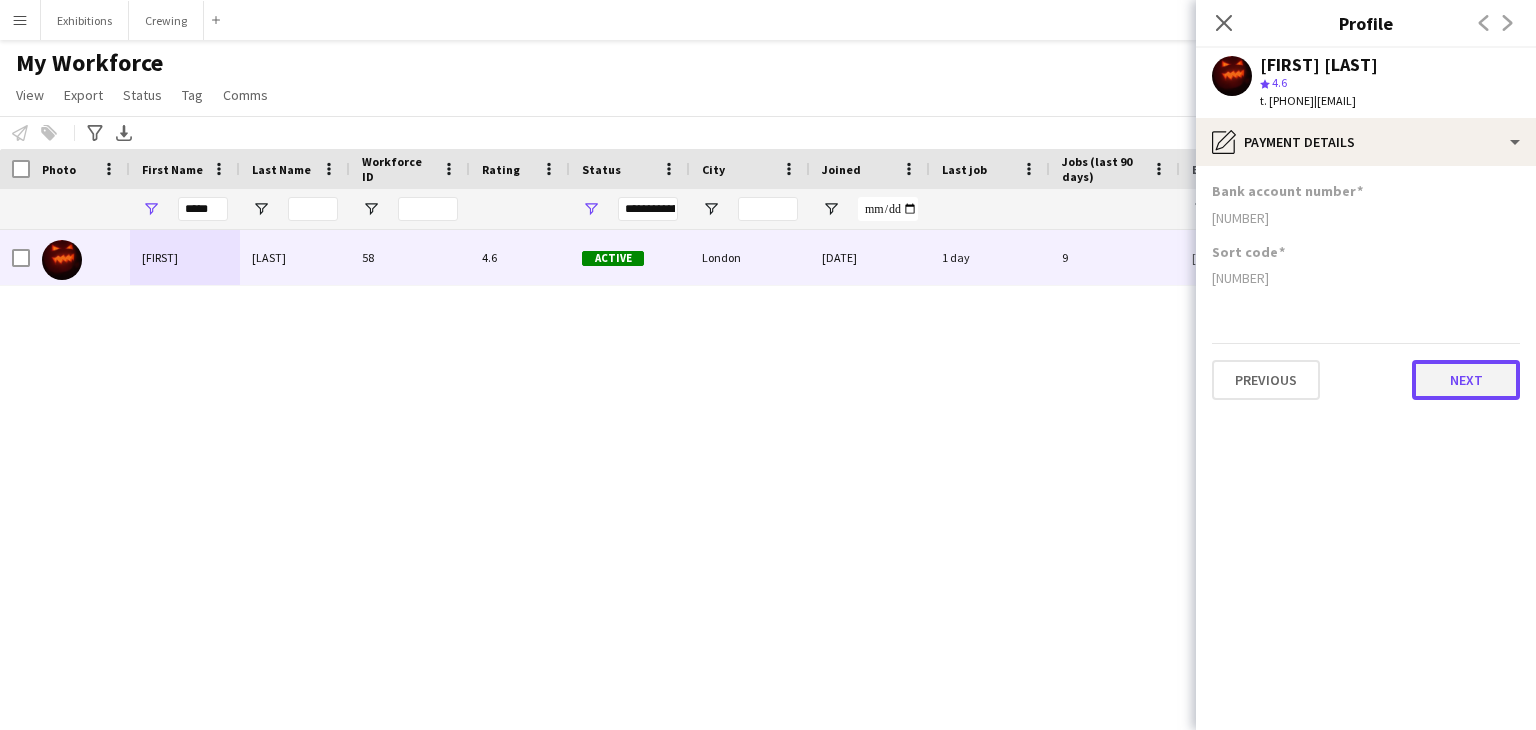 click on "Next" 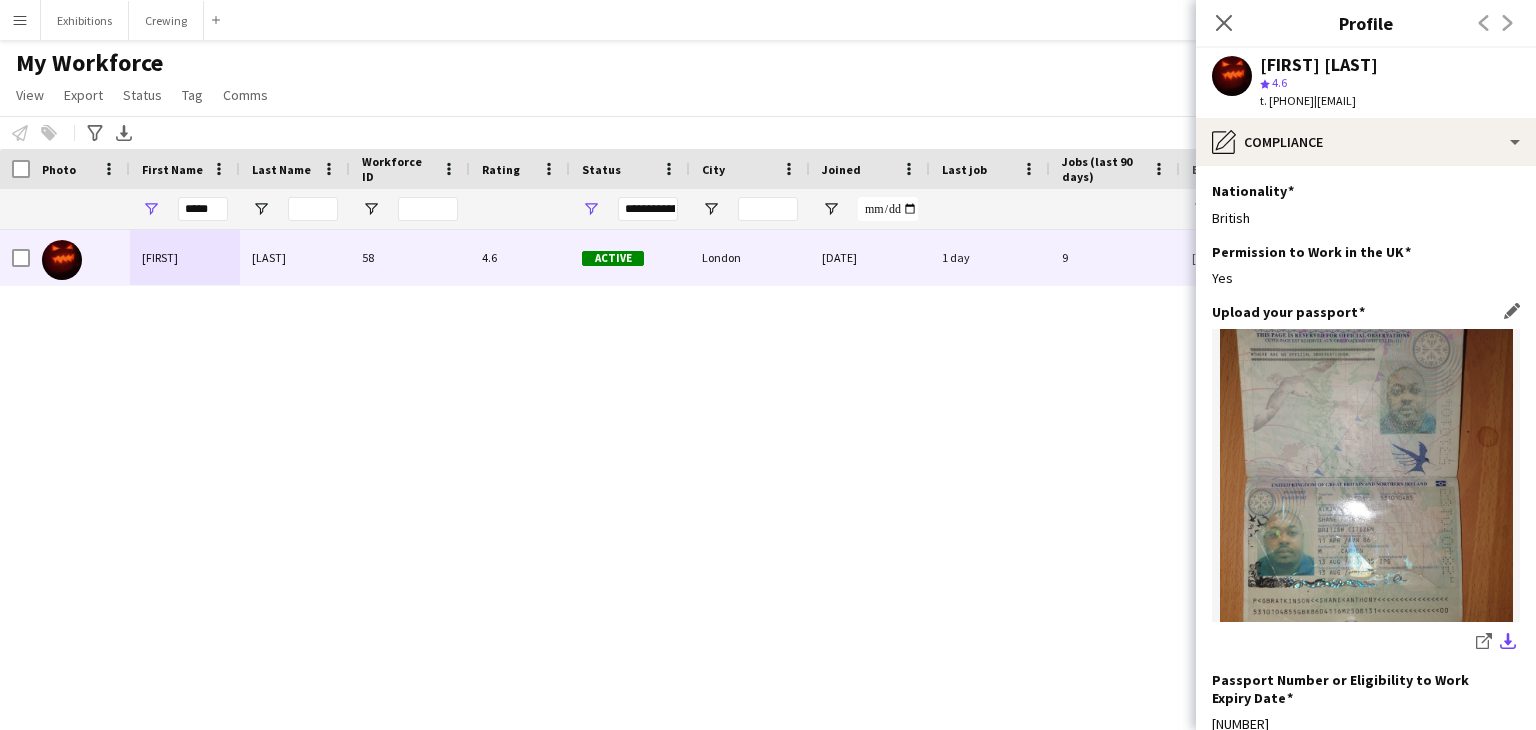 click on "download-bottom" 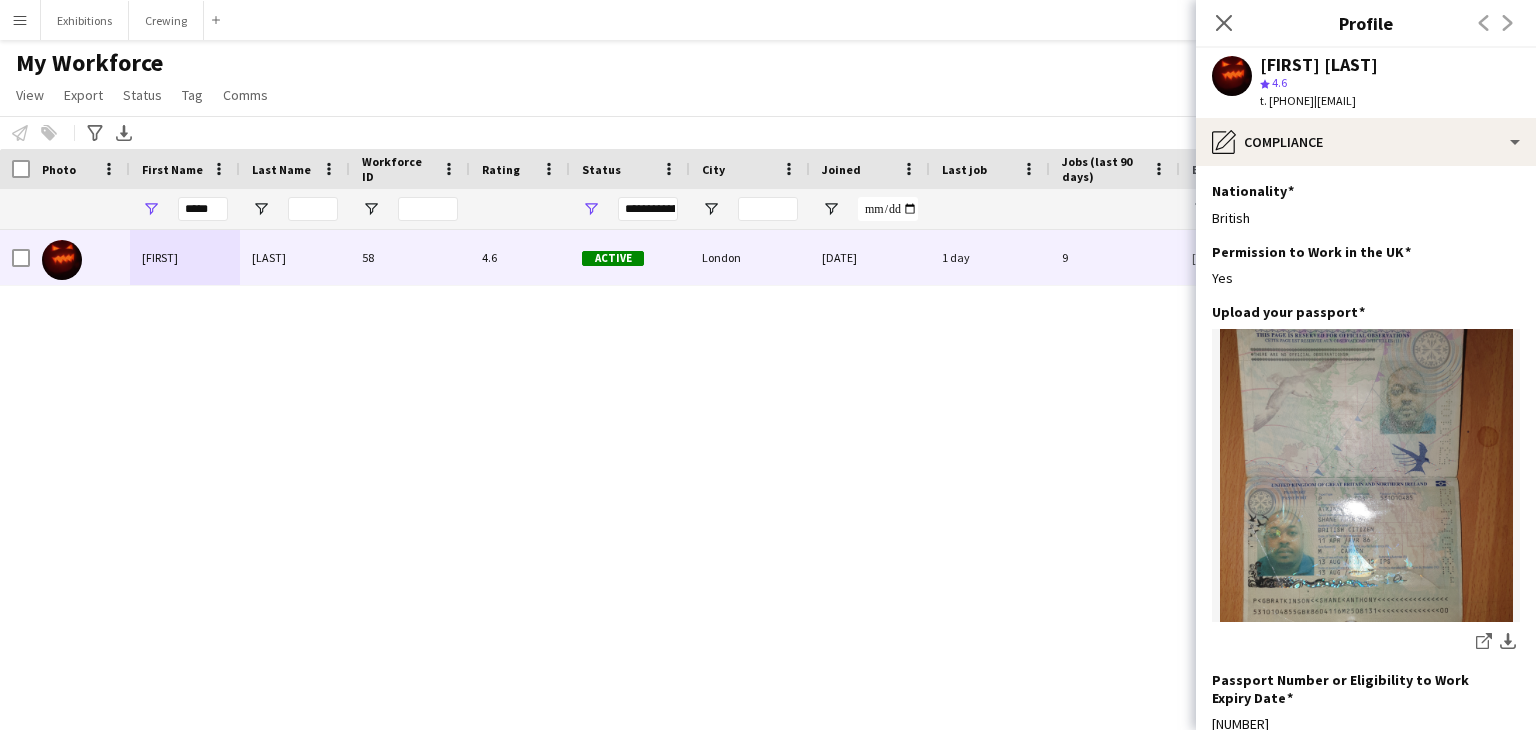 drag, startPoint x: 1355, startPoint y: 99, endPoint x: 1272, endPoint y: 127, distance: 87.595665 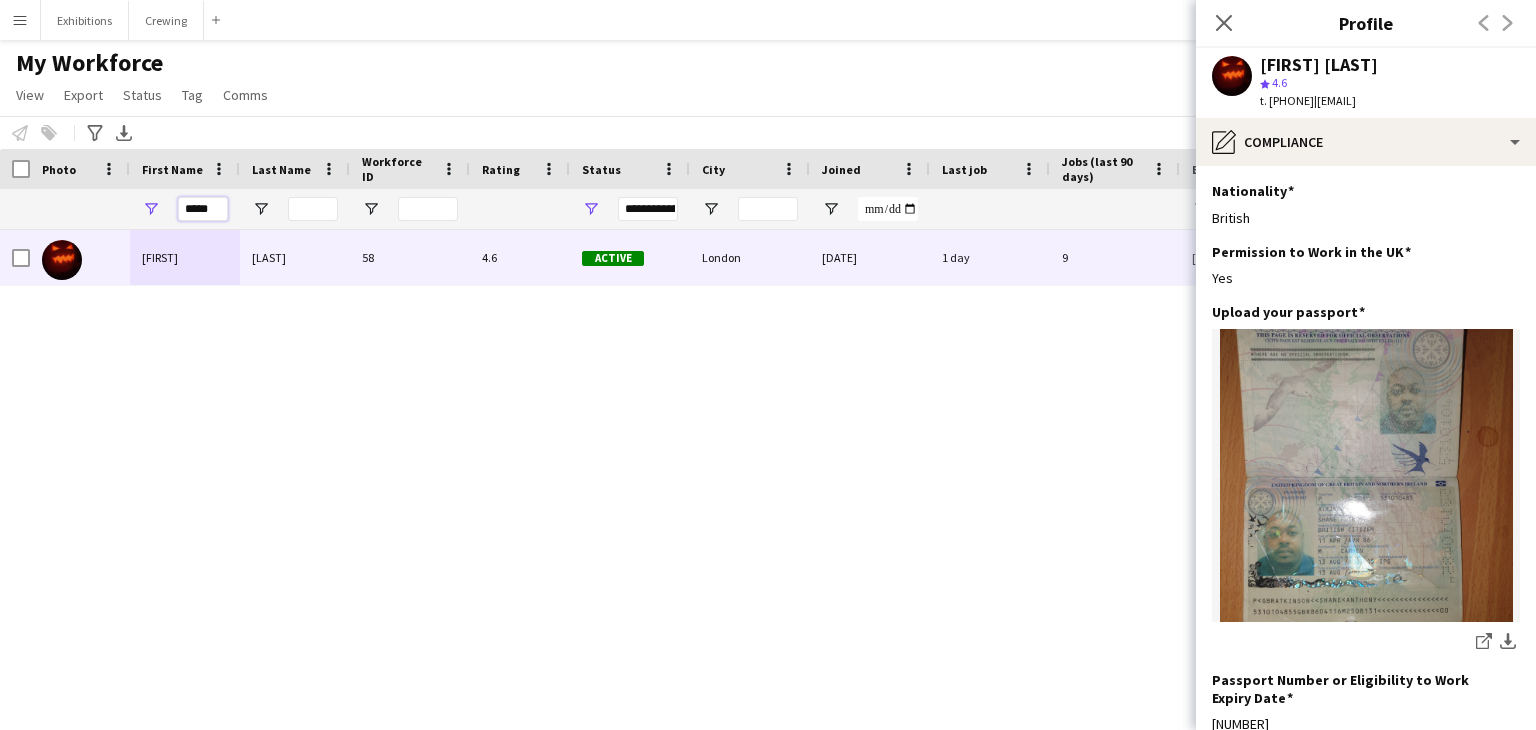 click on "*****" at bounding box center [203, 209] 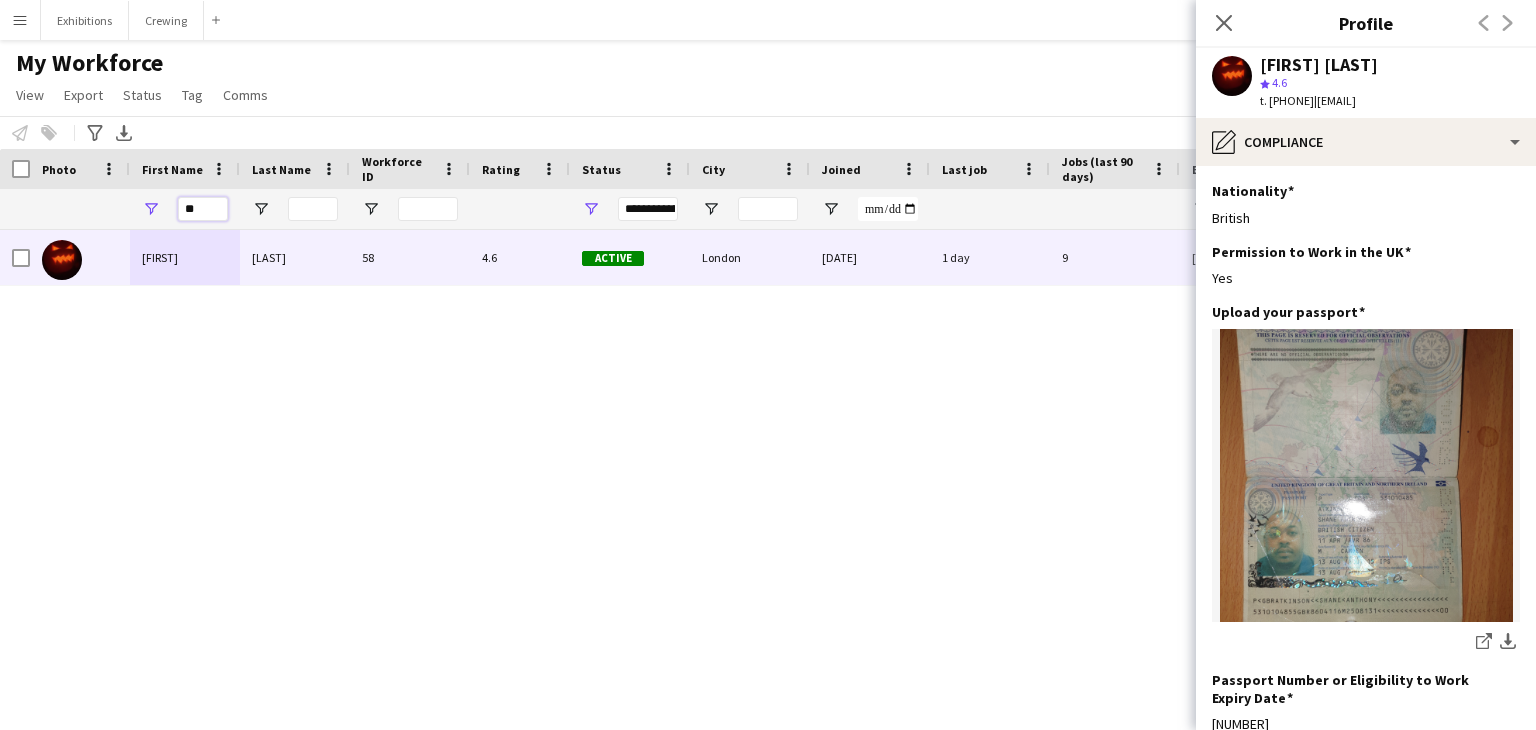 type on "*" 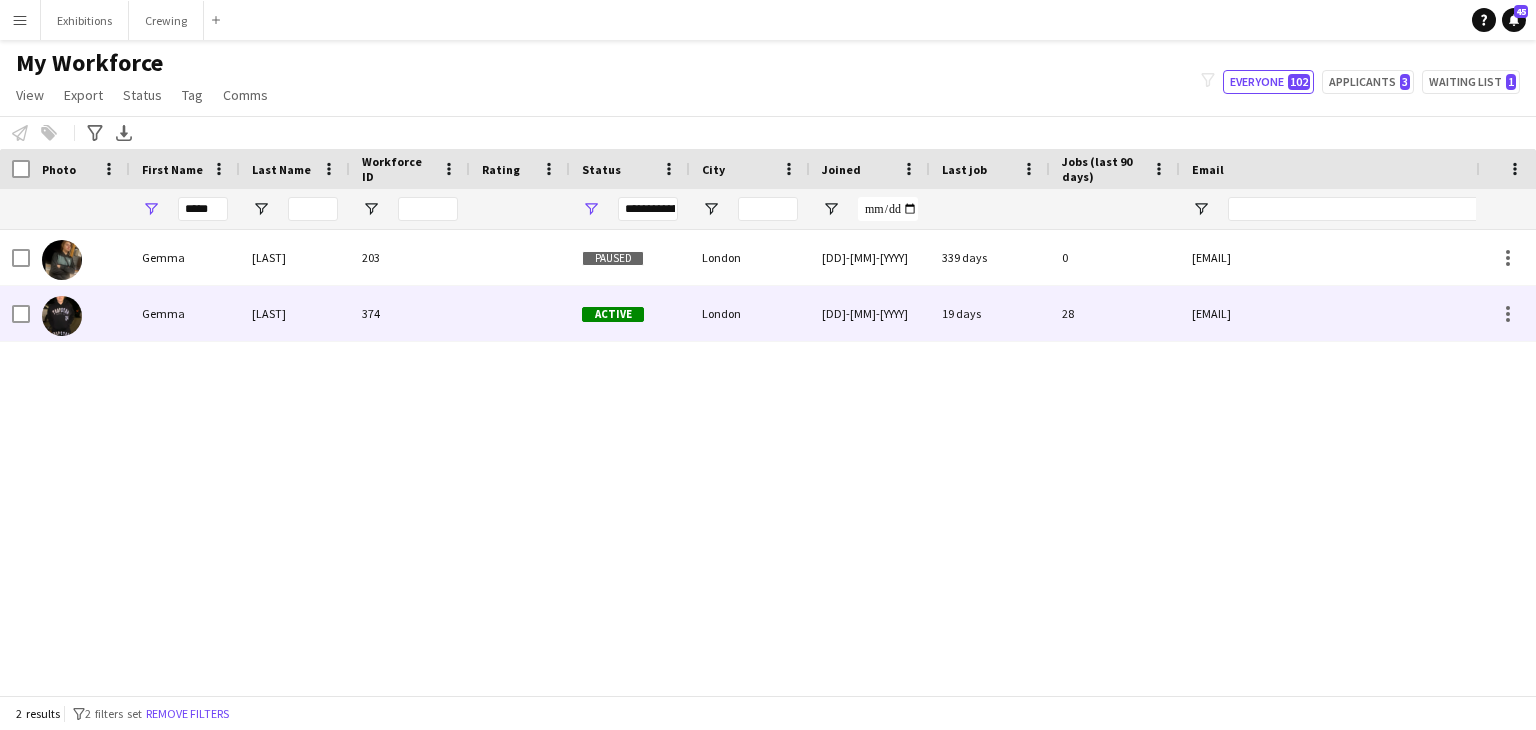 click on "Cooper" at bounding box center (295, 313) 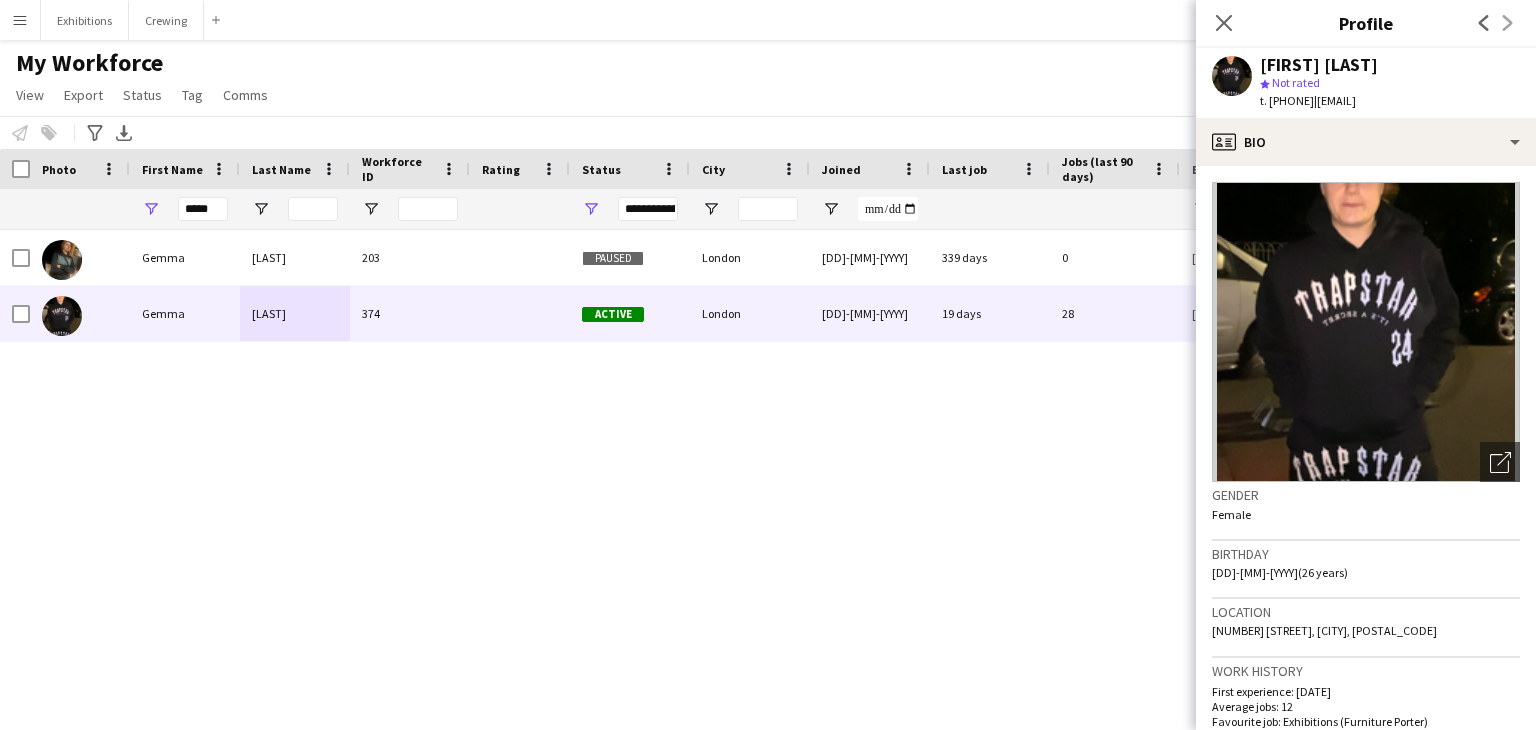 drag, startPoint x: 1356, startPoint y: 100, endPoint x: 1503, endPoint y: 96, distance: 147.05441 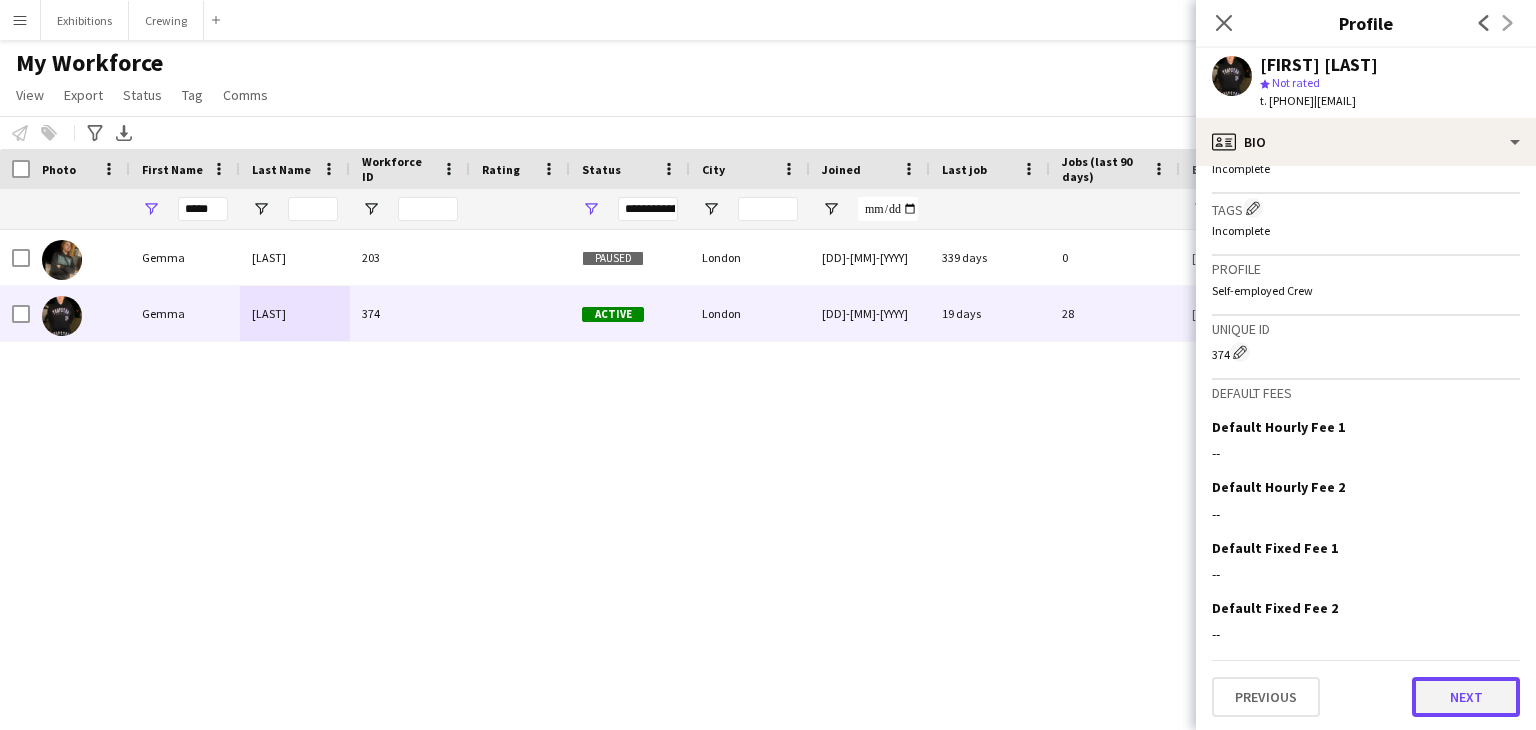 click on "Next" 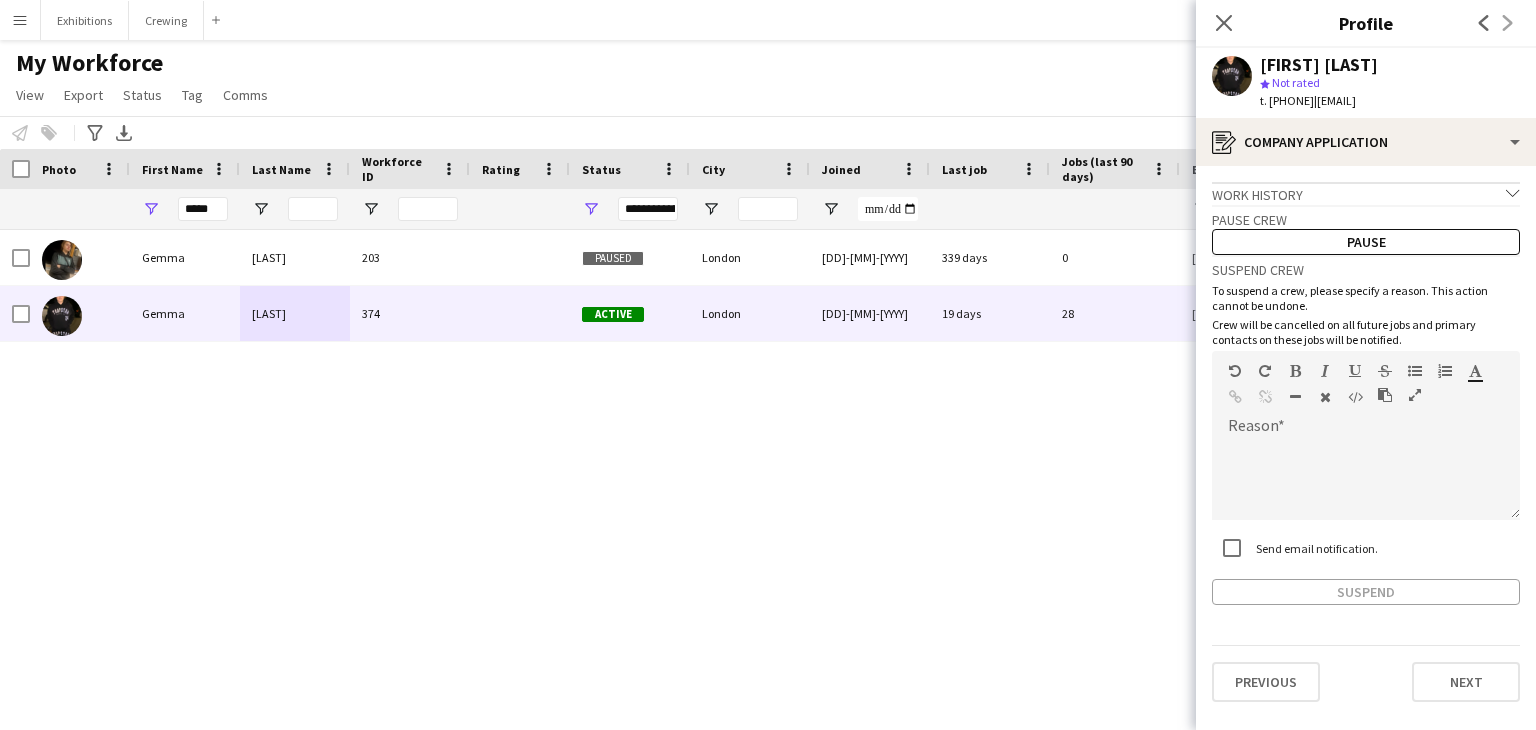 click on "Previous   Next" 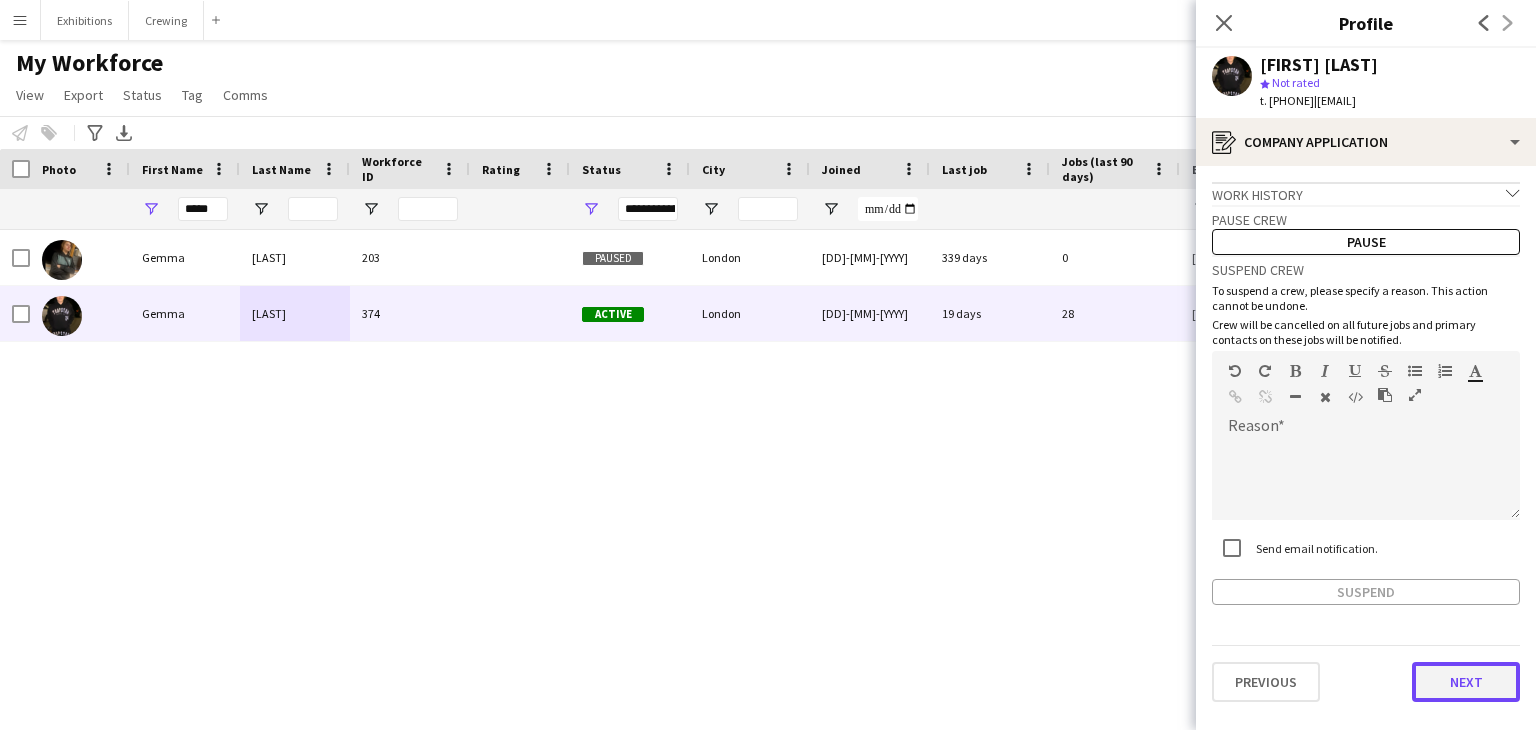 click on "Next" 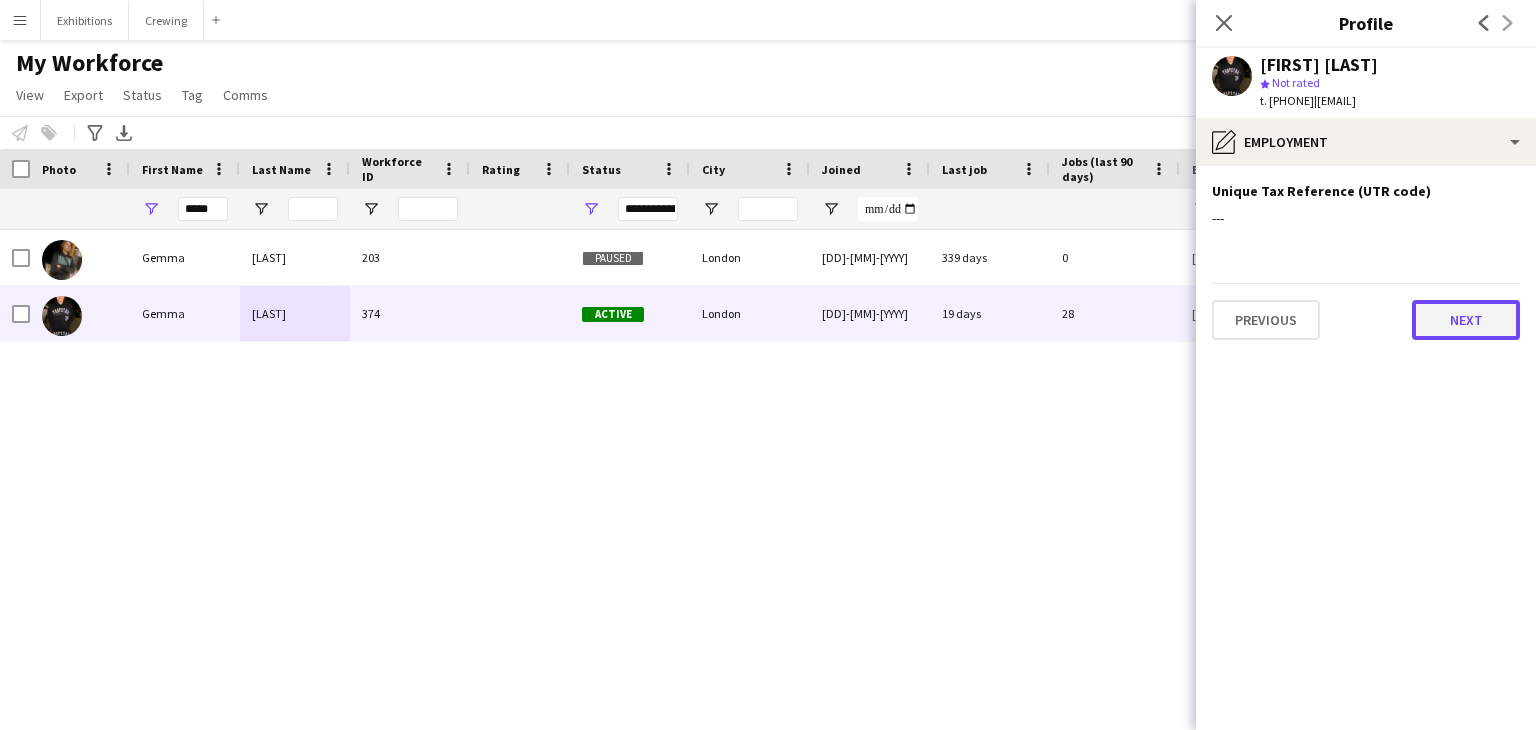 click on "Next" 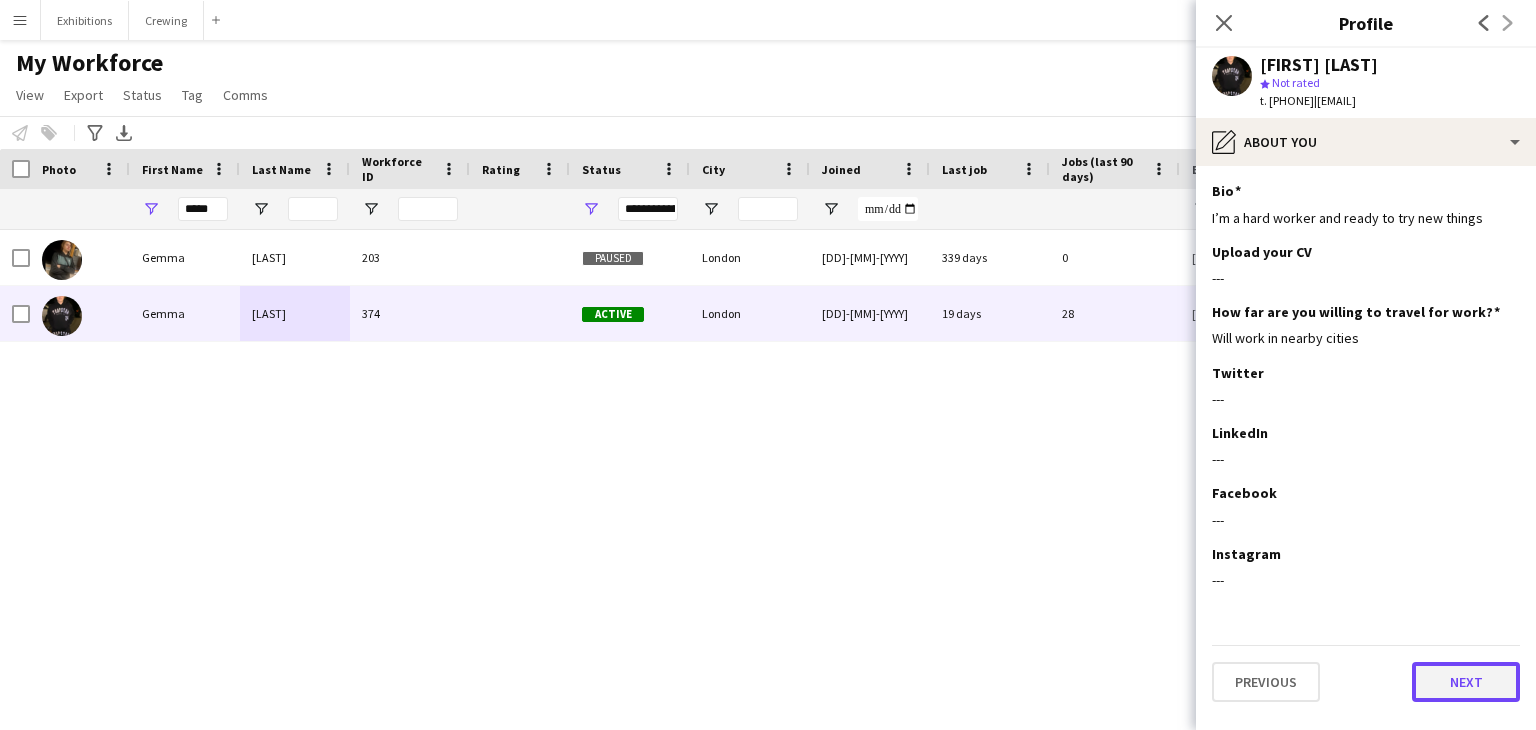 click on "Next" 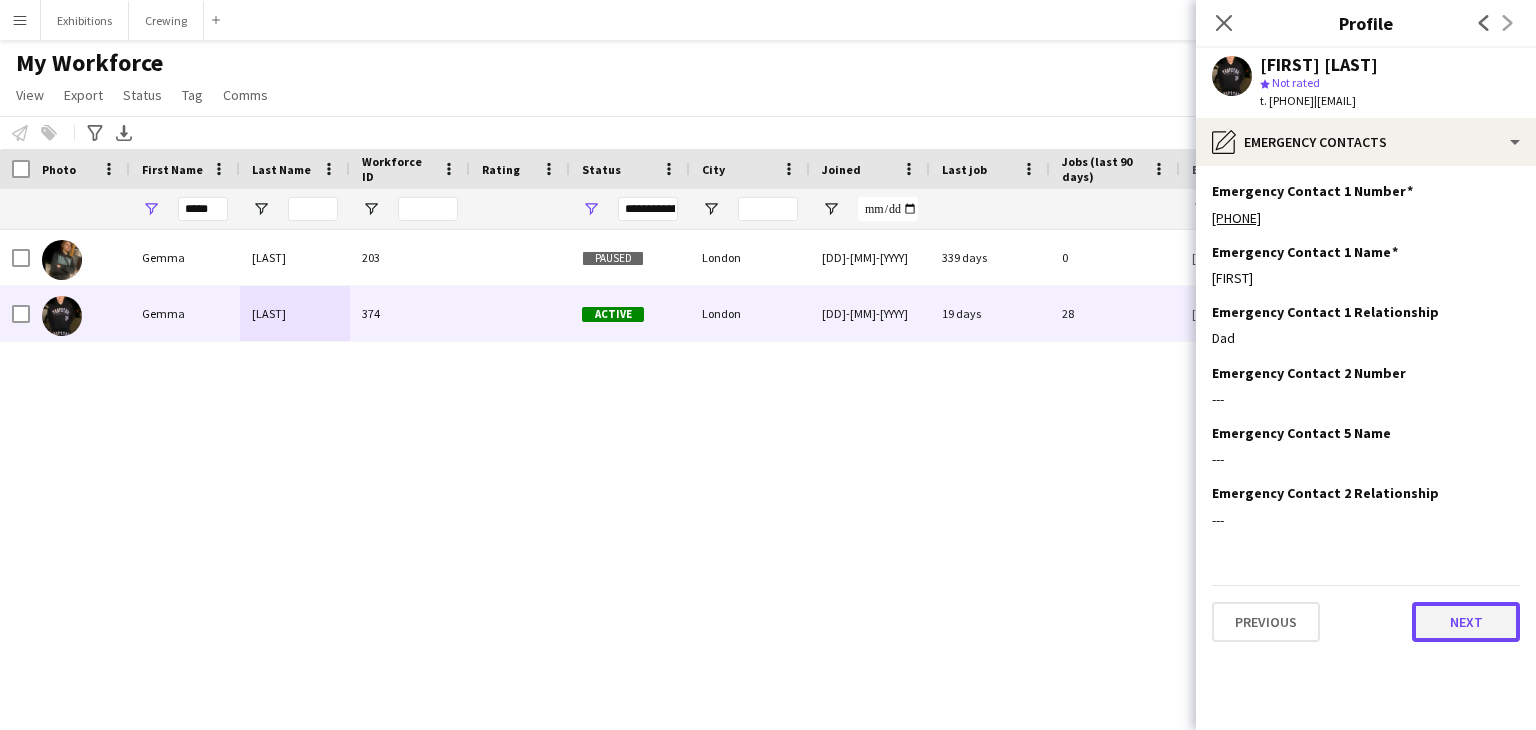 click on "Next" 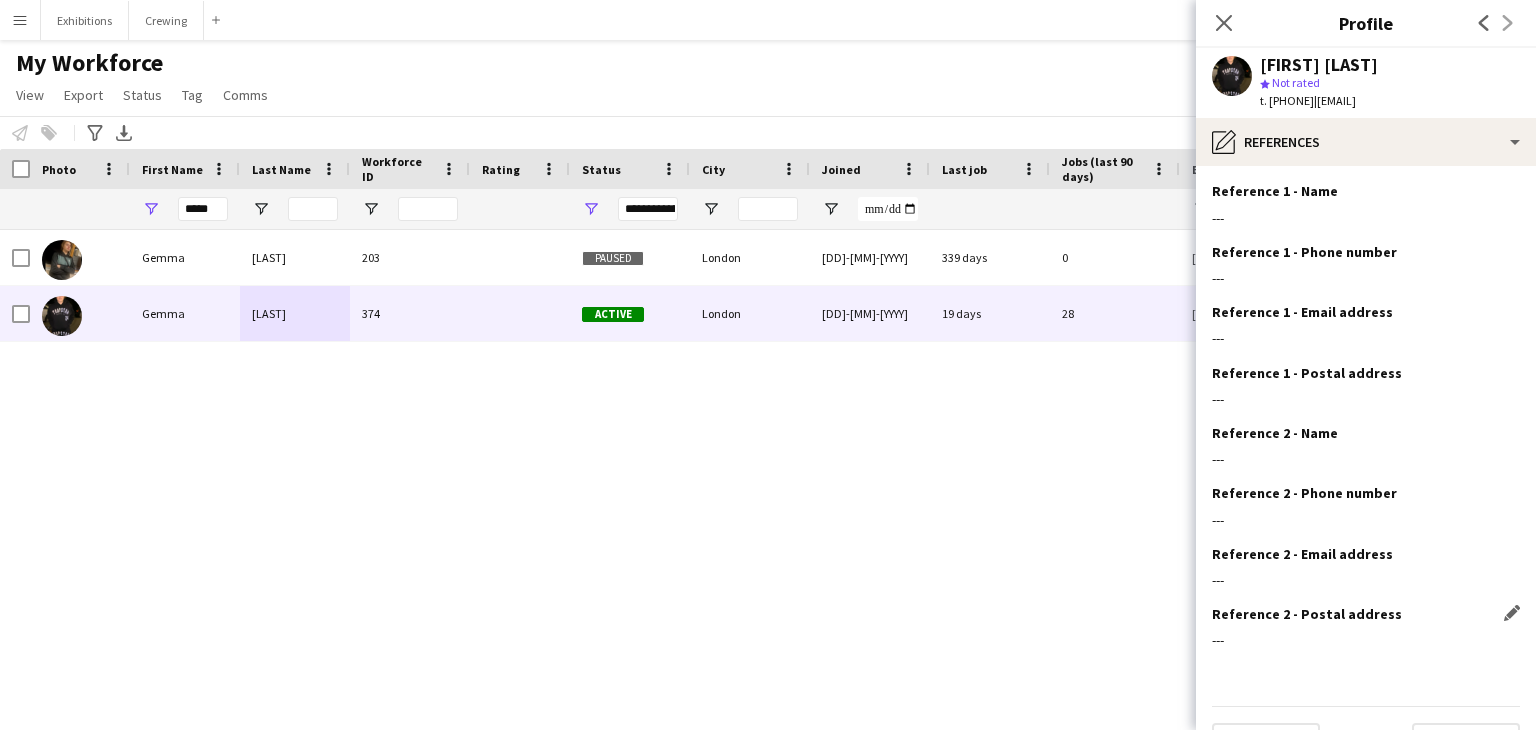 scroll, scrollTop: 48, scrollLeft: 0, axis: vertical 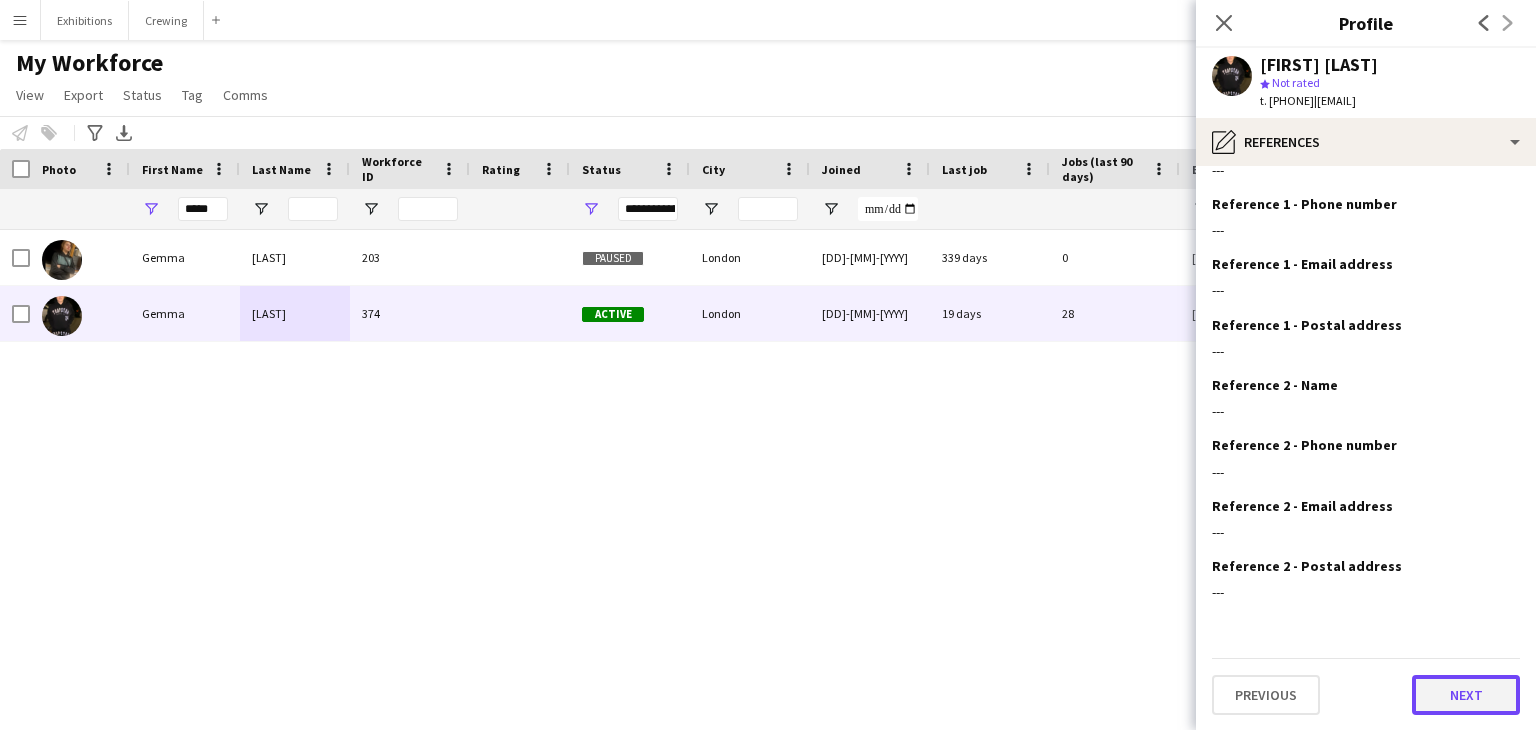 click on "Next" 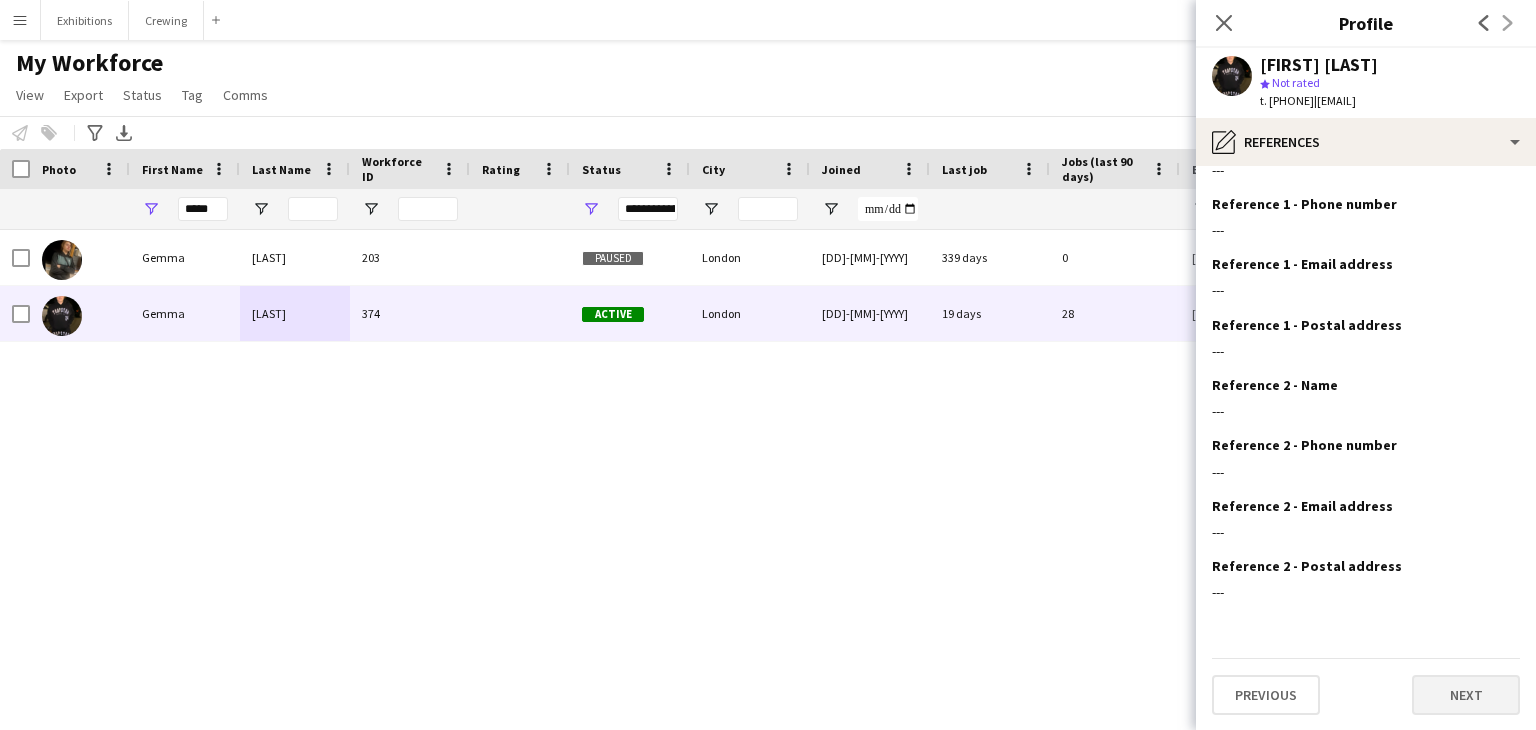 scroll, scrollTop: 0, scrollLeft: 0, axis: both 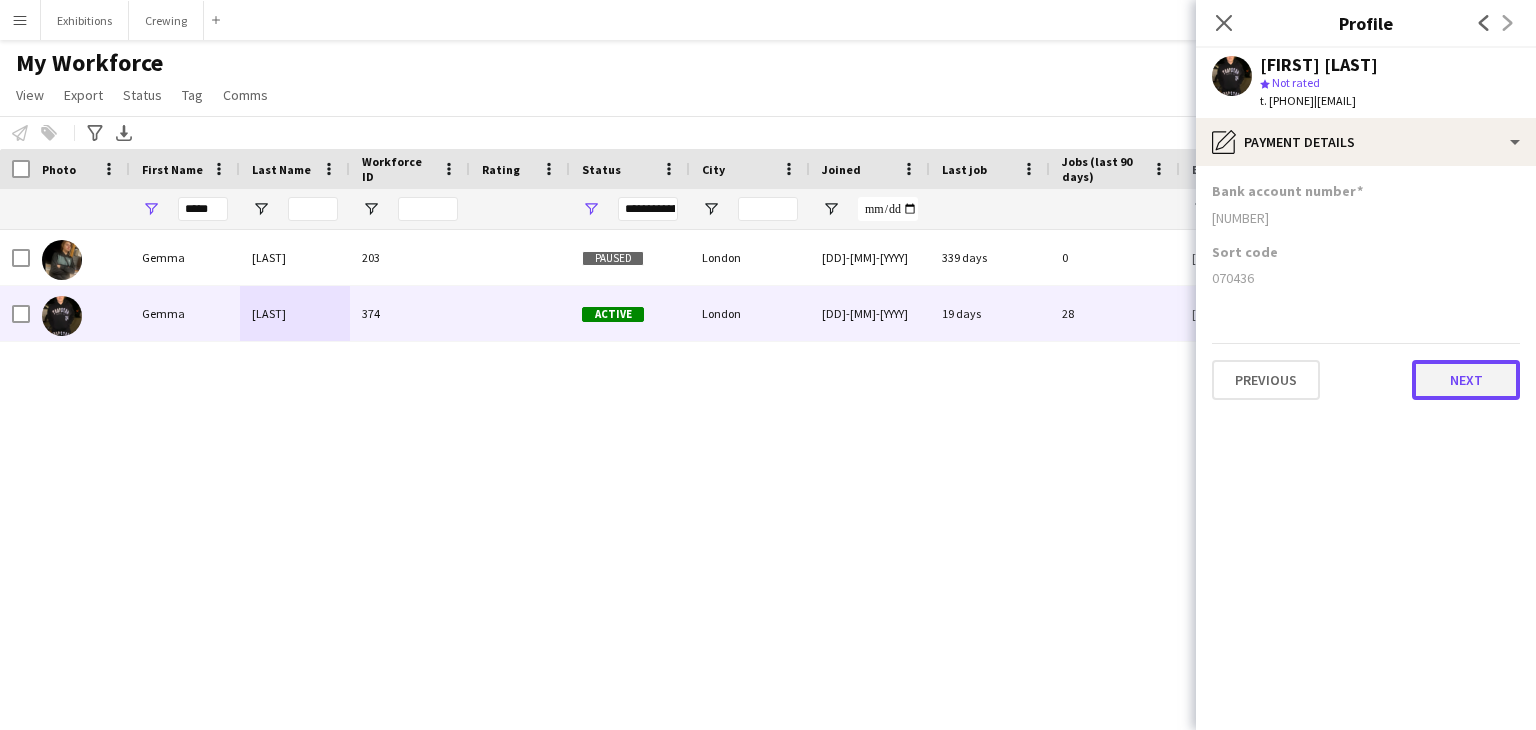 click on "Next" 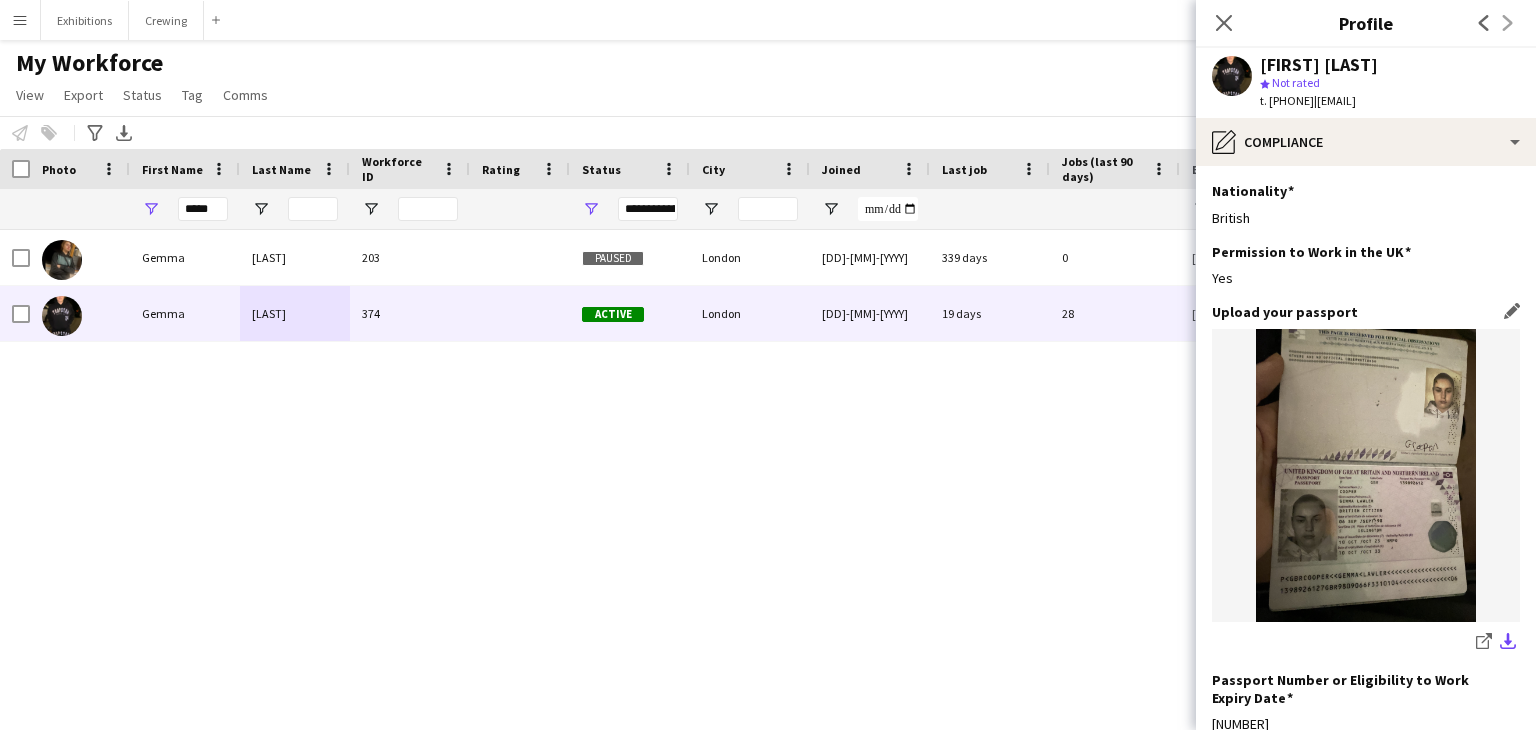 click on "download-bottom" 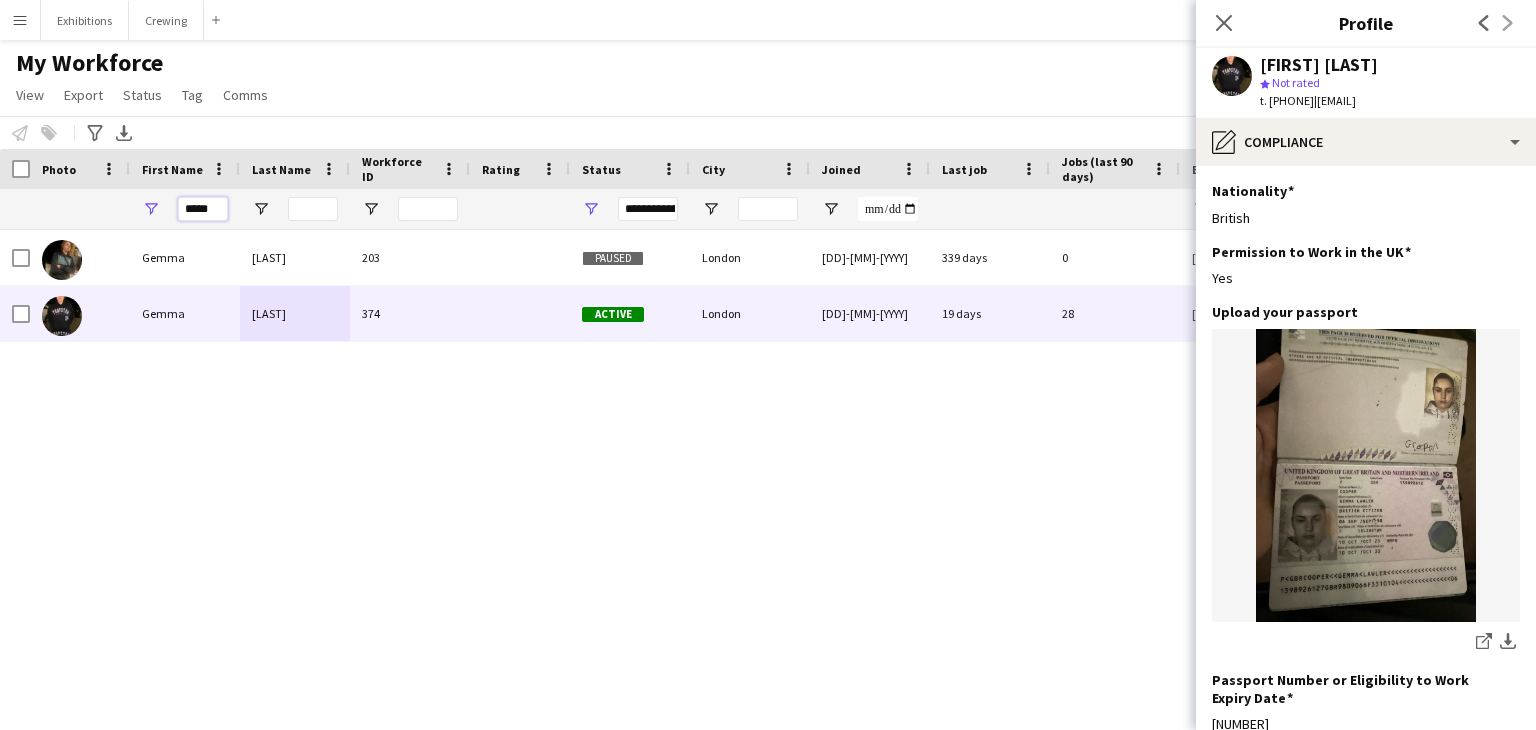 click on "*****" at bounding box center [203, 209] 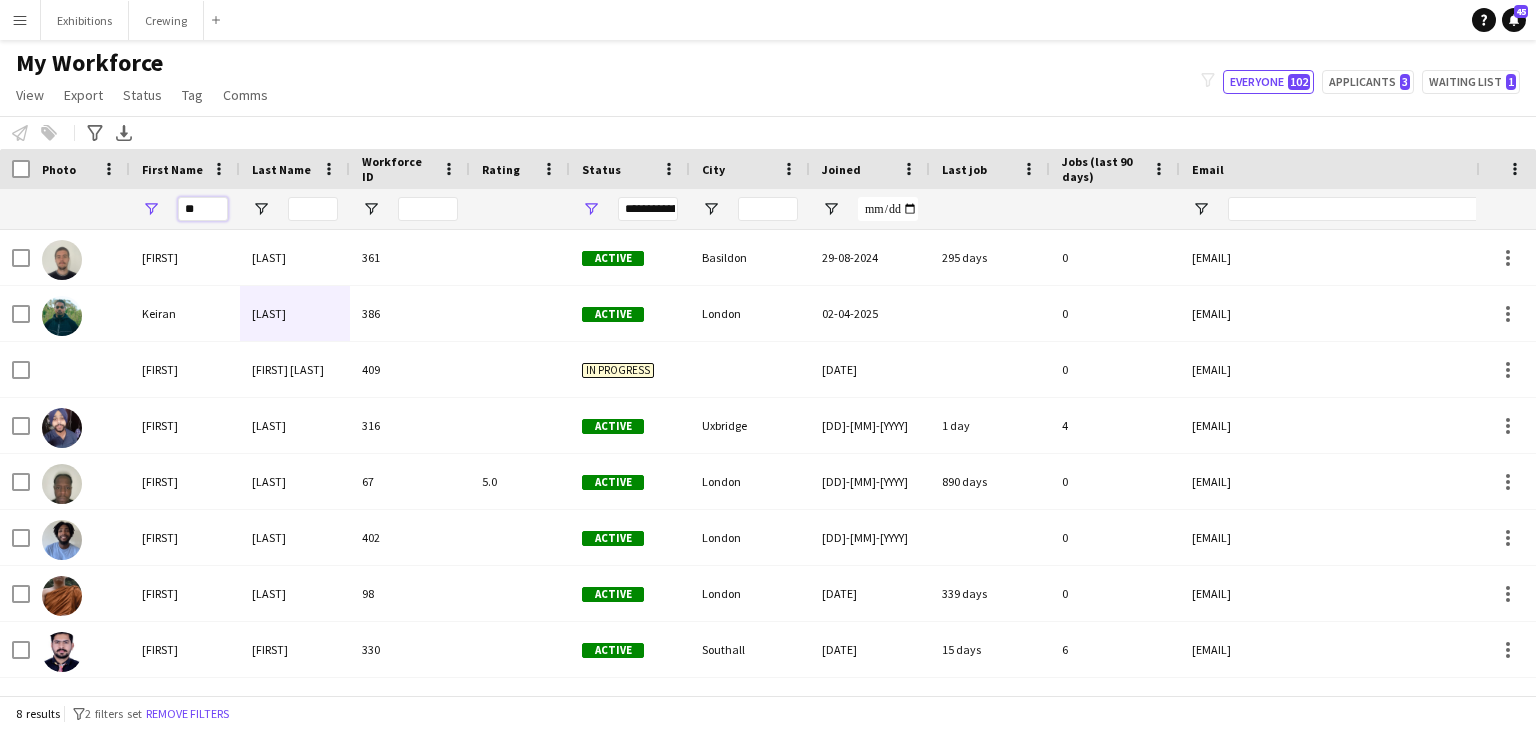 type on "*" 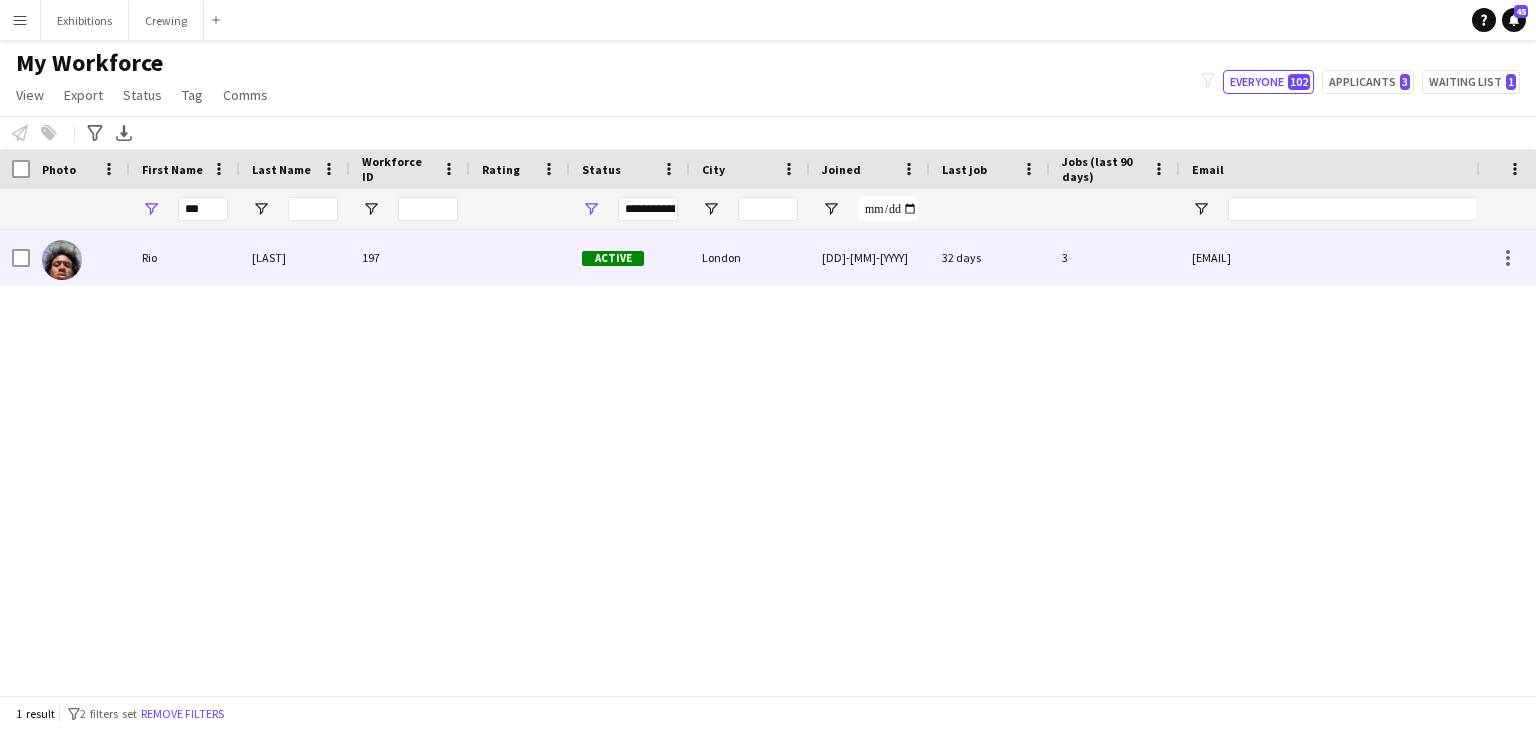 click on "Rio" at bounding box center (185, 257) 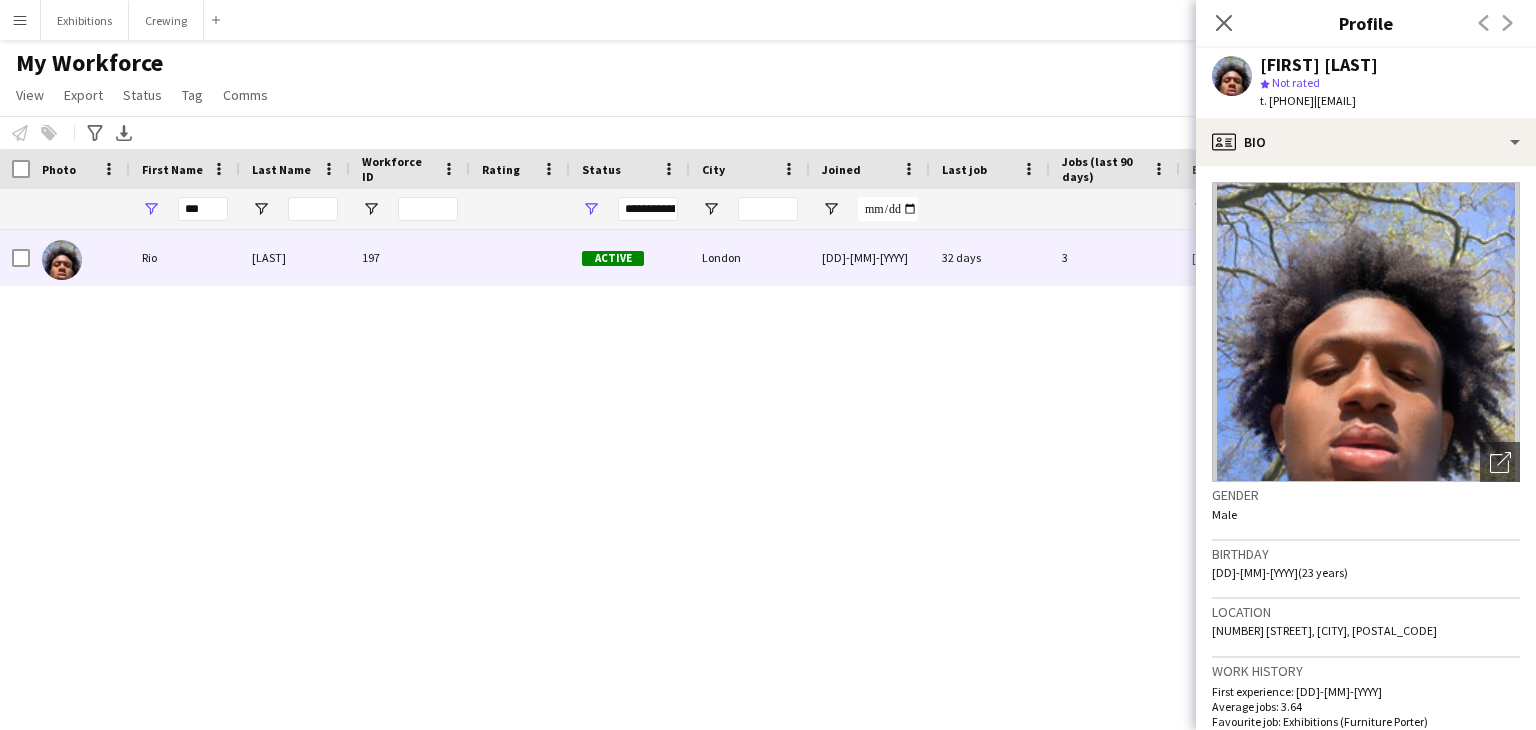 scroll, scrollTop: 769, scrollLeft: 0, axis: vertical 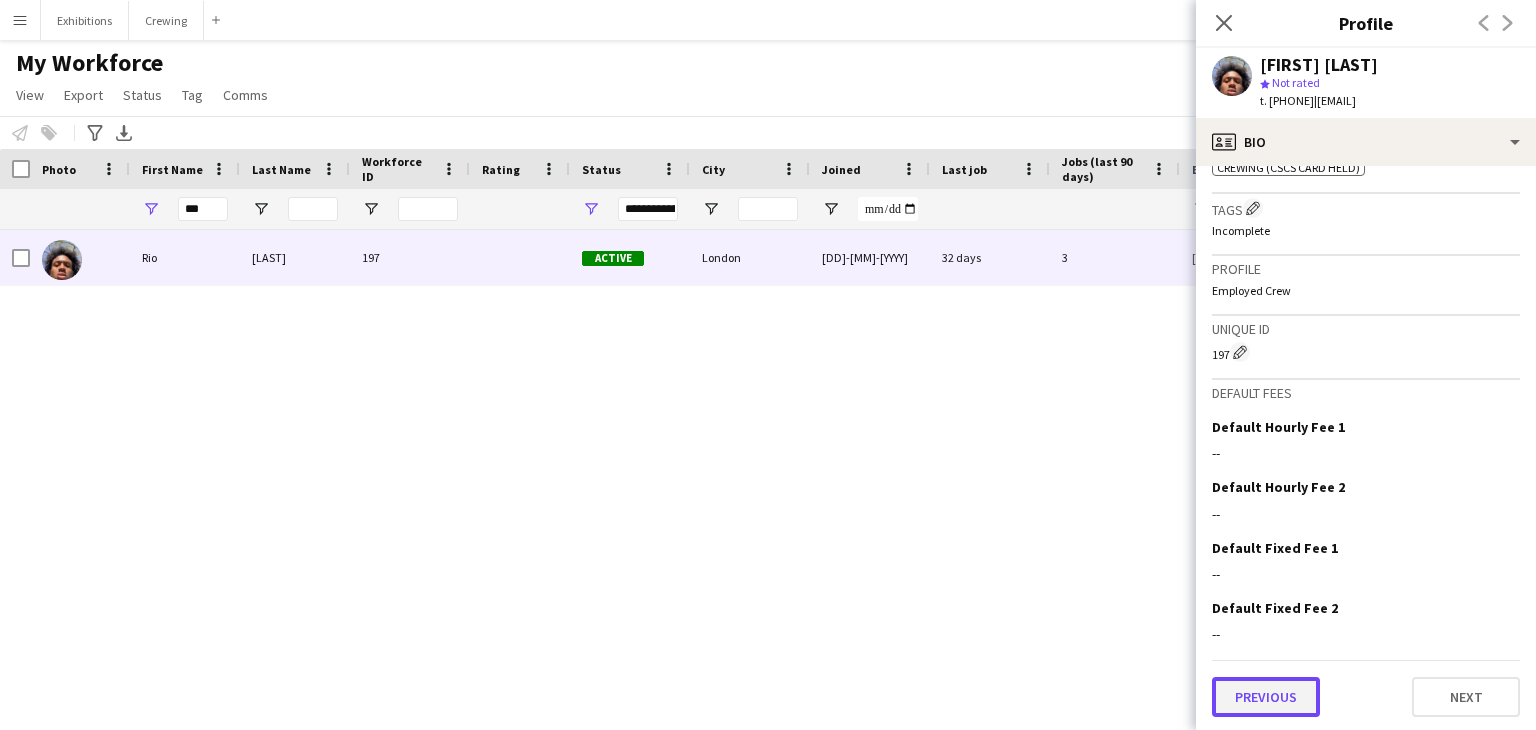 click on "Previous" 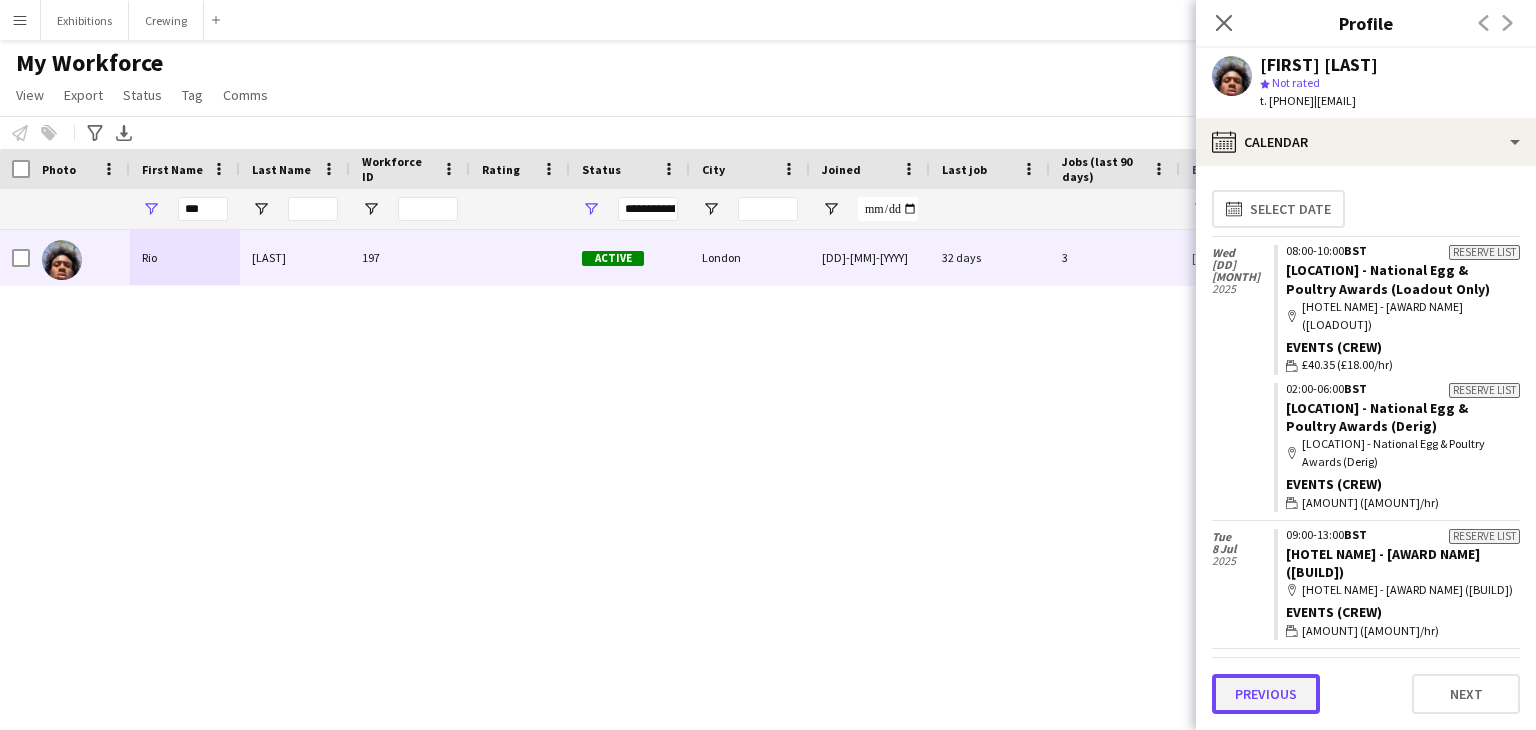 click on "Previous" 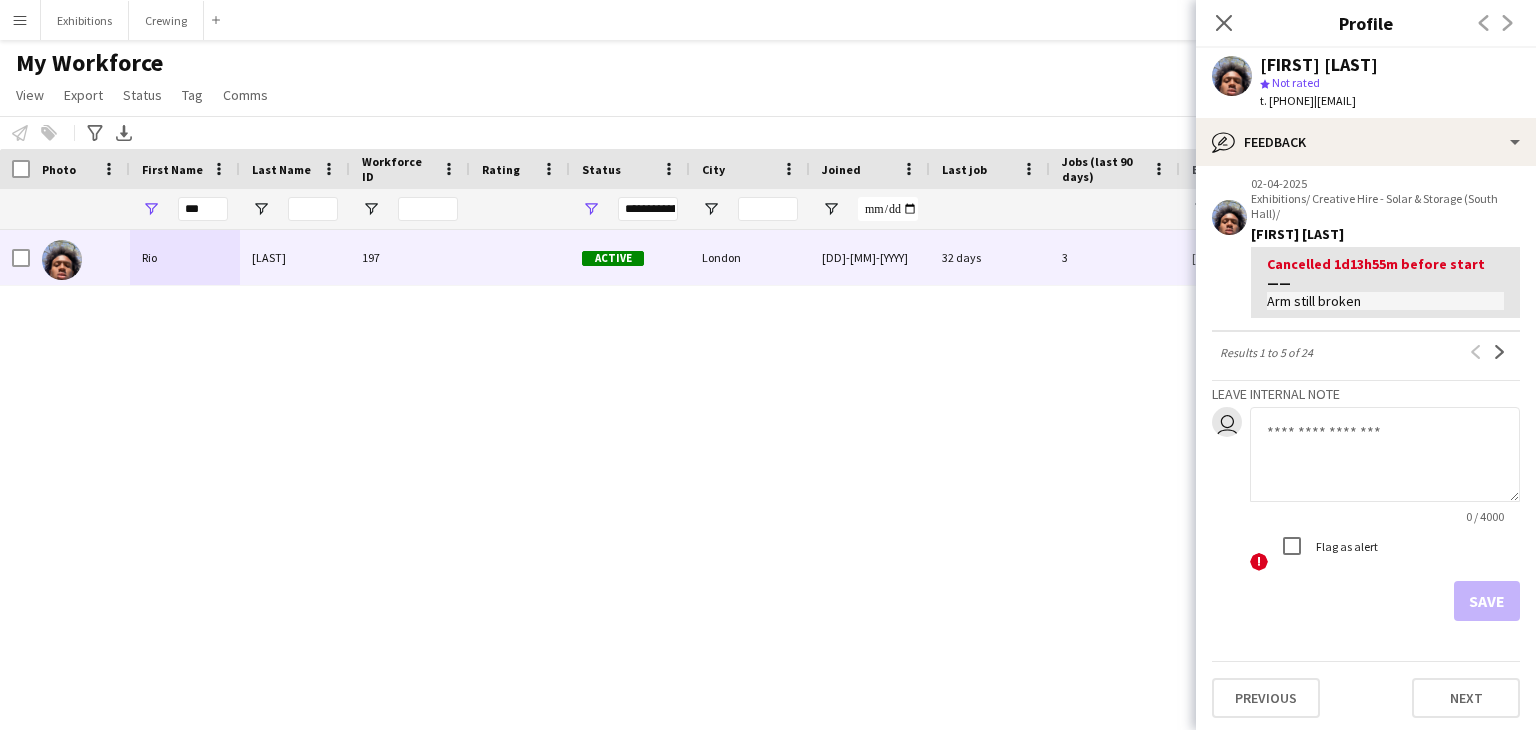 scroll, scrollTop: 868, scrollLeft: 0, axis: vertical 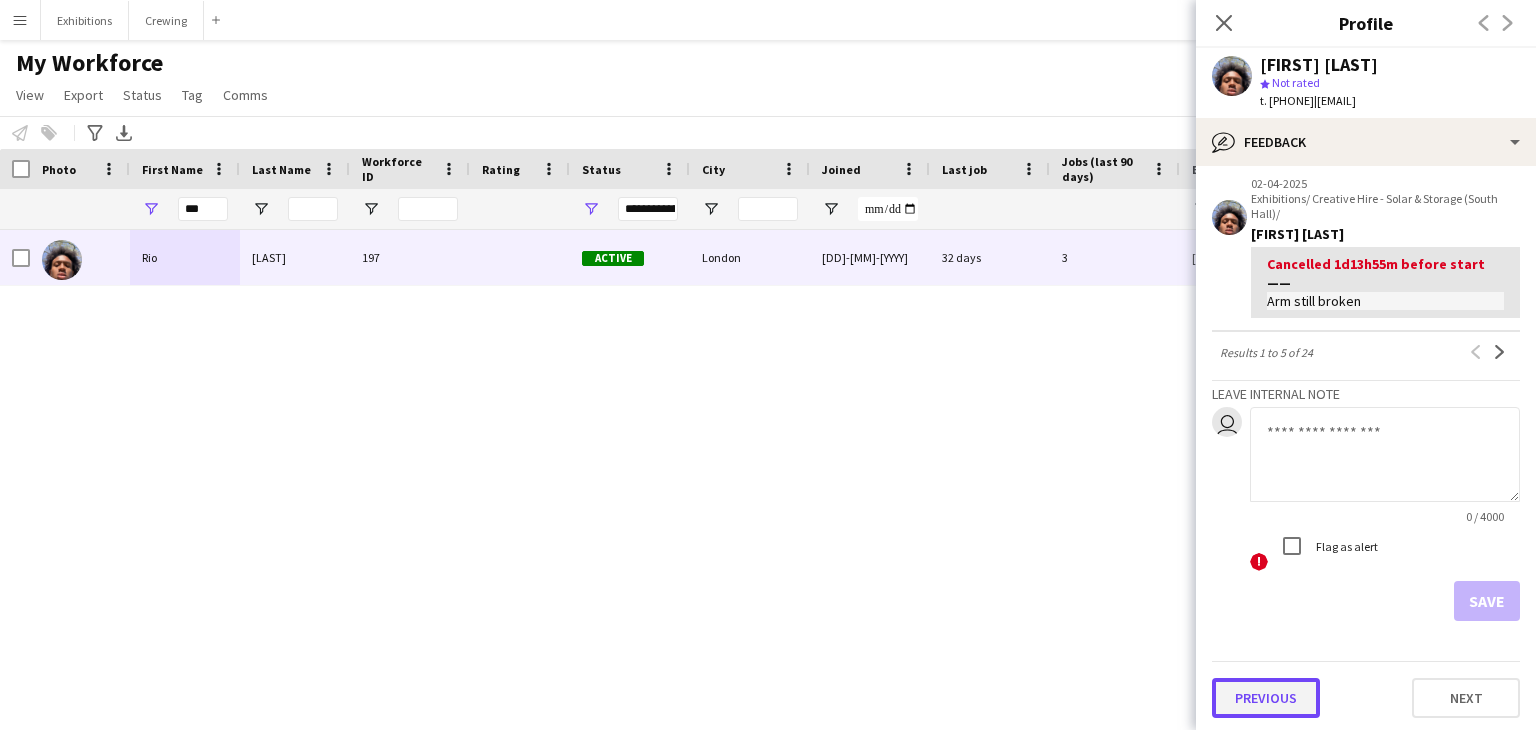 click on "Previous" 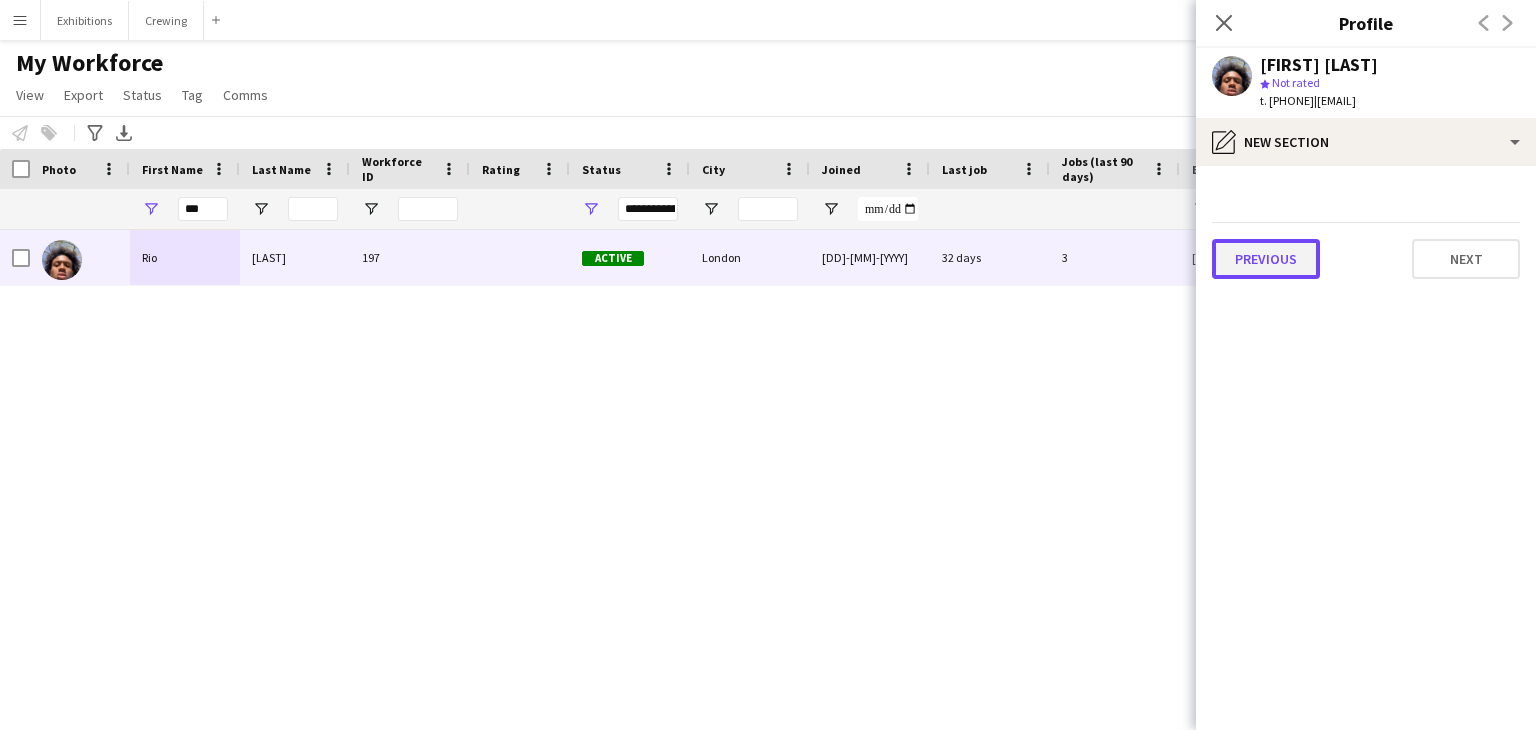 click on "Previous" 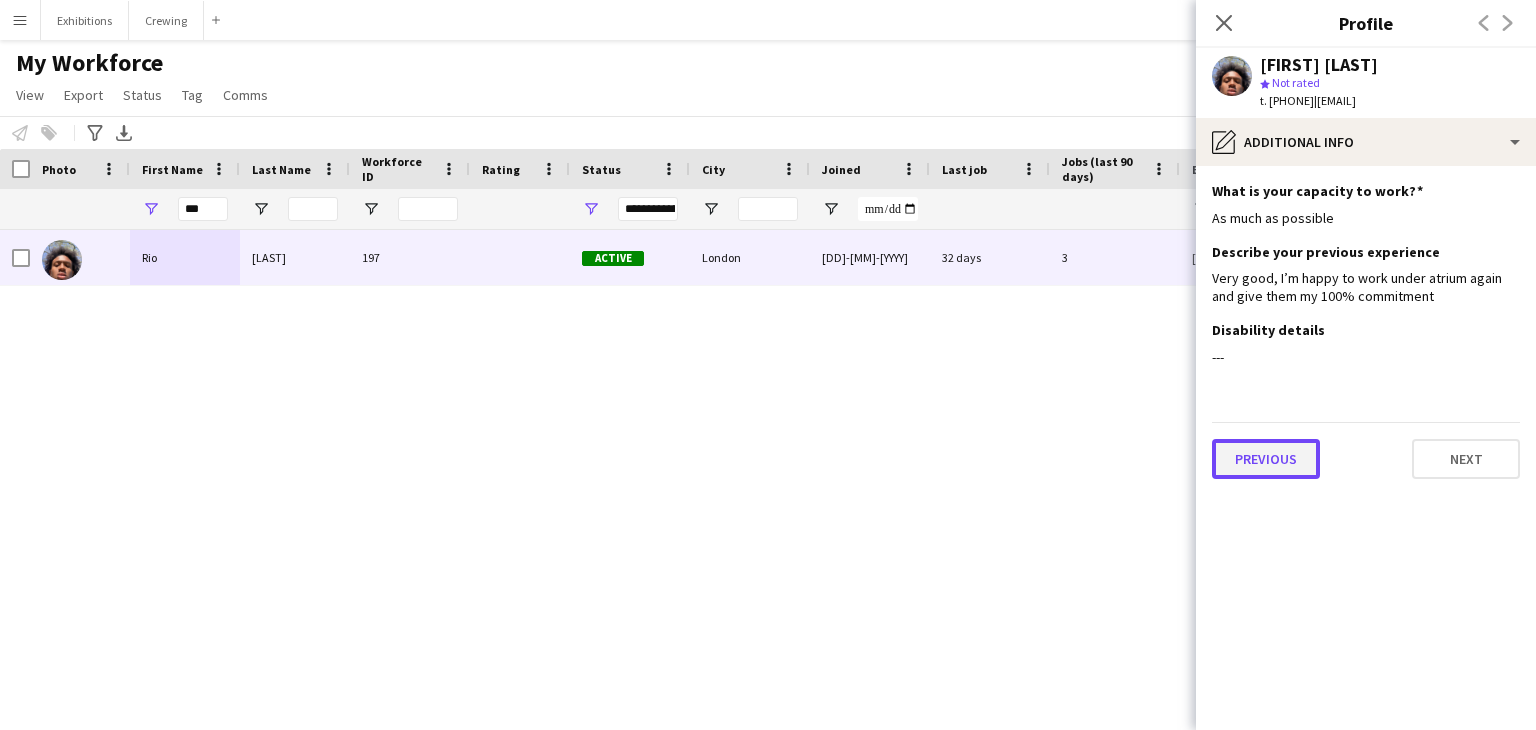 click on "Previous" 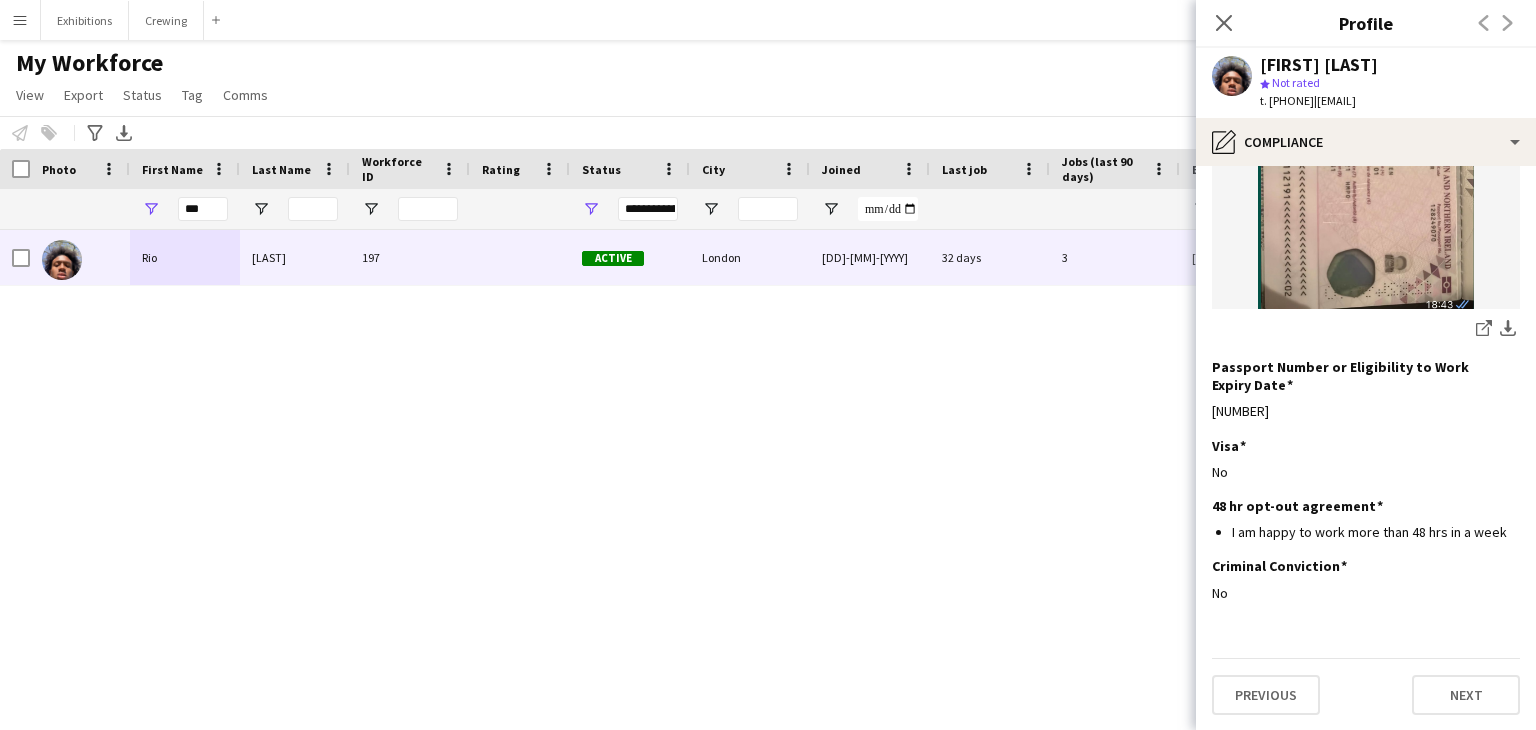 scroll, scrollTop: 312, scrollLeft: 0, axis: vertical 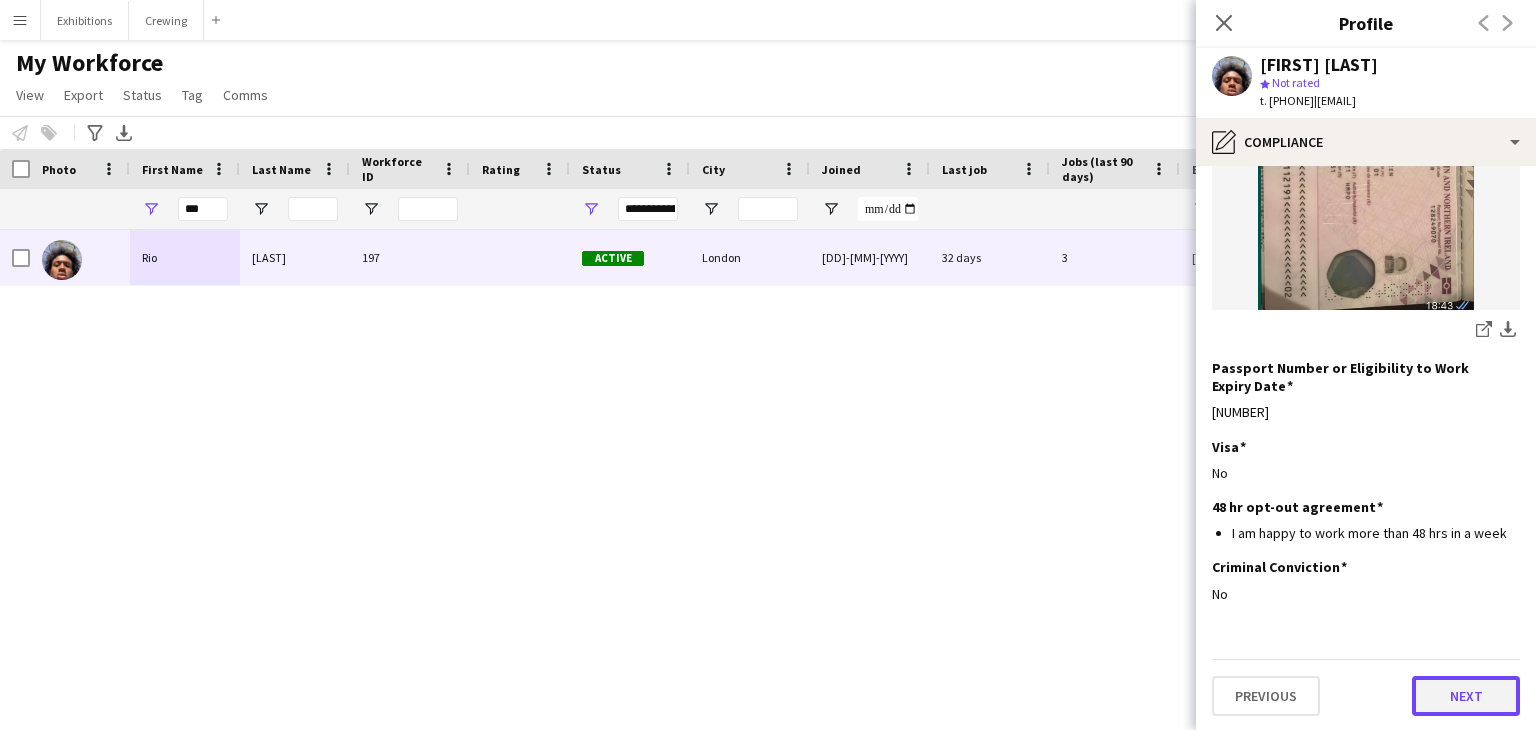 click on "Next" 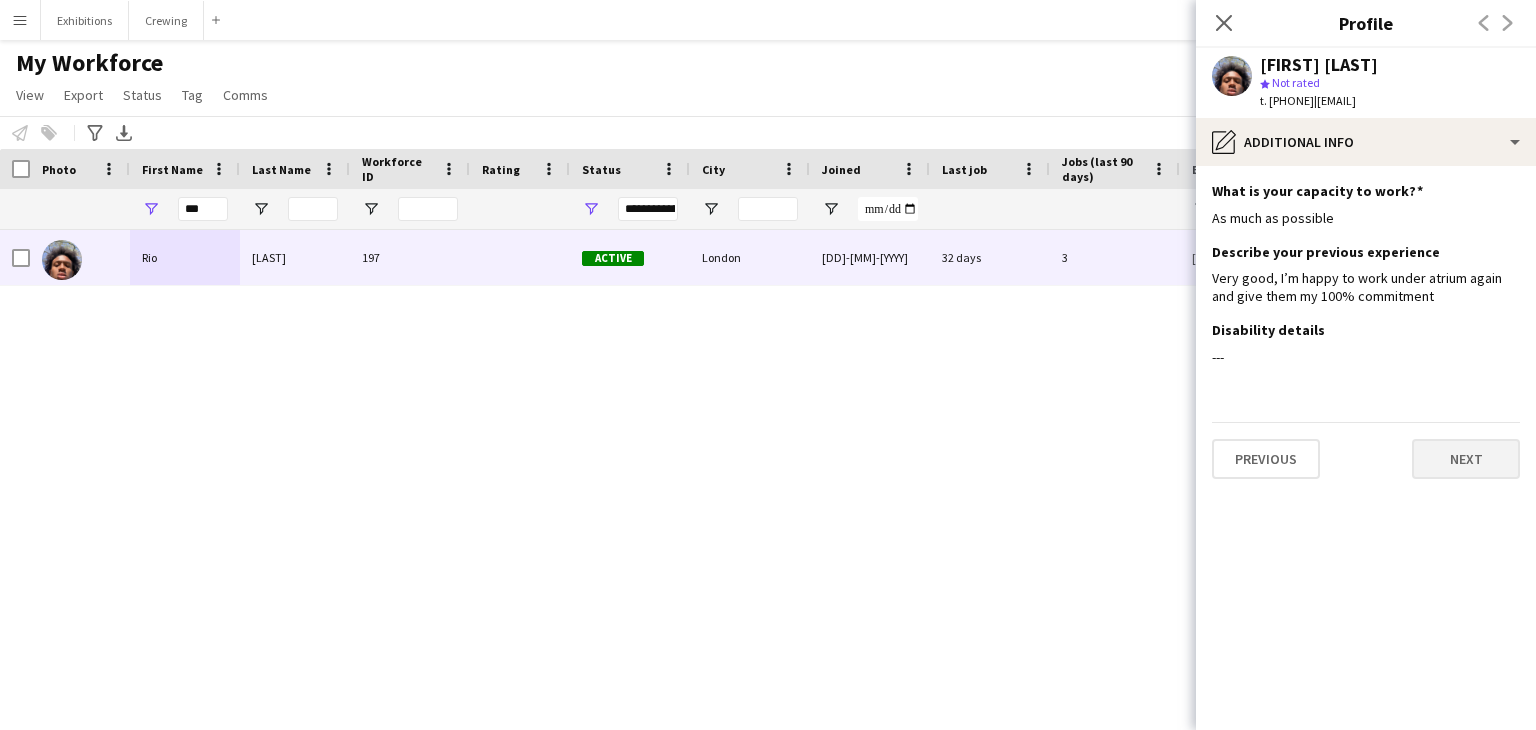 scroll, scrollTop: 0, scrollLeft: 0, axis: both 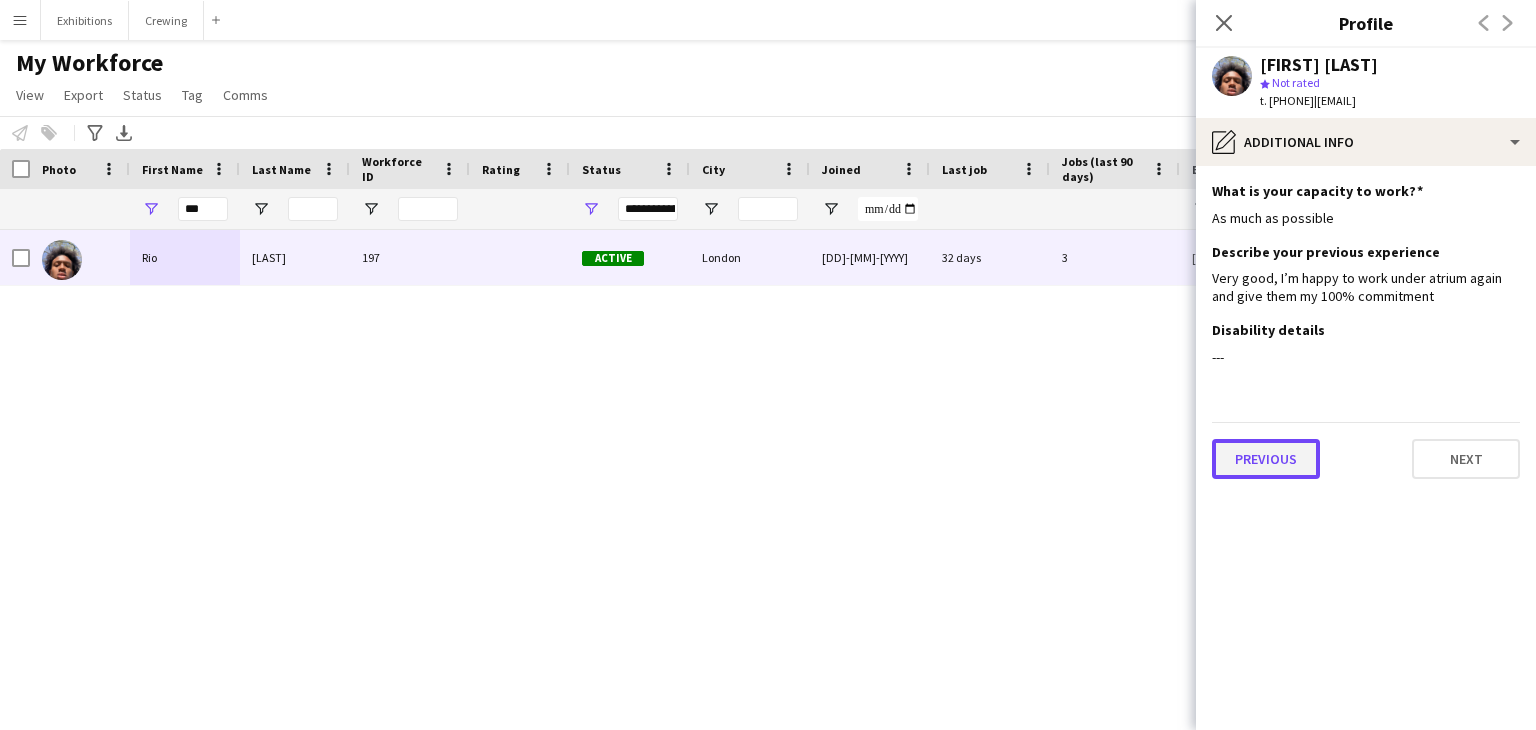 click on "Previous" 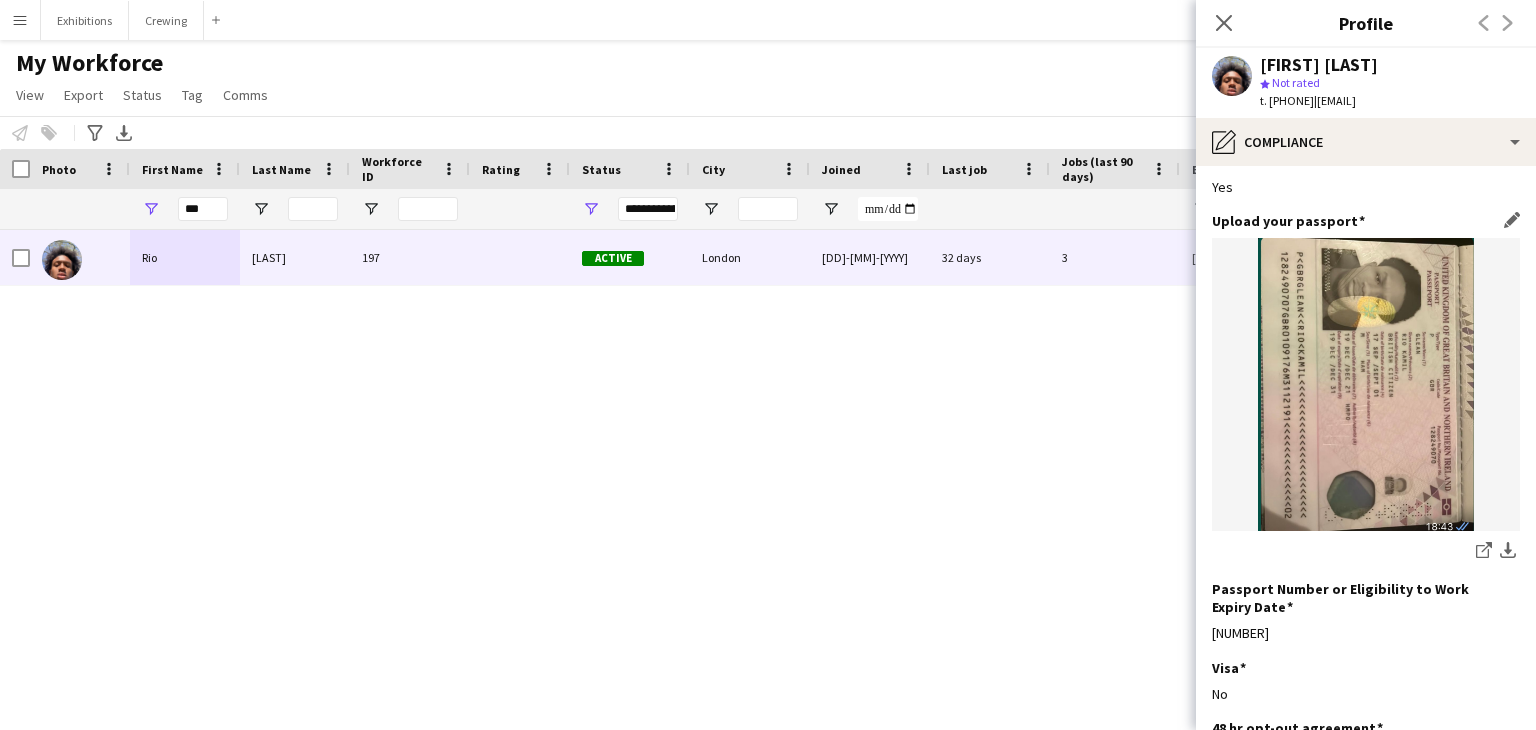 scroll, scrollTop: 90, scrollLeft: 0, axis: vertical 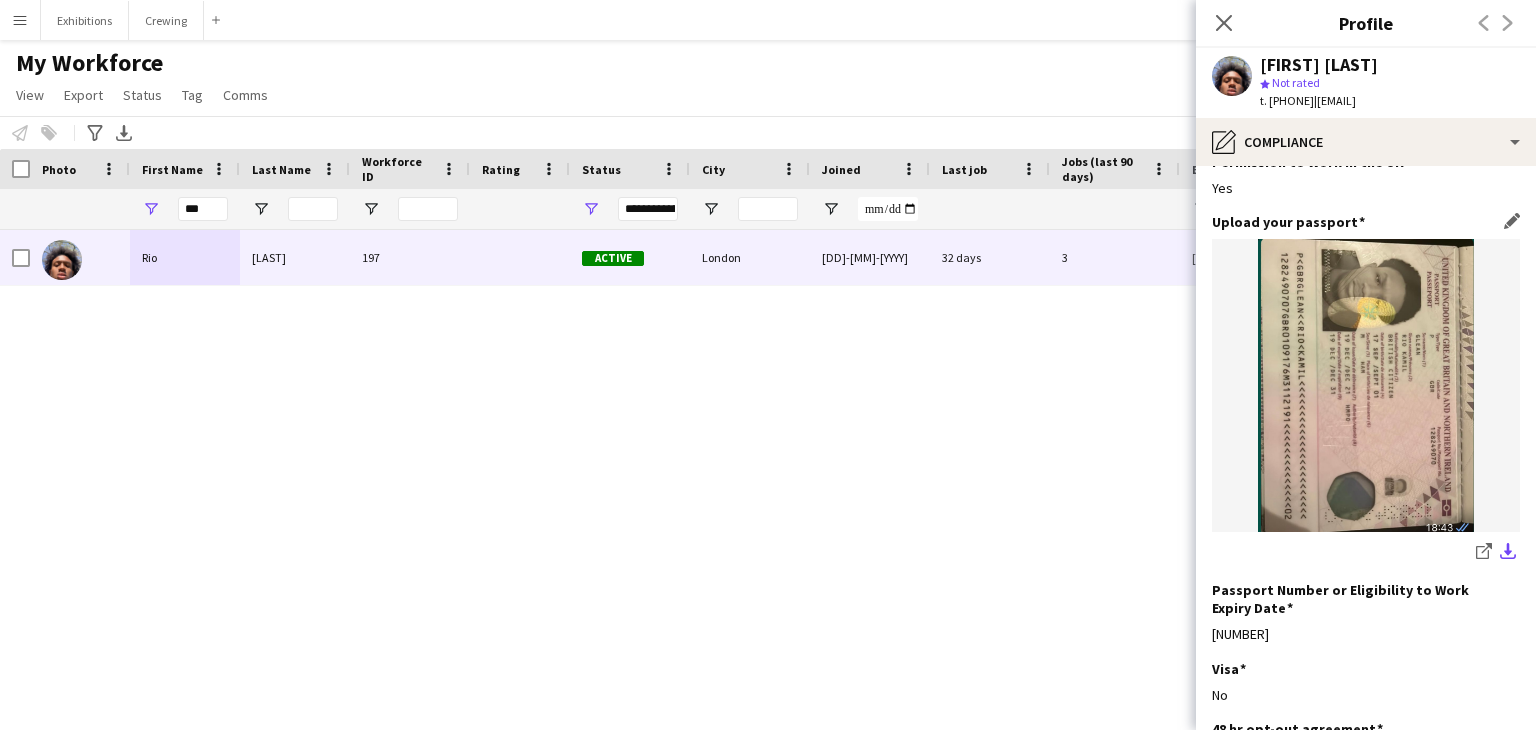 click on "download-bottom" 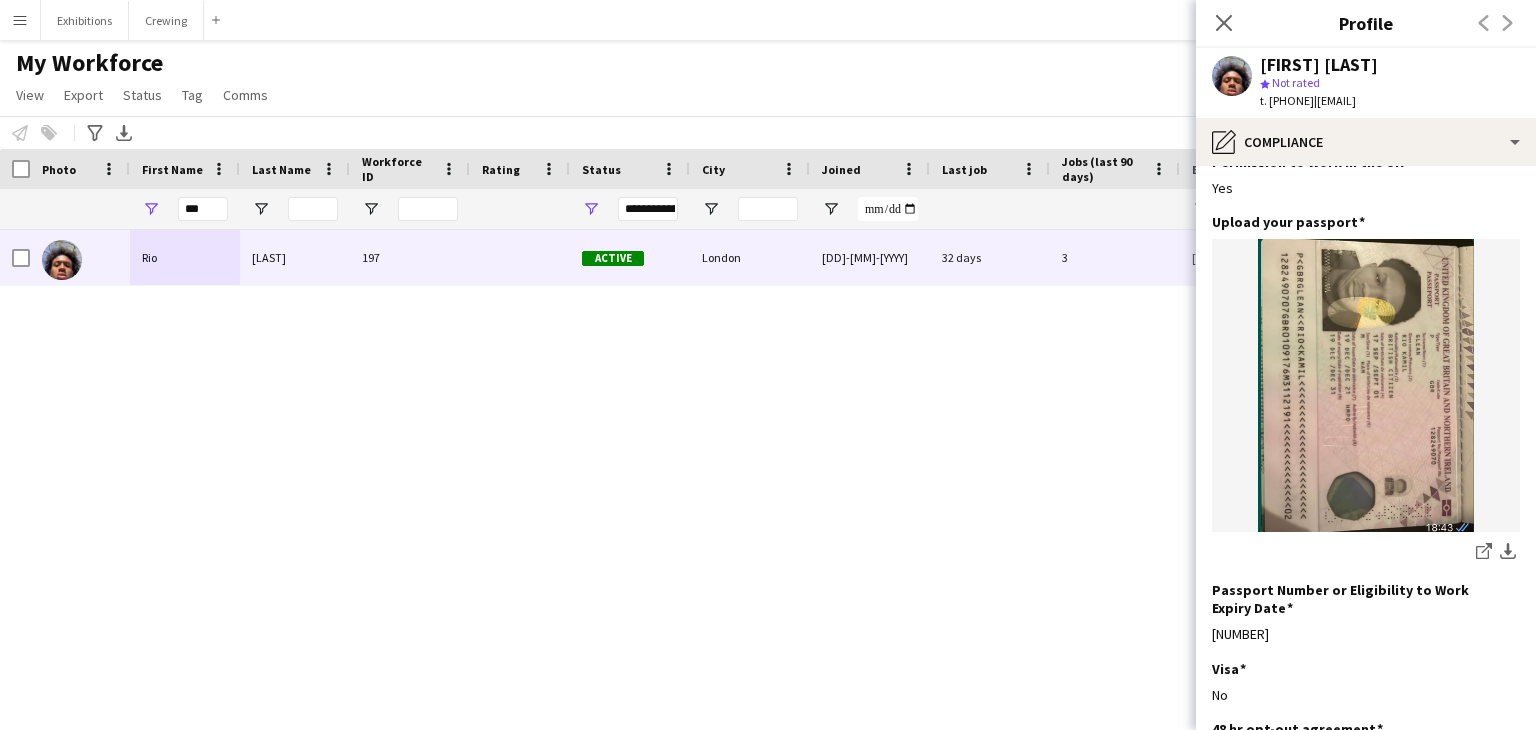 drag, startPoint x: 1458, startPoint y: 101, endPoint x: 1356, endPoint y: 101, distance: 102 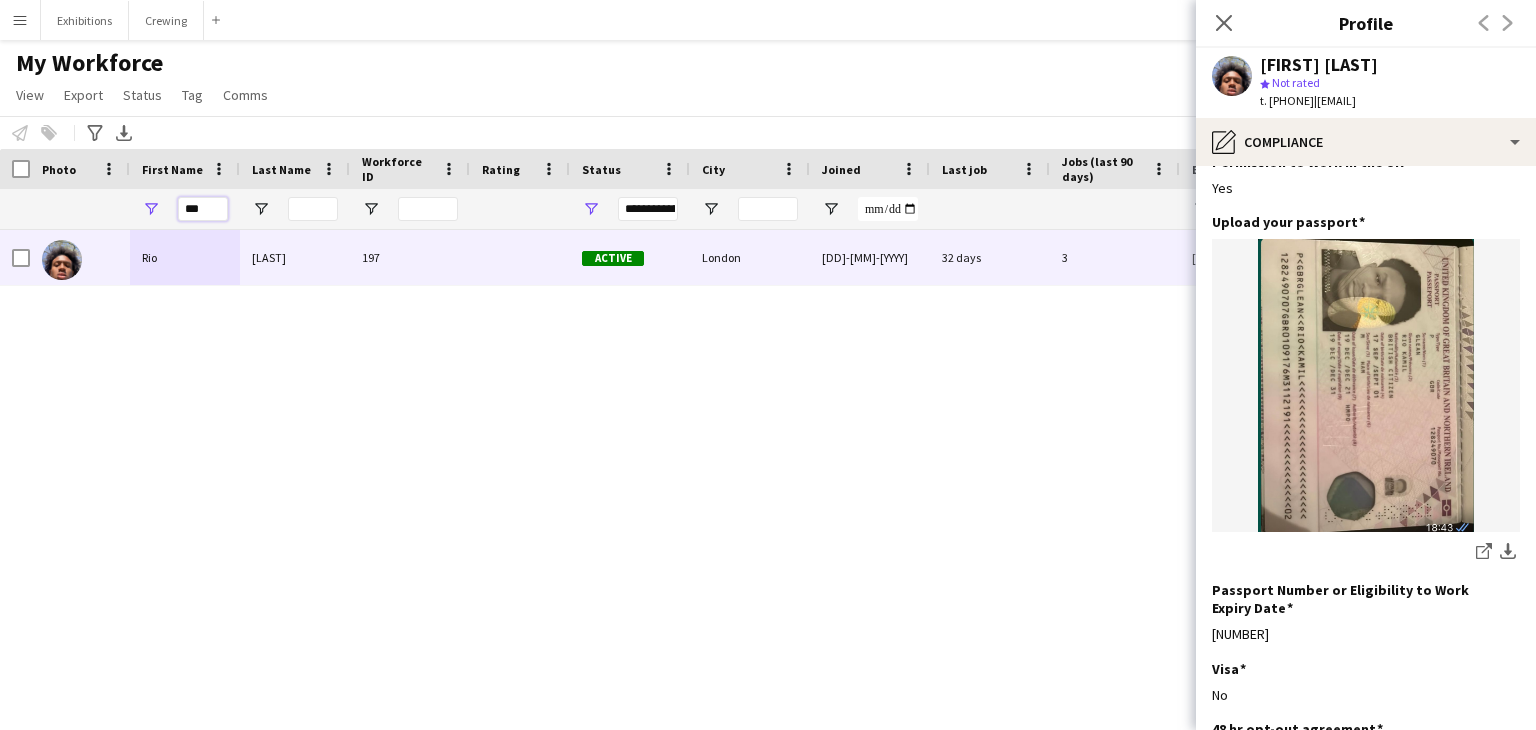 click on "***" at bounding box center [203, 209] 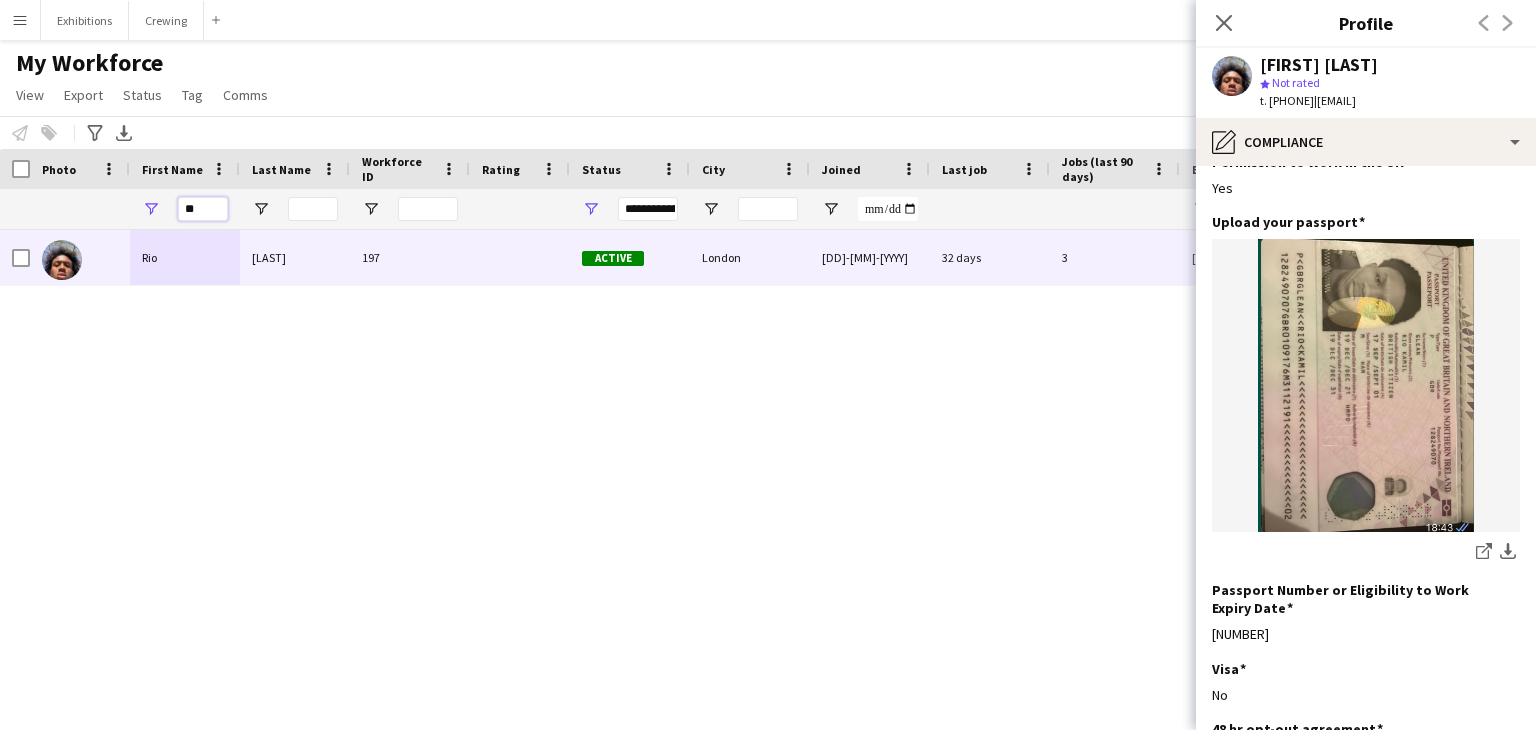 type on "*" 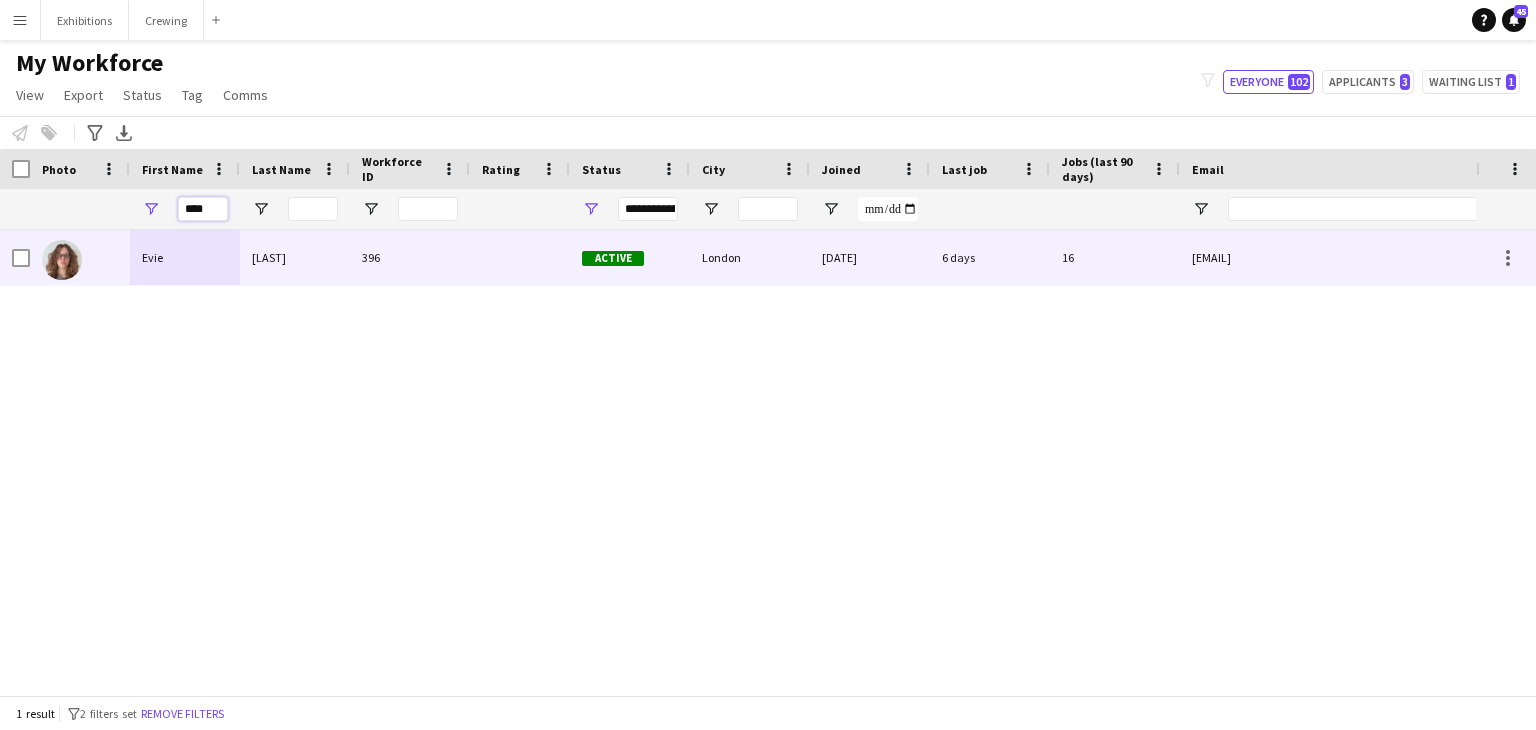 type on "****" 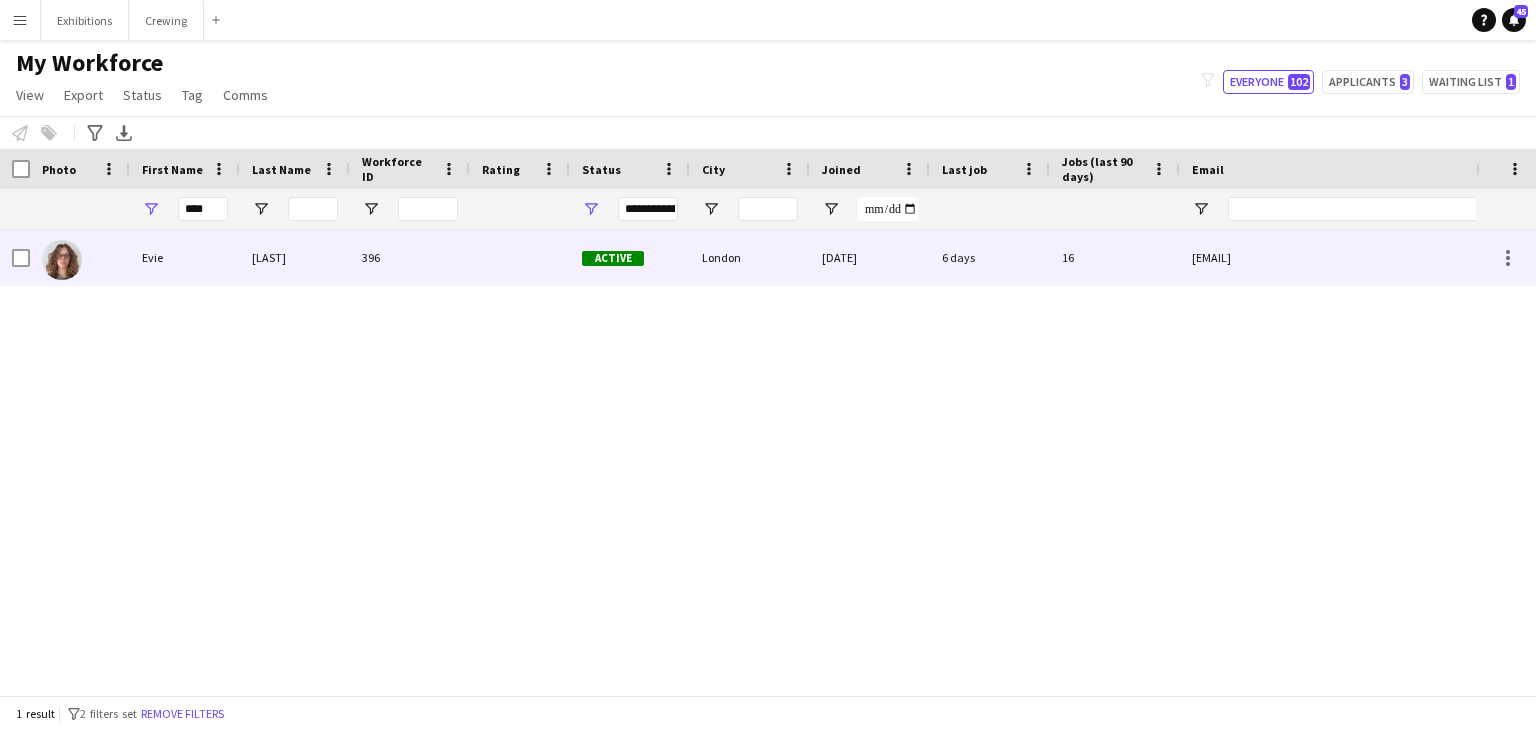 click on "Evie" at bounding box center (185, 257) 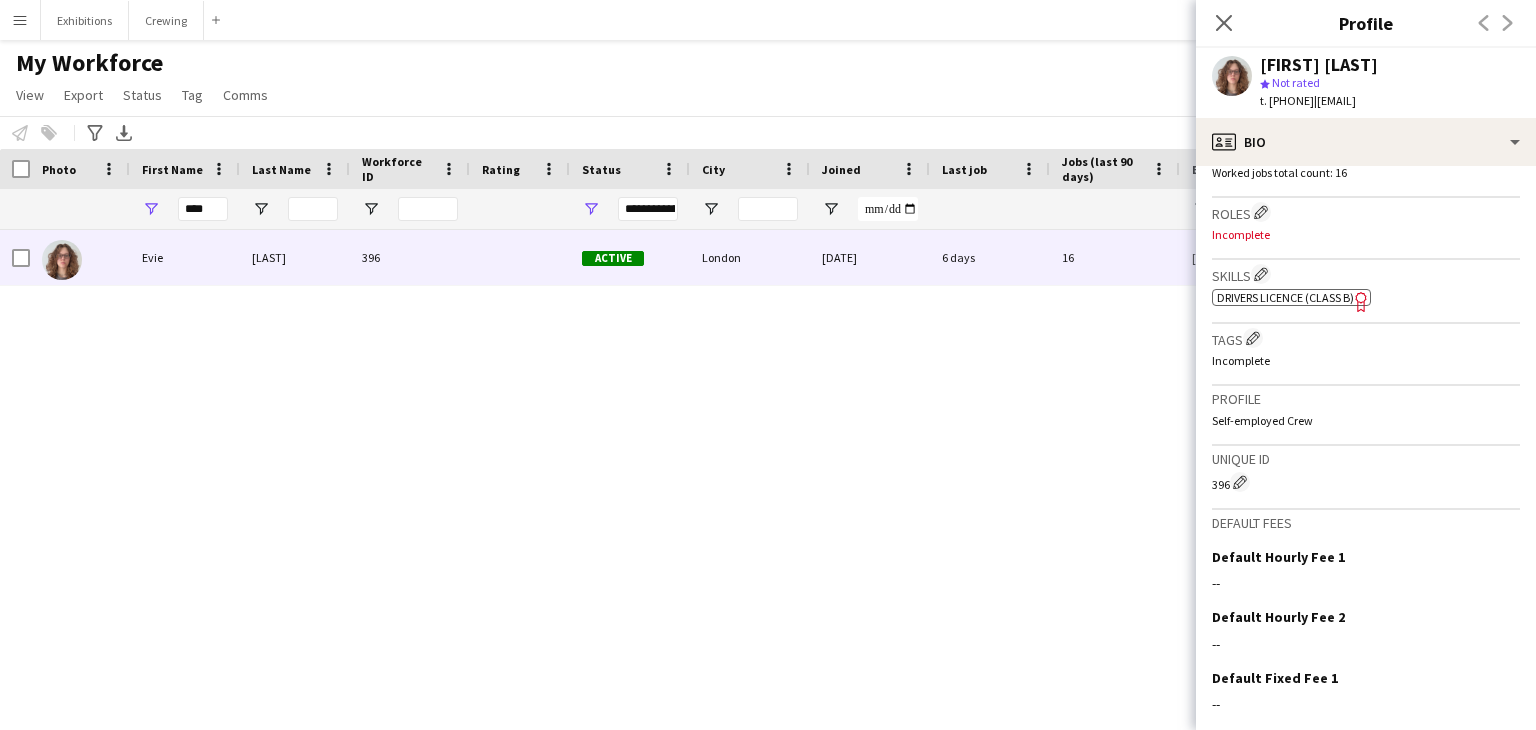 scroll, scrollTop: 755, scrollLeft: 0, axis: vertical 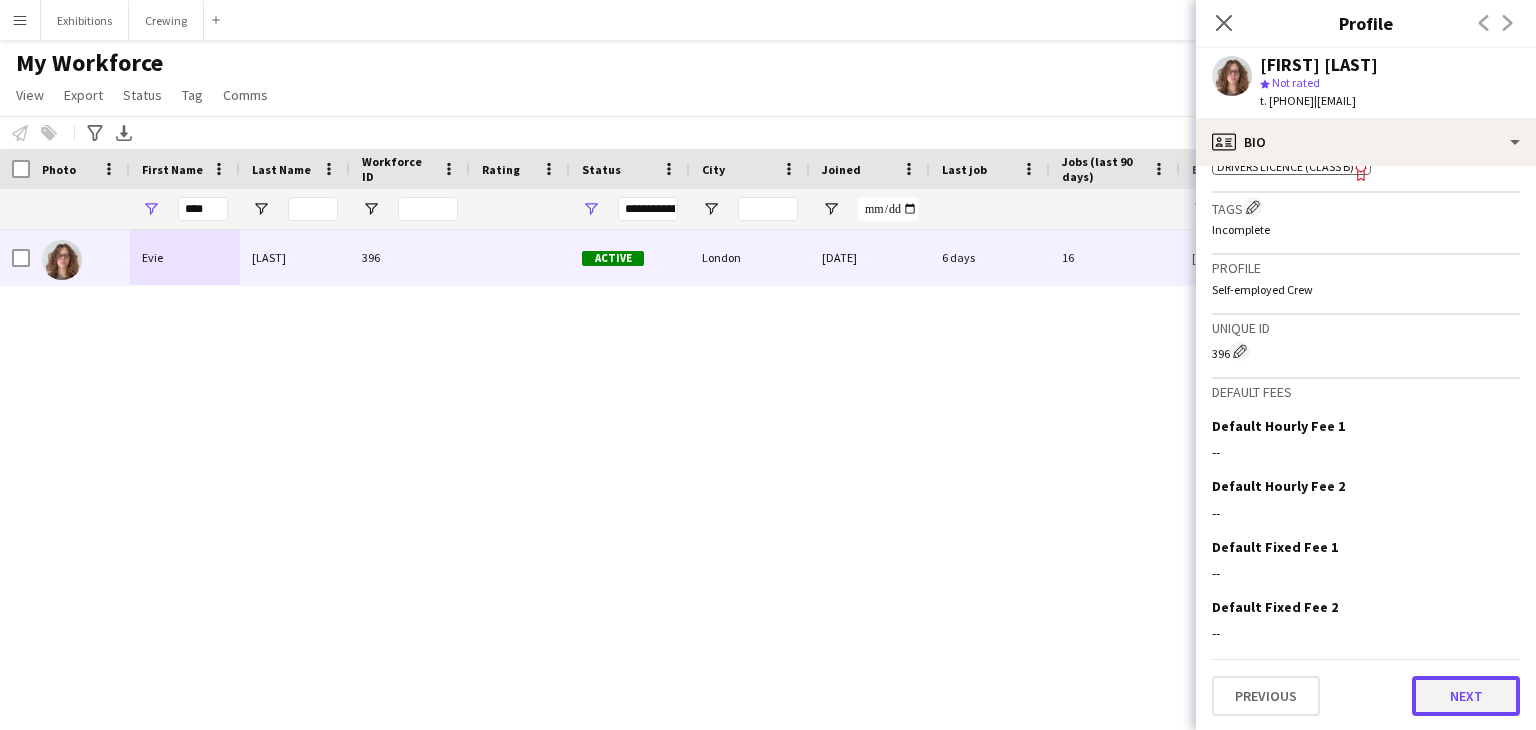 click on "Next" 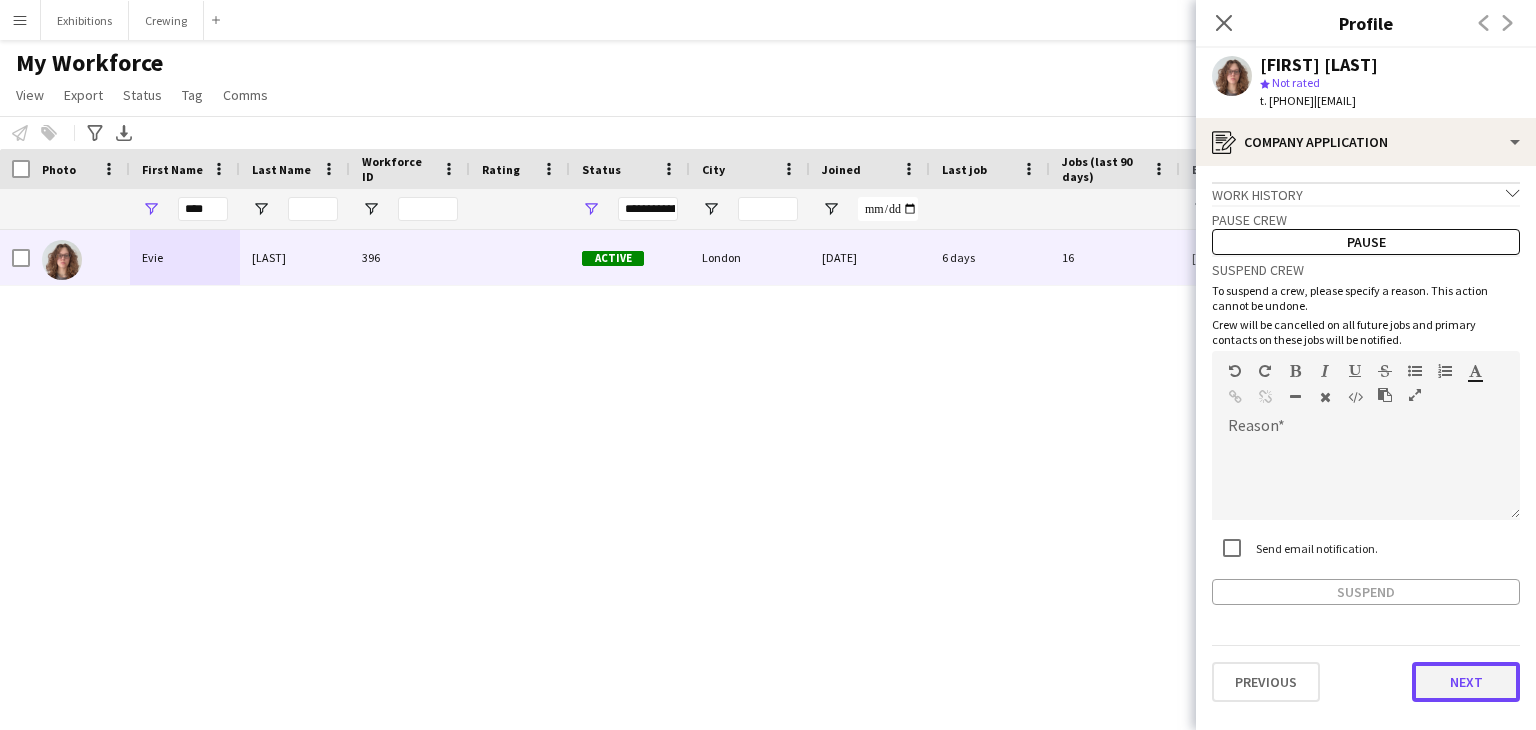 click on "Next" 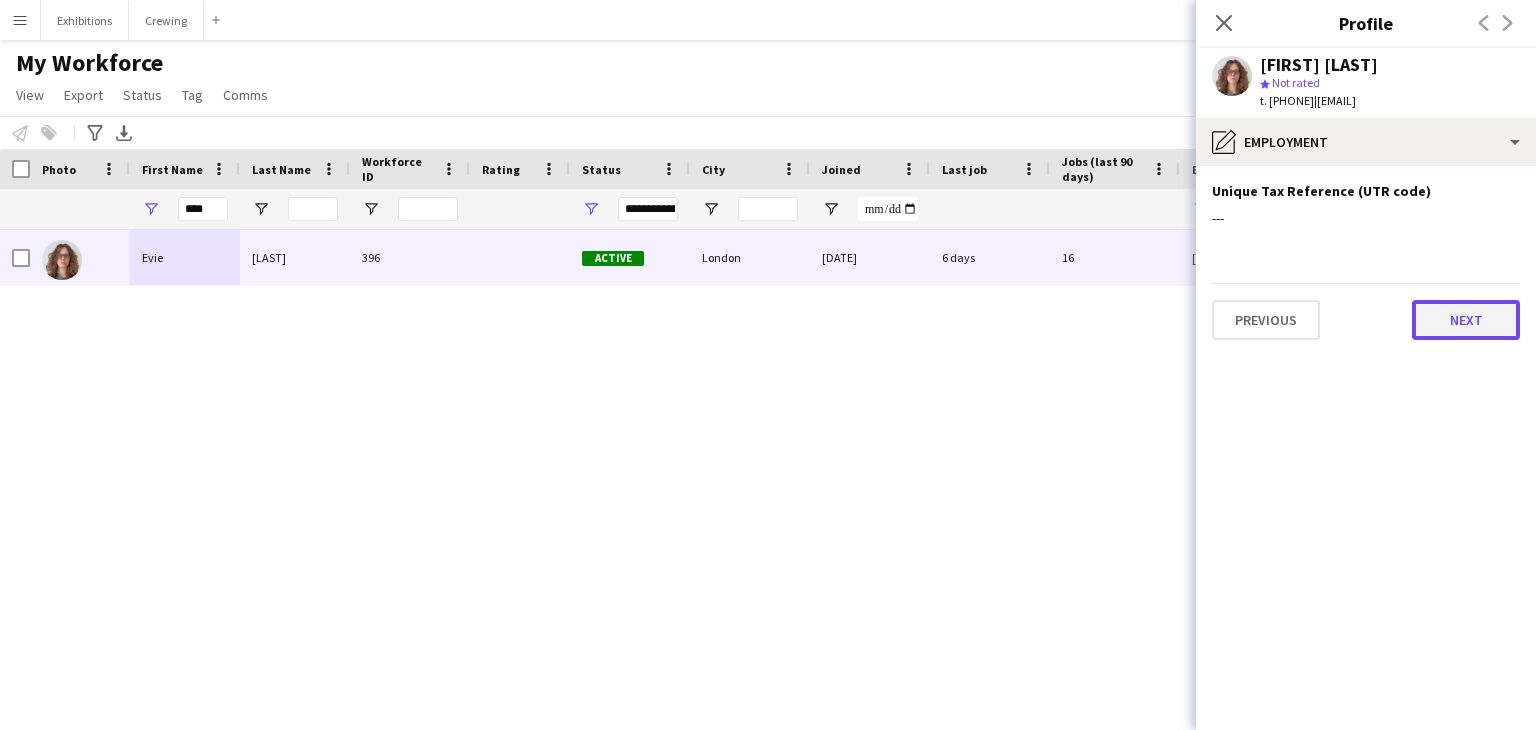 click on "Next" 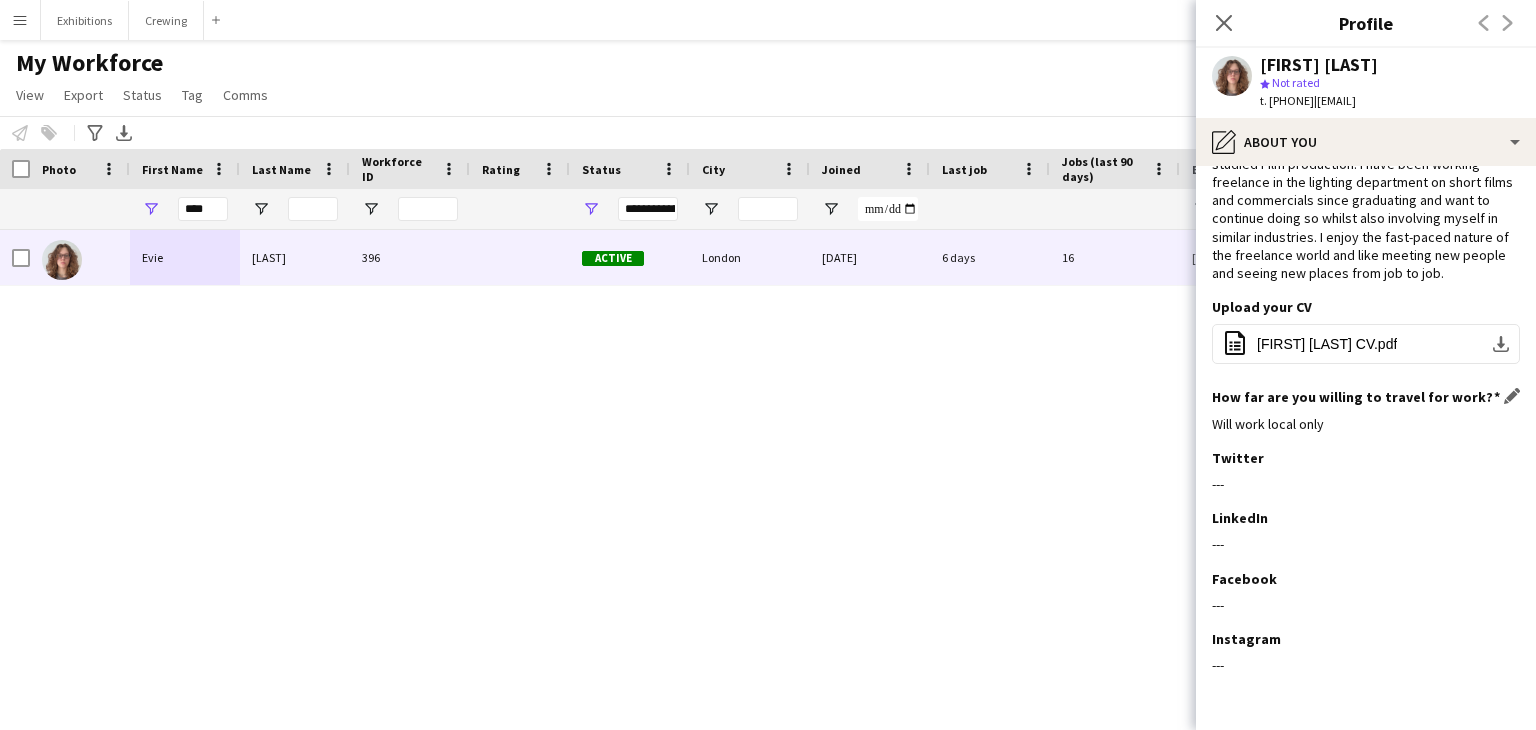 scroll, scrollTop: 144, scrollLeft: 0, axis: vertical 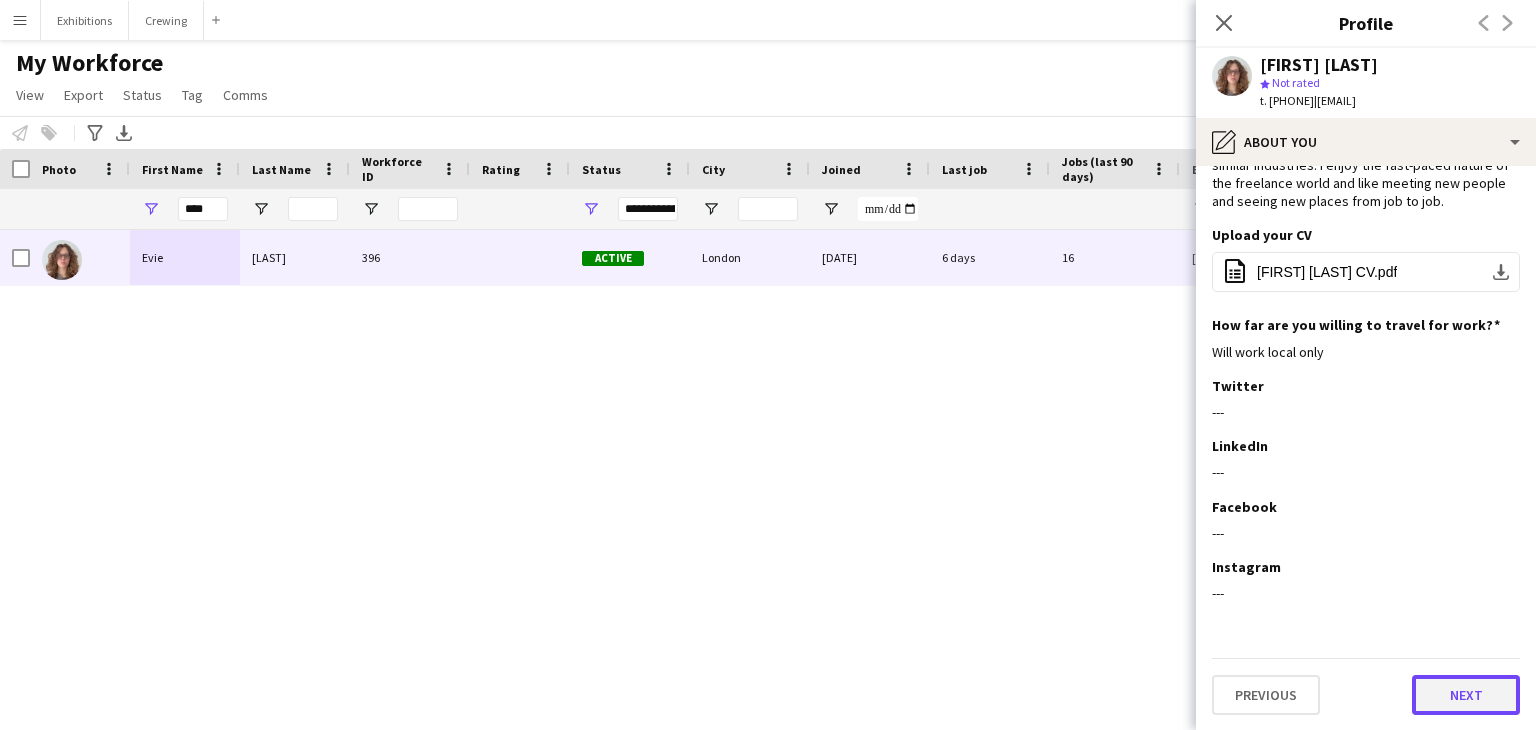 click on "Next" 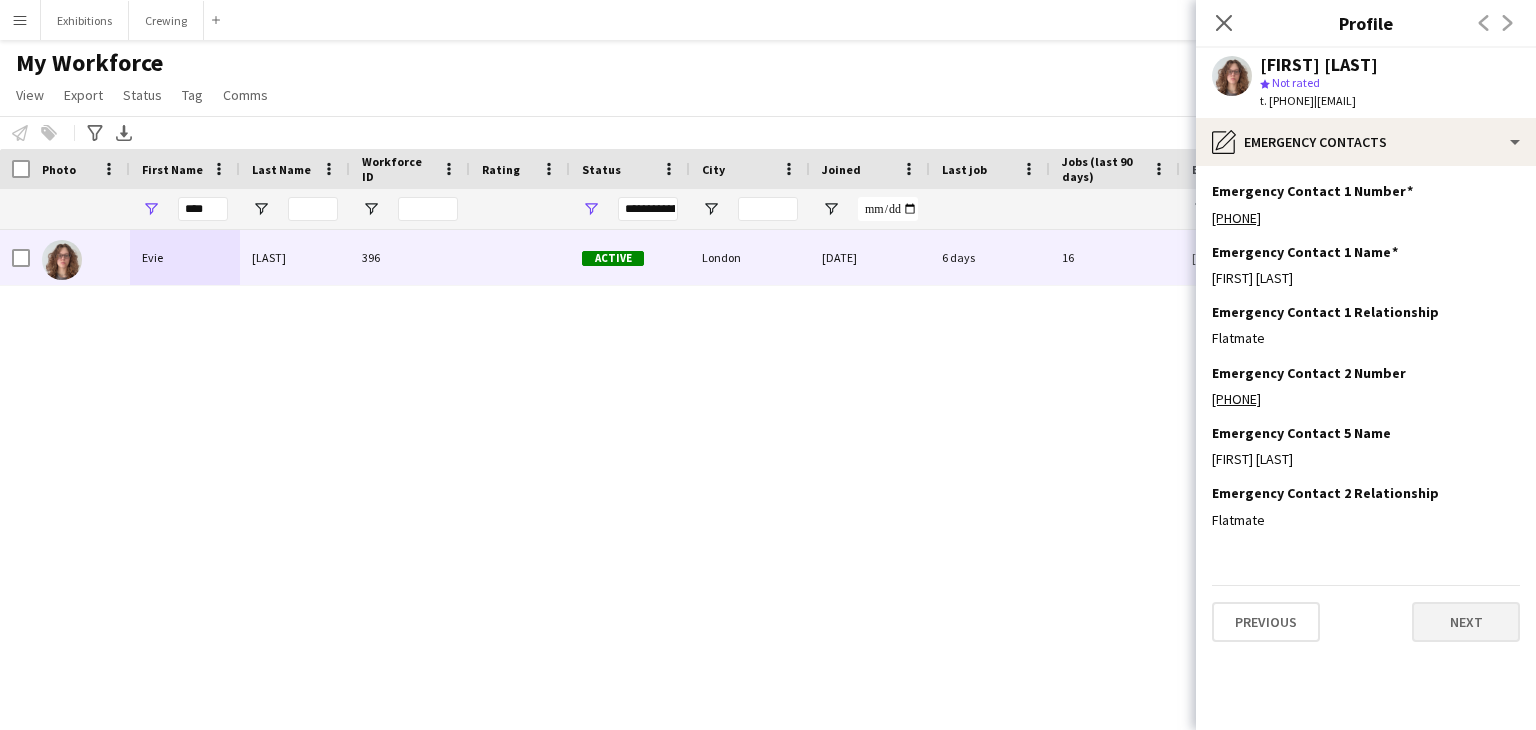 scroll, scrollTop: 0, scrollLeft: 0, axis: both 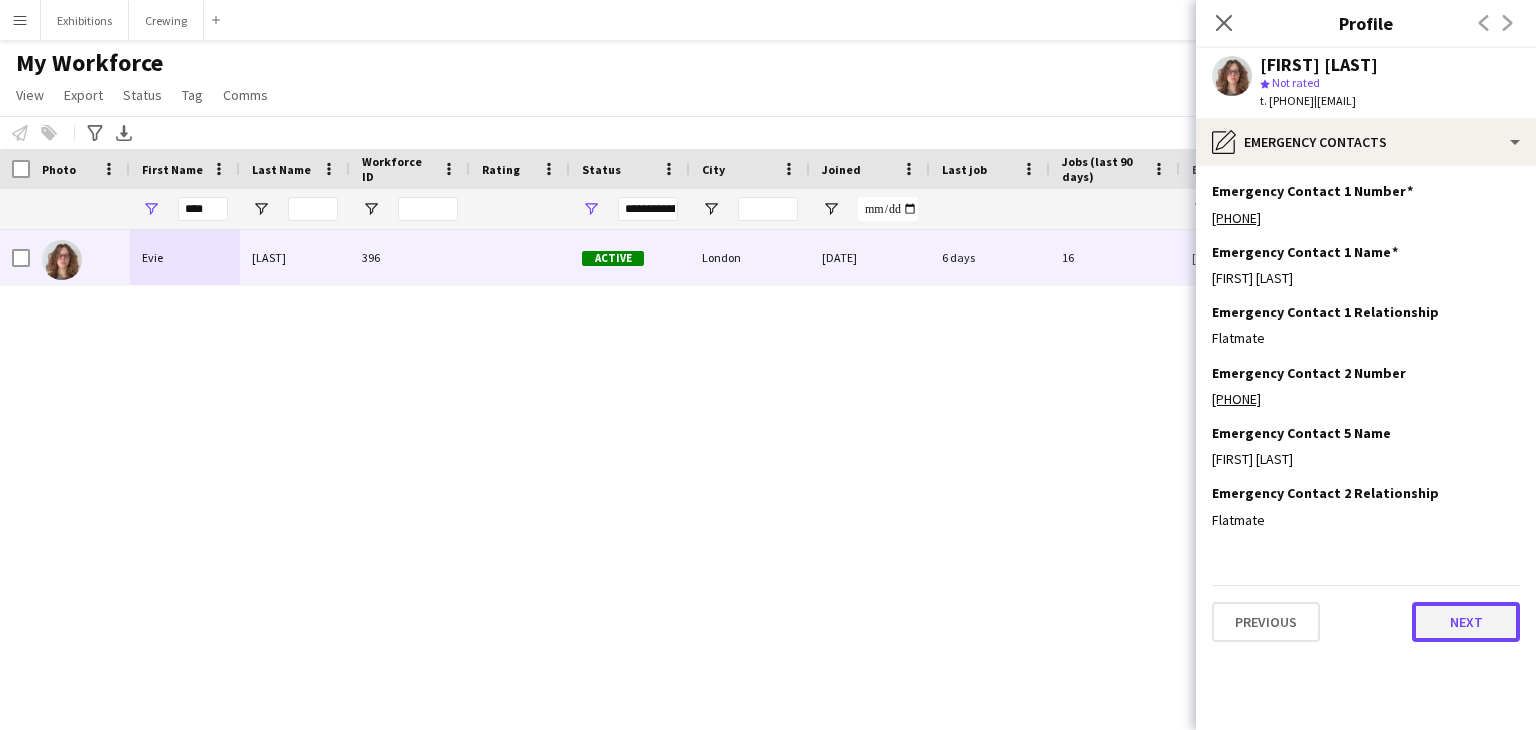 click on "Next" 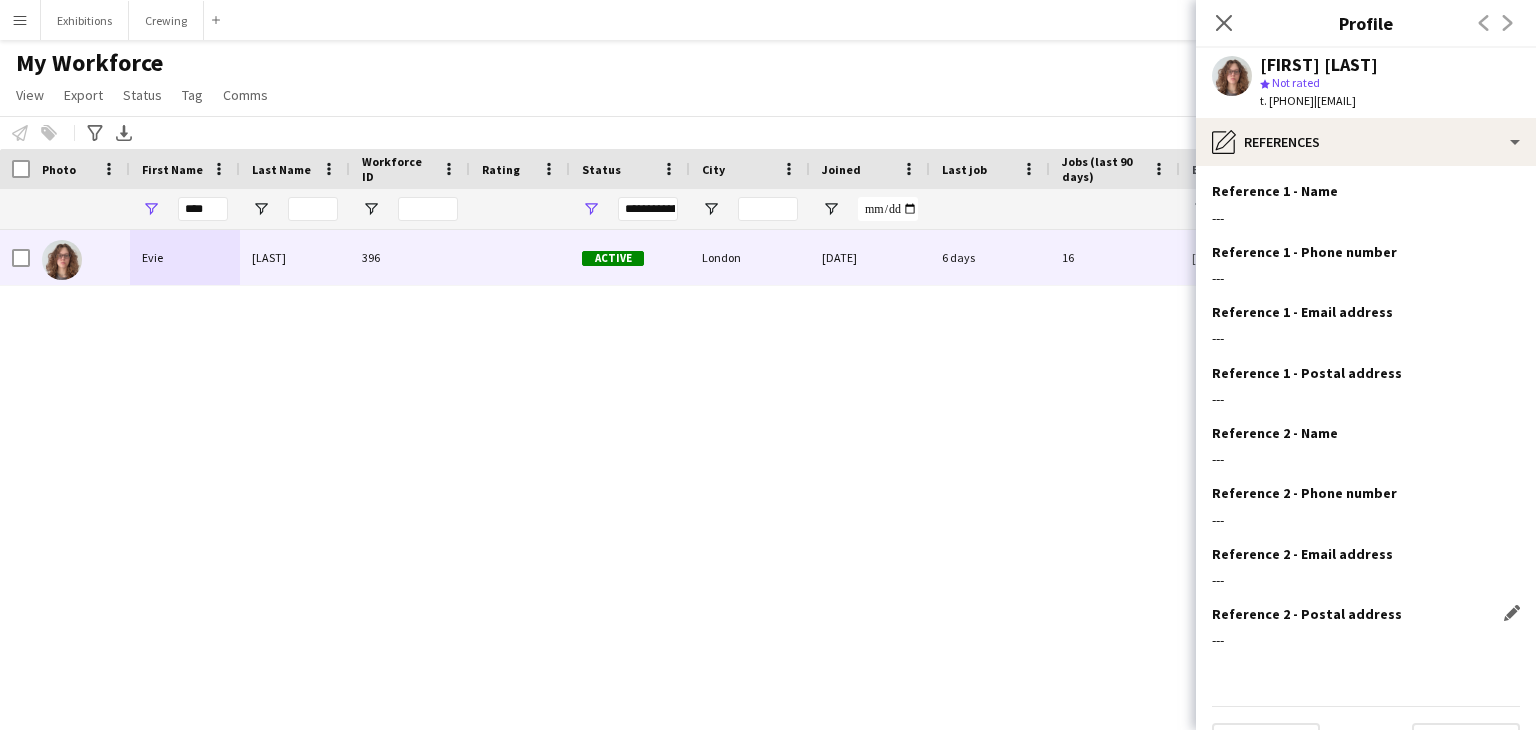 scroll, scrollTop: 48, scrollLeft: 0, axis: vertical 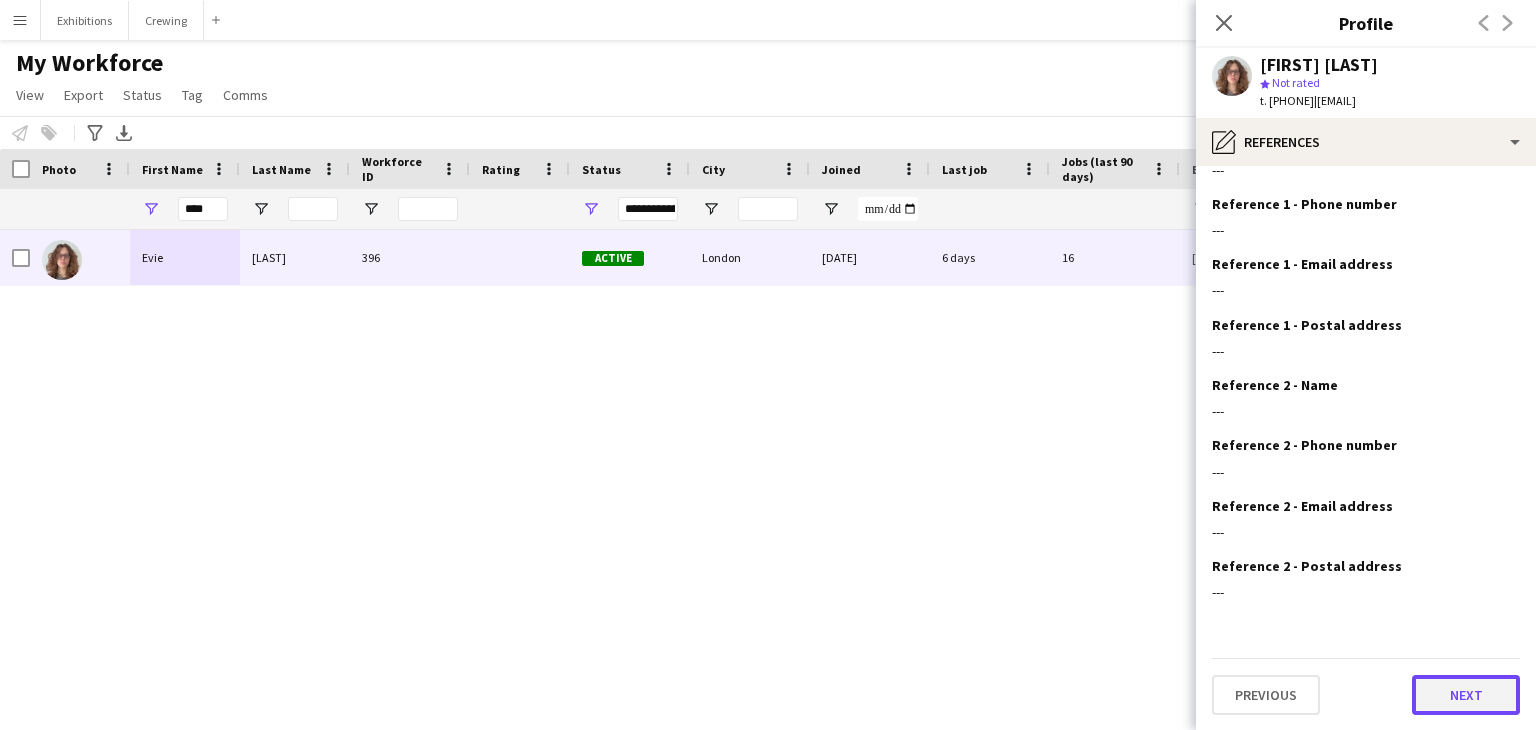 click on "Next" 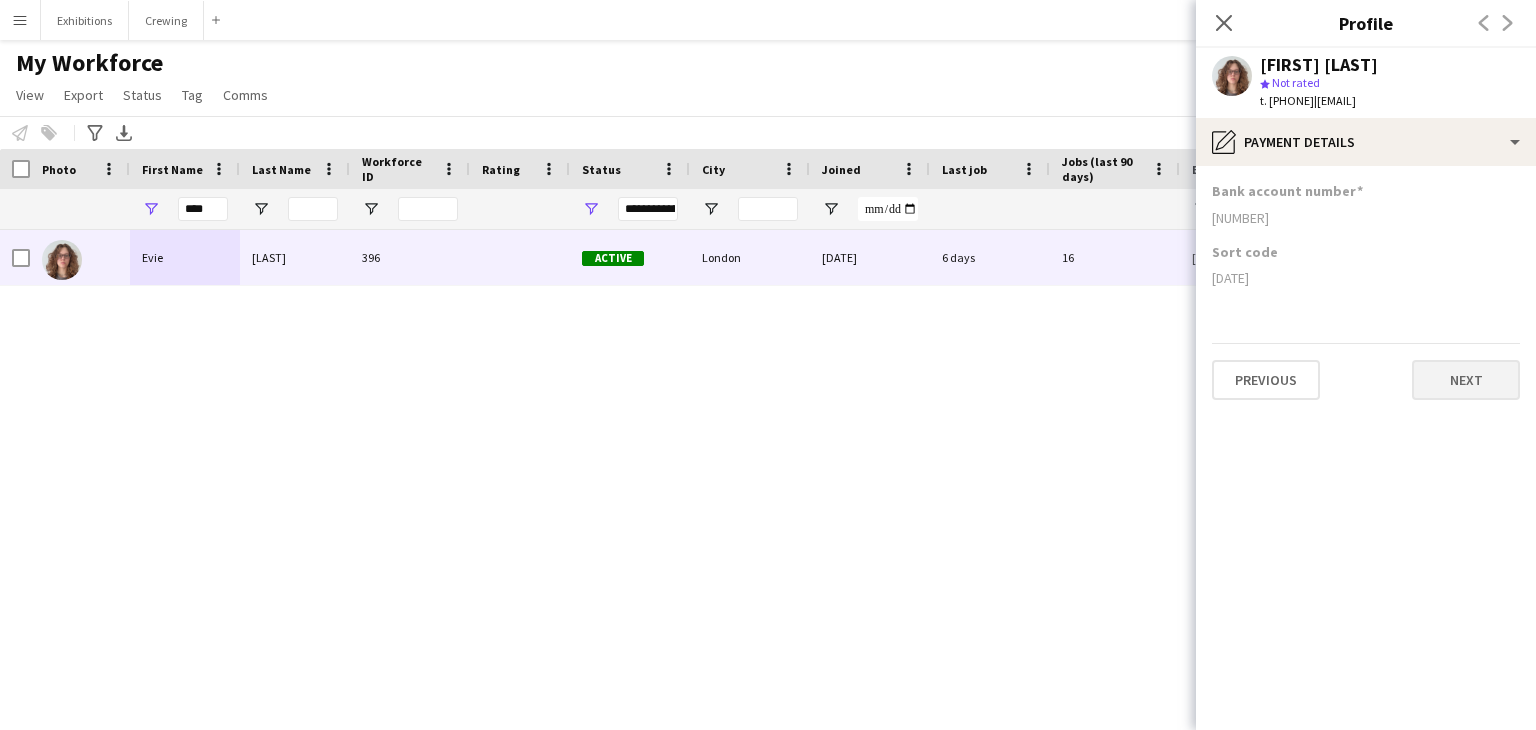scroll, scrollTop: 0, scrollLeft: 0, axis: both 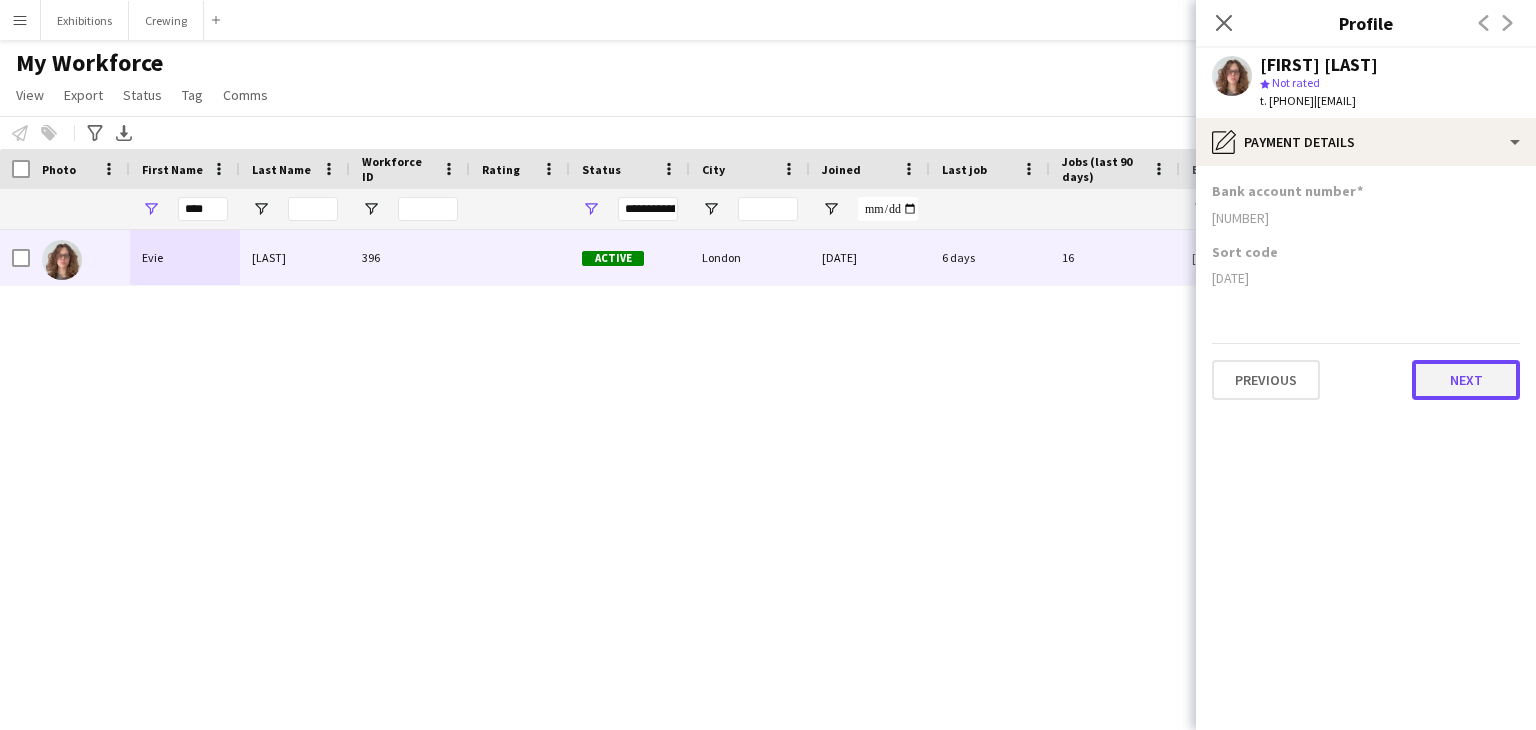 click on "Next" 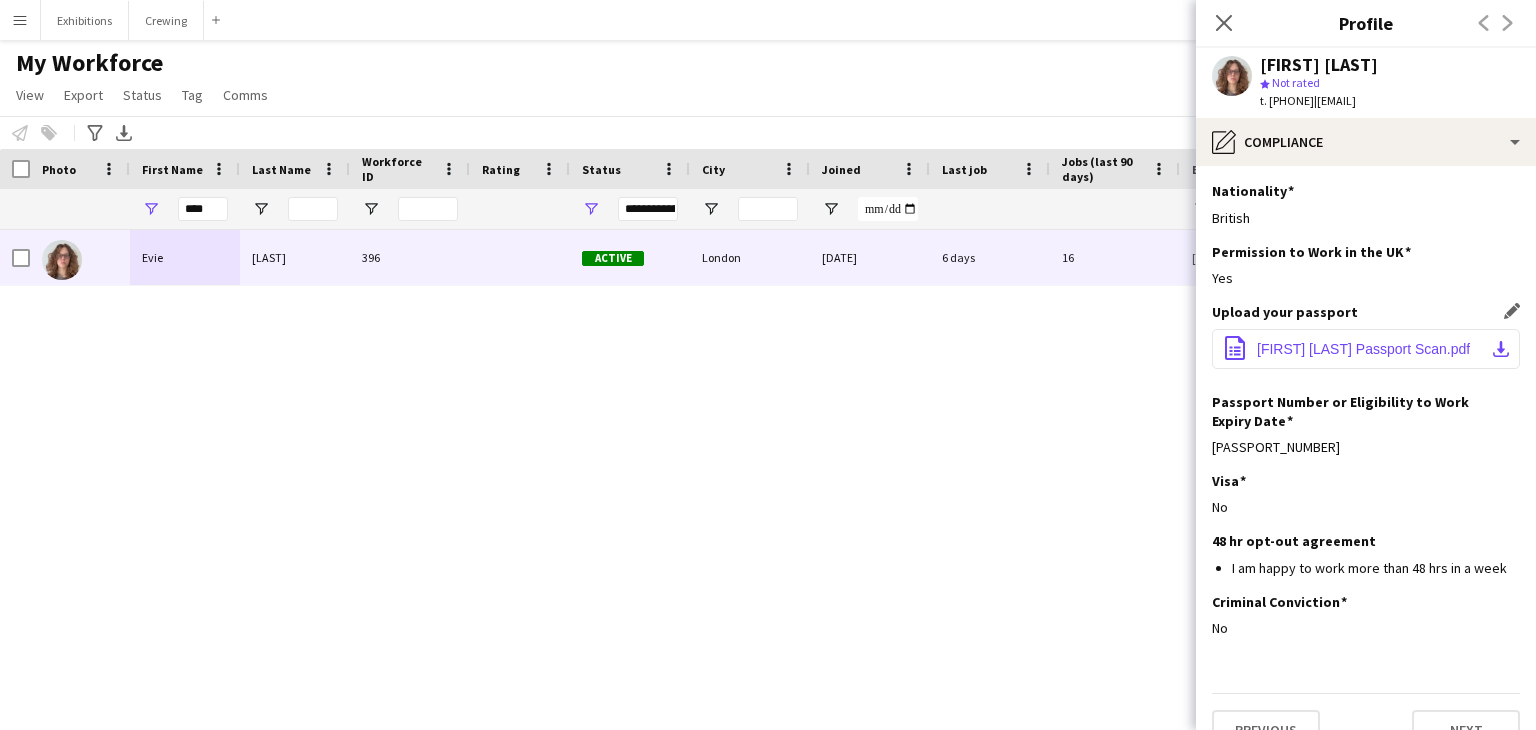 click on "download-bottom" 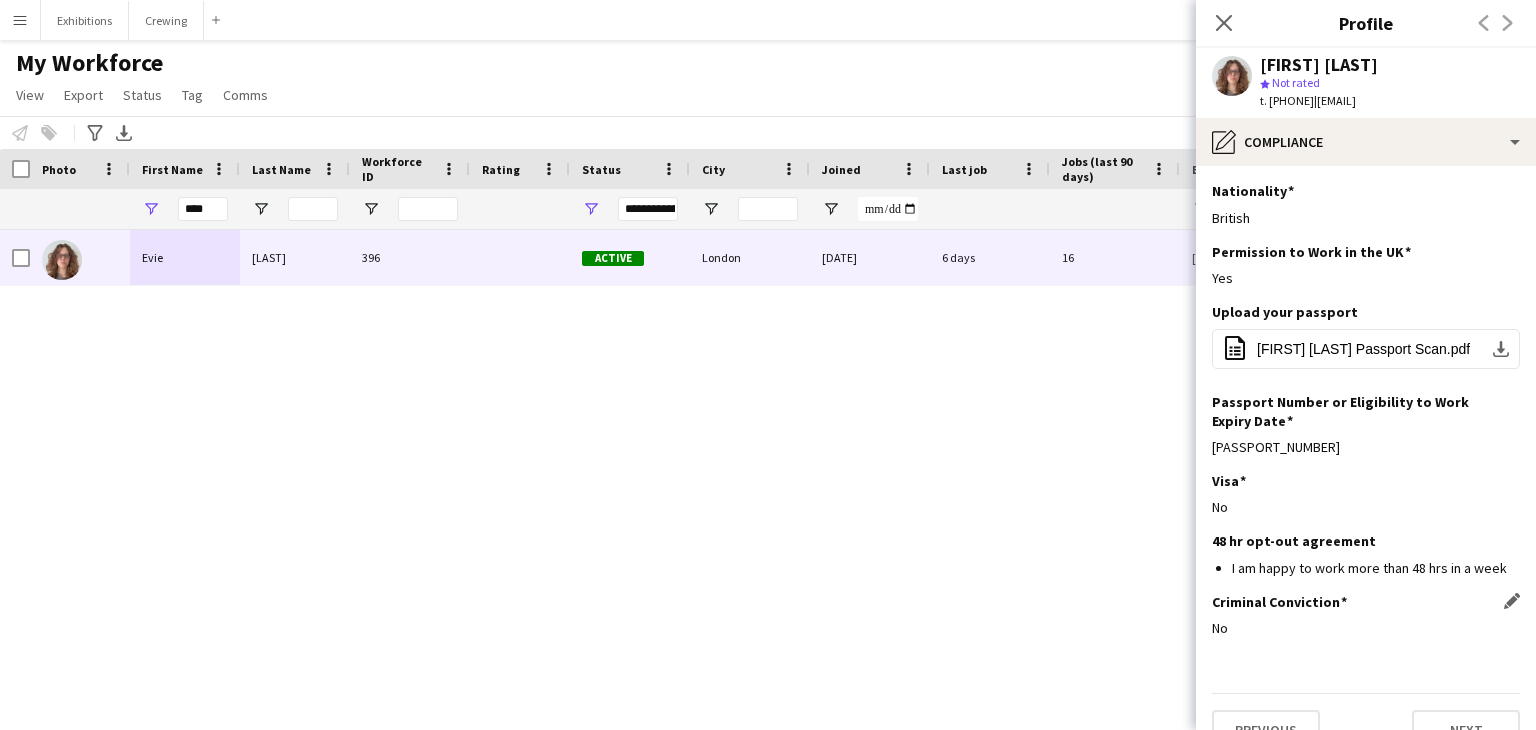 scroll, scrollTop: 36, scrollLeft: 0, axis: vertical 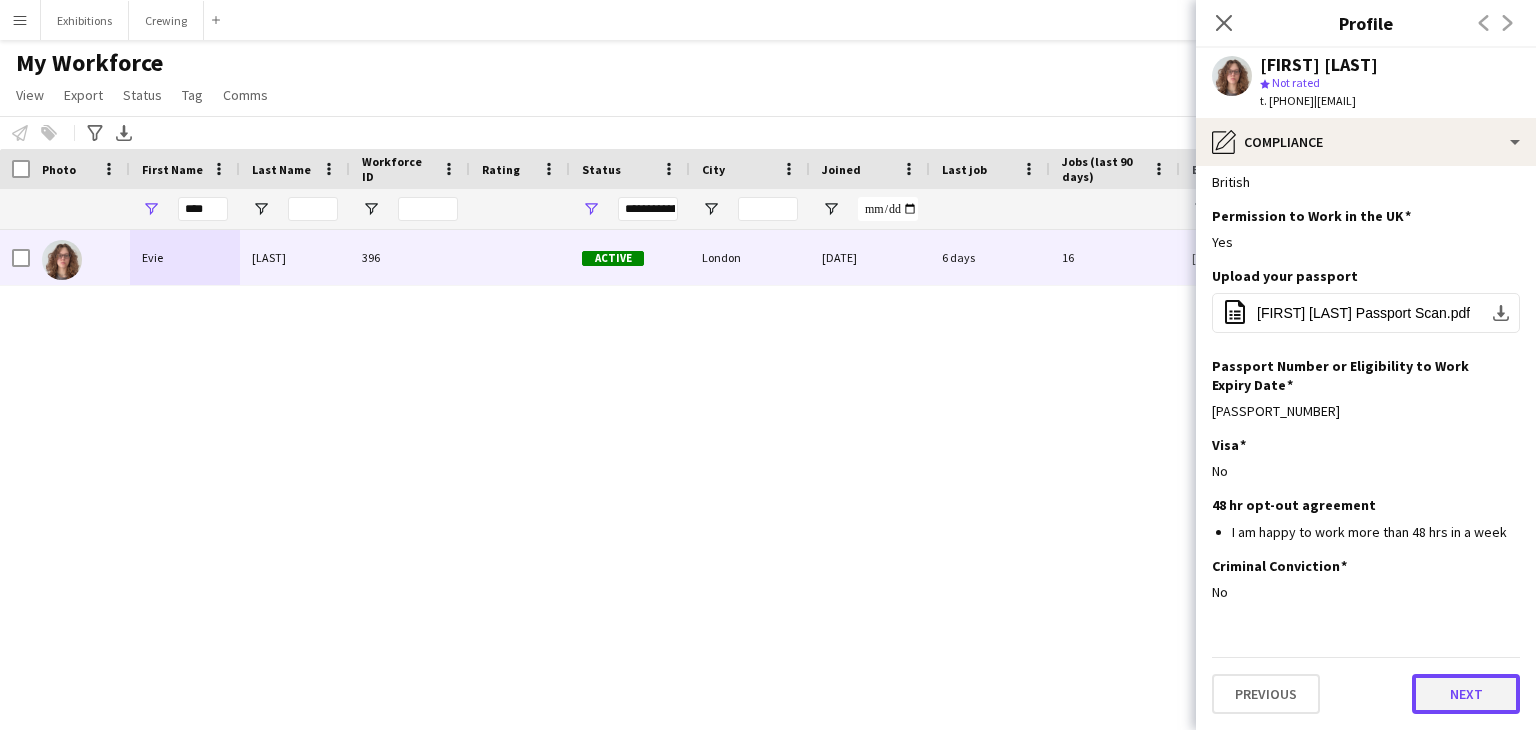 click on "Next" 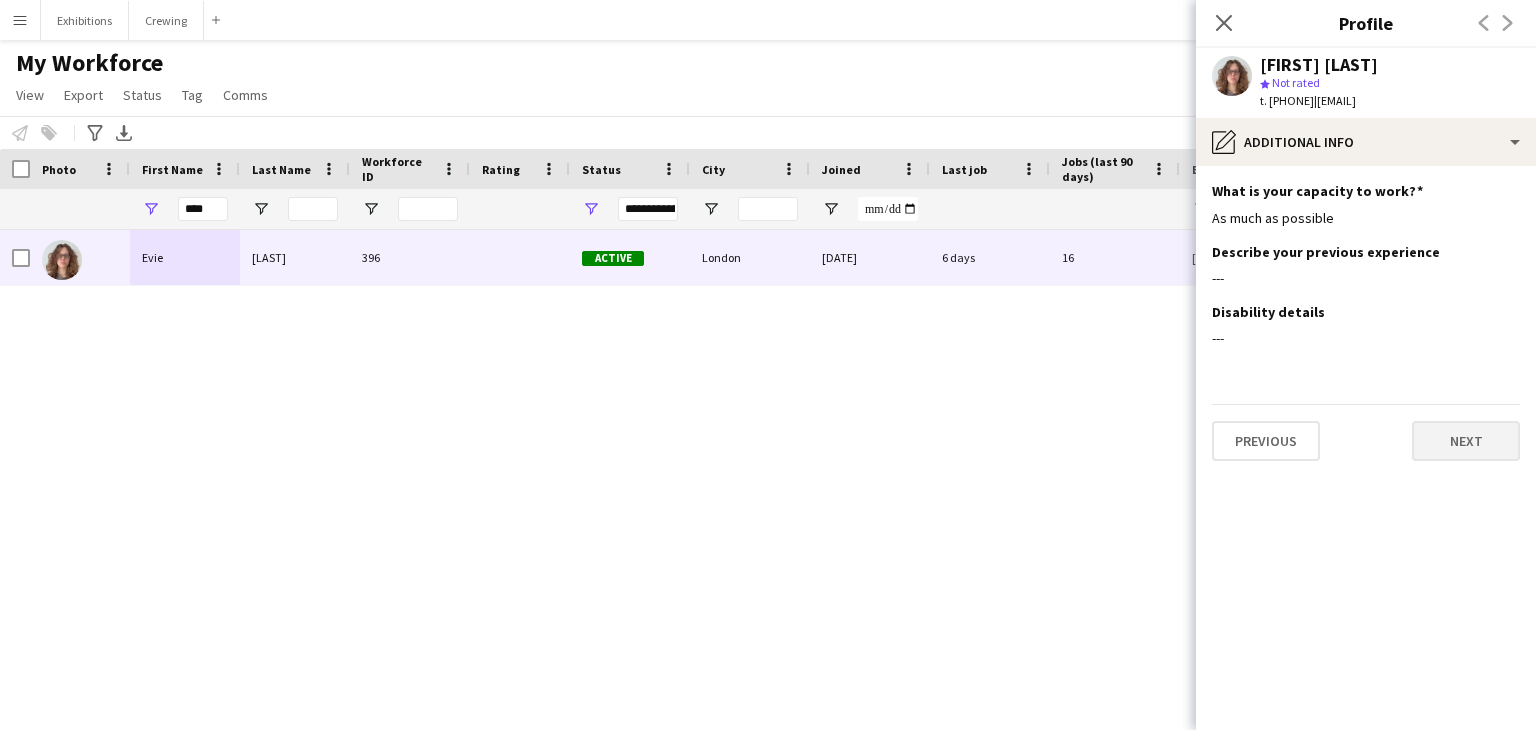 scroll, scrollTop: 0, scrollLeft: 0, axis: both 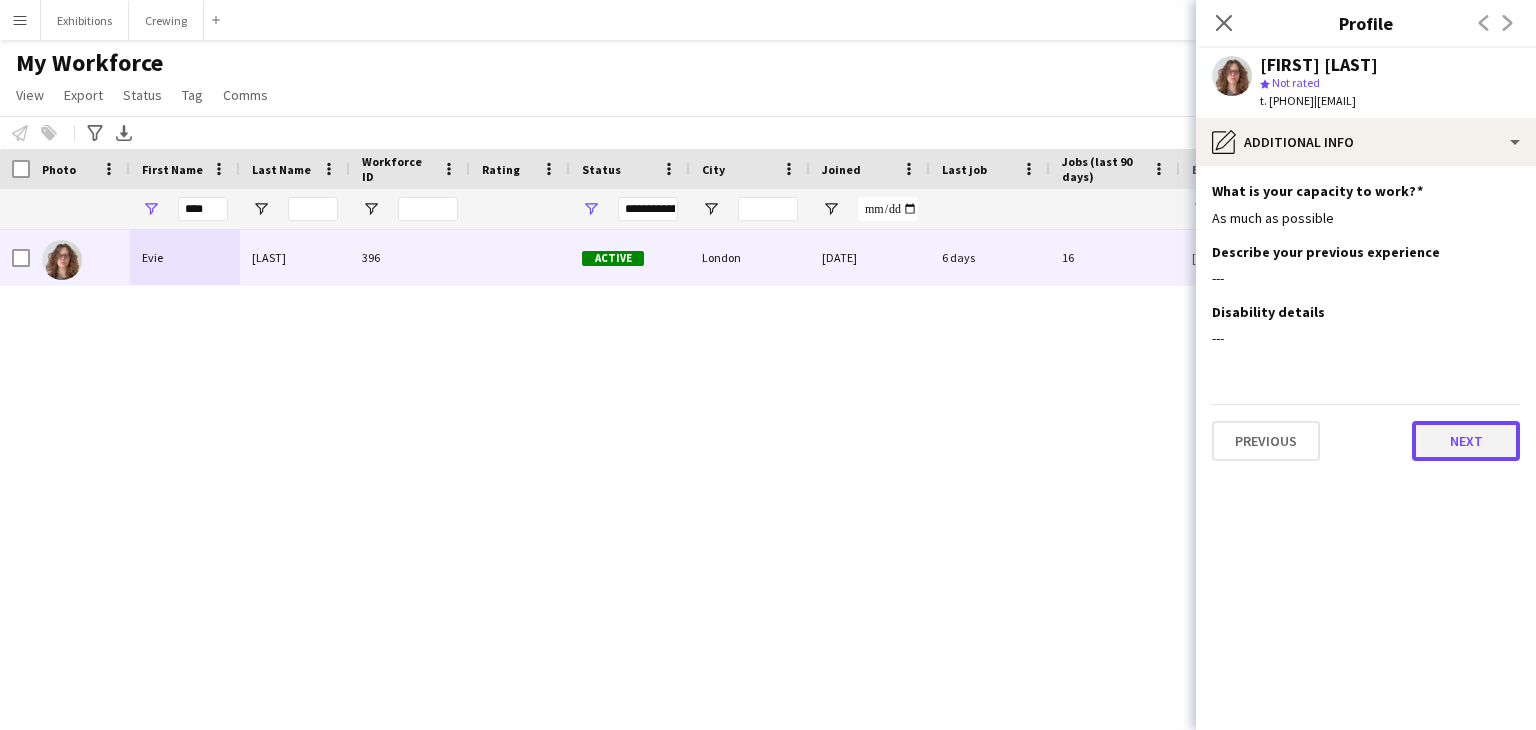 click on "Next" 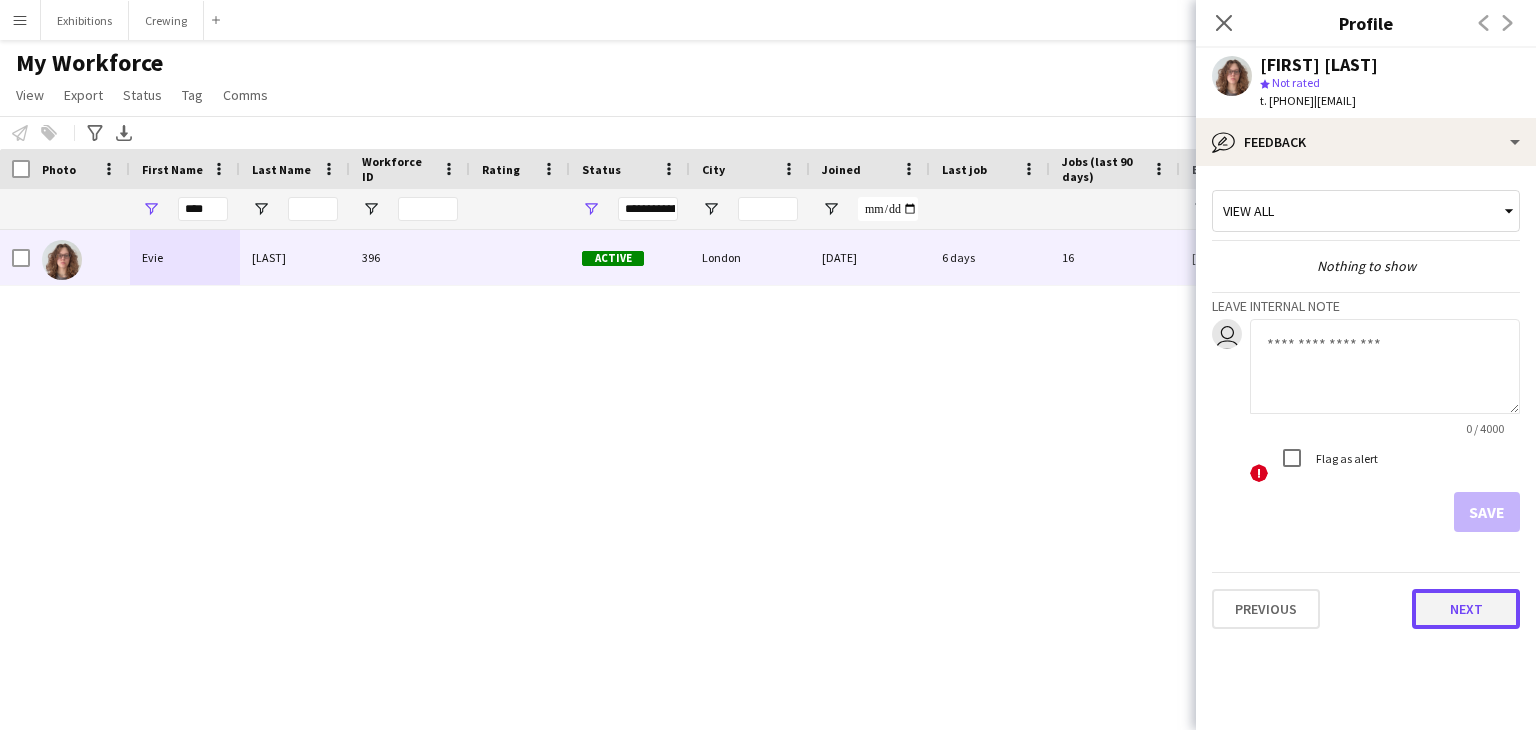 click on "Next" 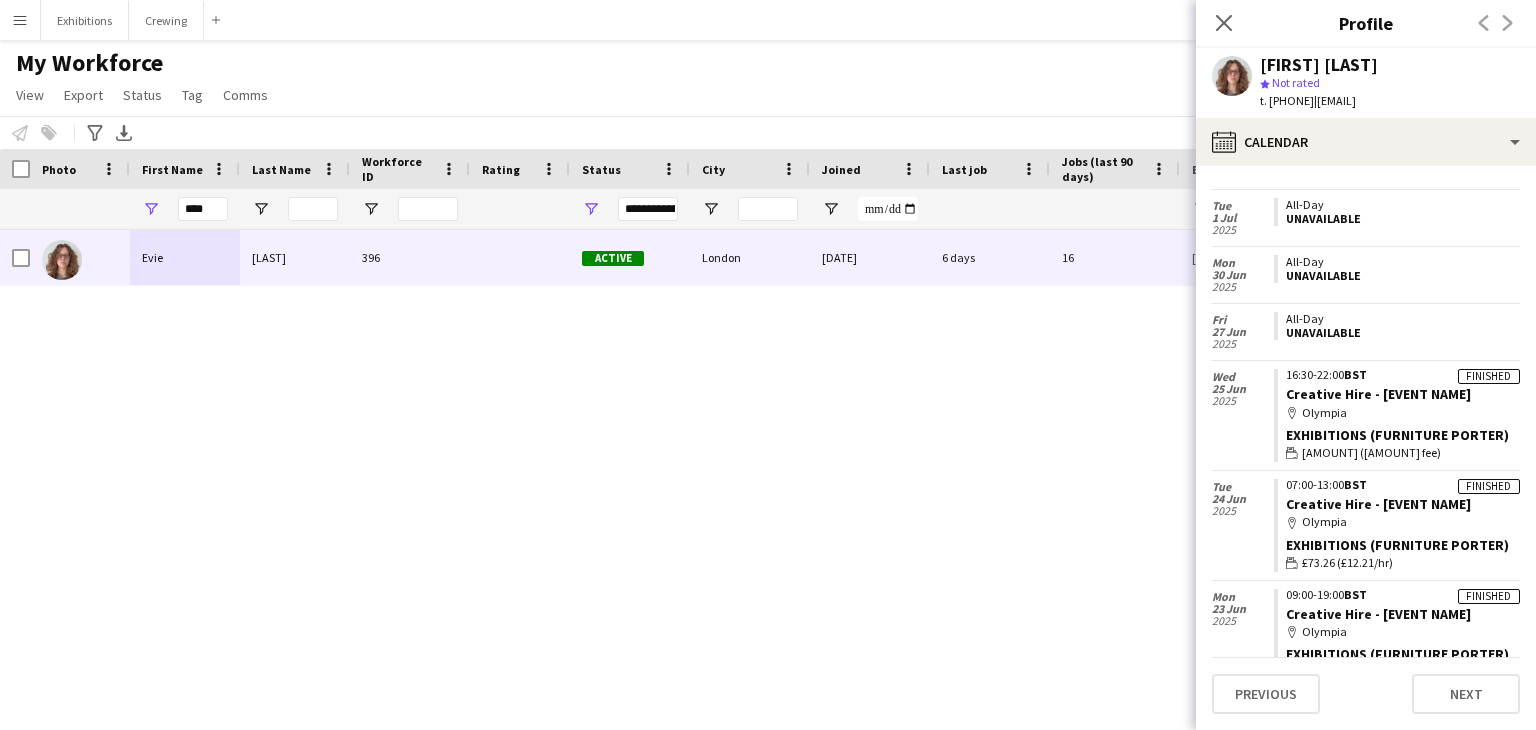 scroll, scrollTop: 0, scrollLeft: 0, axis: both 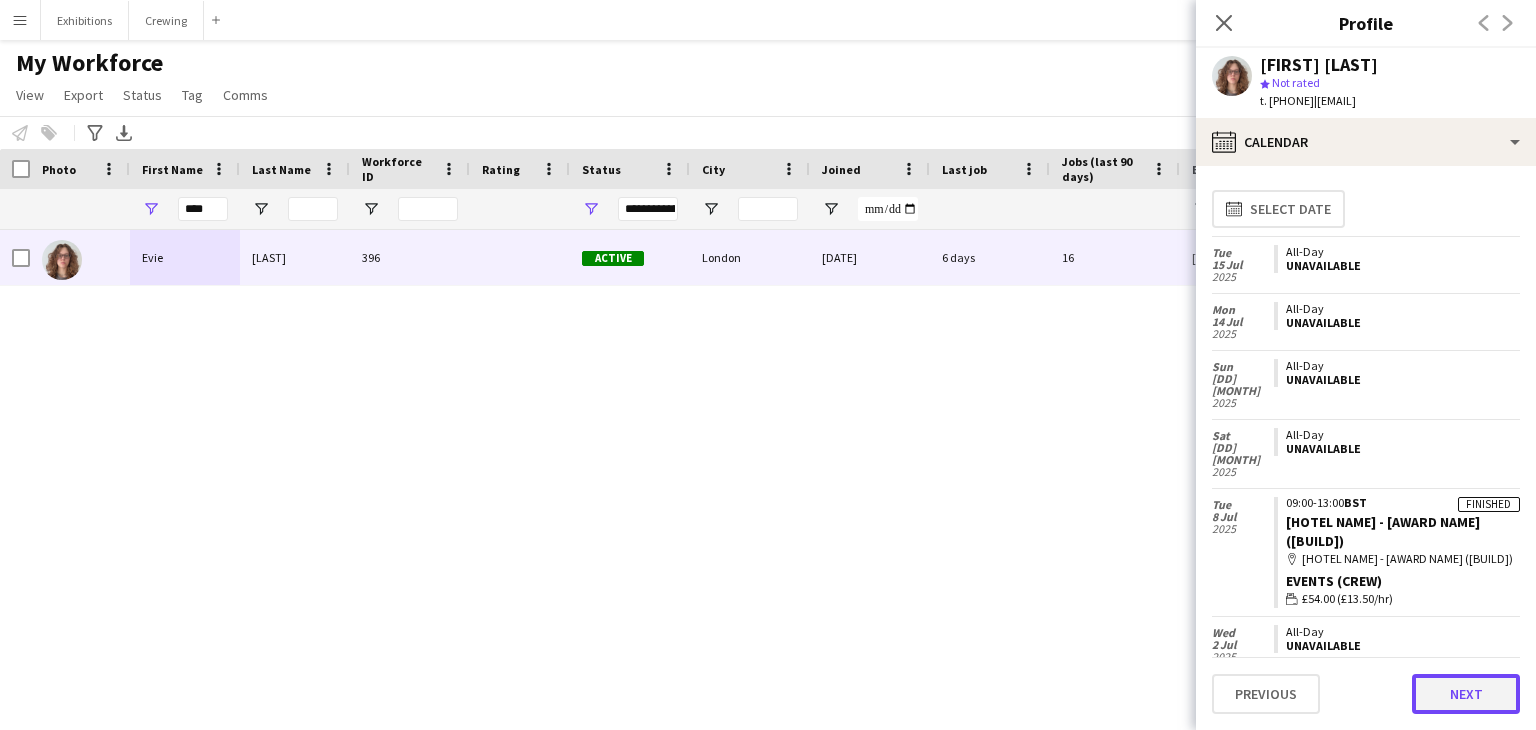 click on "Next" 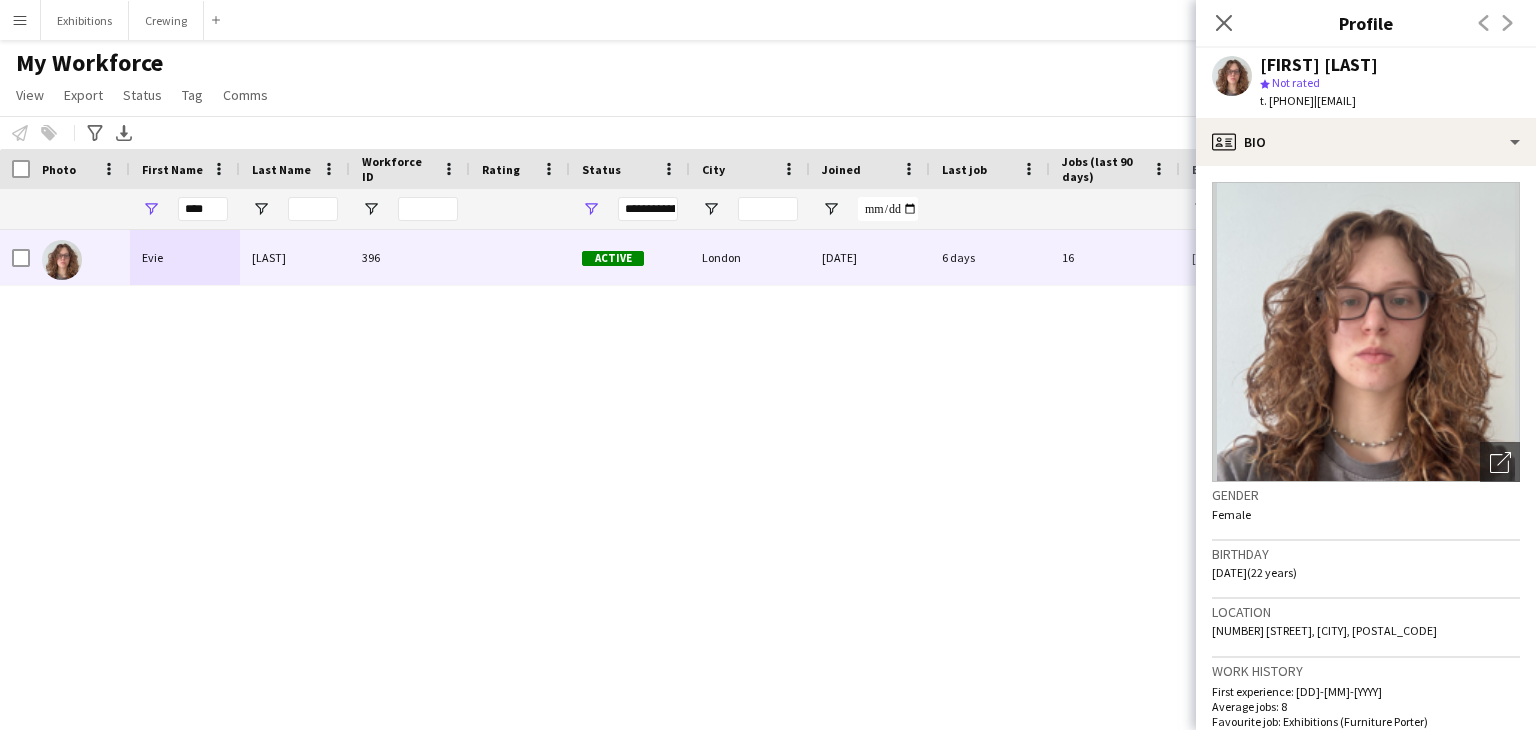 click 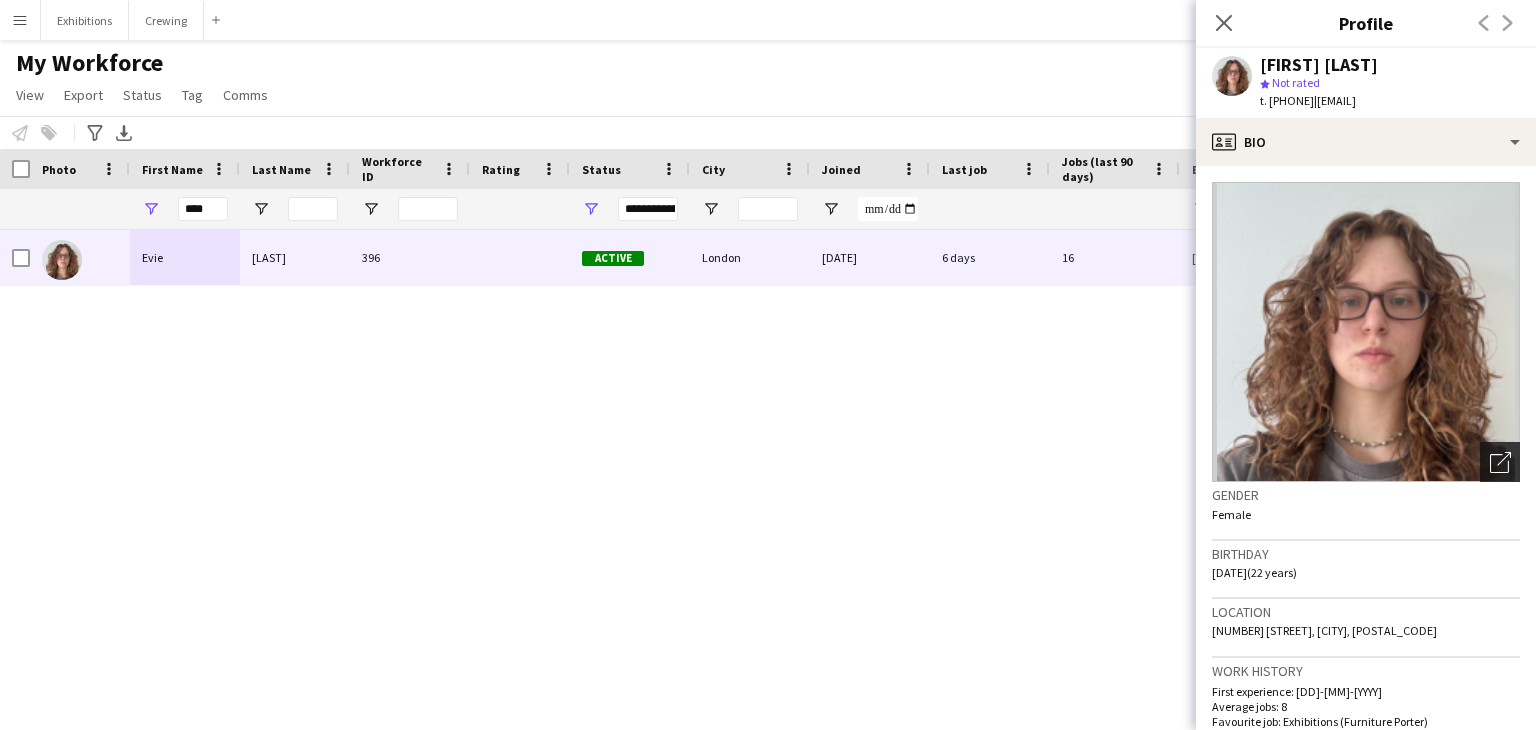 click on "Open photos pop-in" 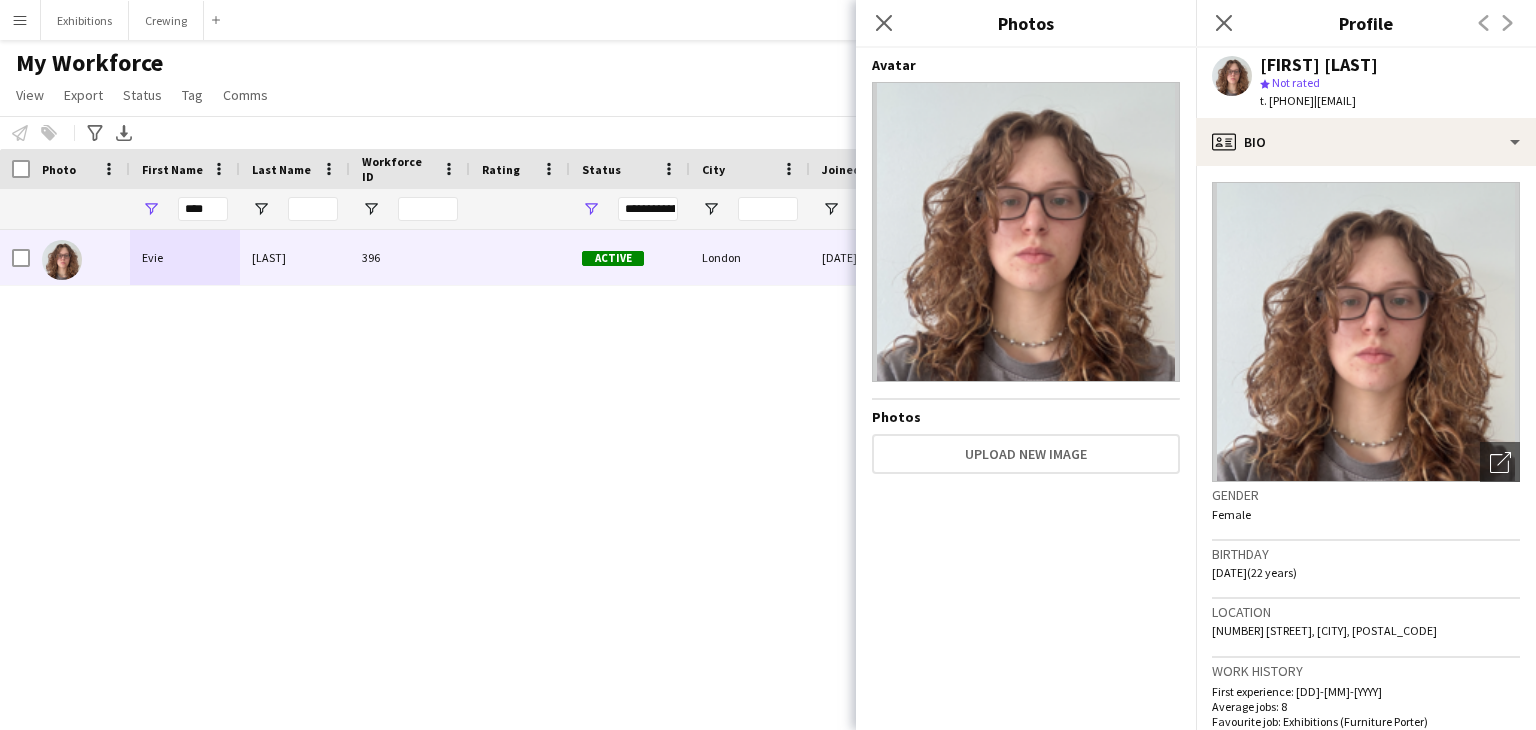 drag, startPoint x: 1353, startPoint y: 102, endPoint x: 1488, endPoint y: 106, distance: 135.05925 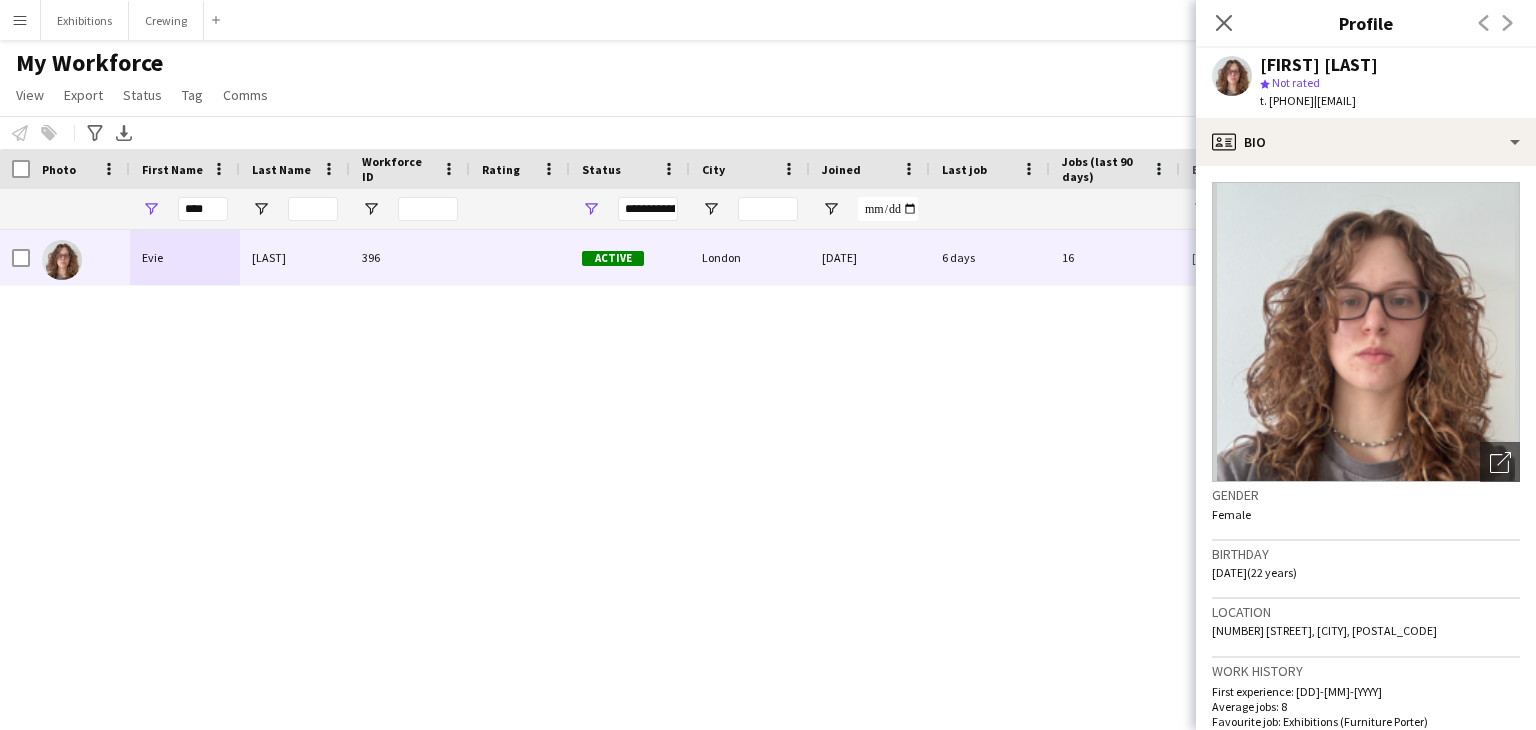 copy on "evieshrimpton@gmail.com" 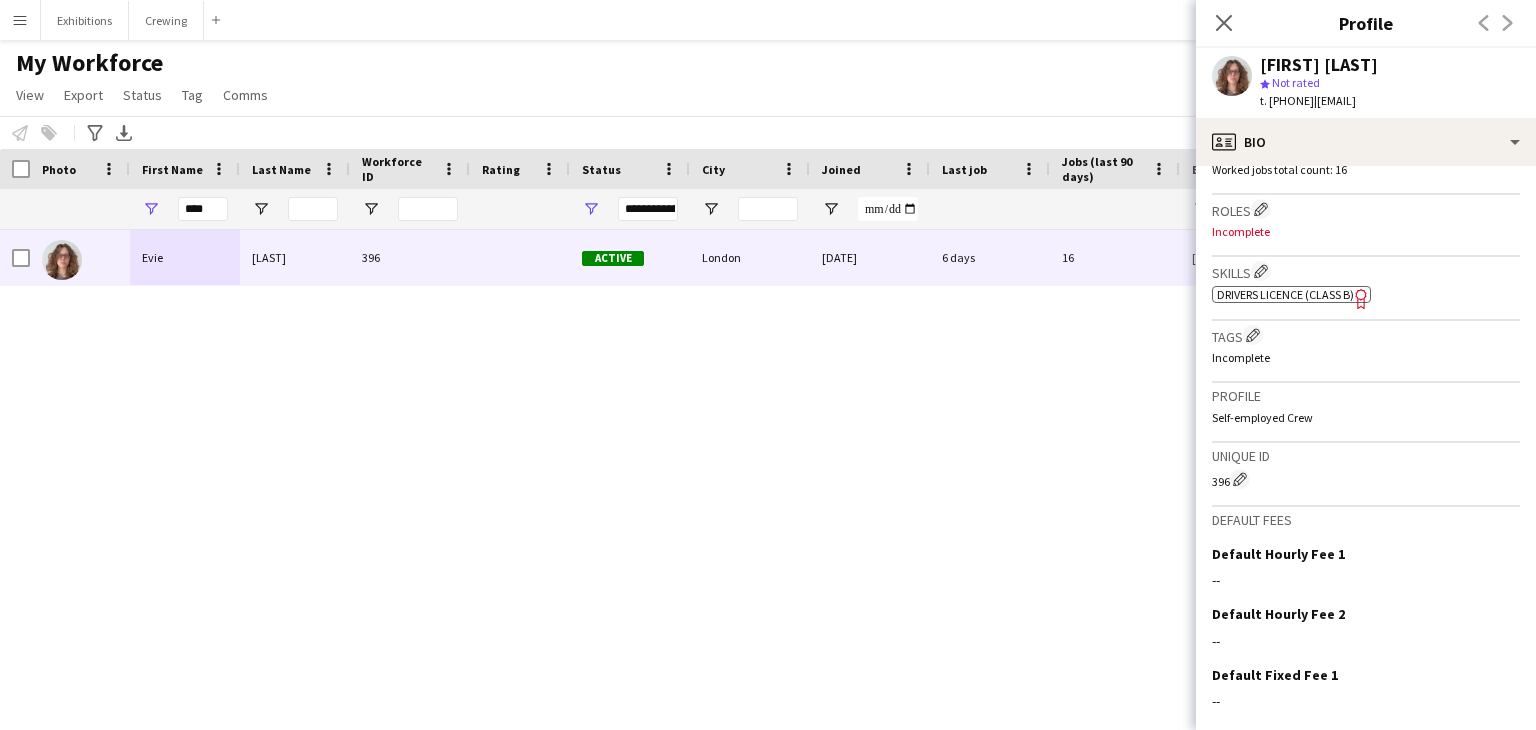 scroll, scrollTop: 755, scrollLeft: 0, axis: vertical 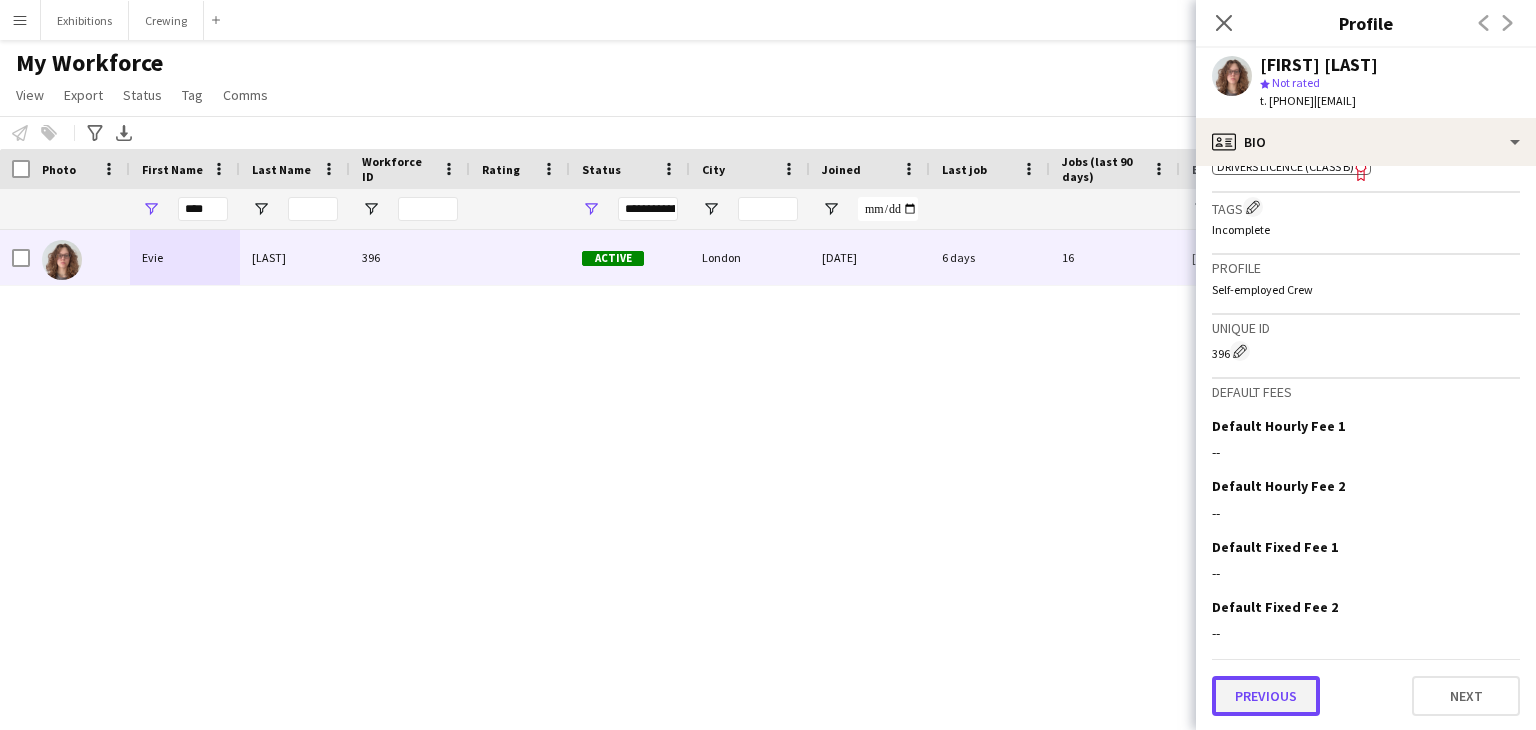 click on "Previous" 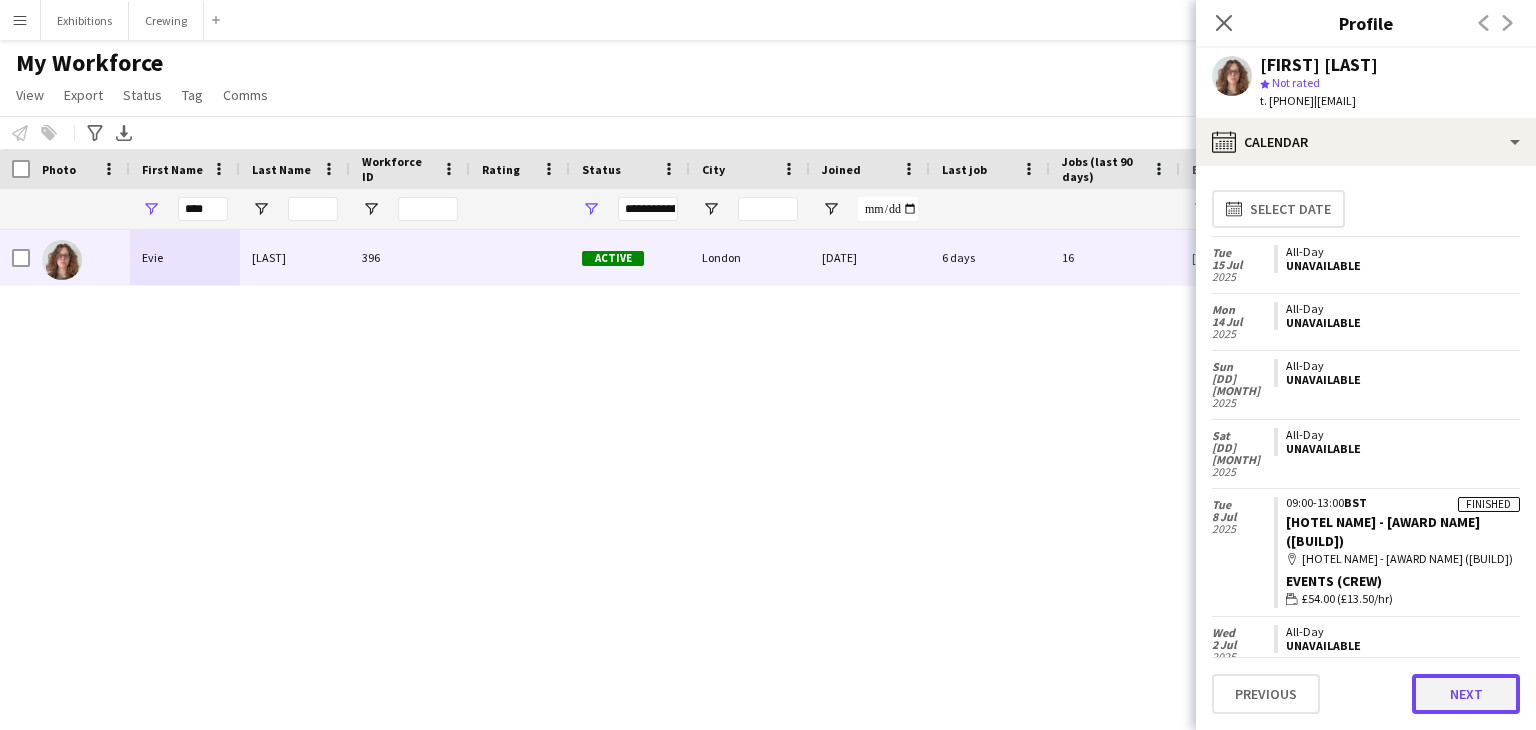 click on "Next" 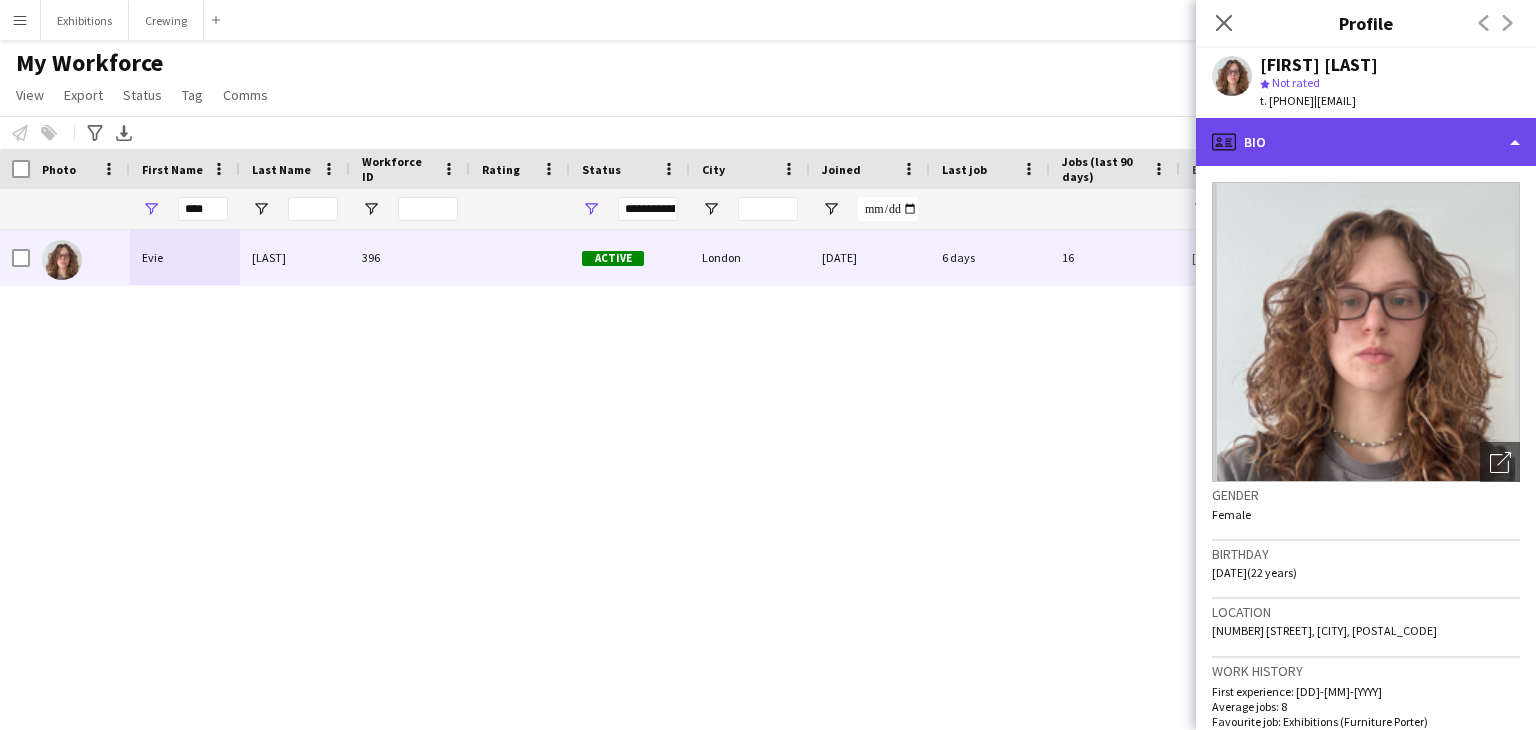 click on "profile
Bio" 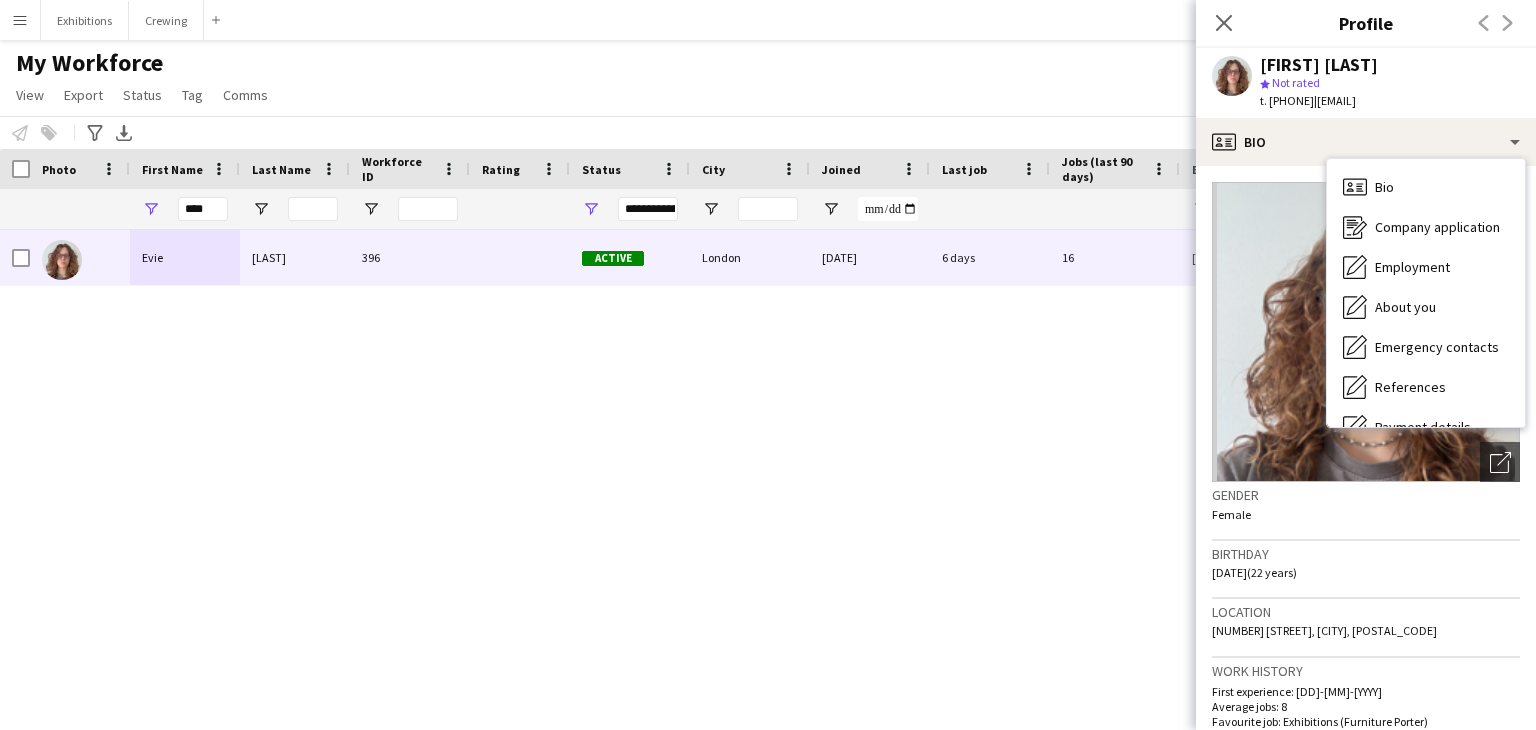 click 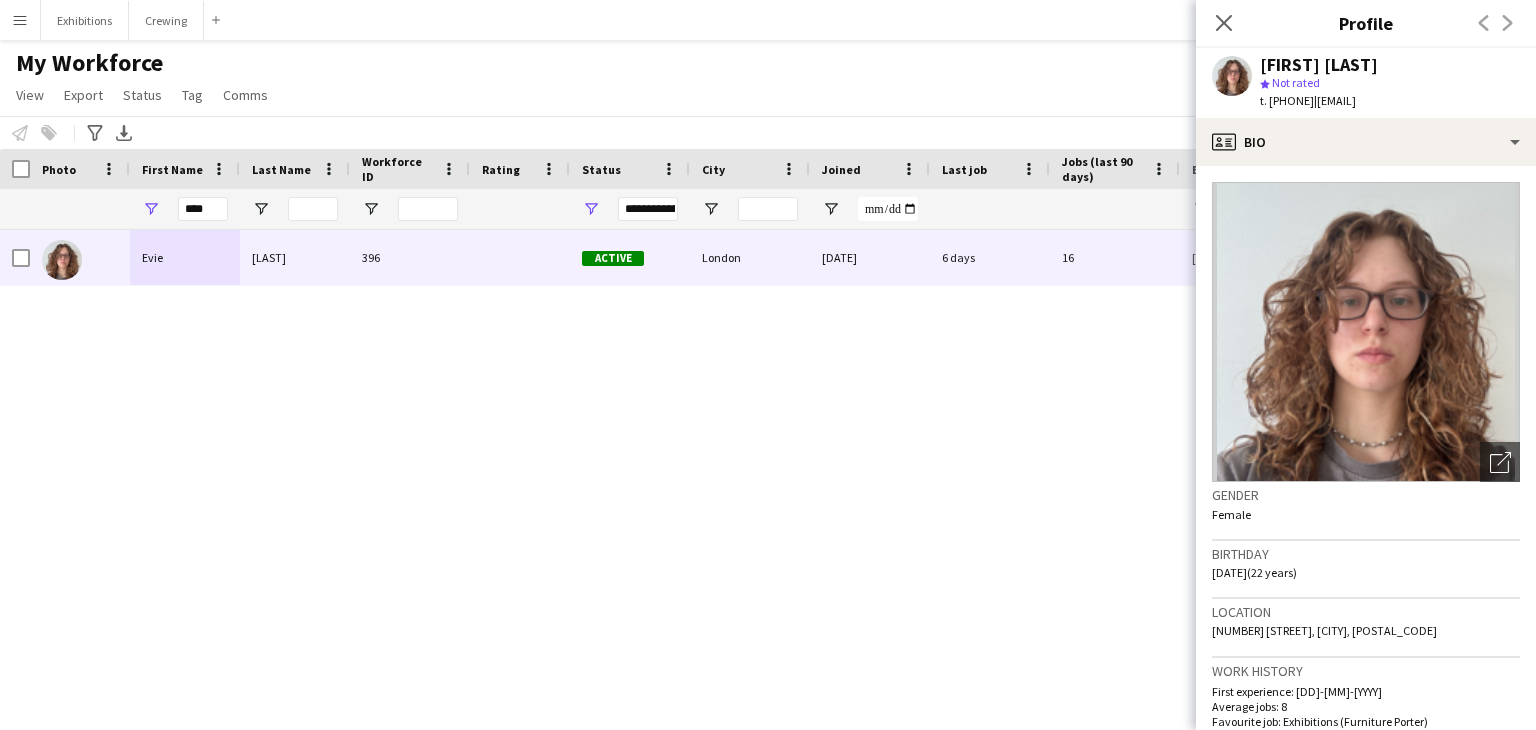 click 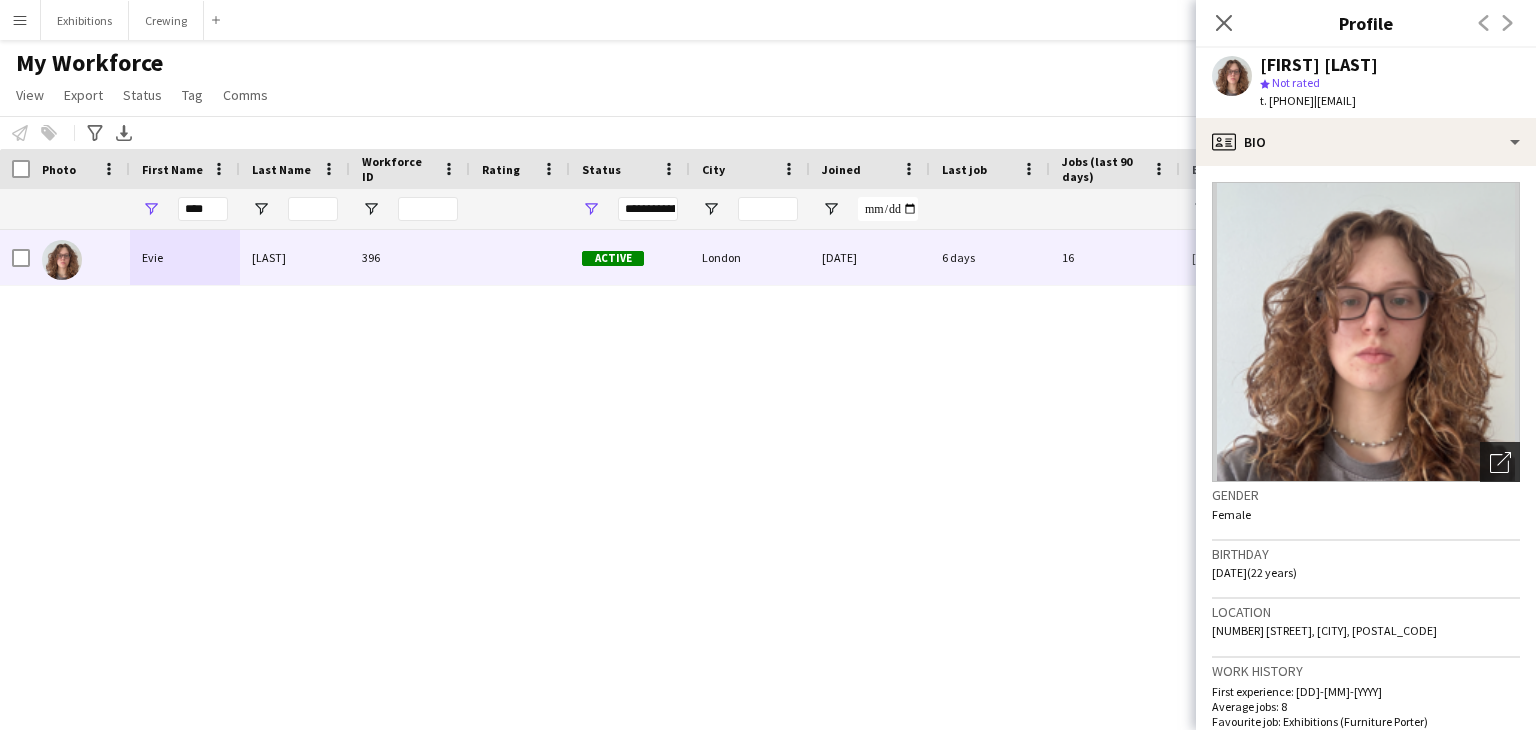 click on "Open photos pop-in" 